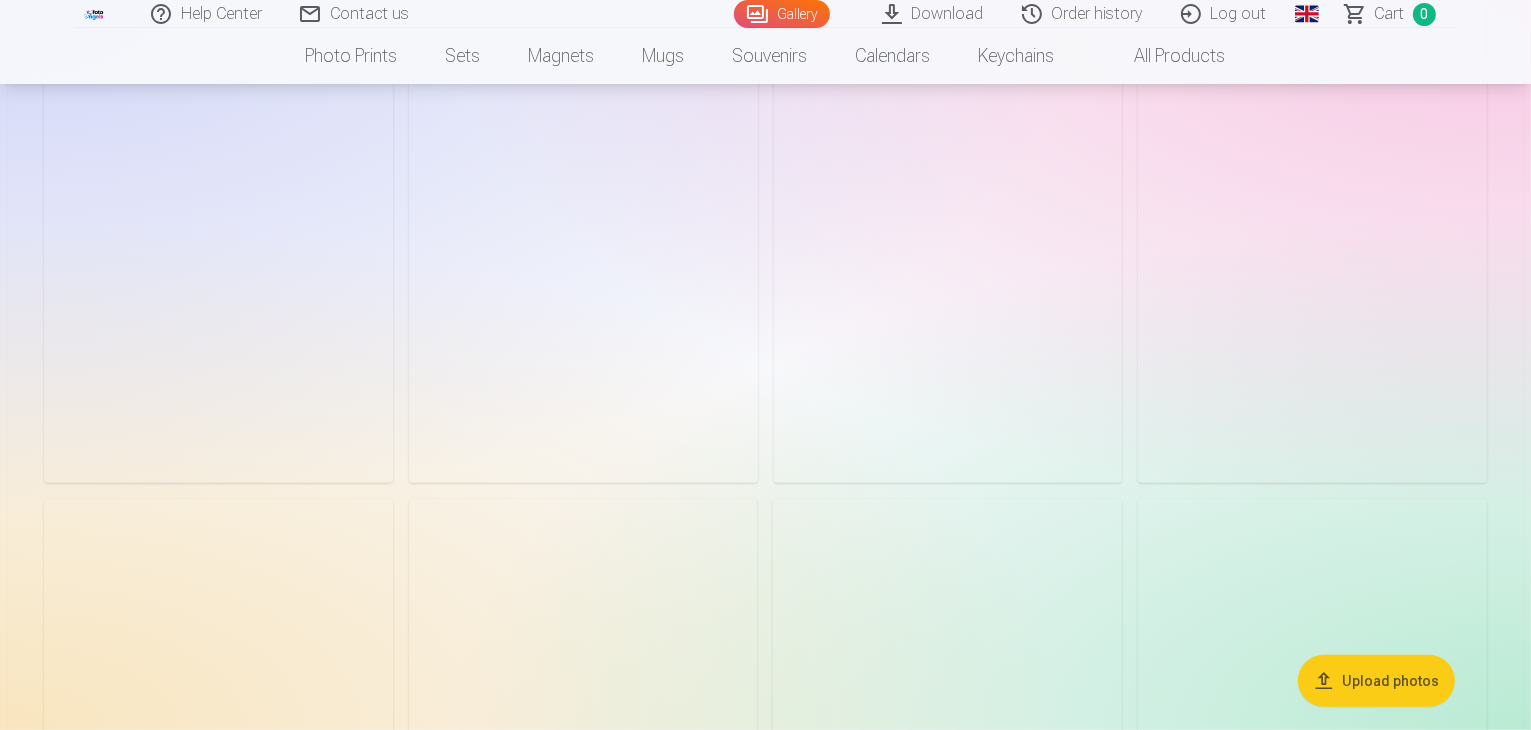 scroll, scrollTop: 1303, scrollLeft: 0, axis: vertical 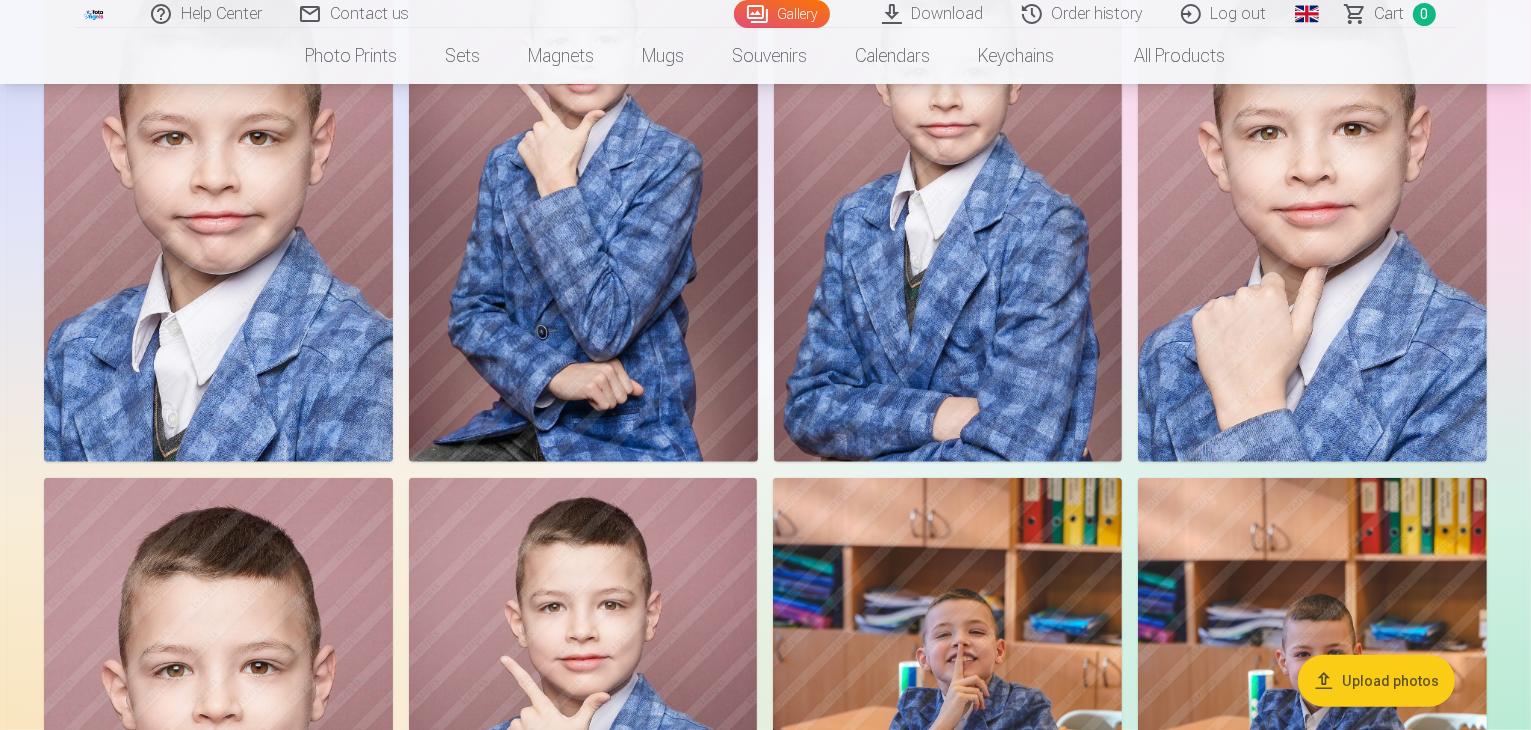 click at bounding box center (1131, -838) 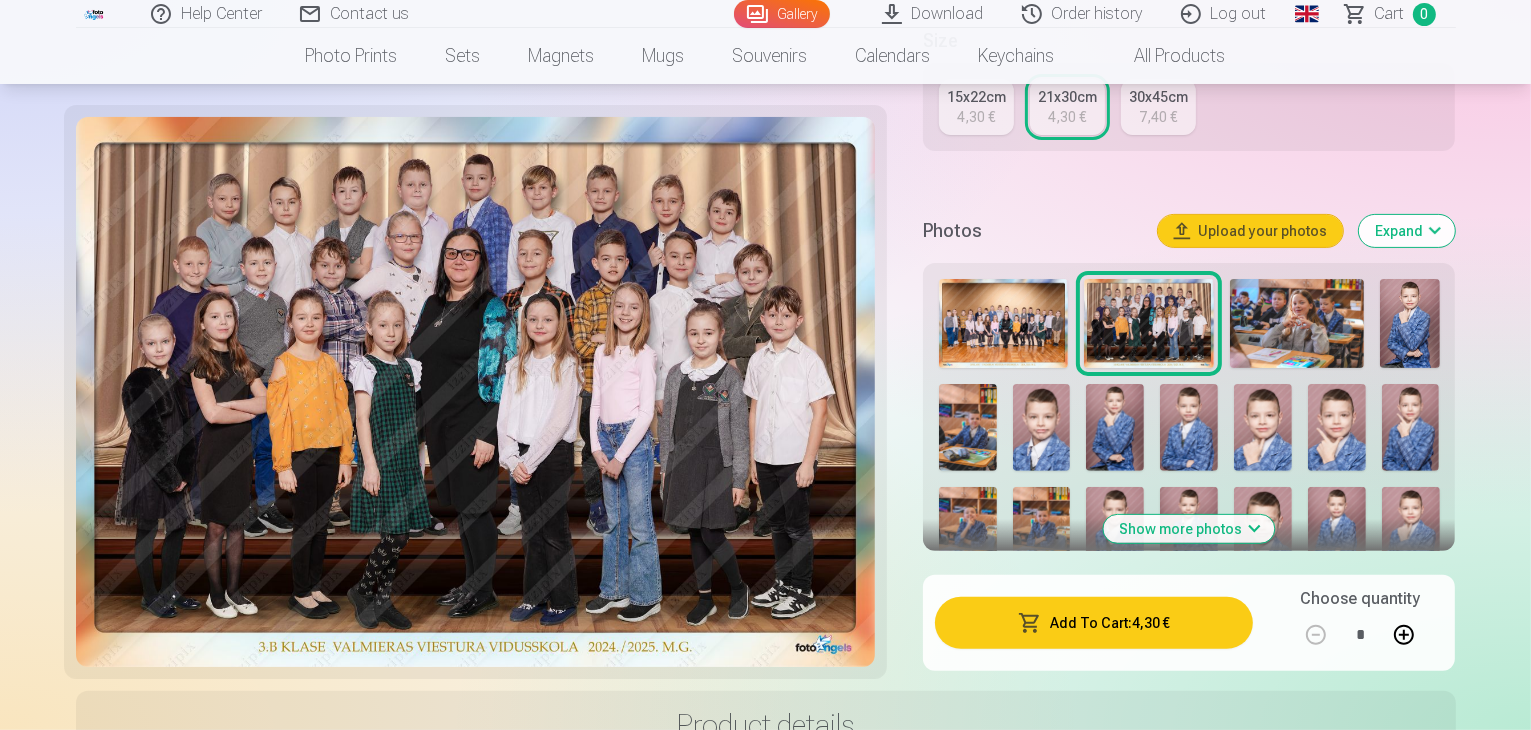 scroll, scrollTop: 582, scrollLeft: 0, axis: vertical 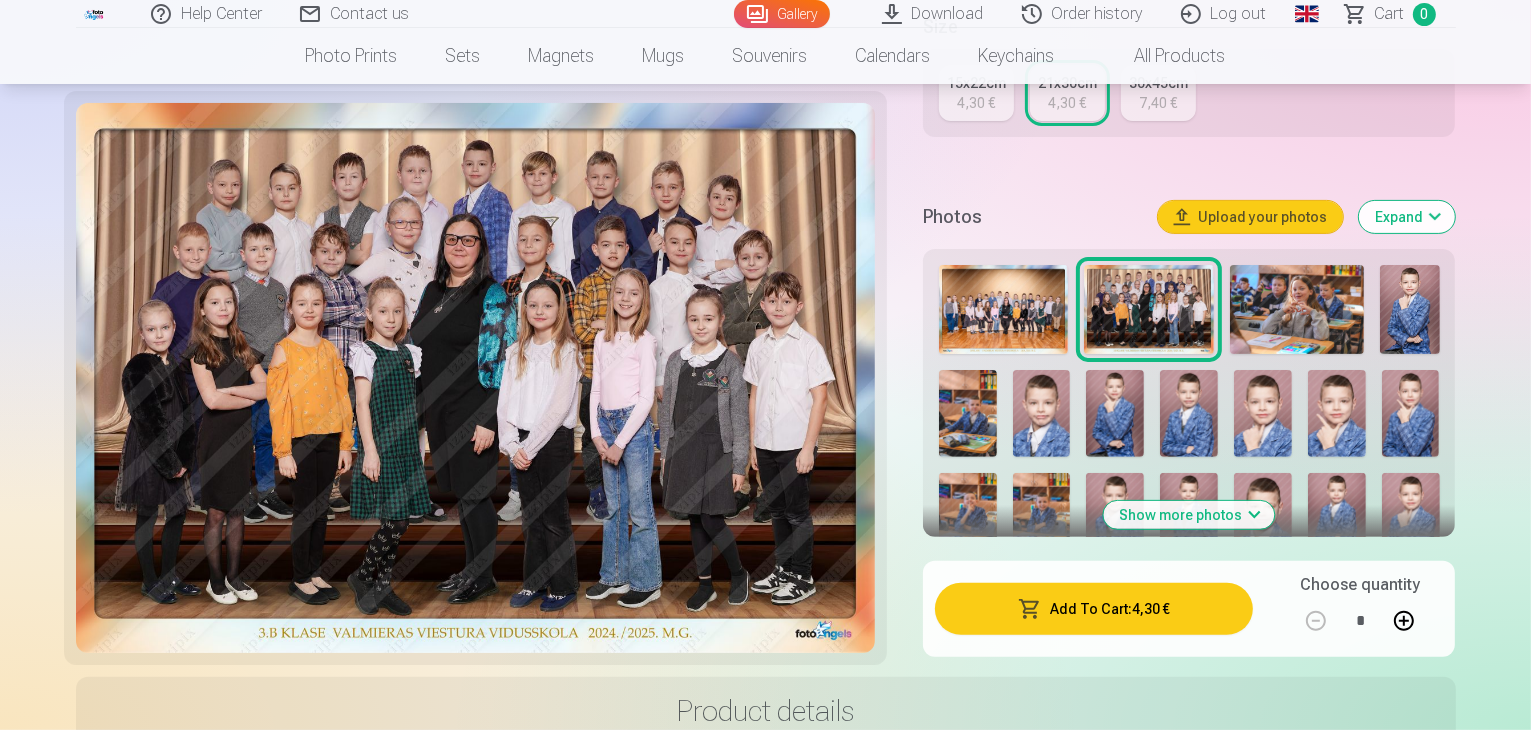 click on "Add To Cart :  4,30 €" at bounding box center [1094, 609] 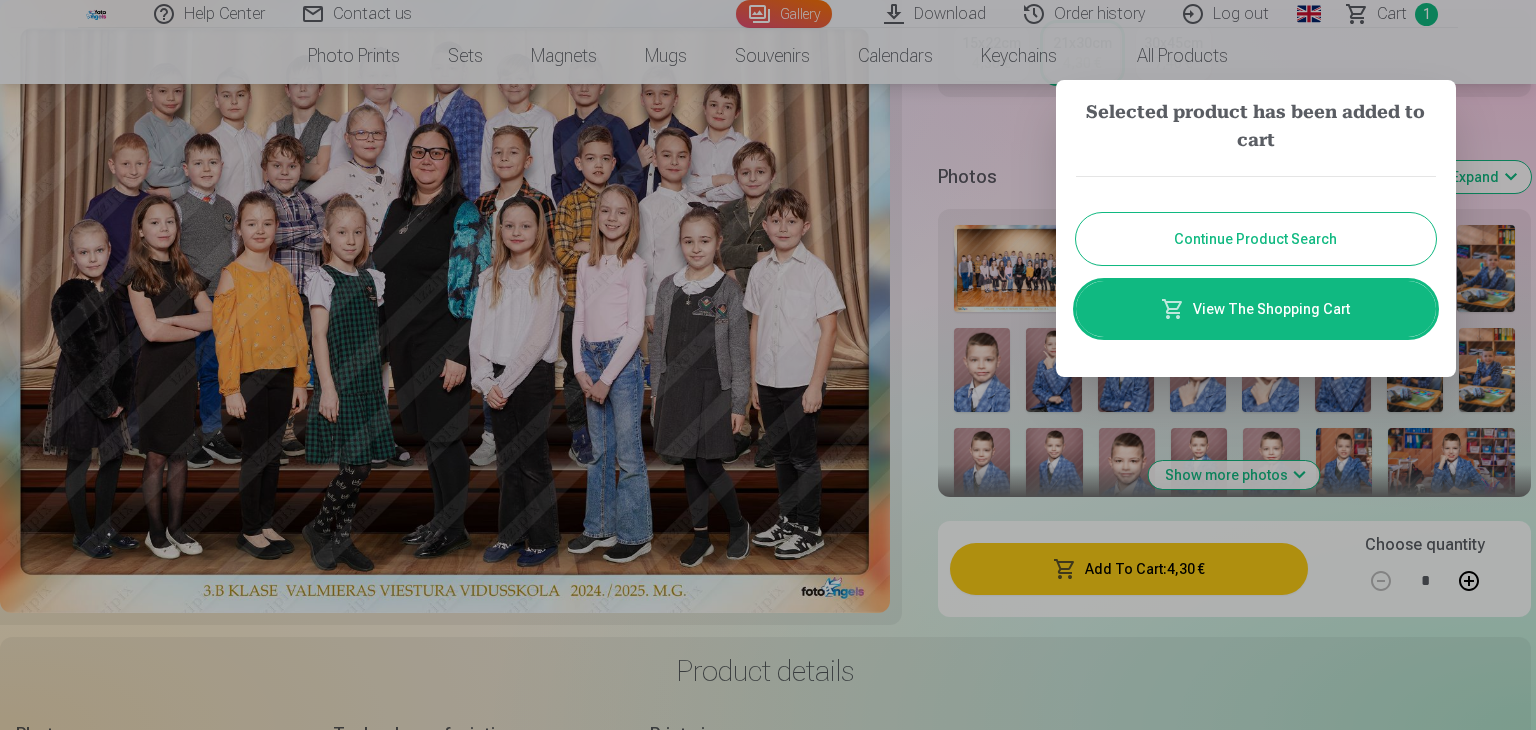 click on "Continue Product Search" at bounding box center [1256, 239] 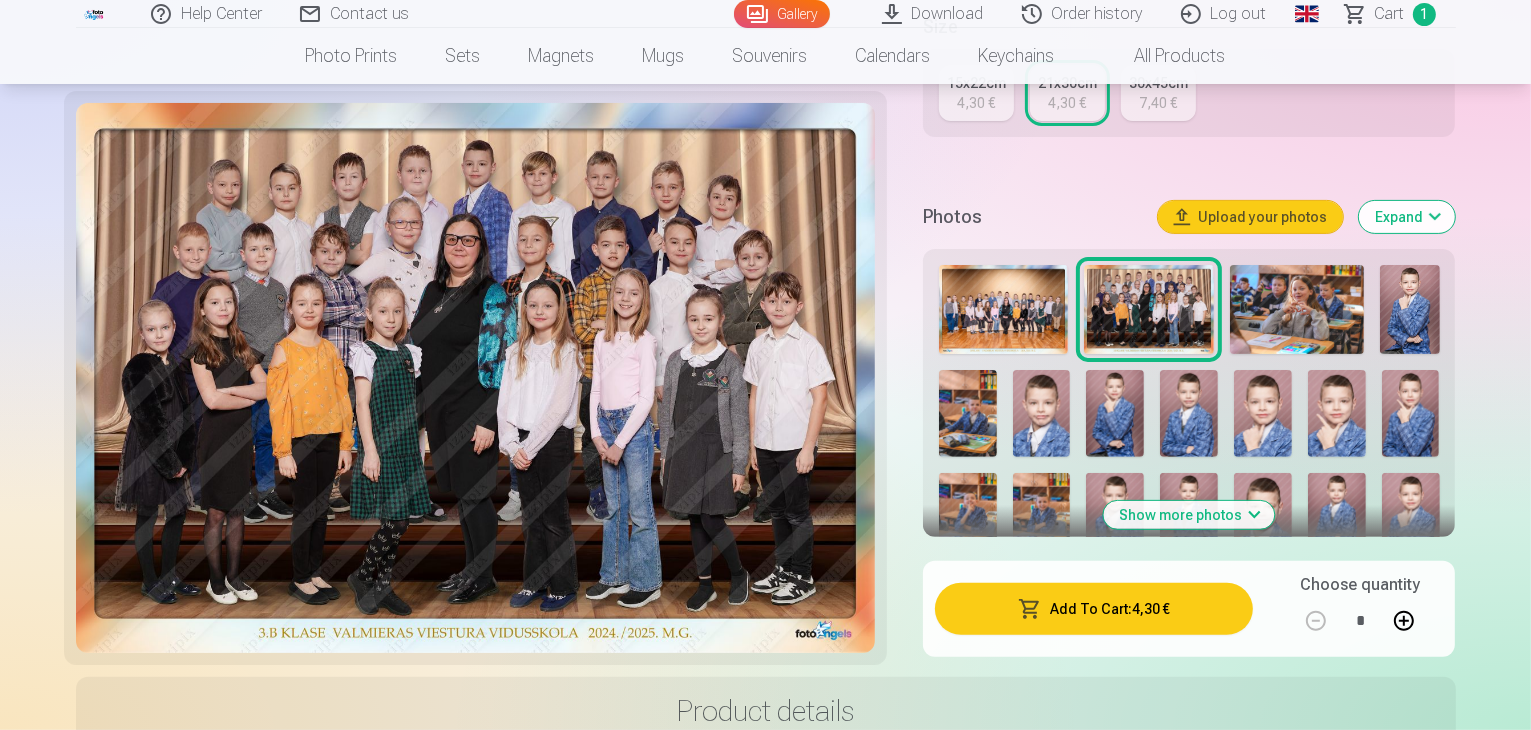 click on "Show more photos" at bounding box center [1189, 515] 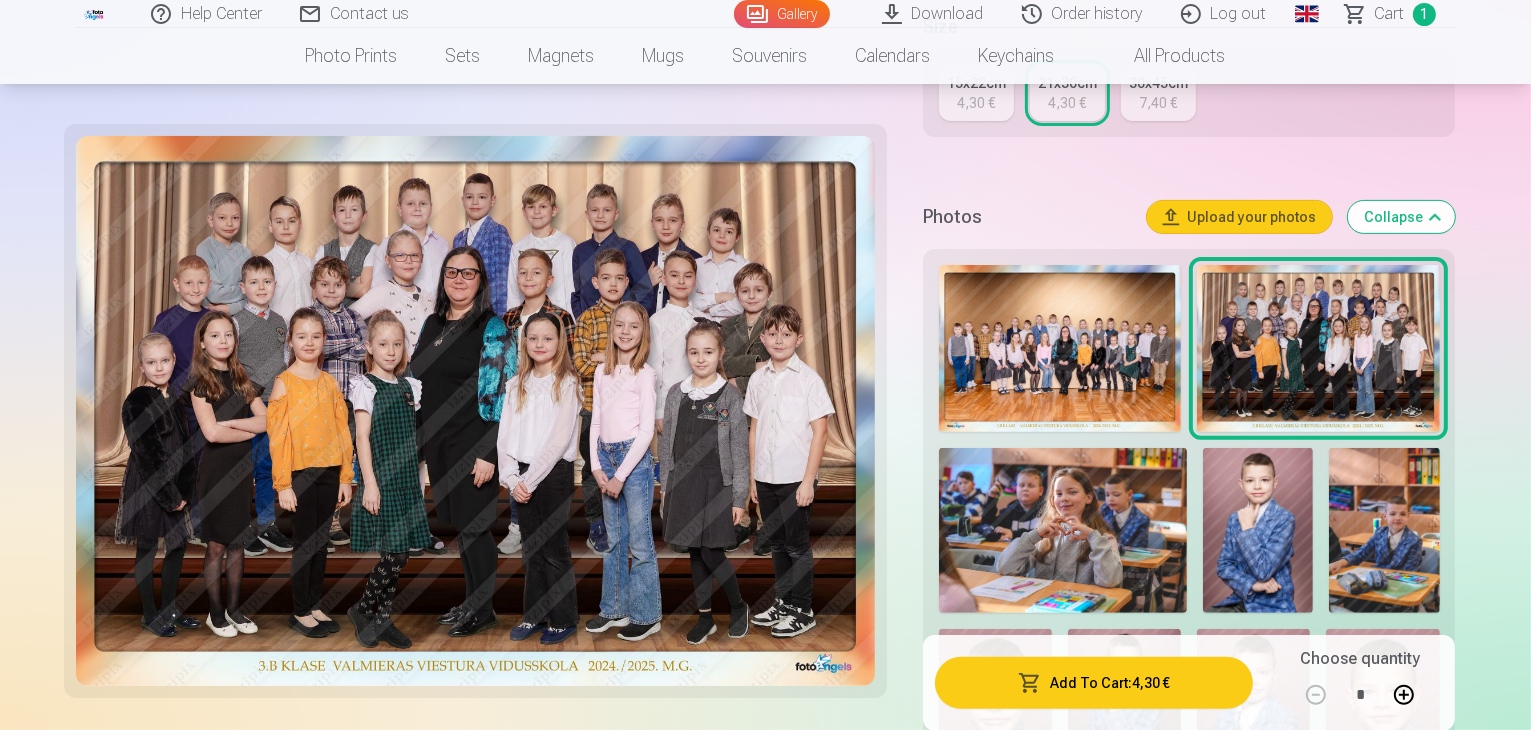 click at bounding box center (1063, 530) 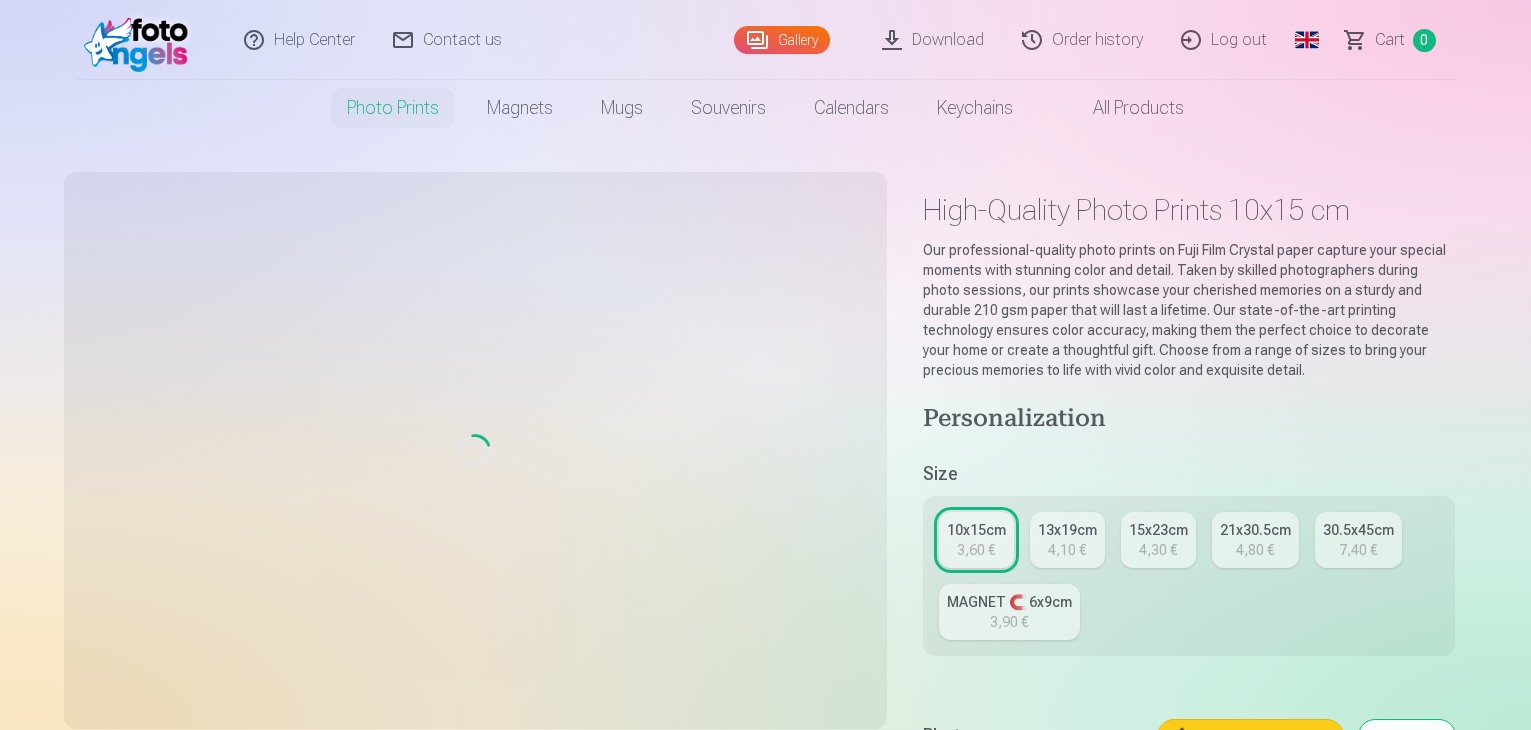scroll, scrollTop: 0, scrollLeft: 0, axis: both 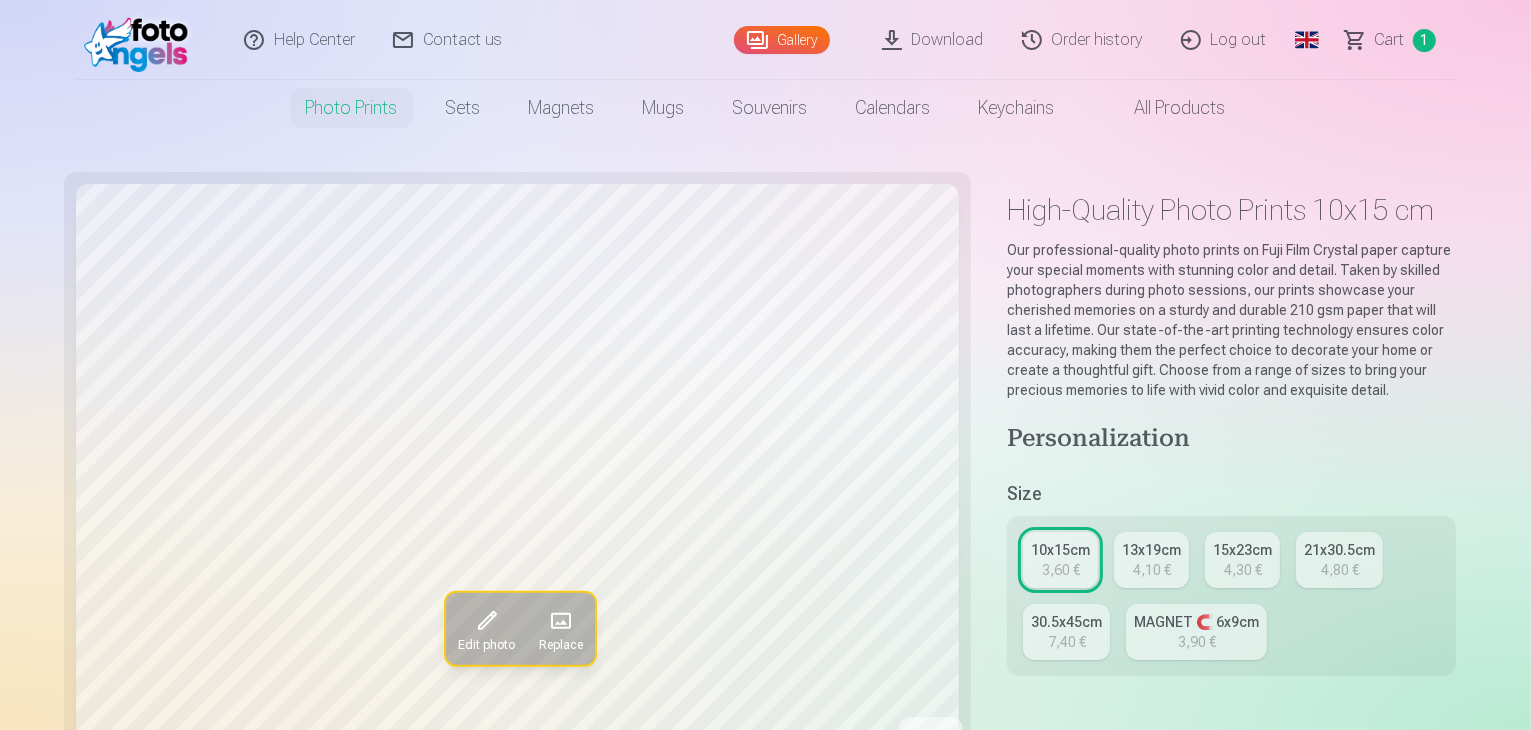 click on "13x19cm" at bounding box center [1151, 550] 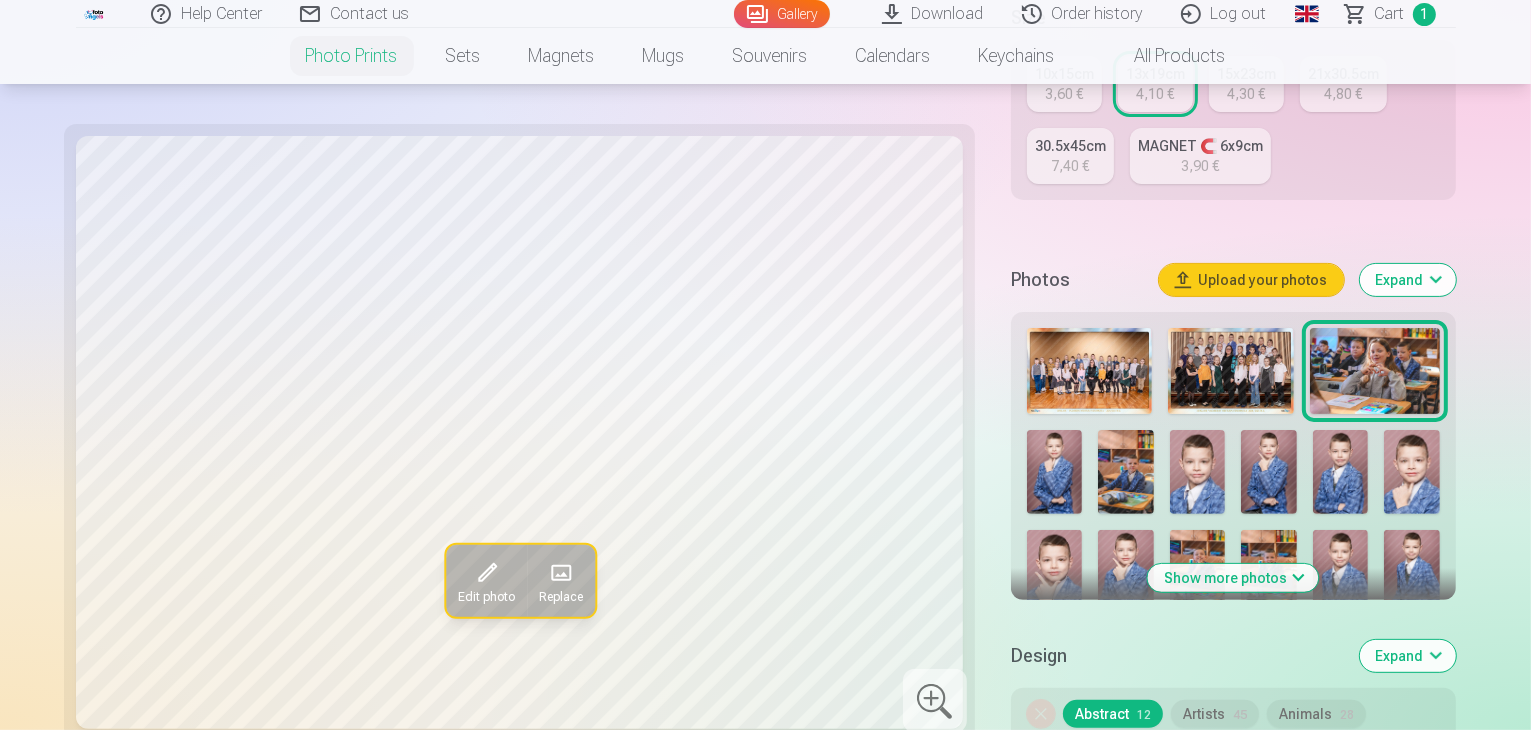 scroll, scrollTop: 476, scrollLeft: 0, axis: vertical 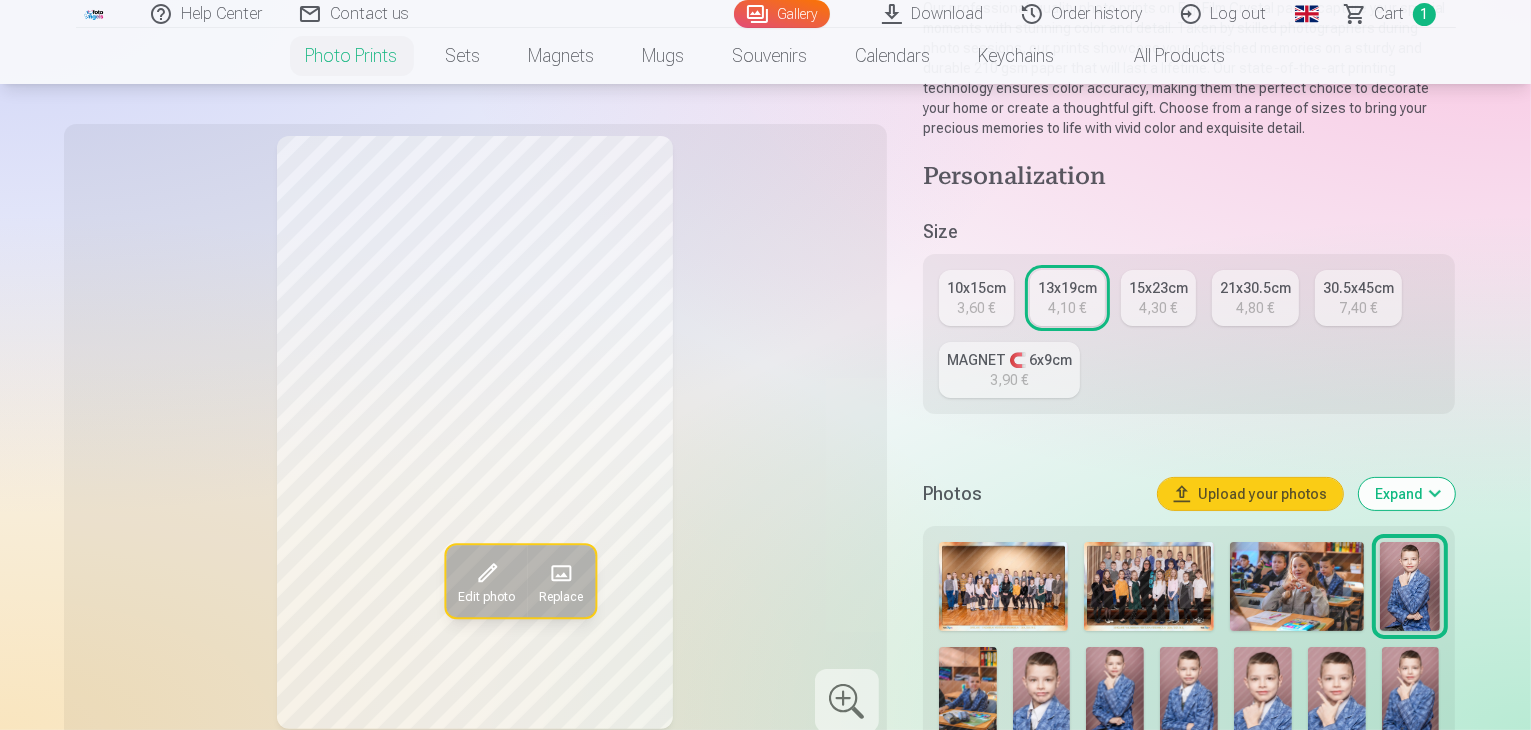 click on "10x15cm" at bounding box center (976, 288) 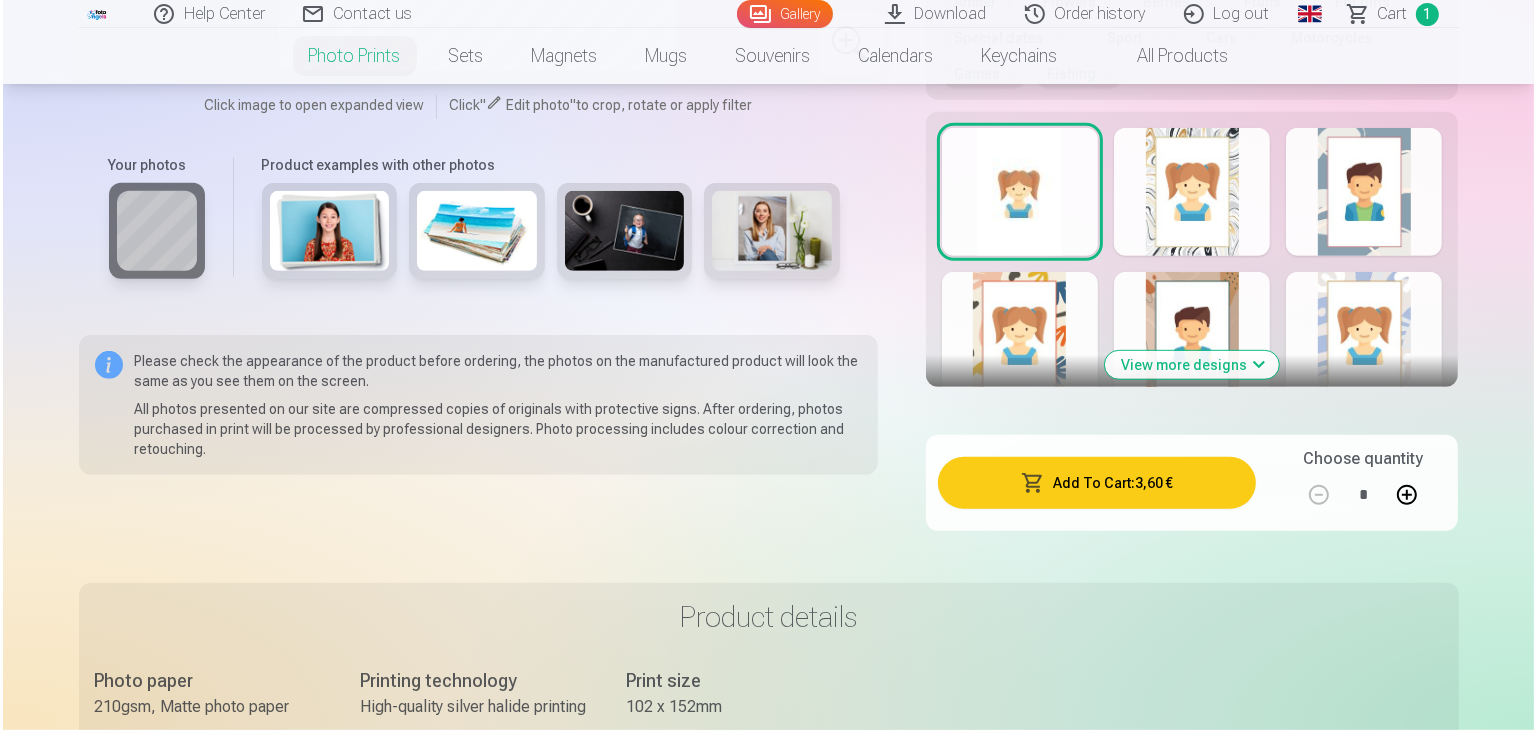 scroll, scrollTop: 1204, scrollLeft: 0, axis: vertical 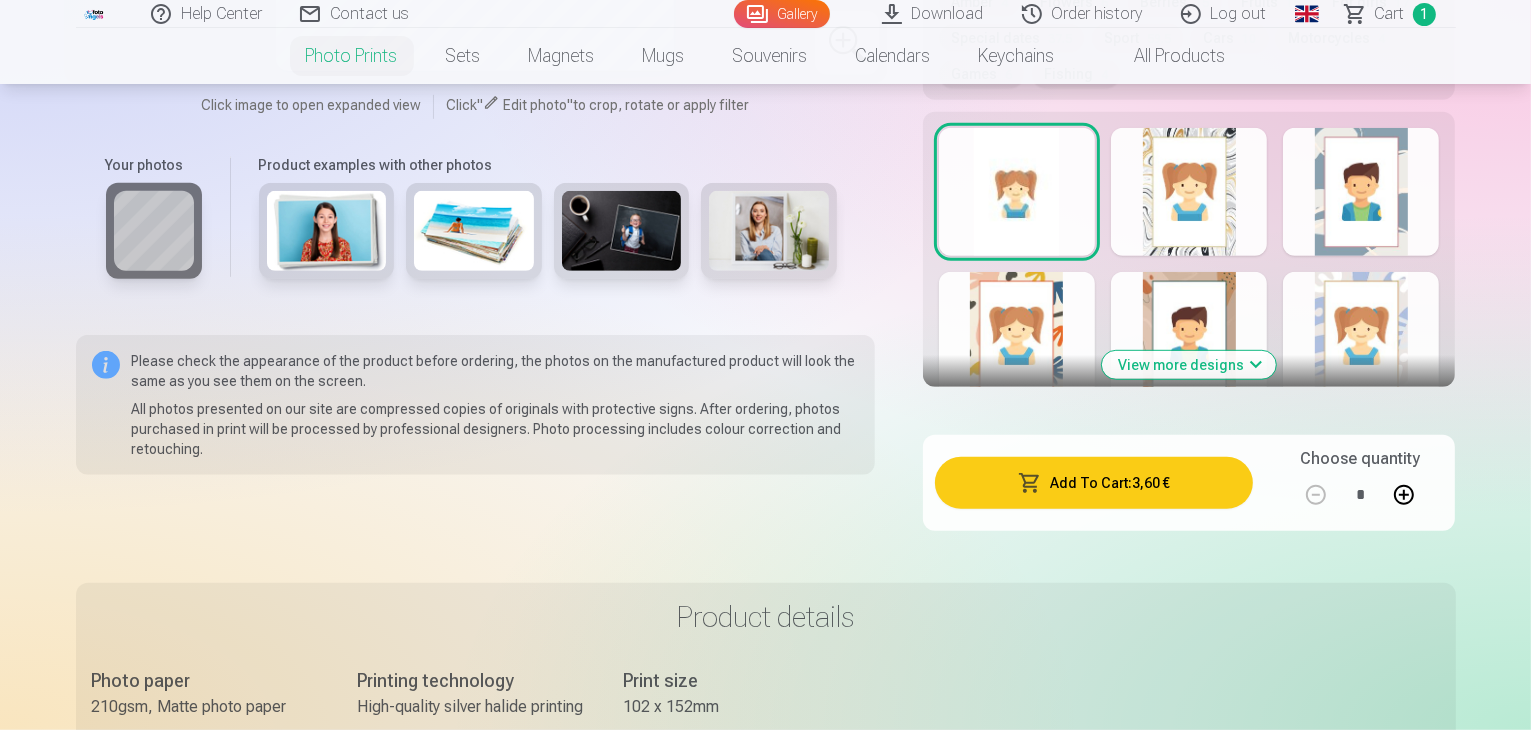 click on "Add To Cart :  3,60 €" at bounding box center (1094, 483) 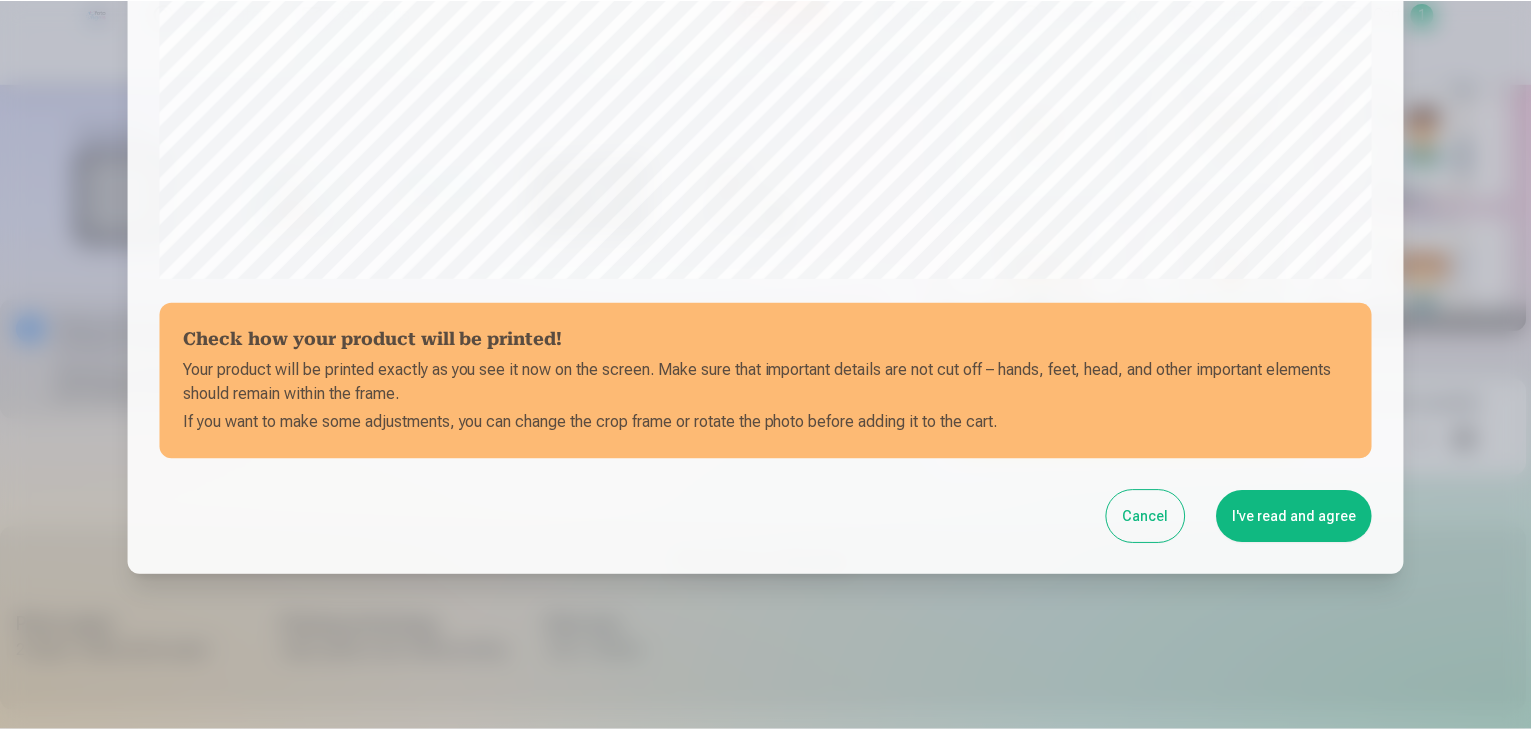 scroll, scrollTop: 710, scrollLeft: 0, axis: vertical 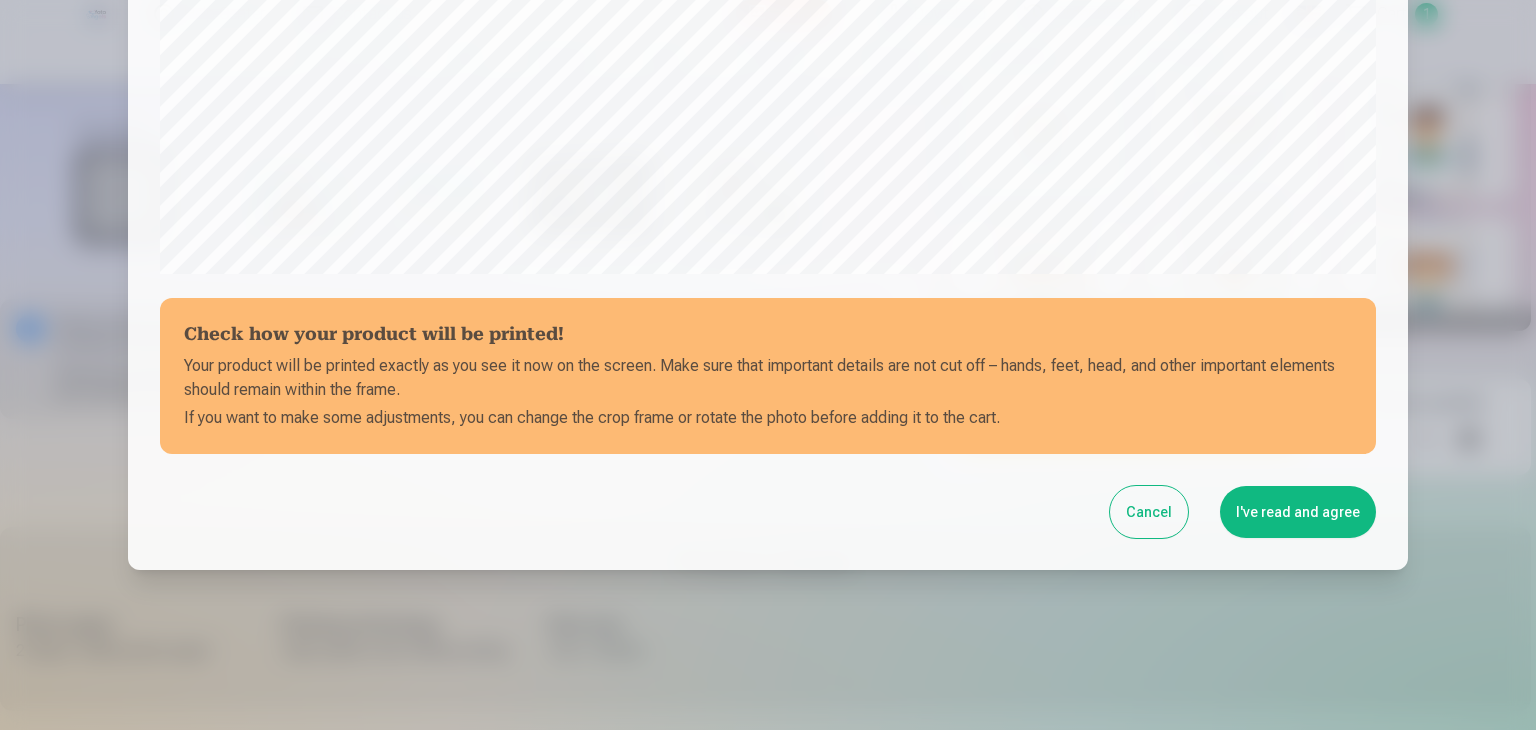 click on "I've read and agree" at bounding box center (1298, 512) 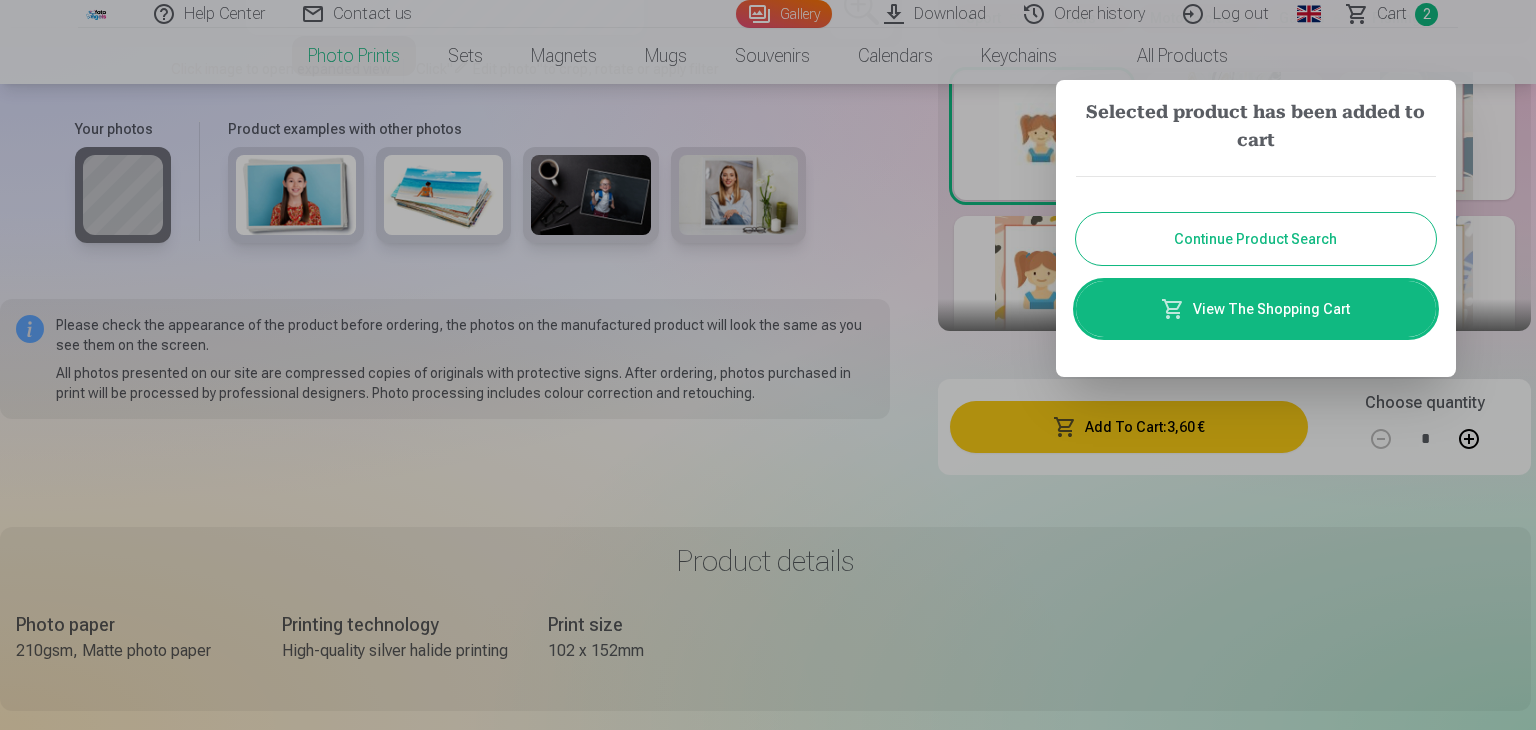 click on "Continue Product Search" at bounding box center (1256, 239) 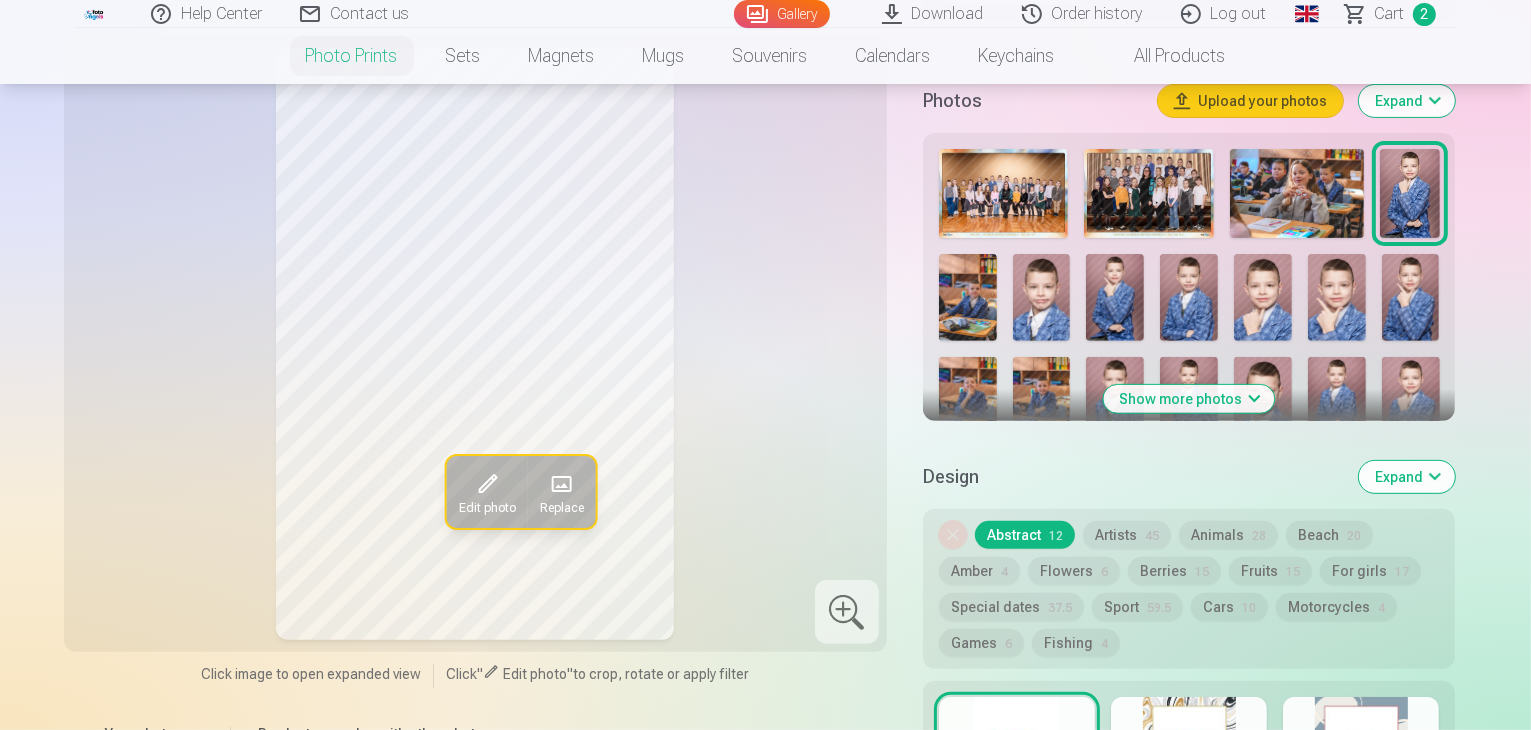 scroll, scrollTop: 636, scrollLeft: 0, axis: vertical 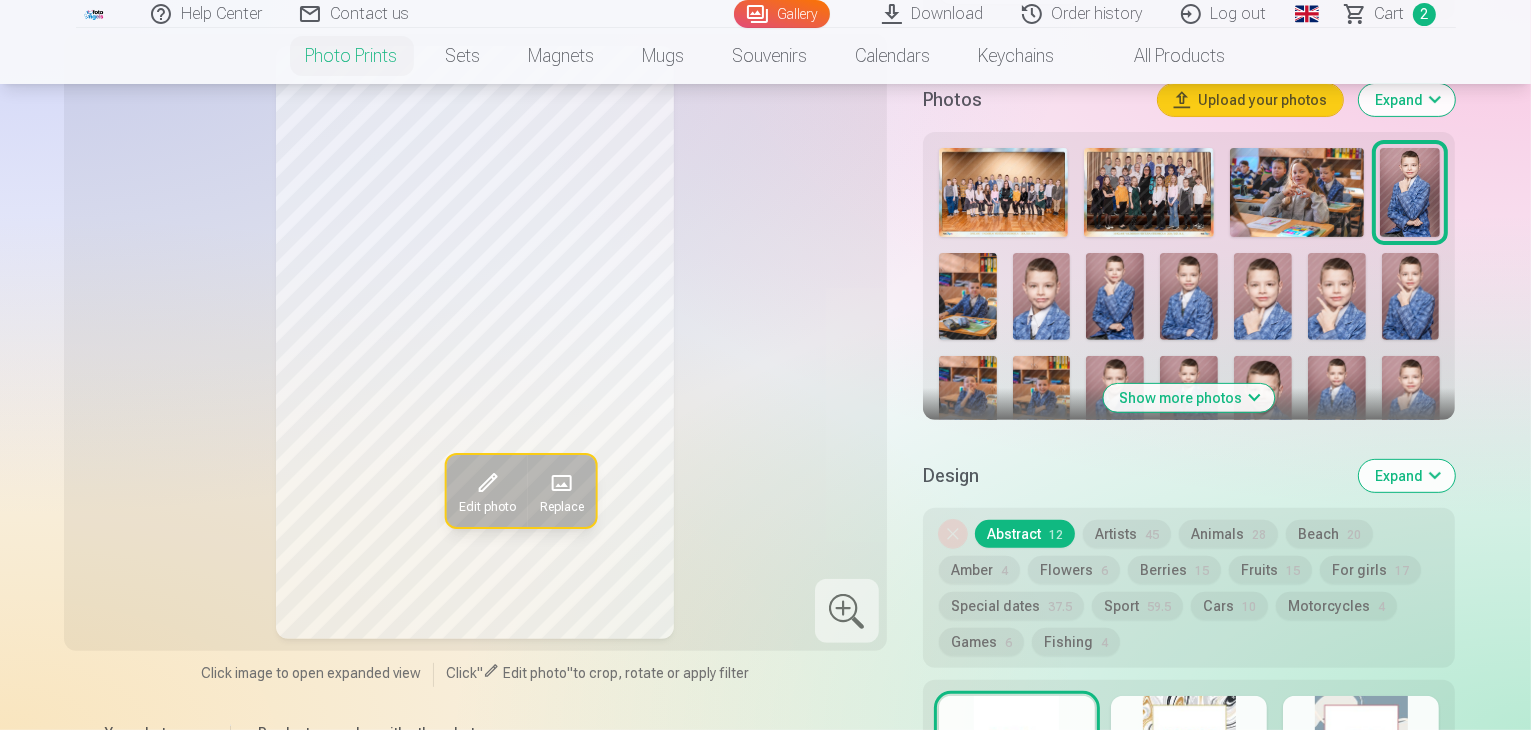 click at bounding box center [968, 296] 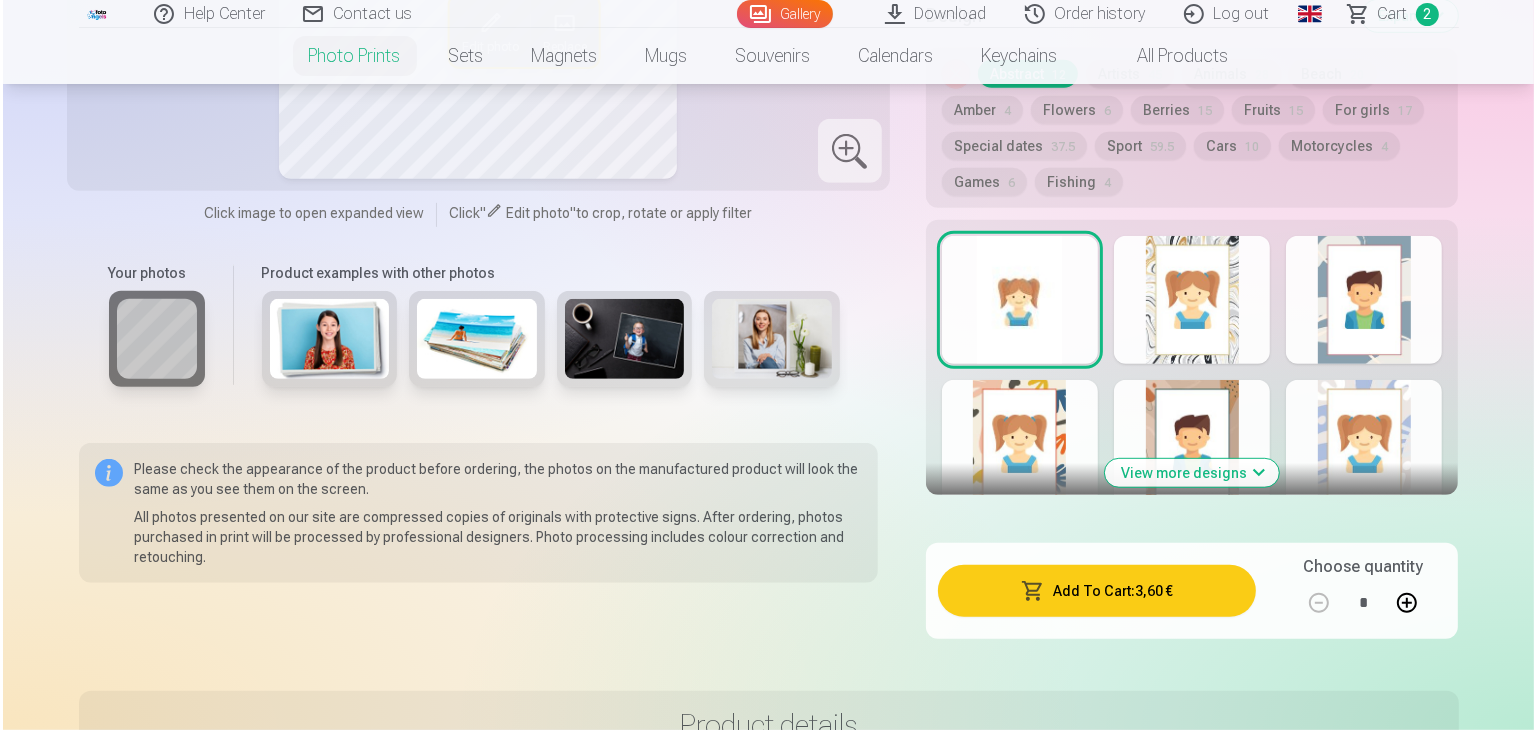 scroll, scrollTop: 1095, scrollLeft: 0, axis: vertical 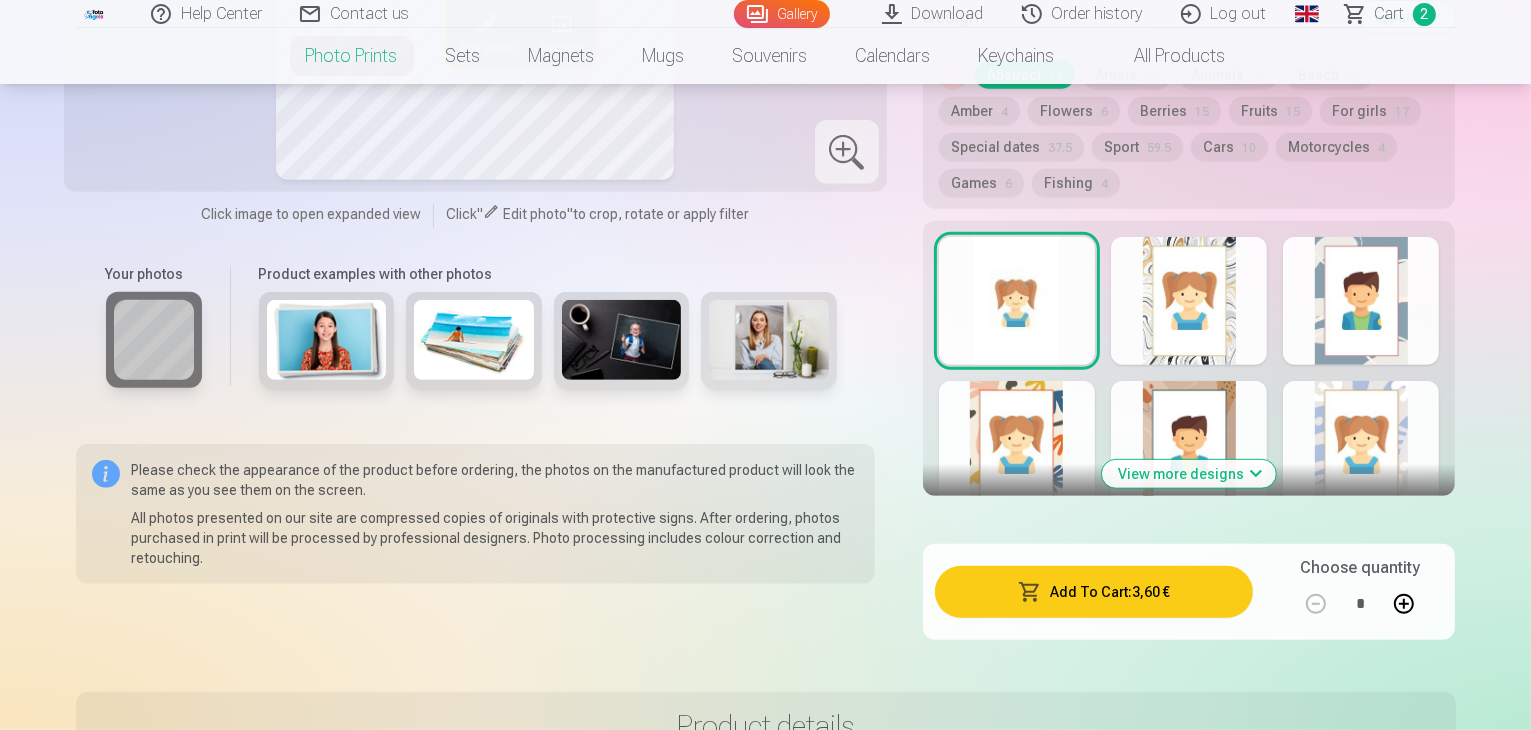 click on "Add To Cart :  3,60 €" at bounding box center [1094, 592] 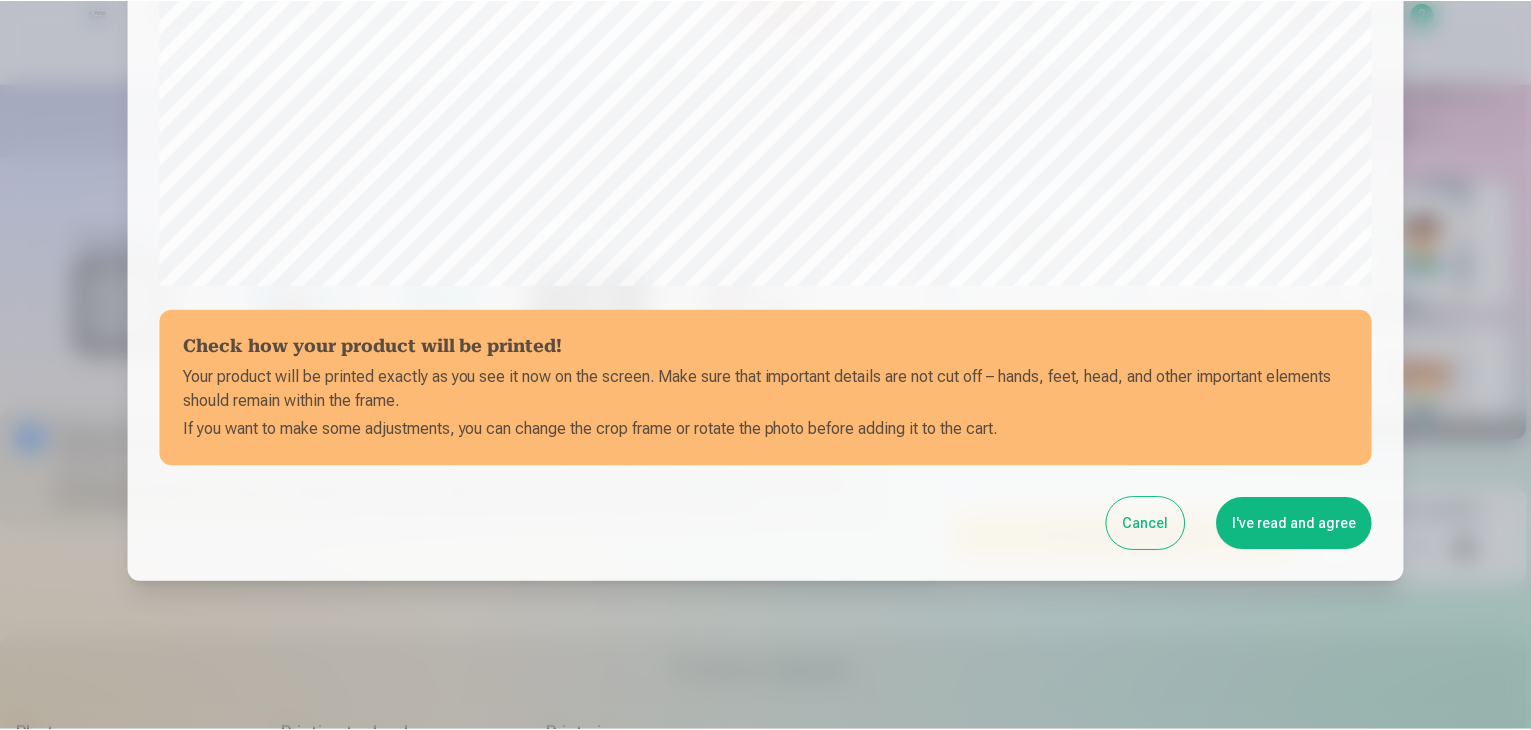 scroll, scrollTop: 710, scrollLeft: 0, axis: vertical 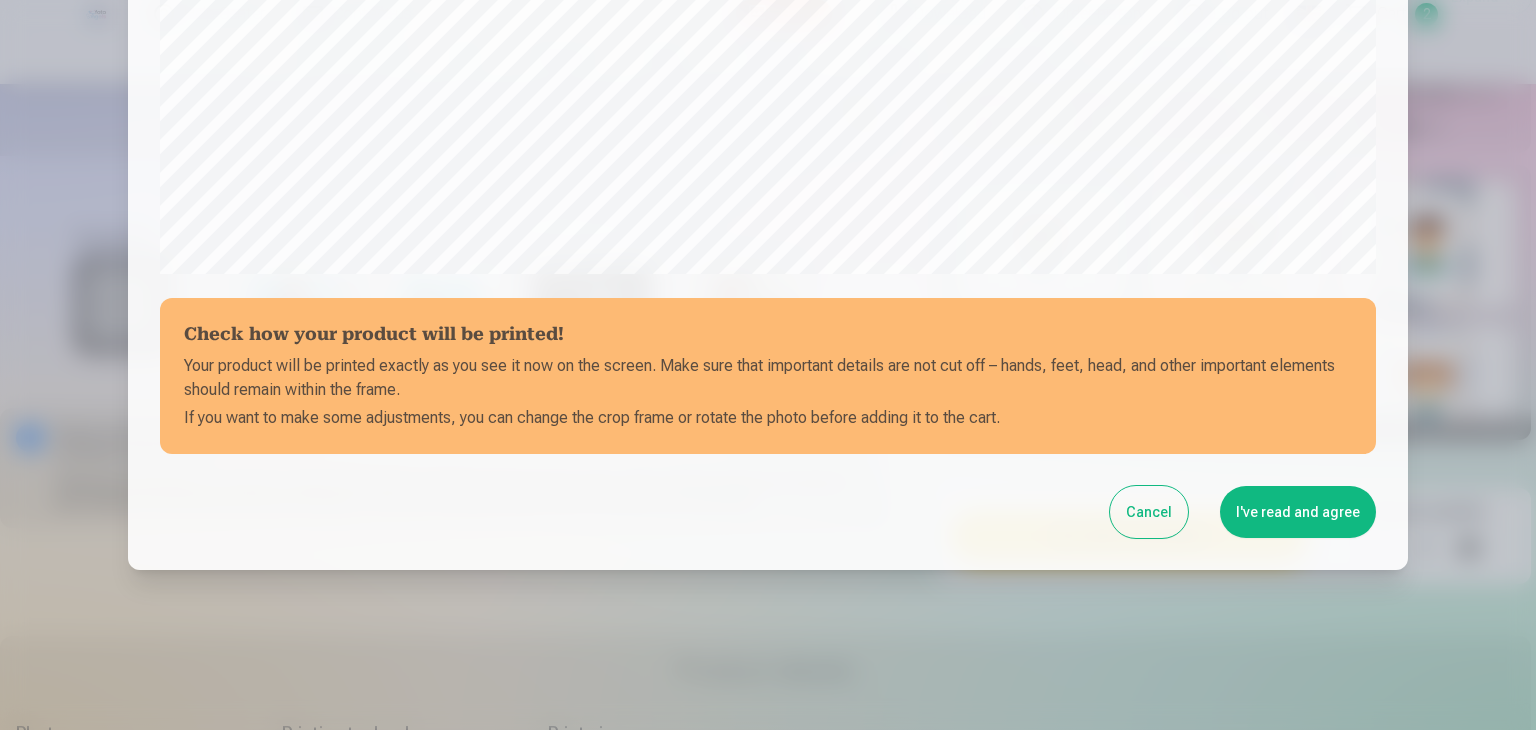click on "I've read and agree" at bounding box center (1298, 512) 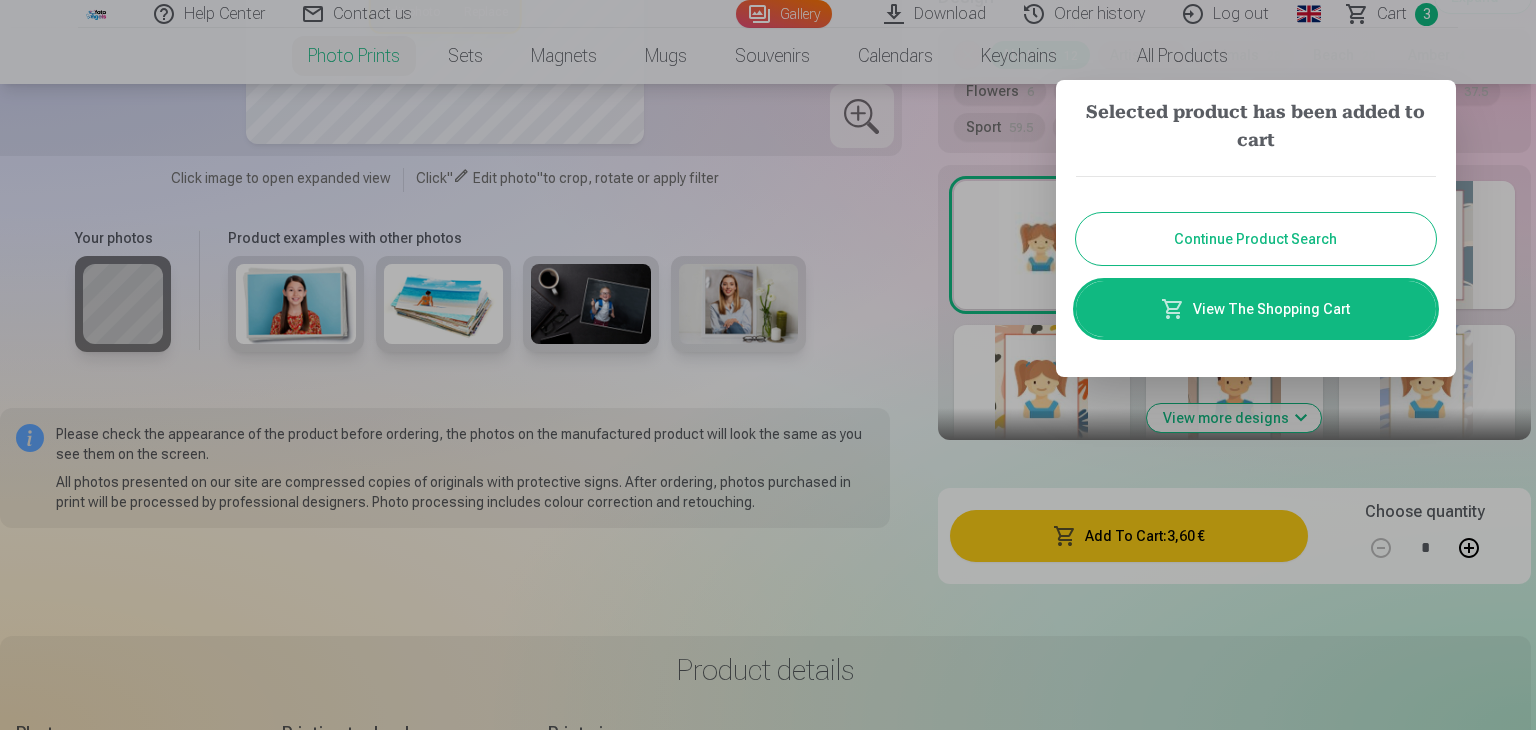 click on "Continue Product Search" at bounding box center [1256, 239] 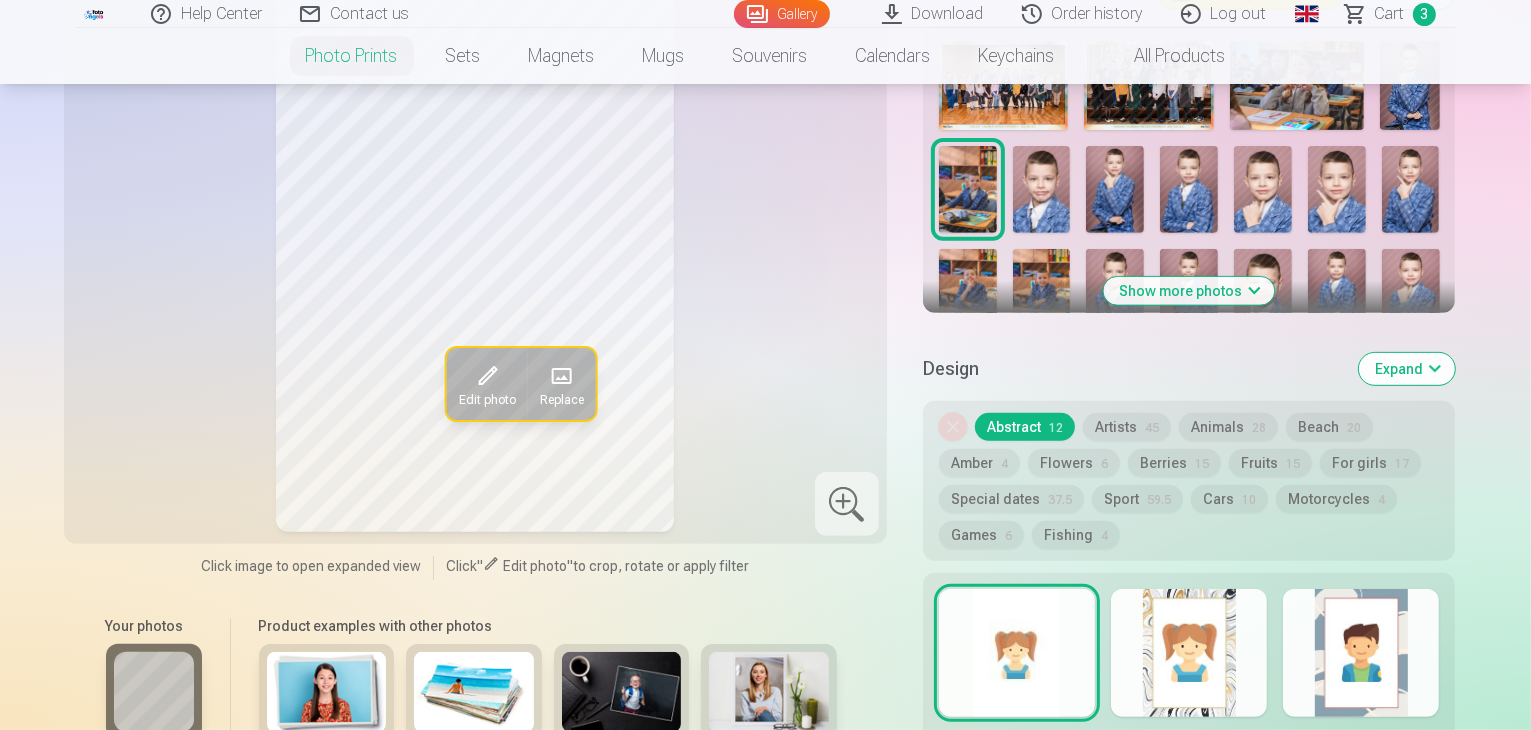 scroll, scrollTop: 564, scrollLeft: 0, axis: vertical 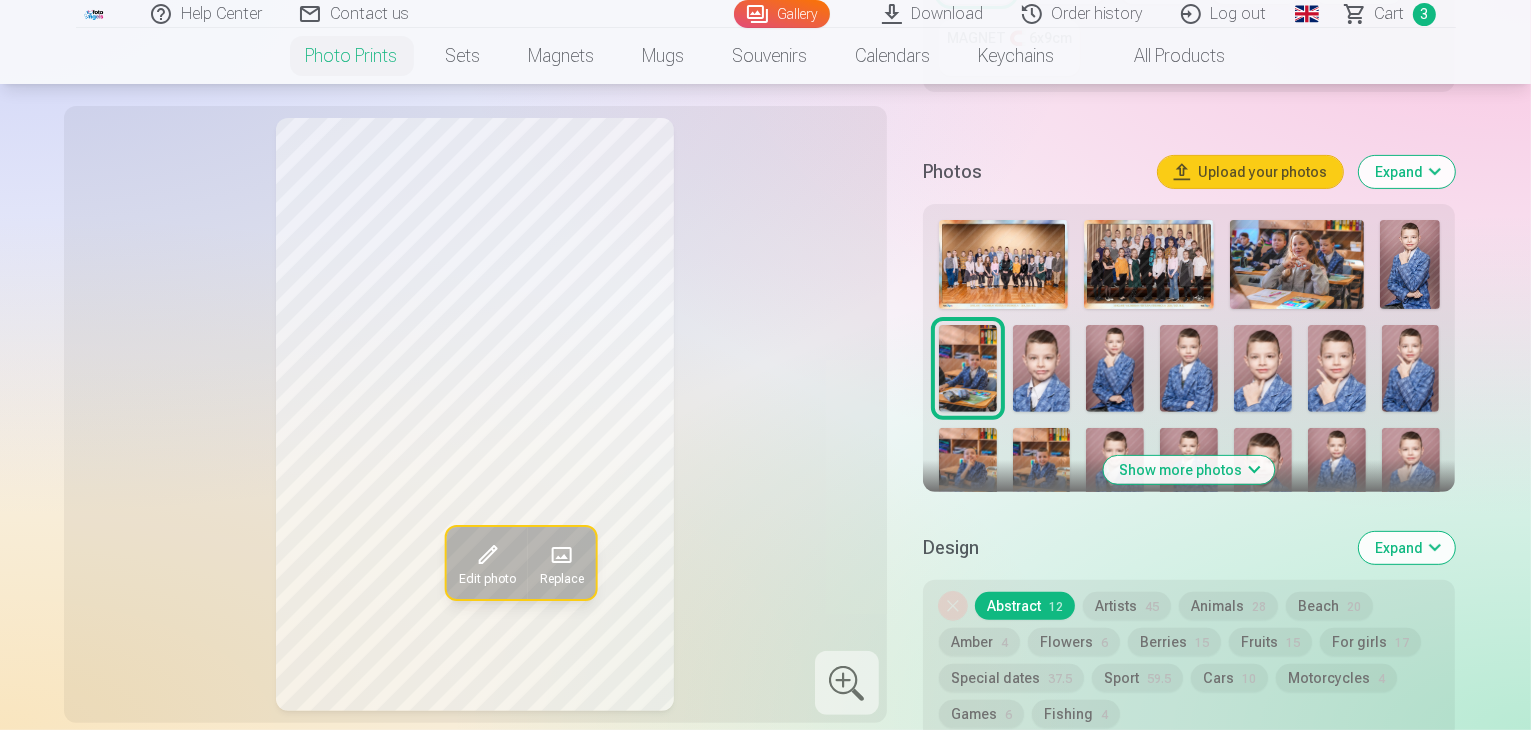 click at bounding box center [1042, 368] 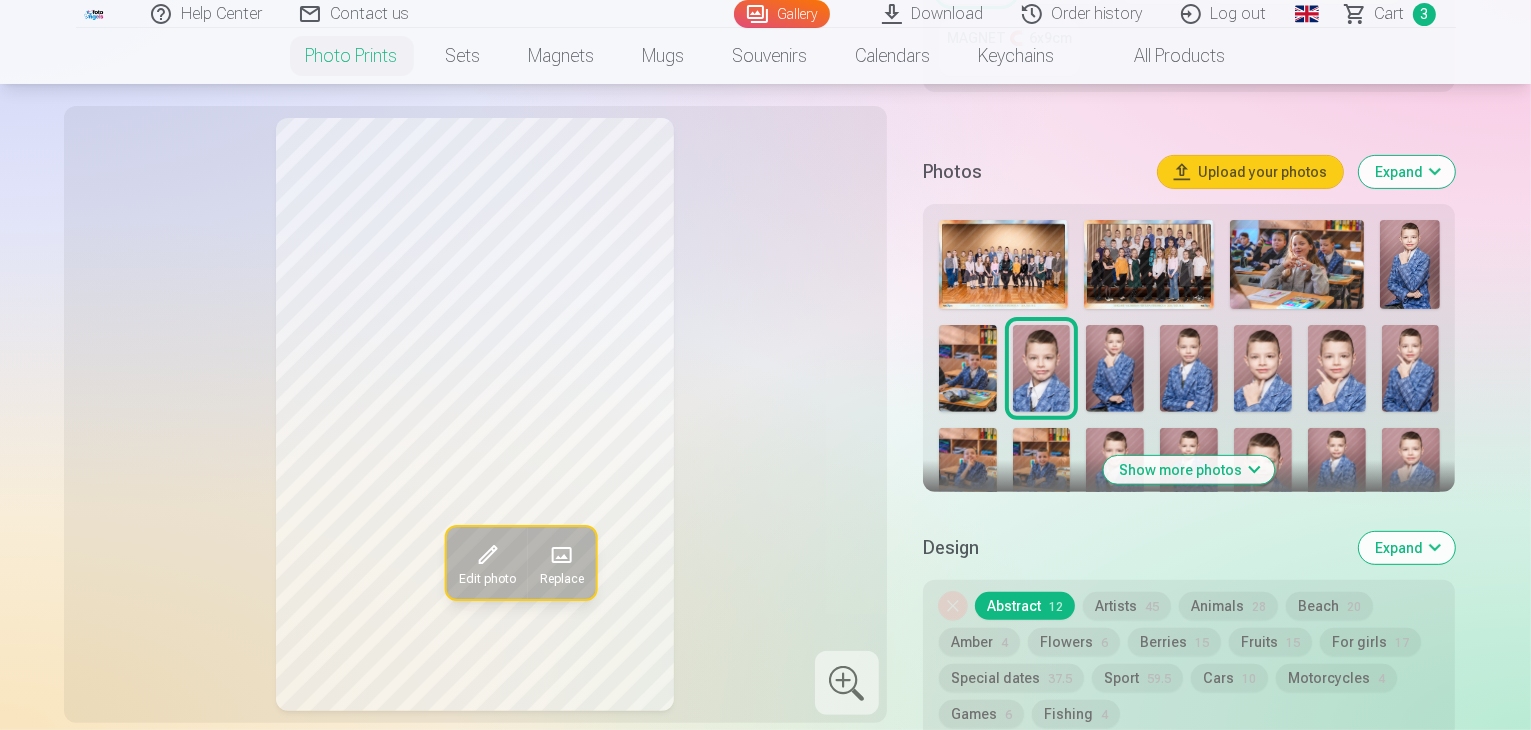 click at bounding box center (1115, 368) 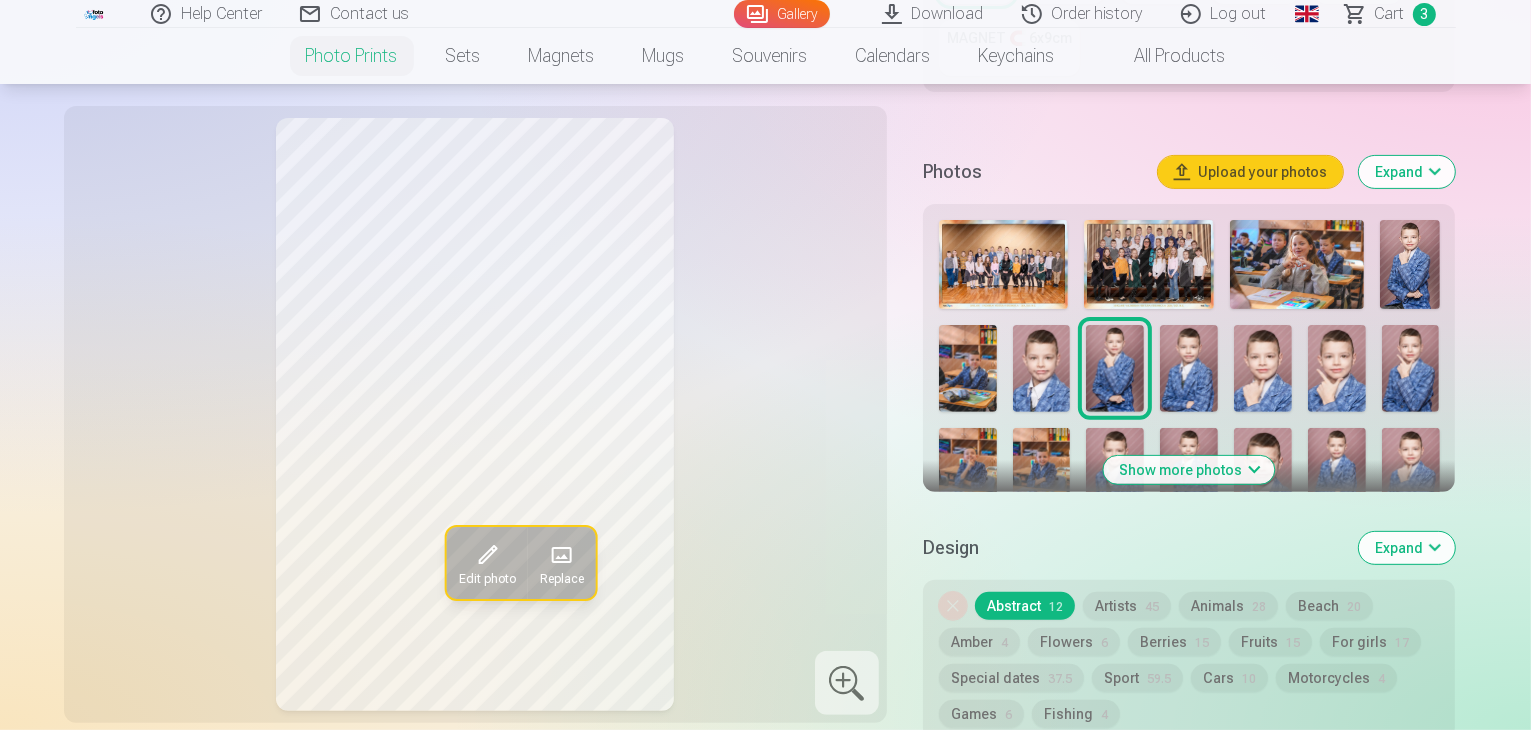 click at bounding box center [1189, 368] 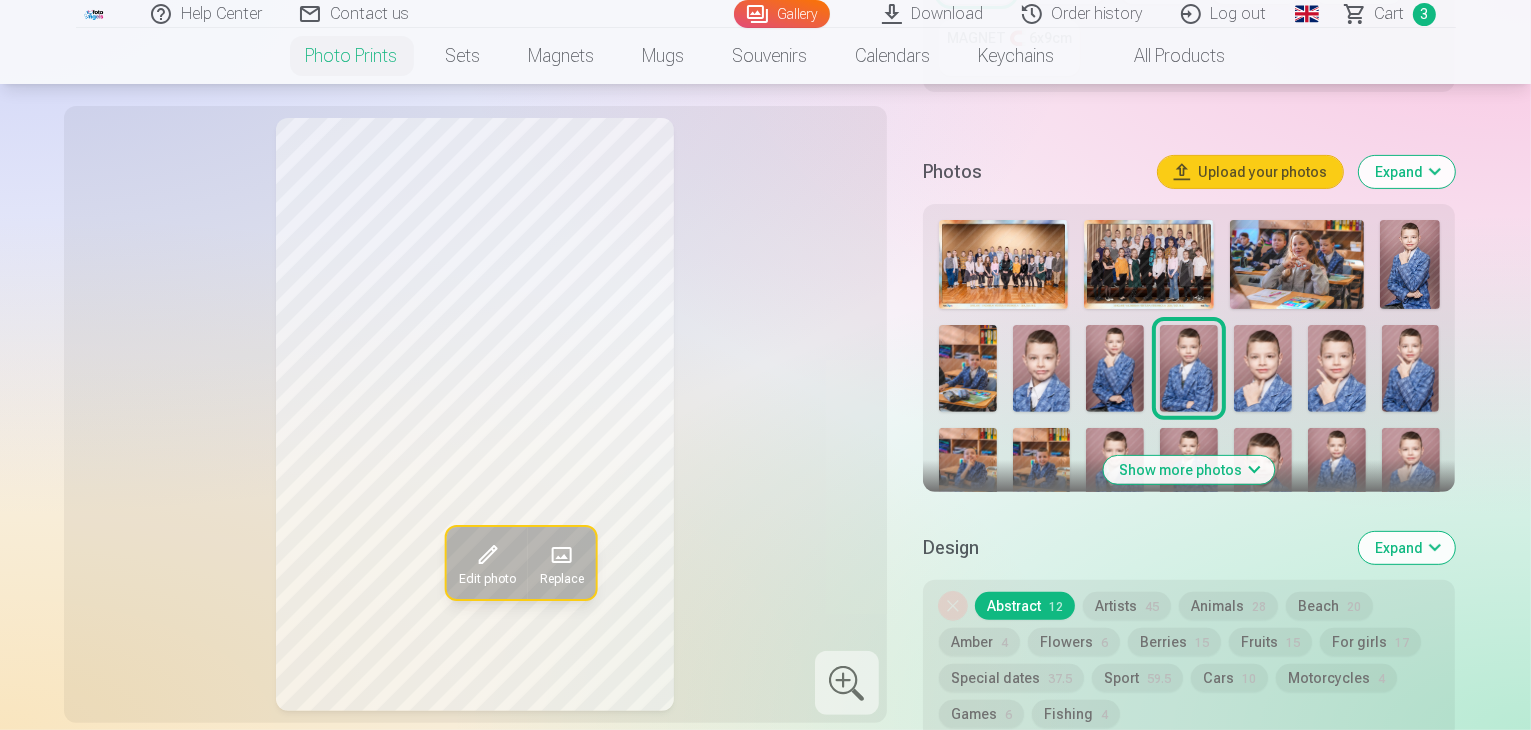 click at bounding box center [1115, 368] 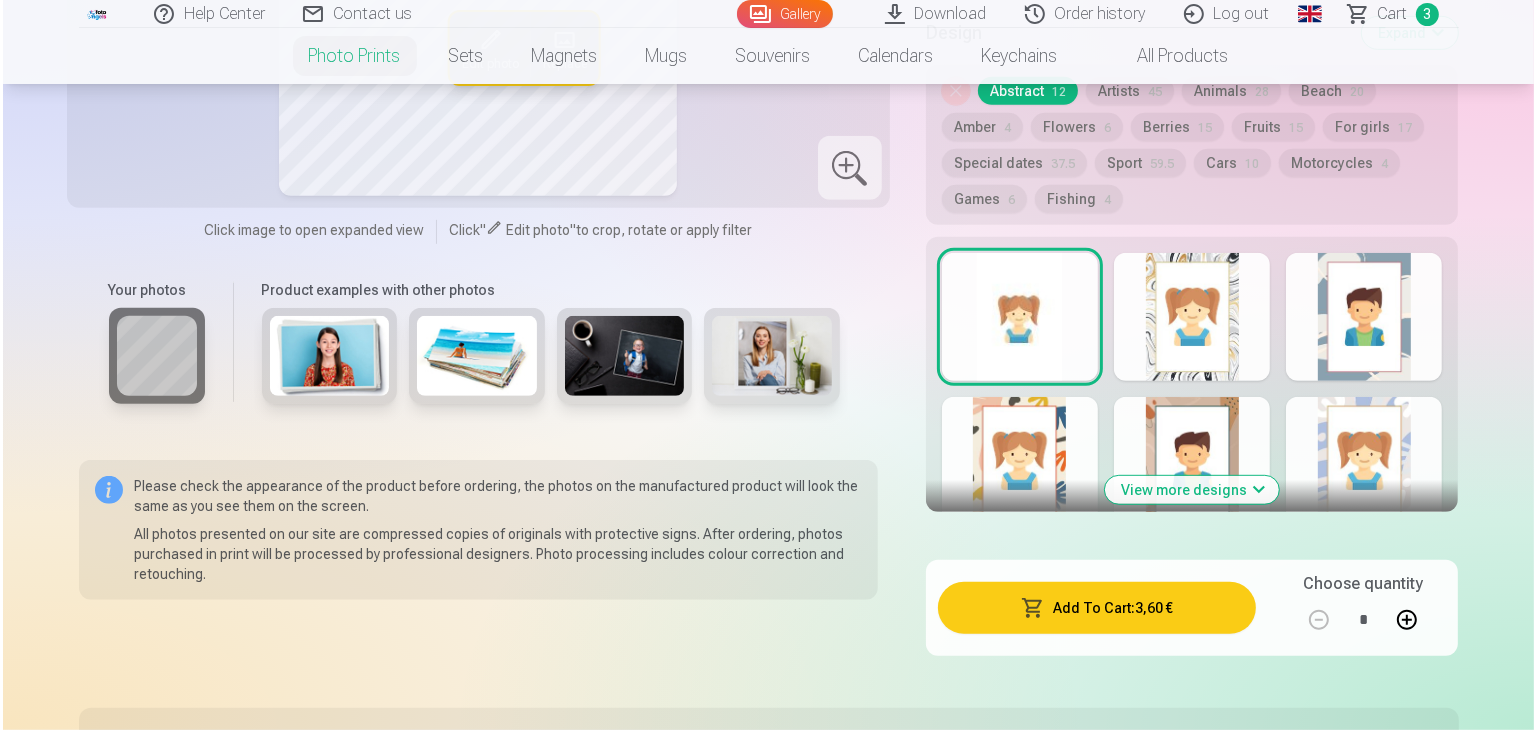 scroll, scrollTop: 1078, scrollLeft: 0, axis: vertical 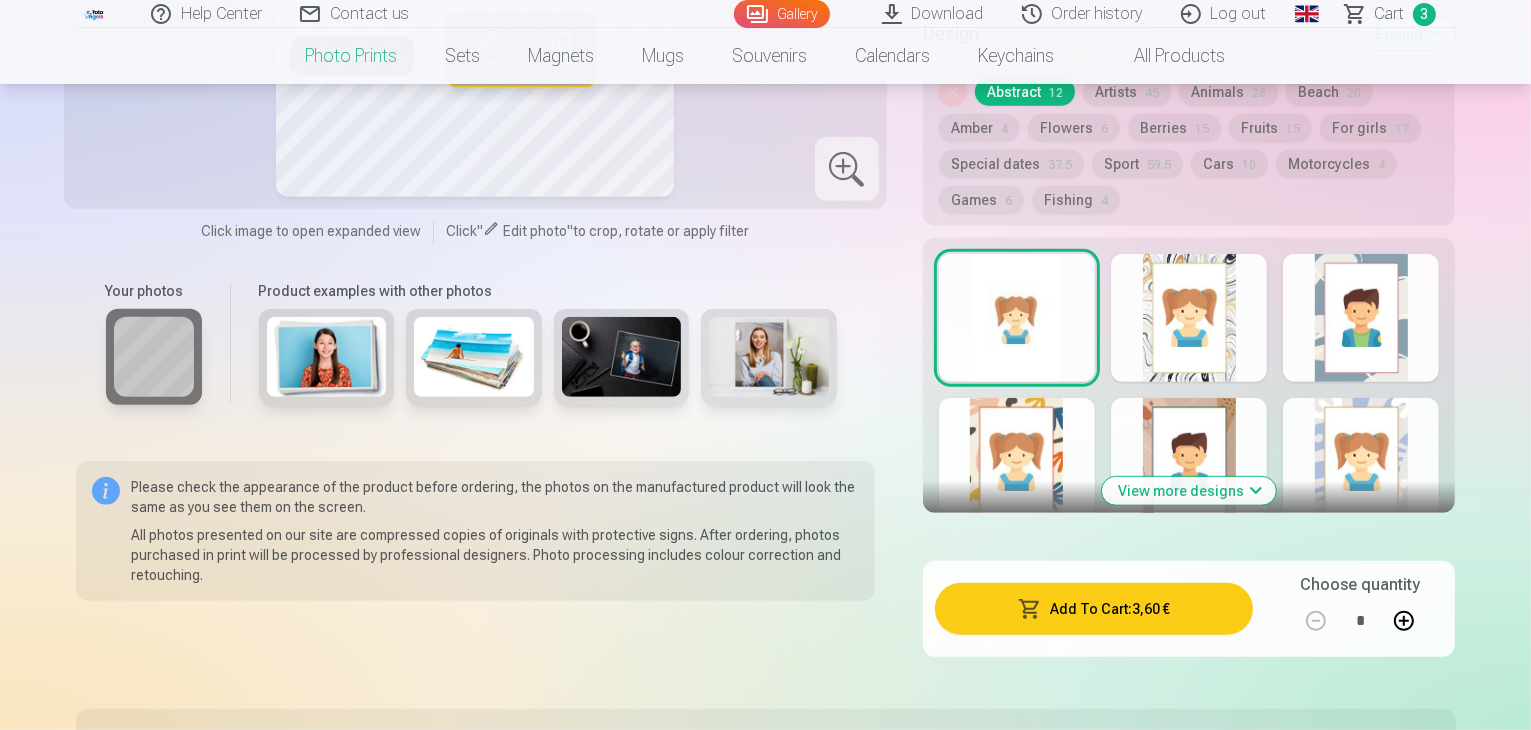click on "Add To Cart :  3,60 €" at bounding box center (1094, 609) 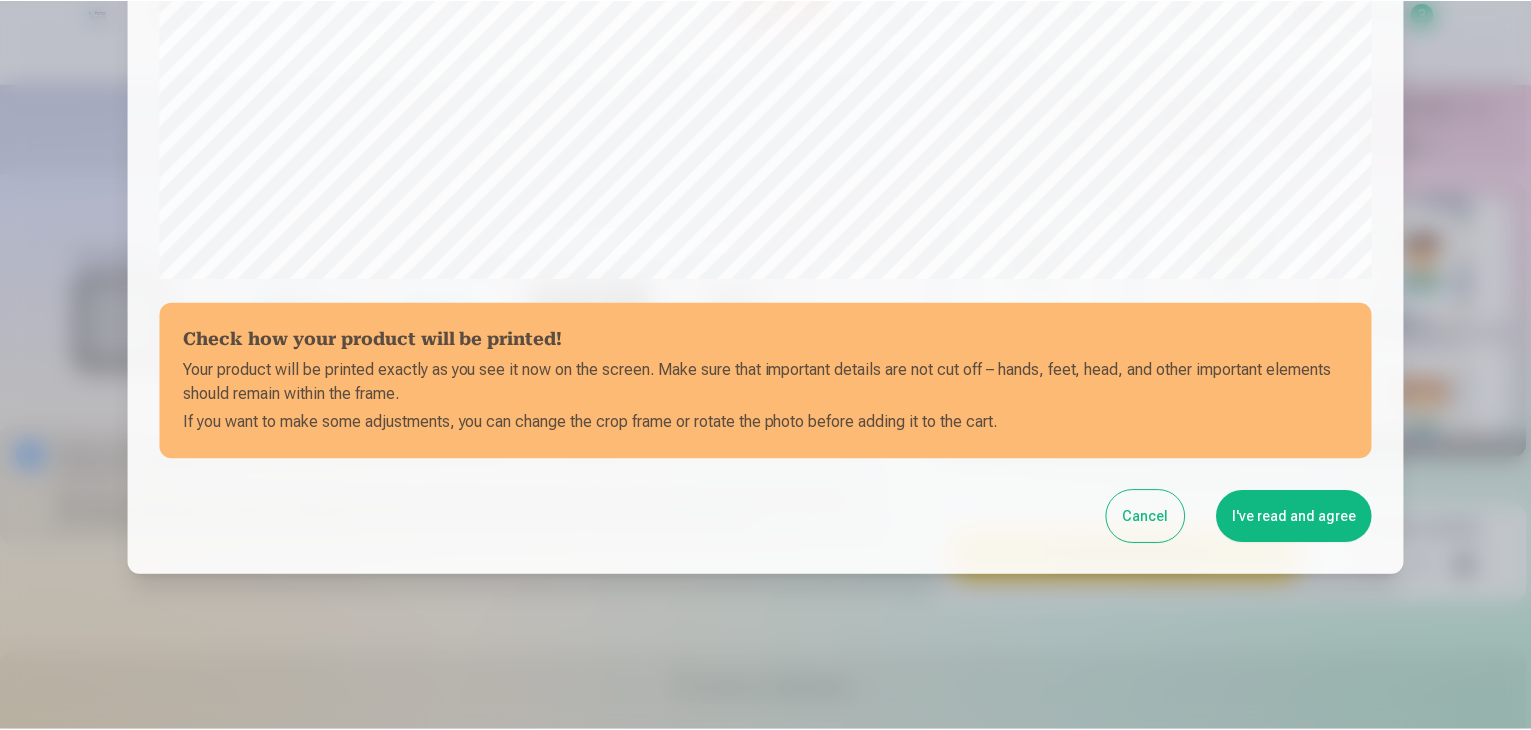 scroll, scrollTop: 708, scrollLeft: 0, axis: vertical 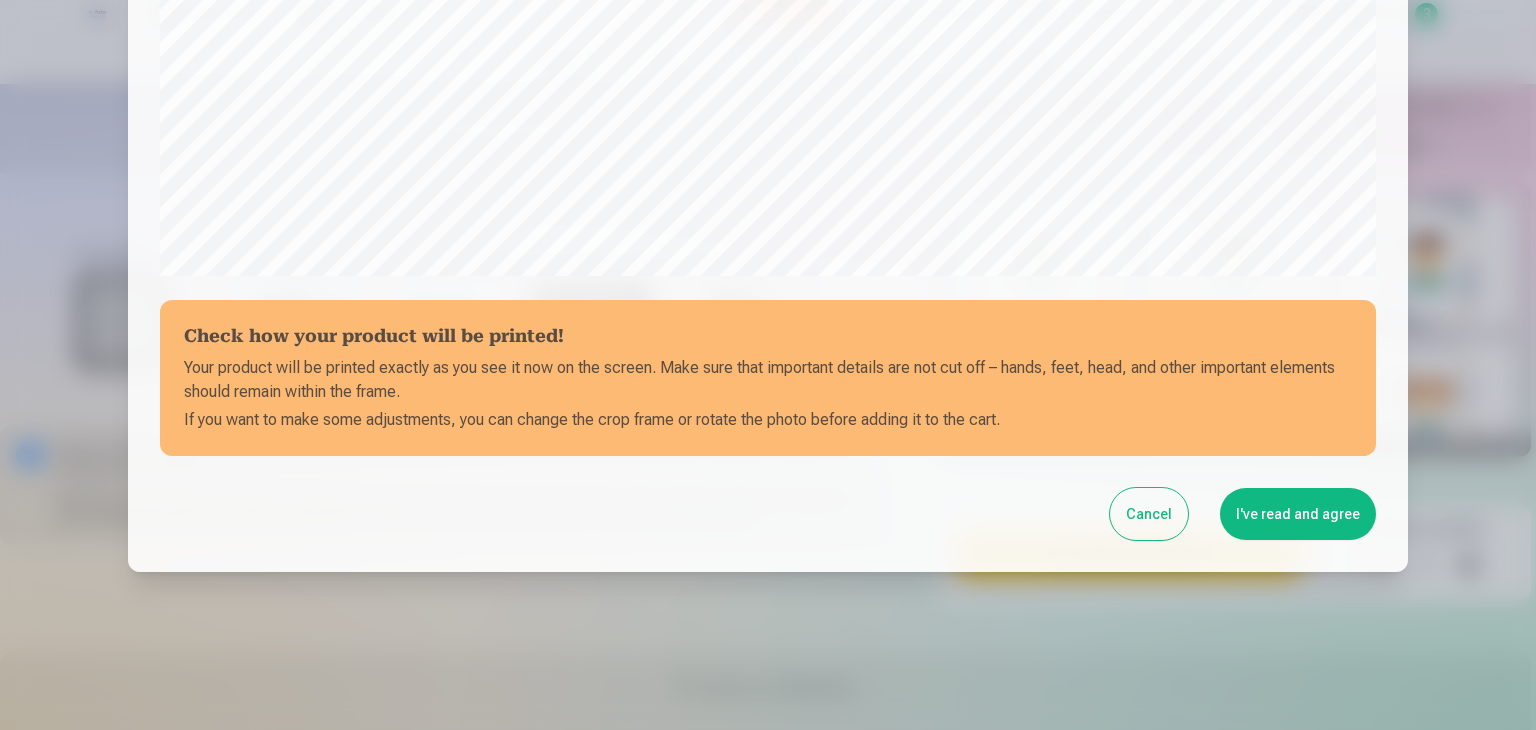 click on "I've read and agree" at bounding box center (1298, 514) 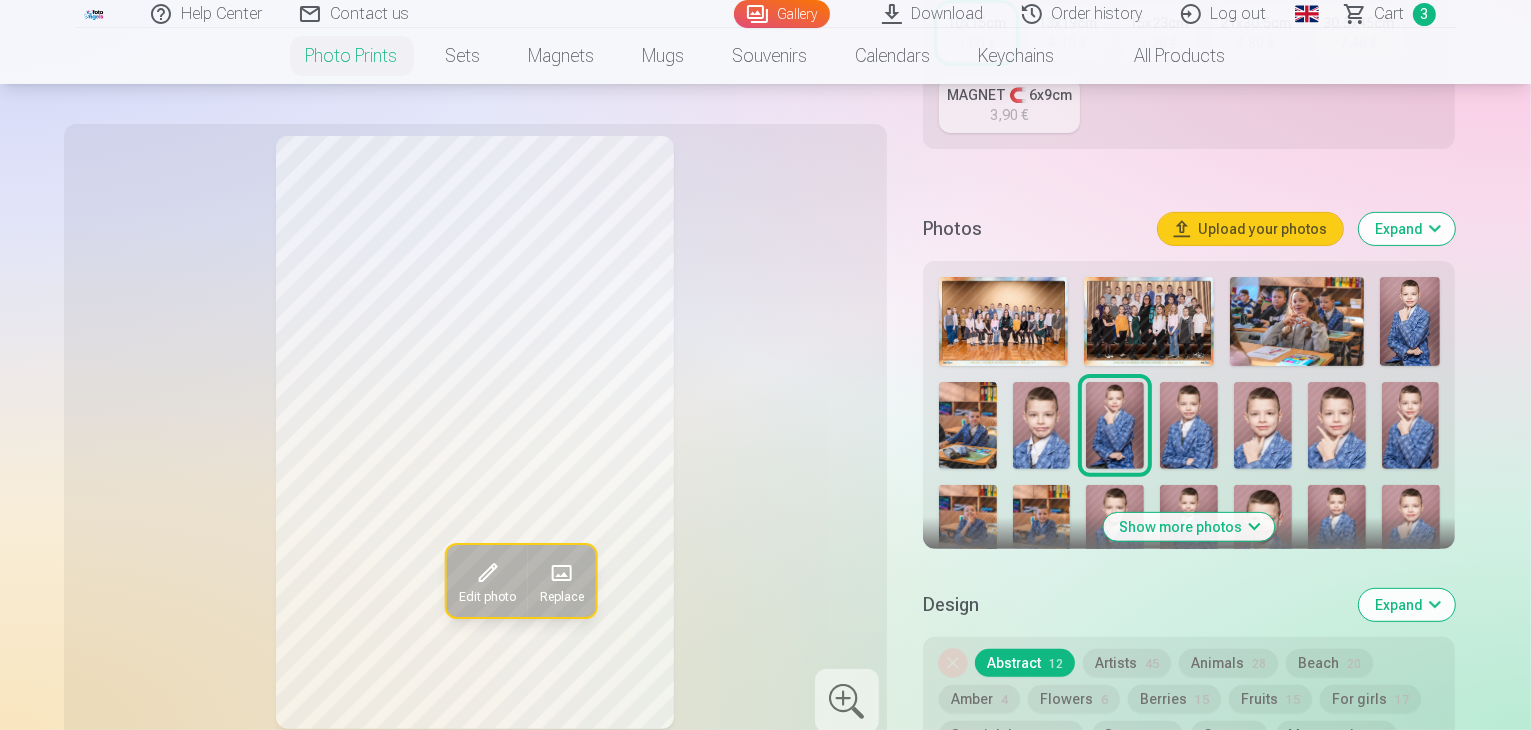 scroll, scrollTop: 506, scrollLeft: 0, axis: vertical 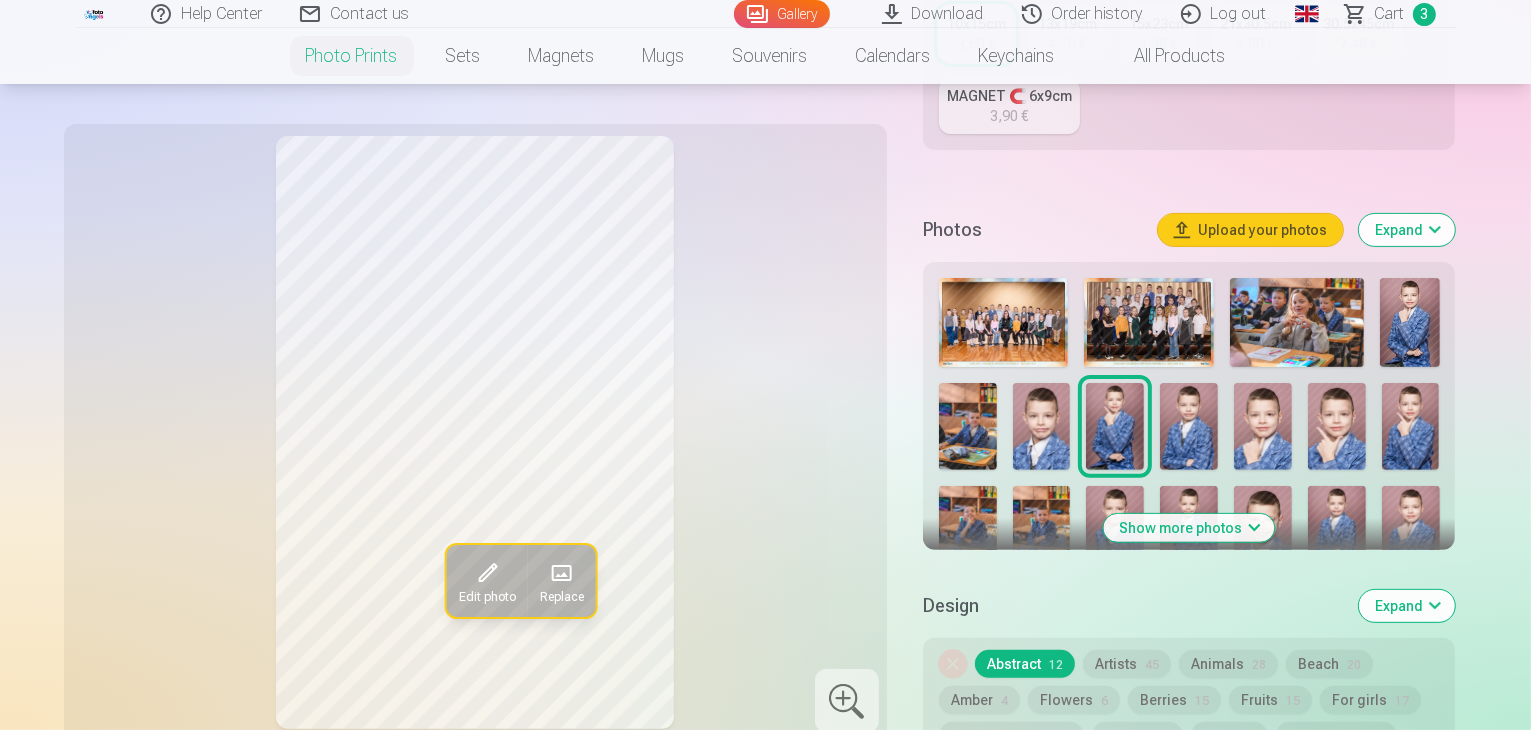 click at bounding box center (1189, 426) 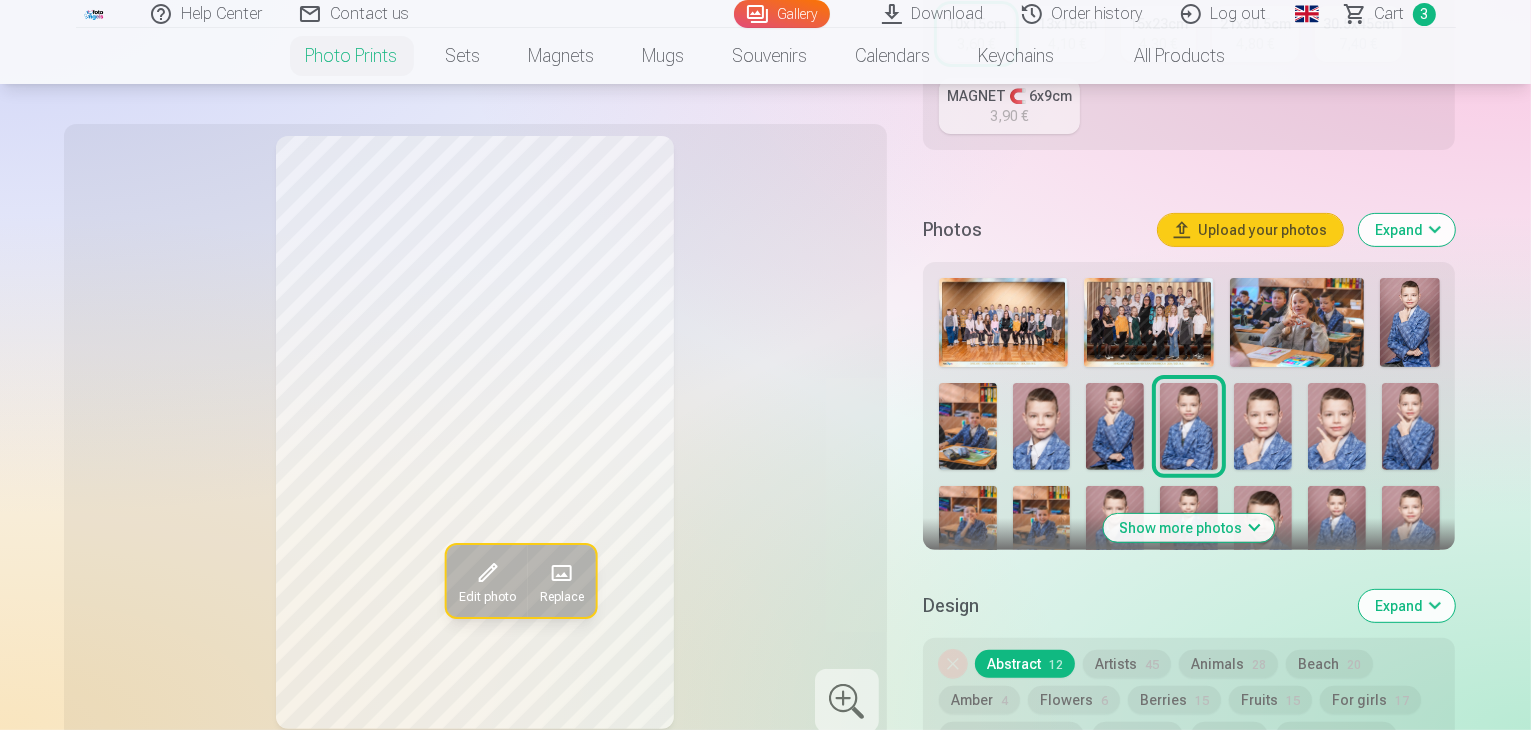 click at bounding box center [1263, 426] 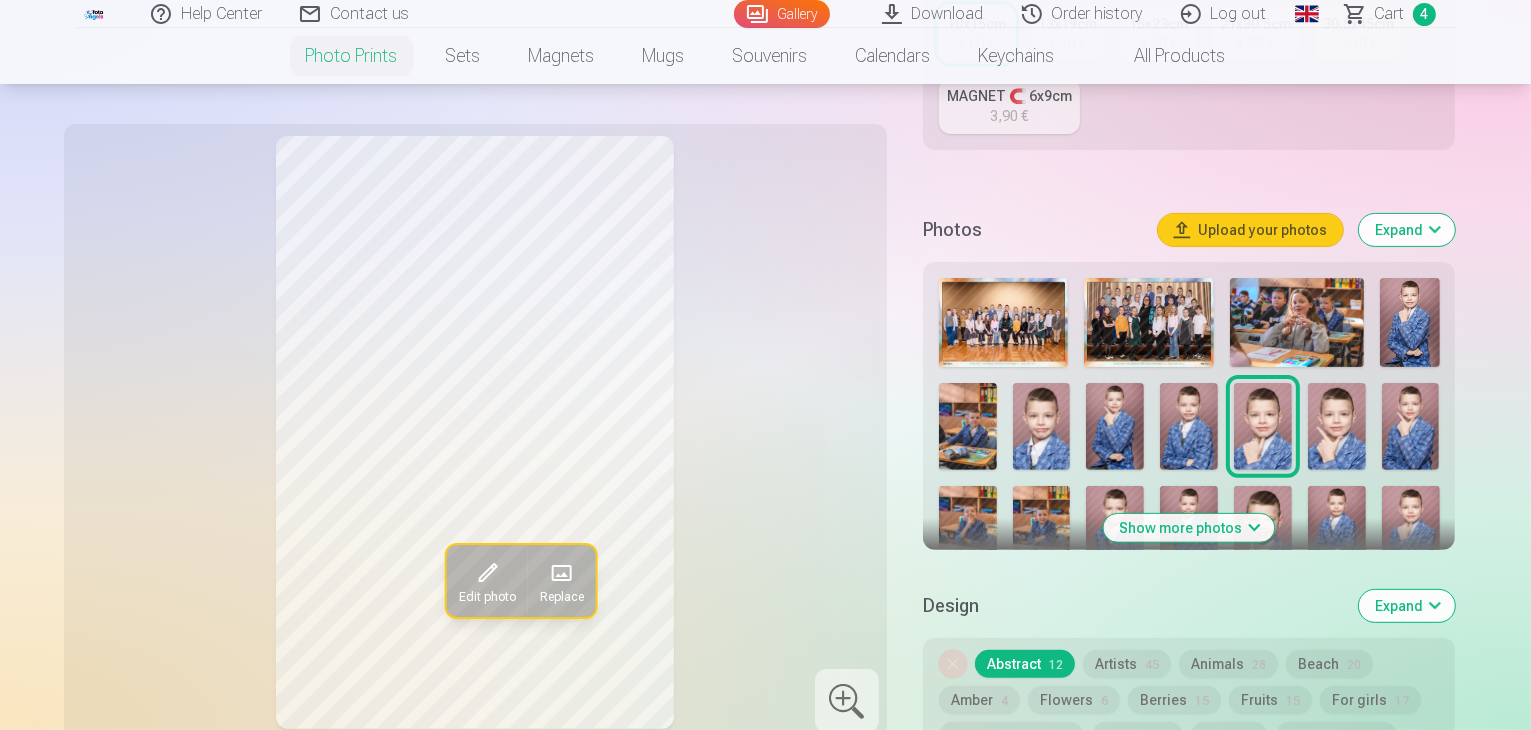 scroll, scrollTop: 578, scrollLeft: 0, axis: vertical 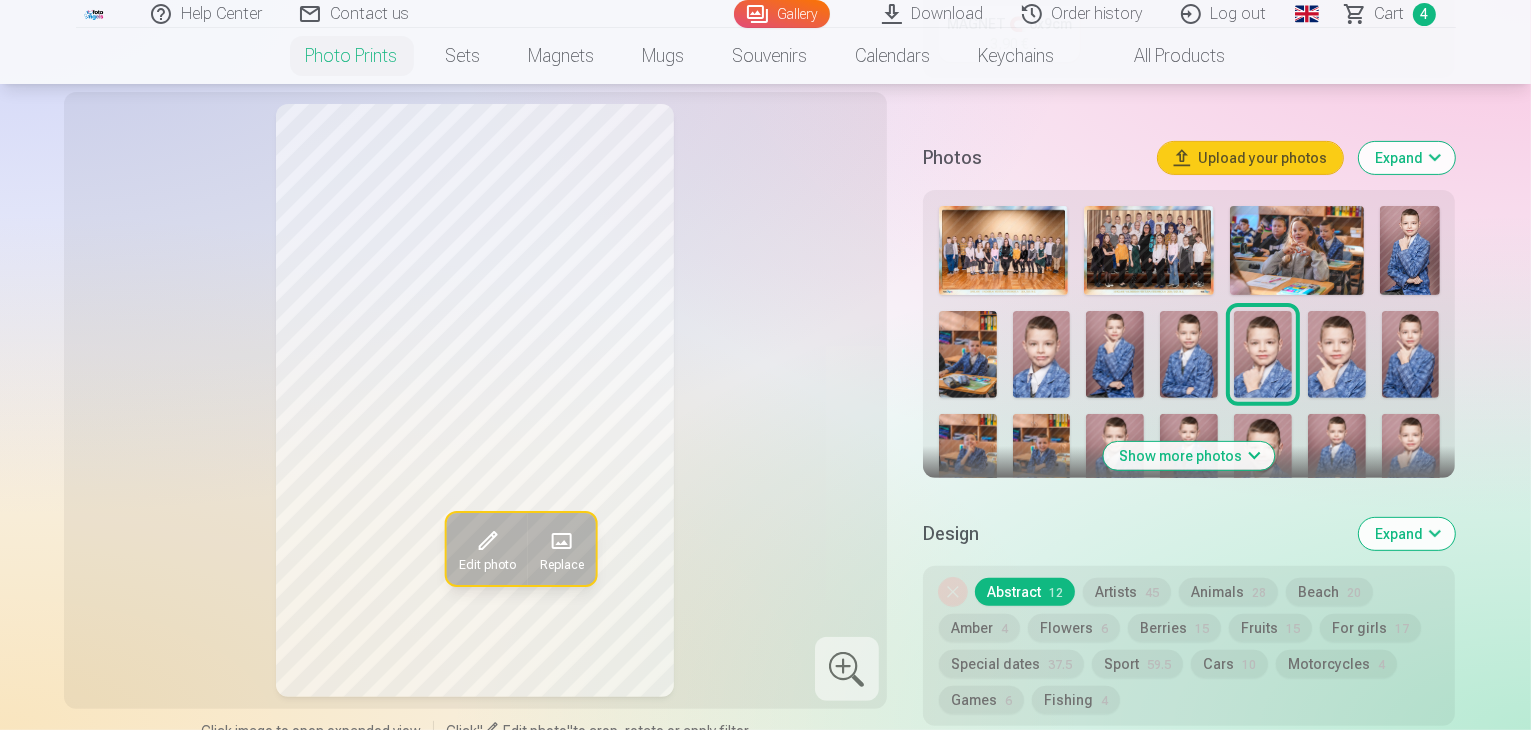 click at bounding box center [1337, 354] 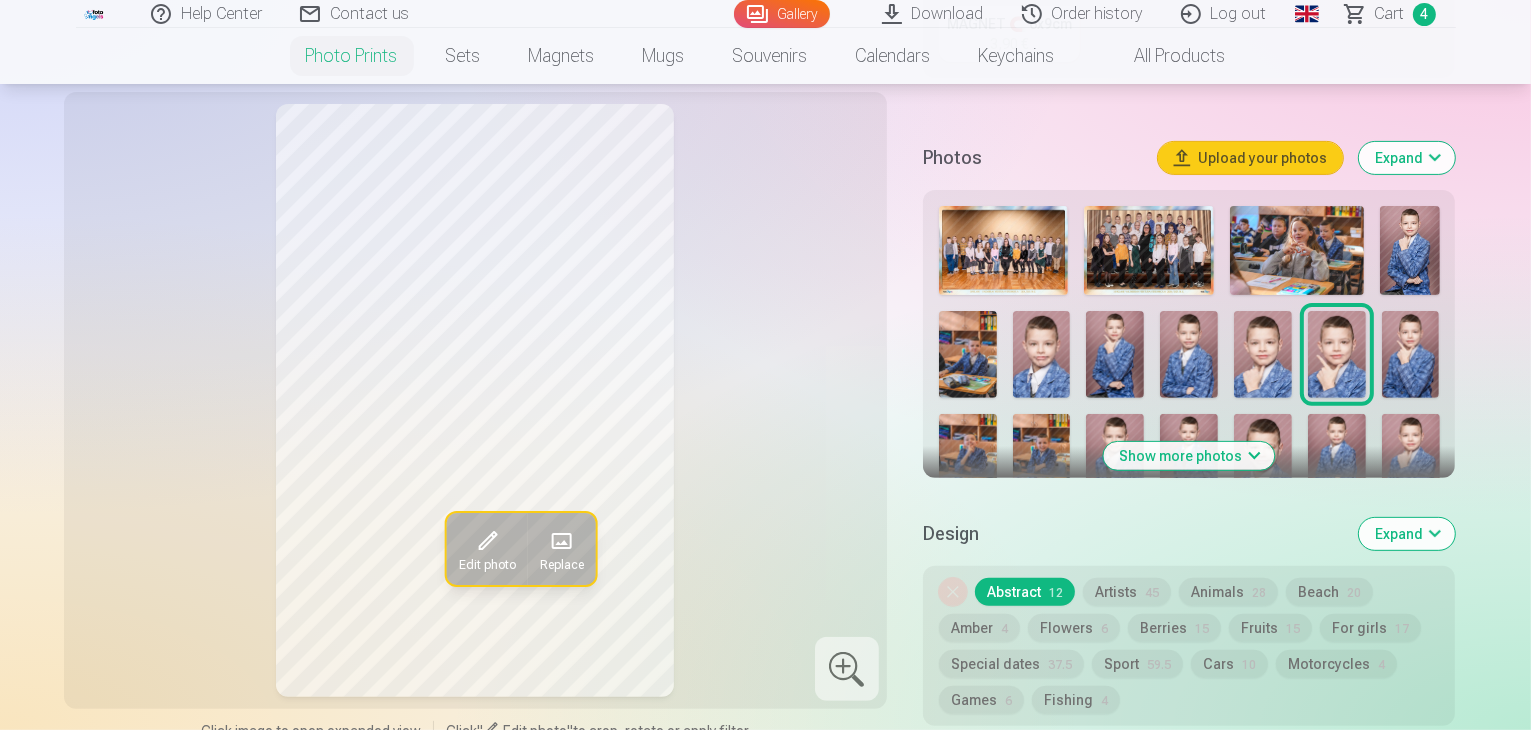 click at bounding box center (1411, 354) 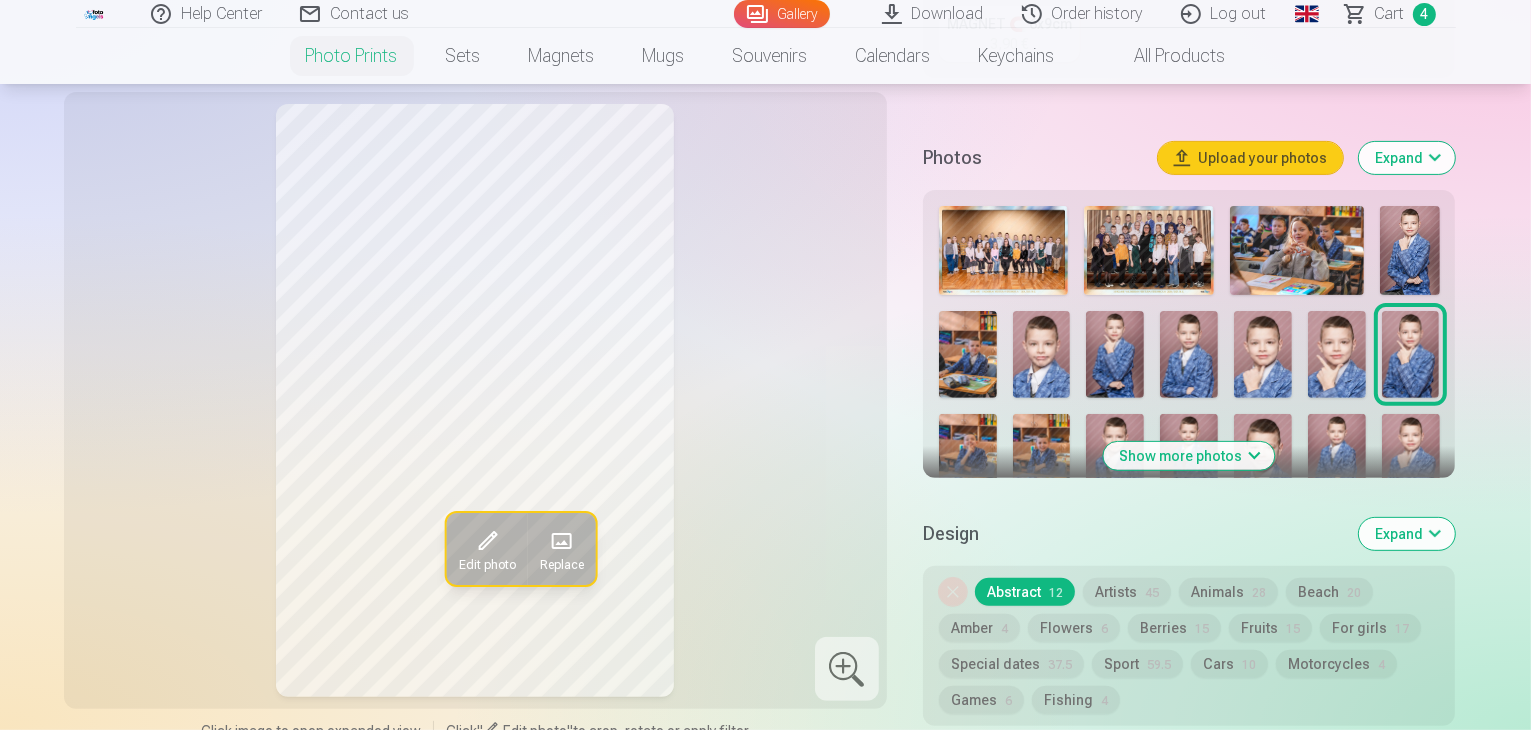 click at bounding box center [1115, 354] 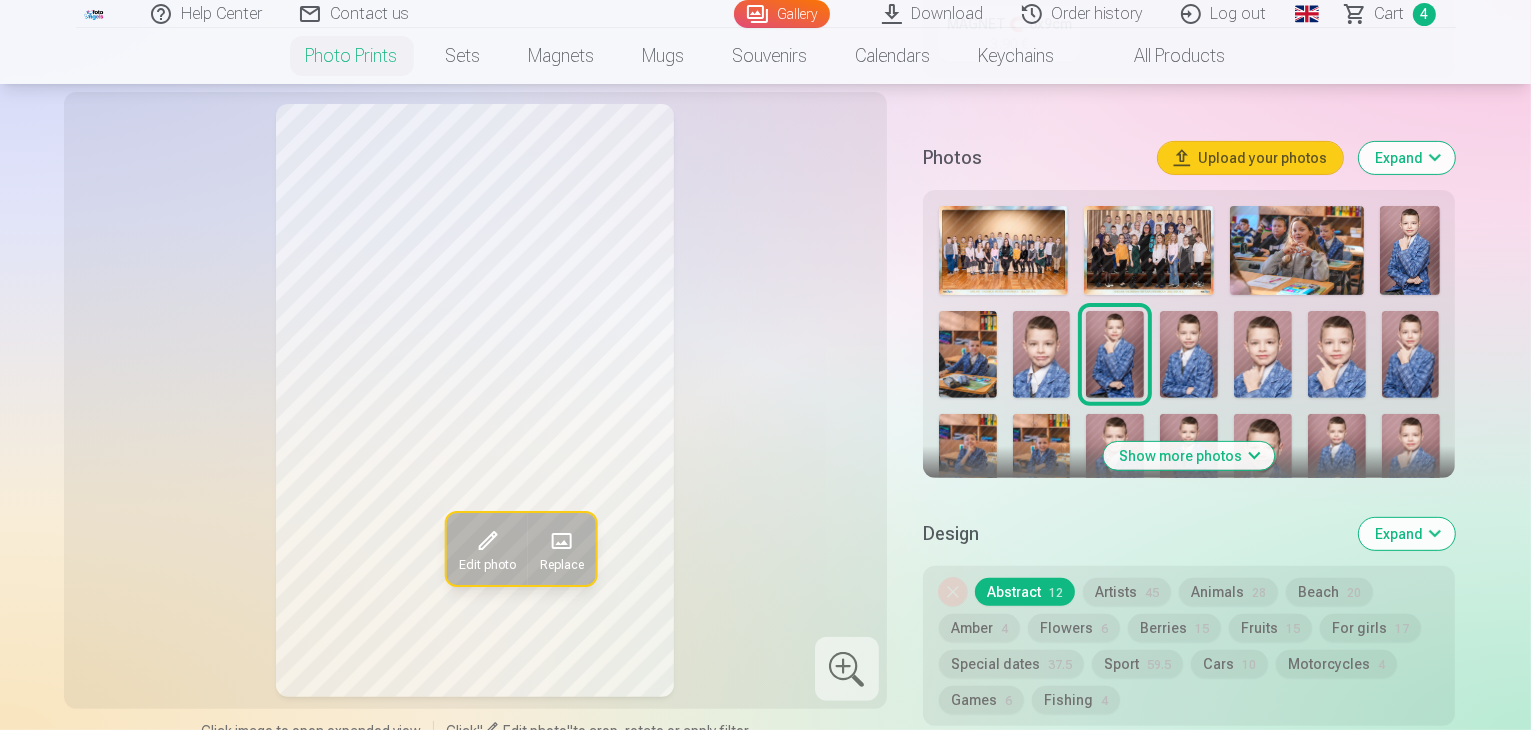 click at bounding box center [1411, 354] 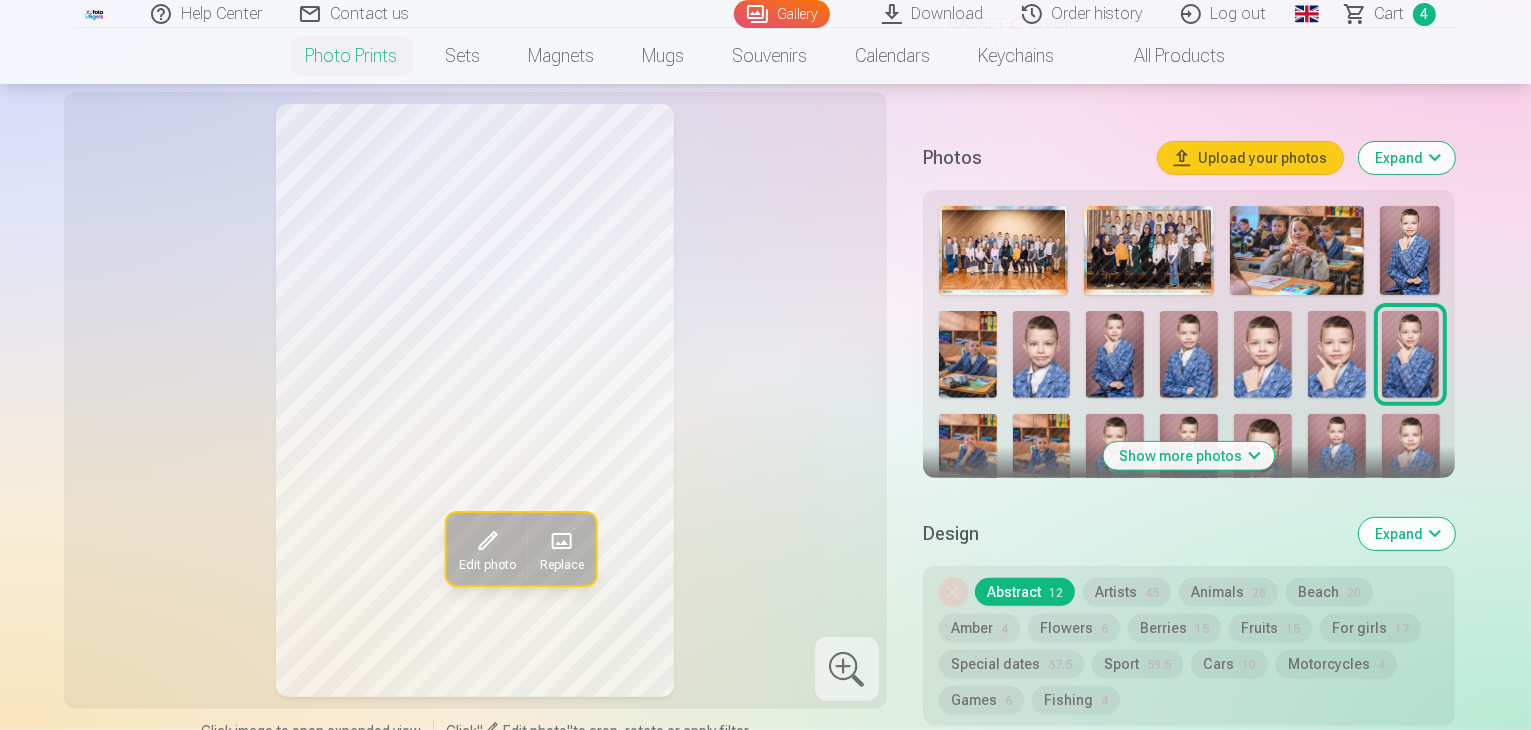 click at bounding box center [1337, 354] 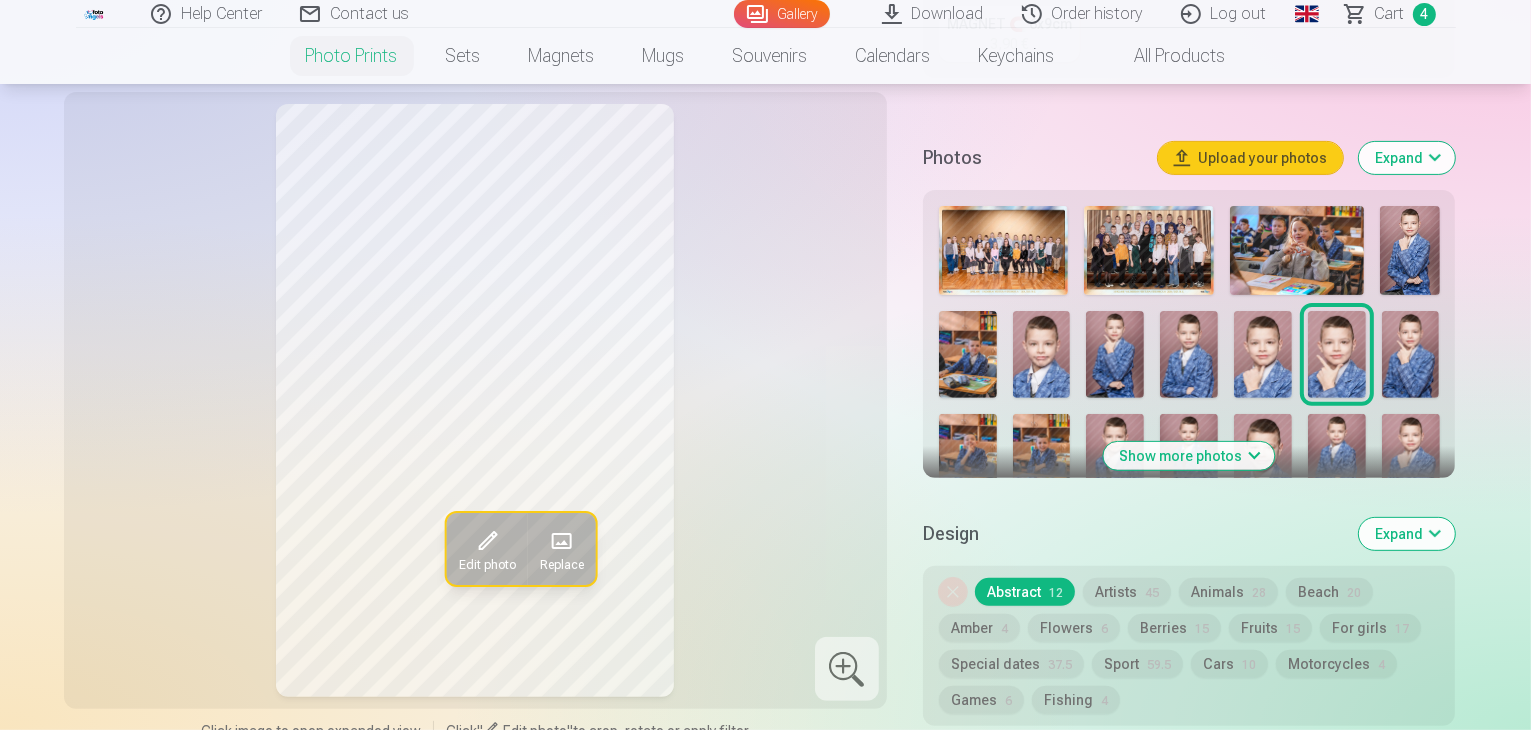 click at bounding box center [1263, 354] 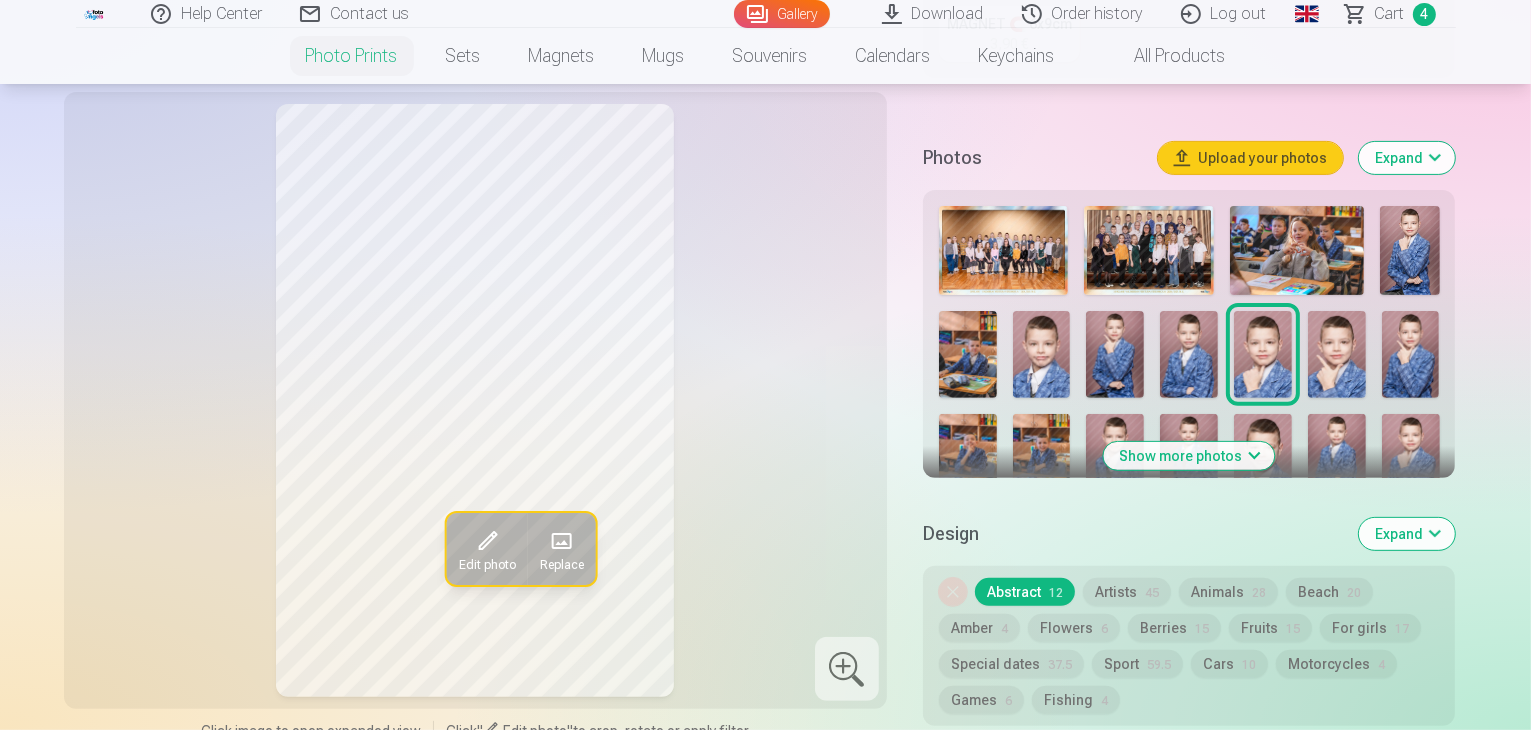 click on "Show more photos" at bounding box center (1189, 456) 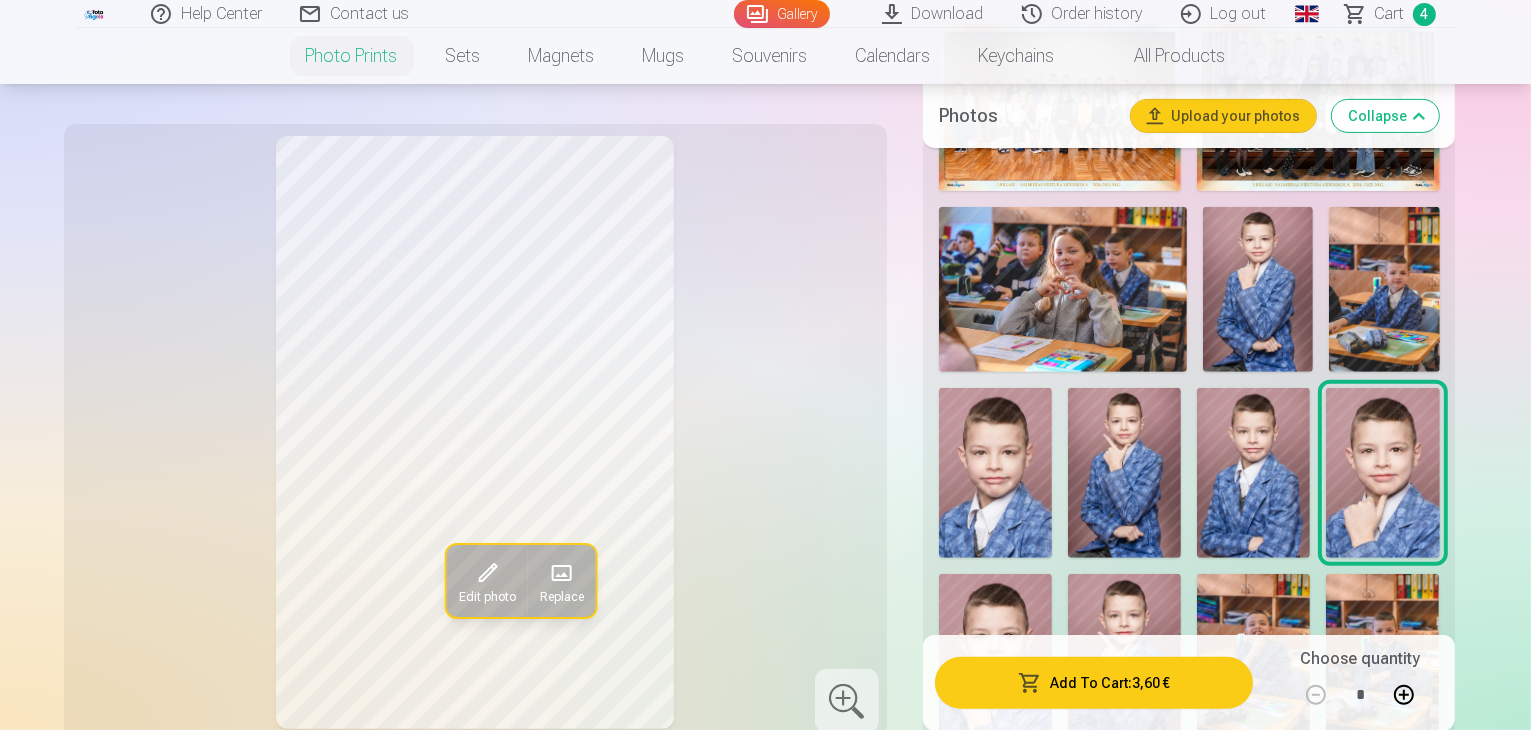 scroll, scrollTop: 808, scrollLeft: 0, axis: vertical 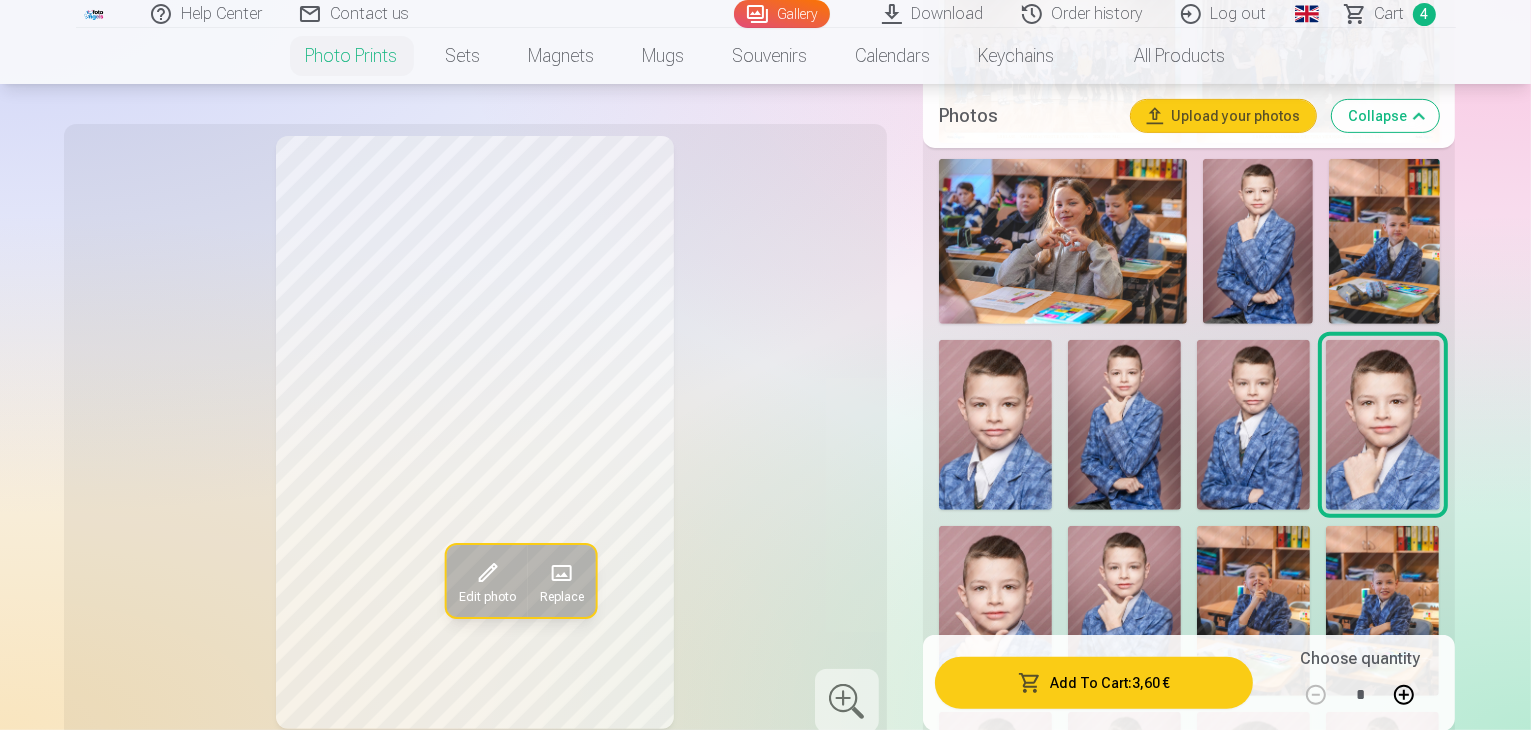 click at bounding box center (995, 611) 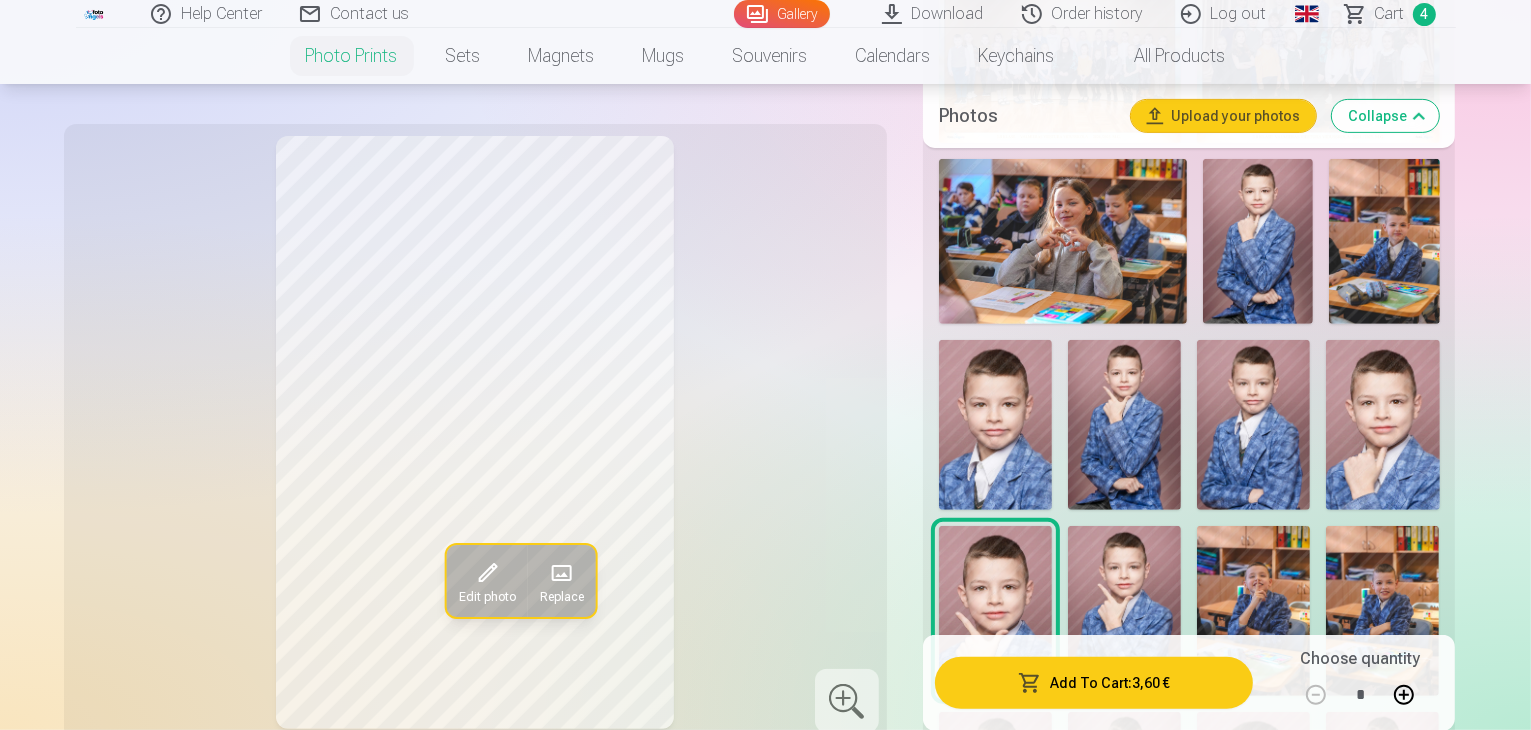 click at bounding box center (1382, 425) 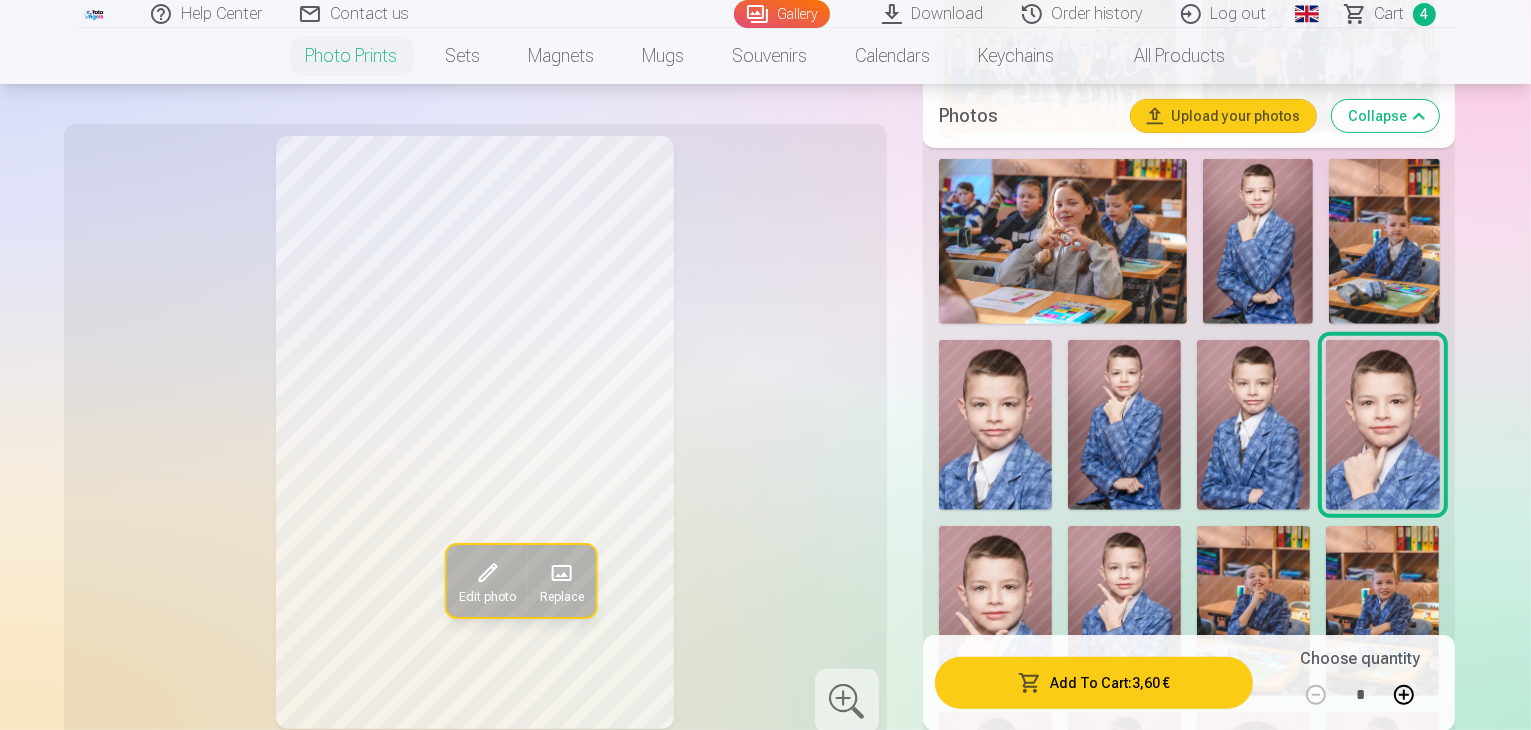 click at bounding box center [1253, 425] 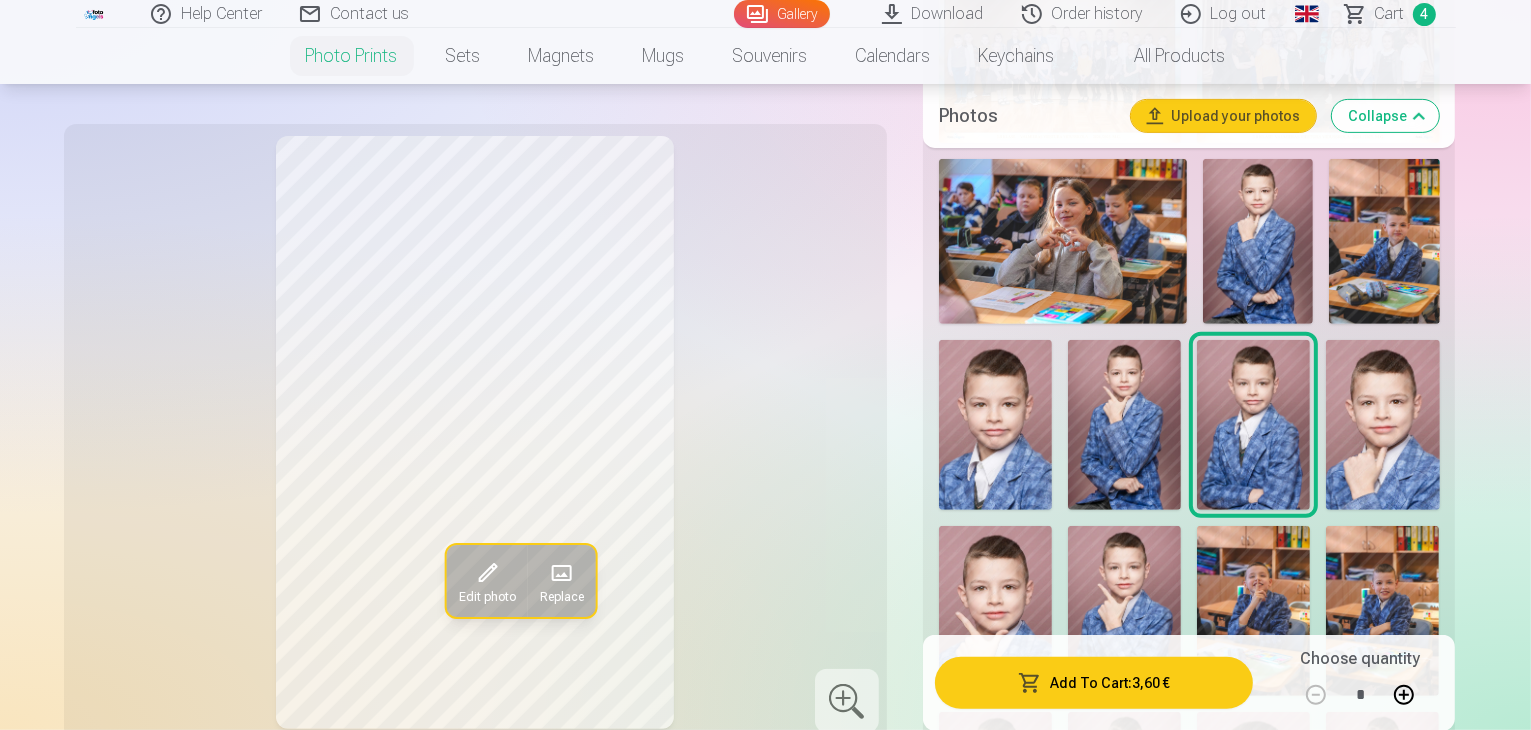 click at bounding box center [1124, 425] 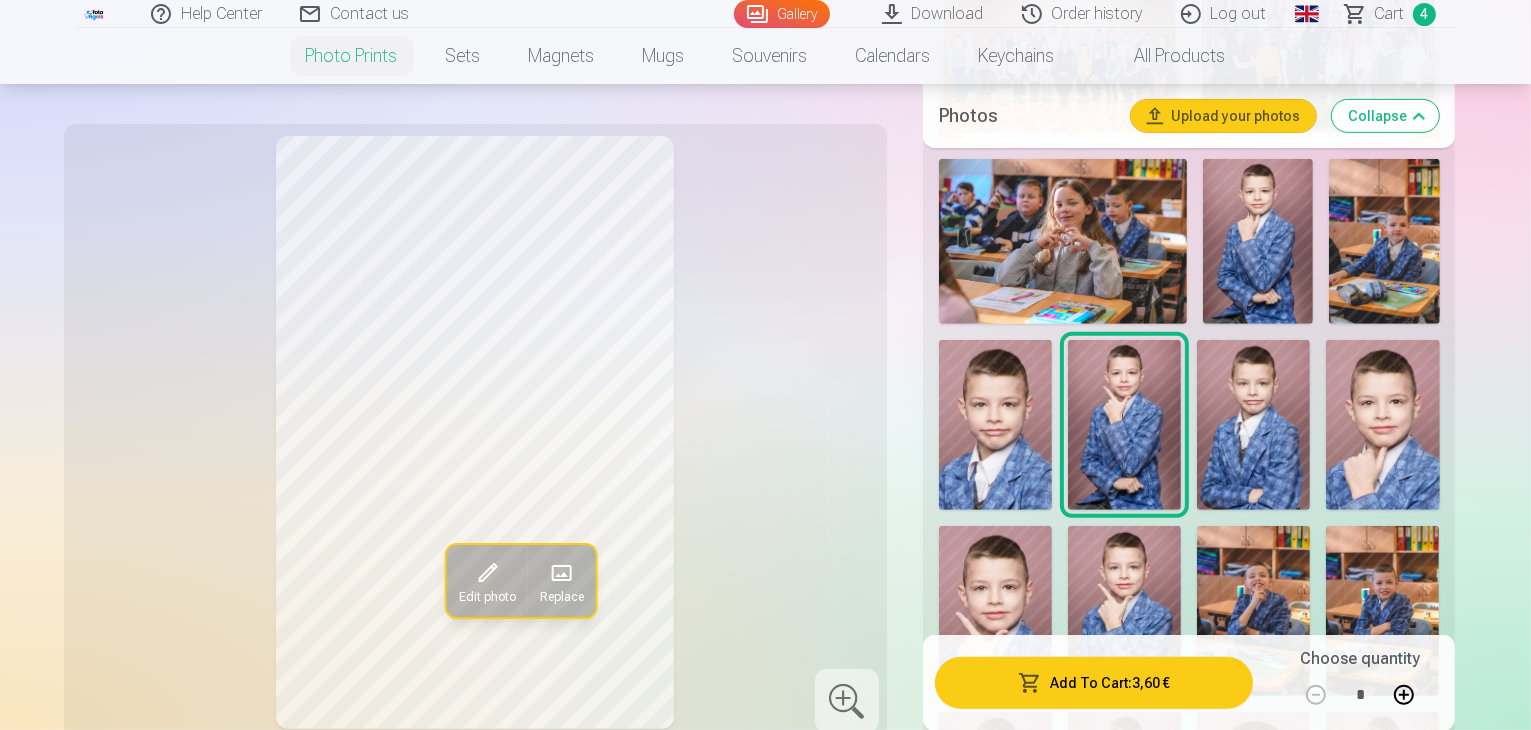 click at bounding box center (1253, 425) 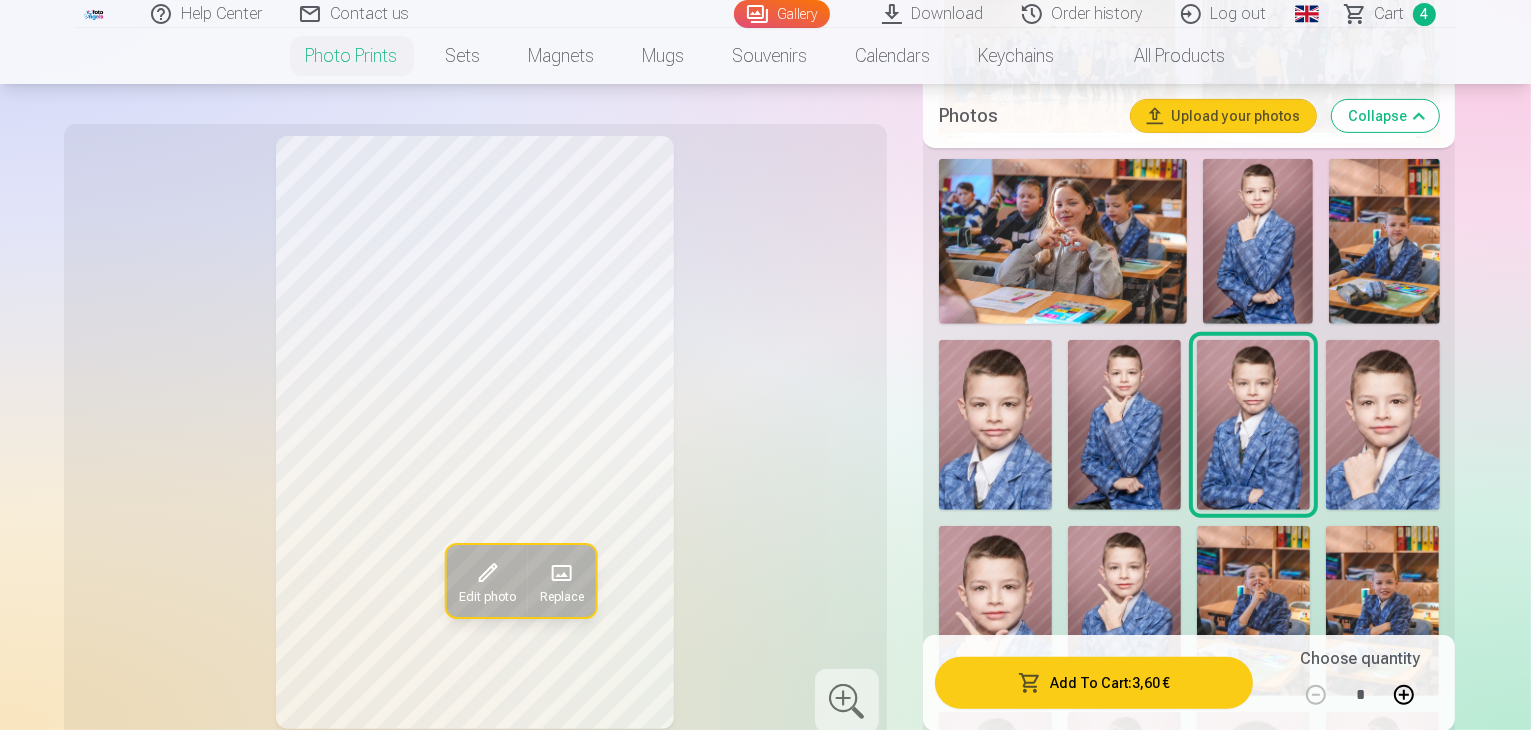 click at bounding box center (1382, 425) 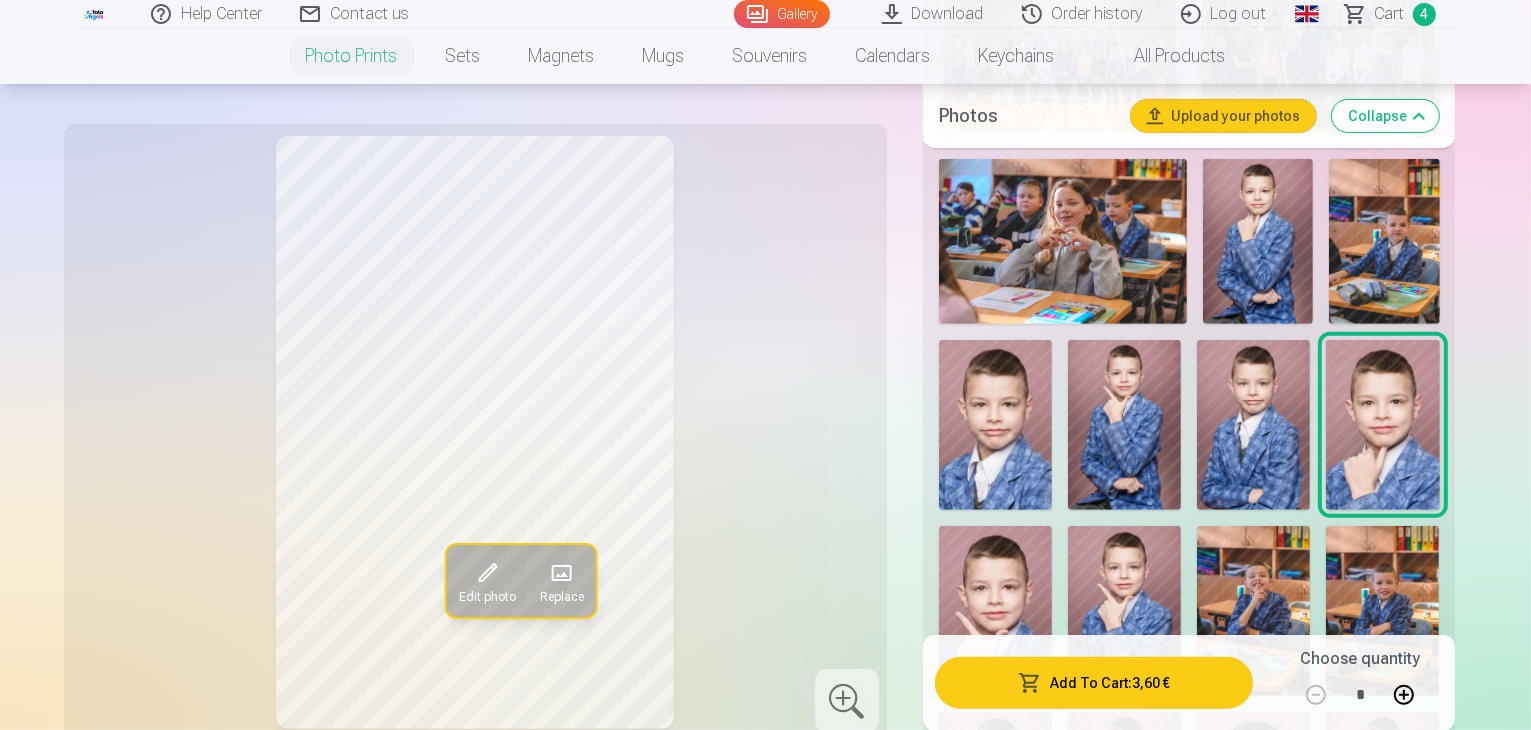 click at bounding box center [995, 611] 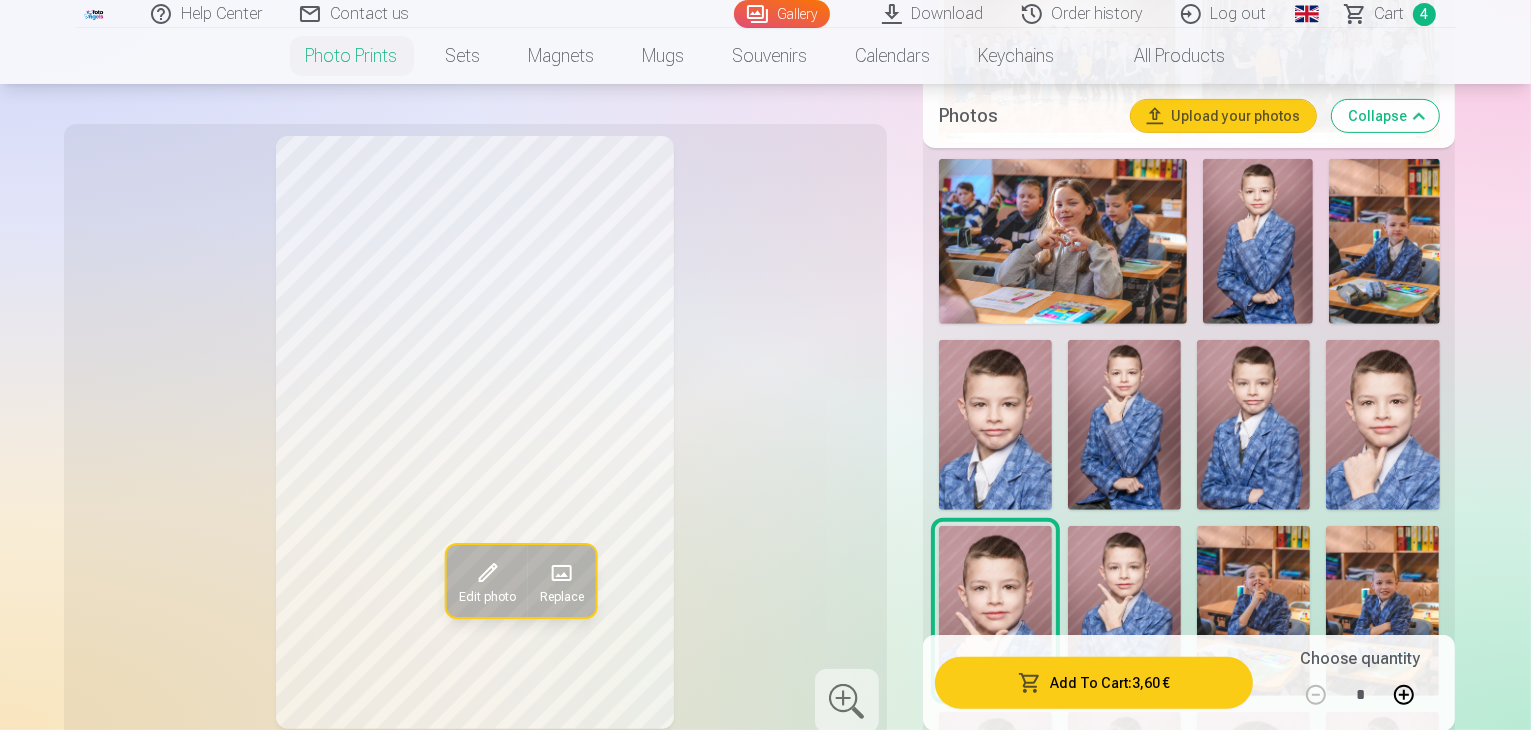 click at bounding box center [1189, 1088] 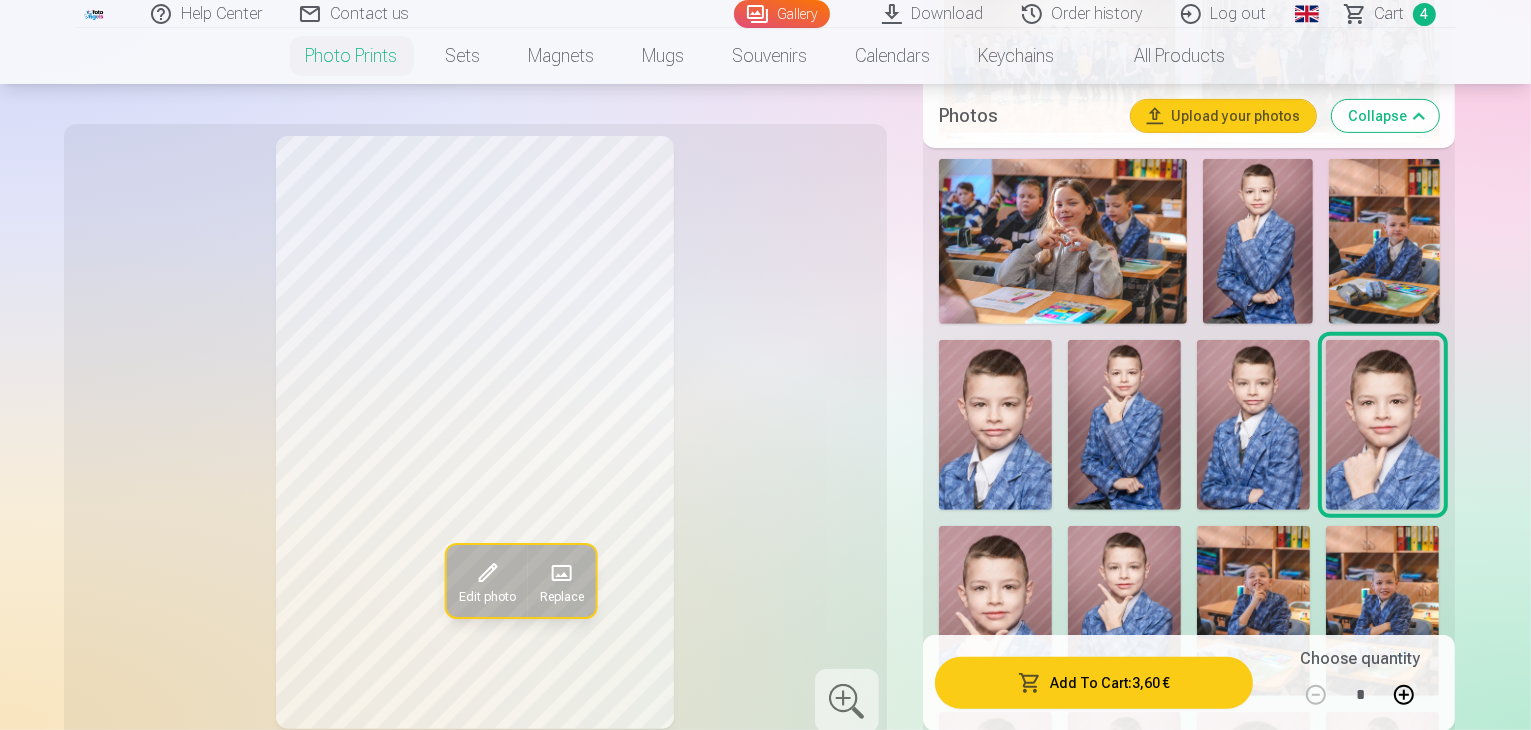click at bounding box center [995, 611] 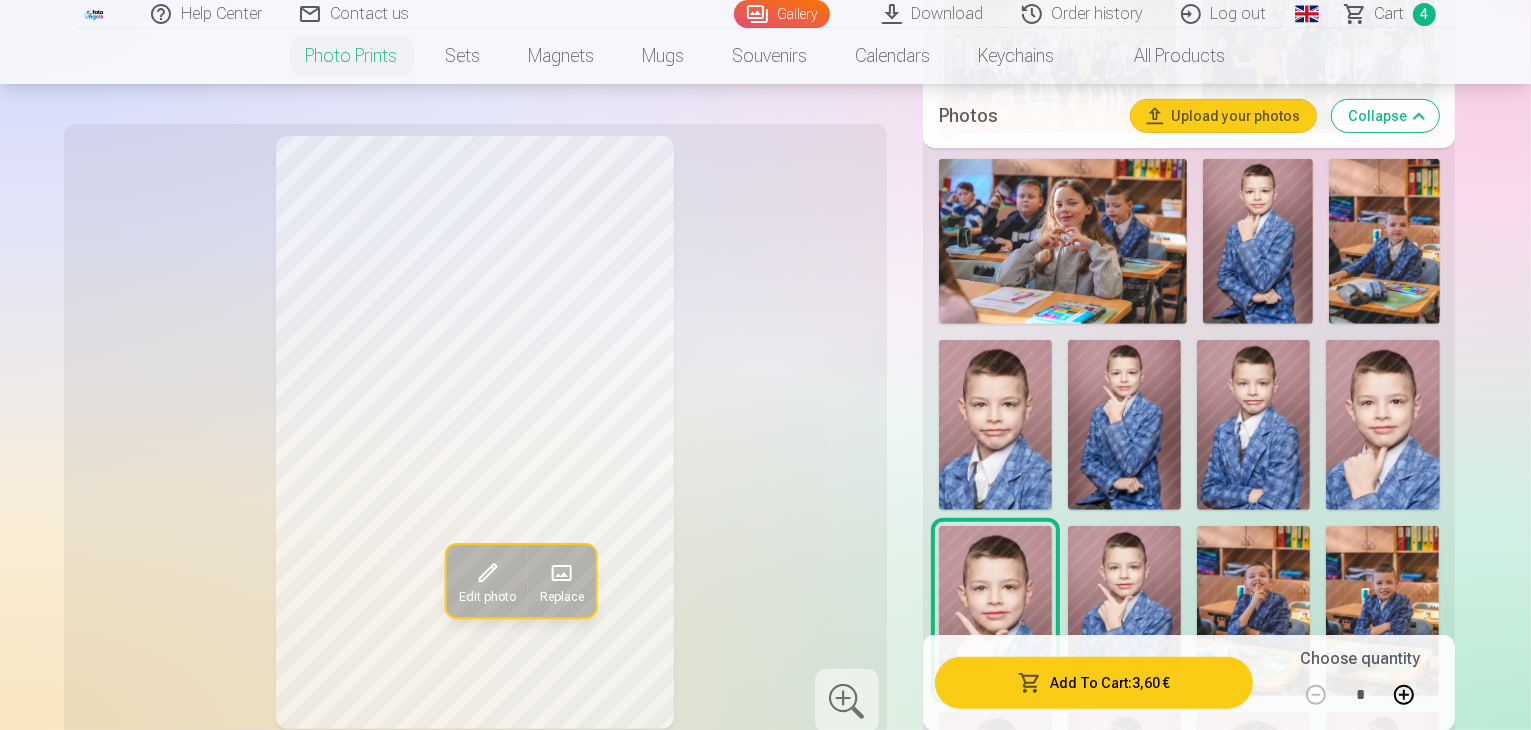 click at bounding box center [1124, 611] 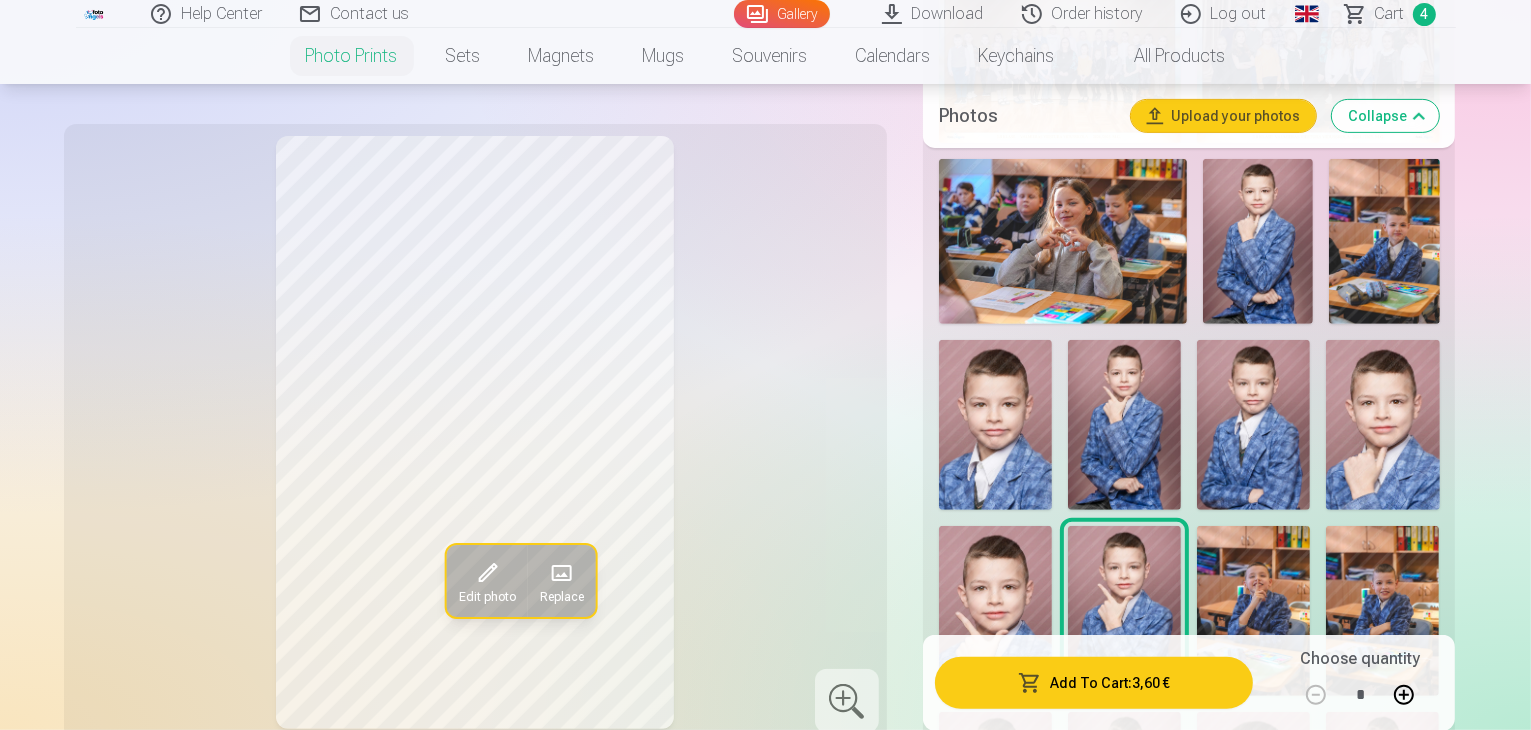 click at bounding box center (1258, 242) 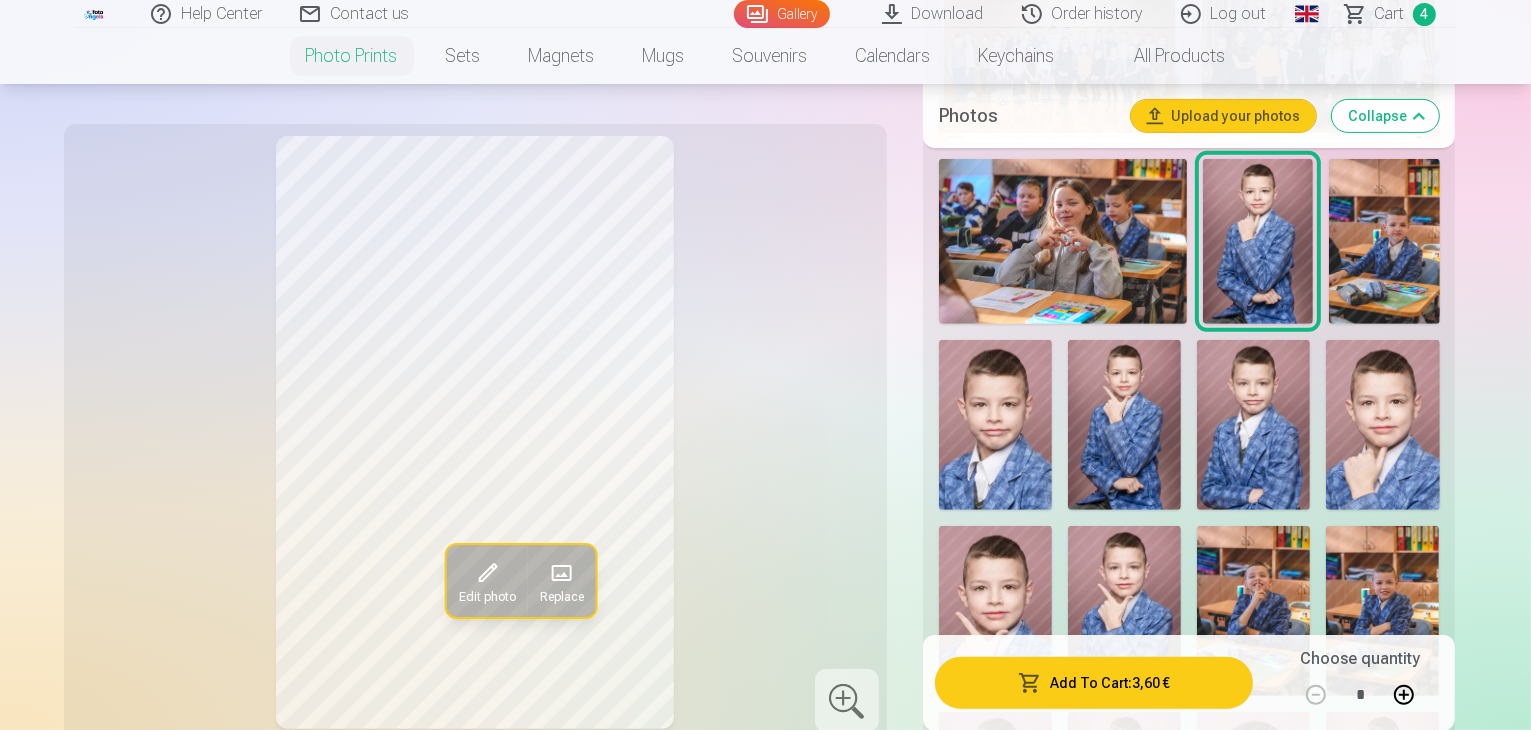 click at bounding box center (1124, 611) 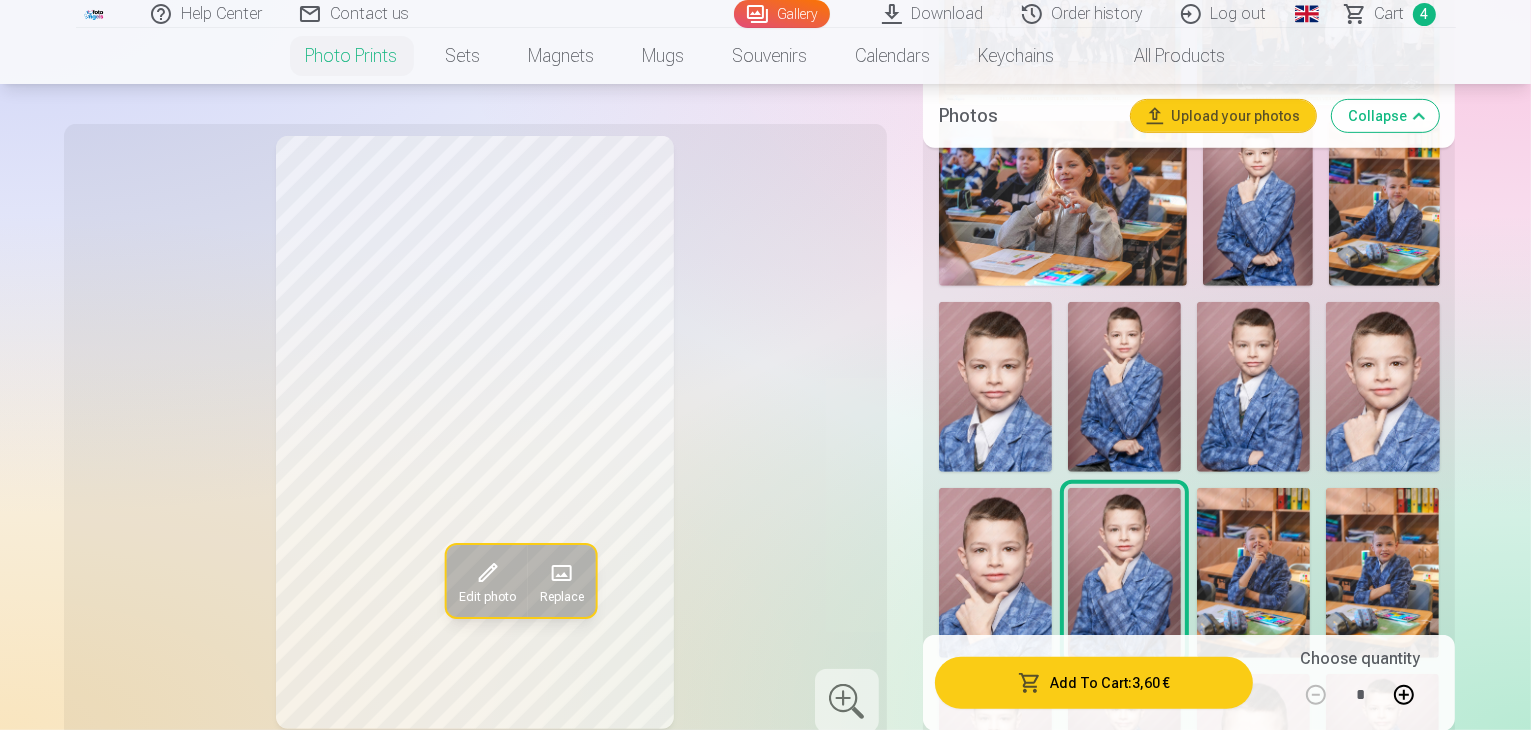 scroll, scrollTop: 850, scrollLeft: 0, axis: vertical 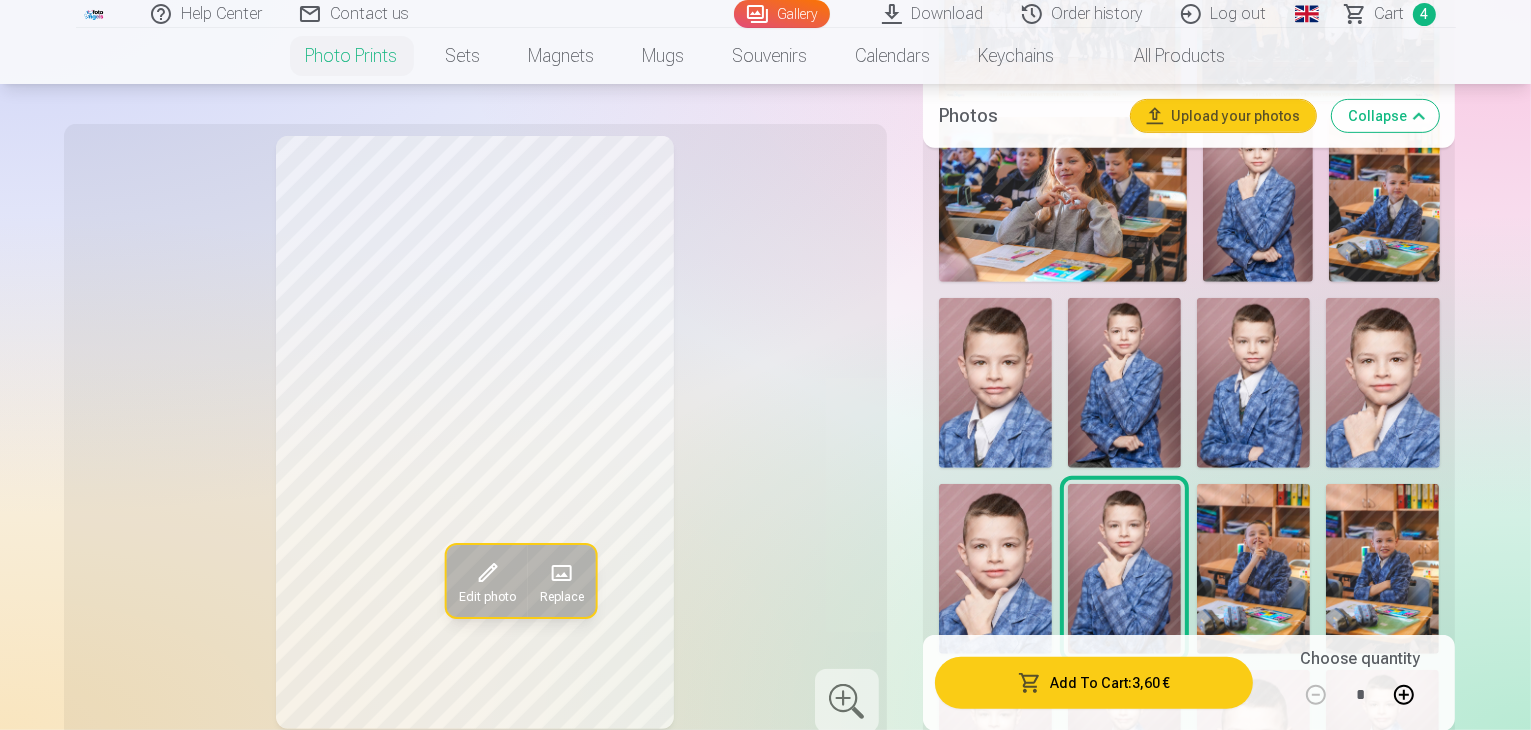 click at bounding box center (1124, 569) 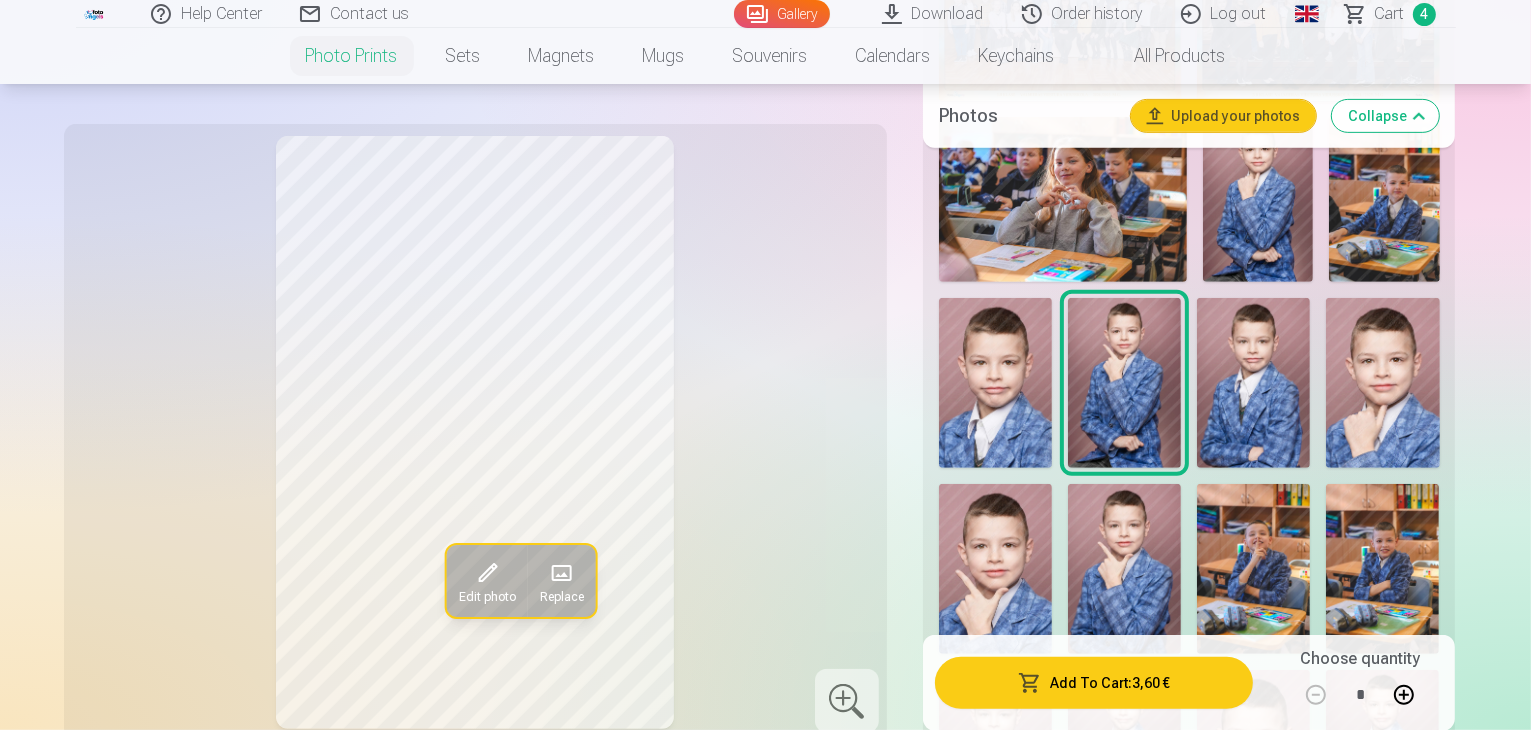 click at bounding box center (1124, 569) 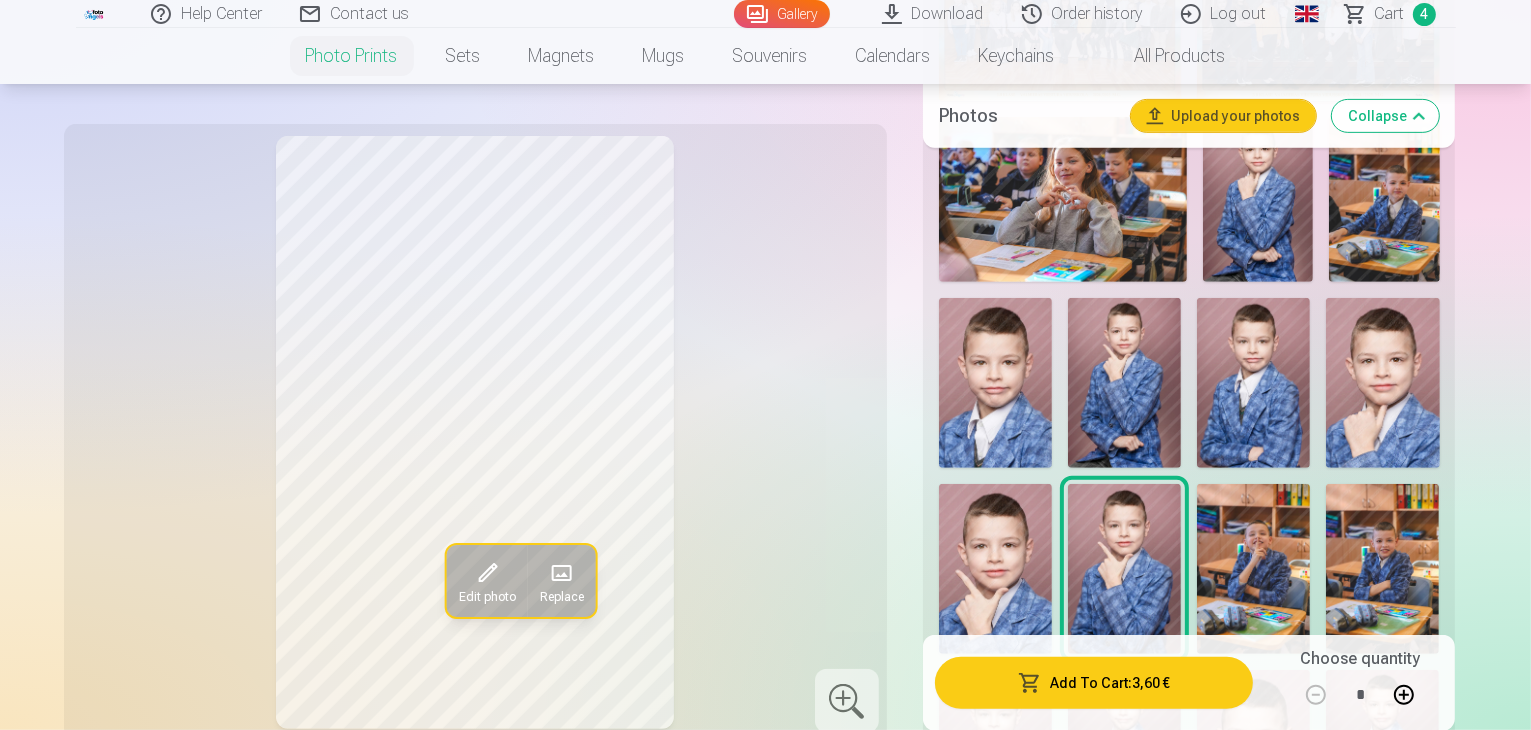 click at bounding box center (1253, 569) 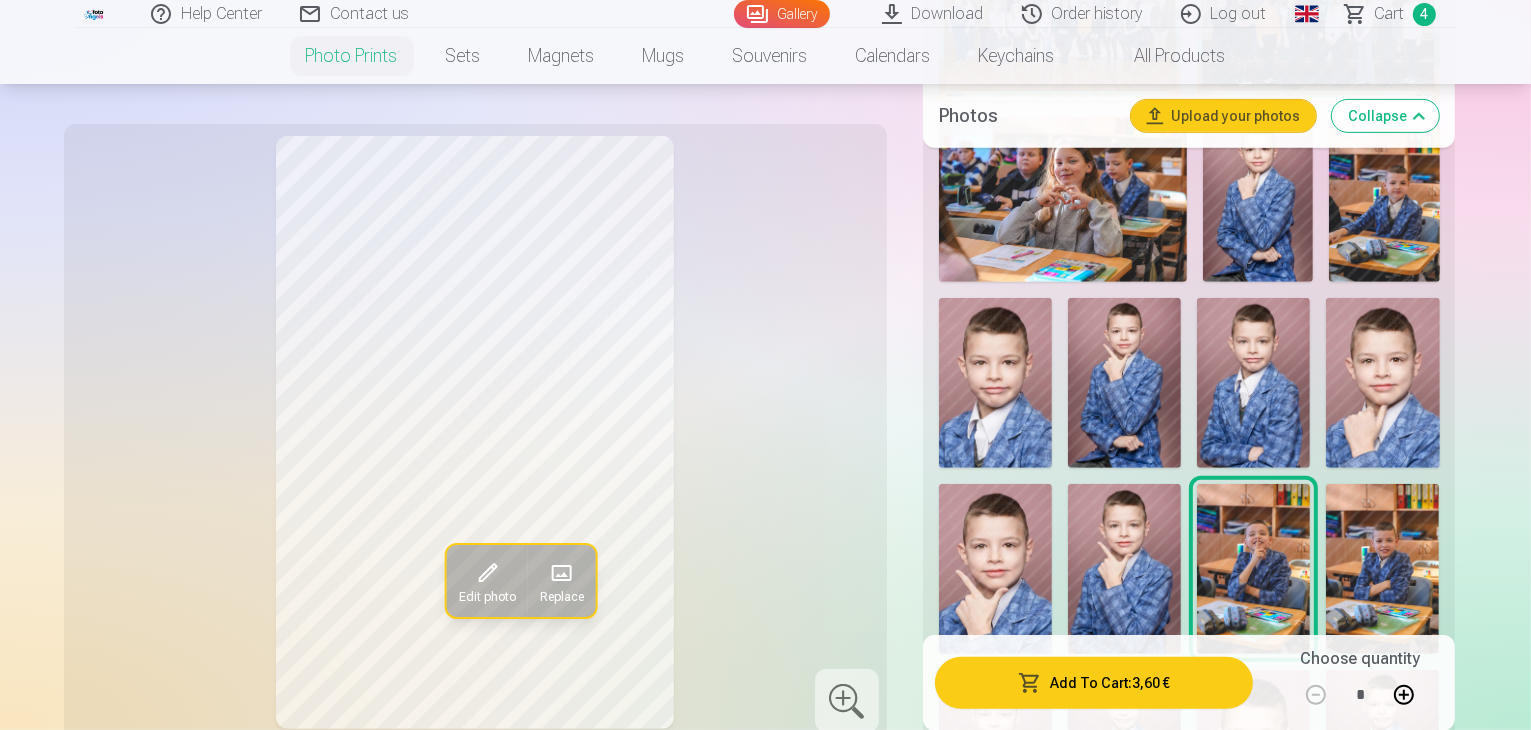 click at bounding box center [1382, 569] 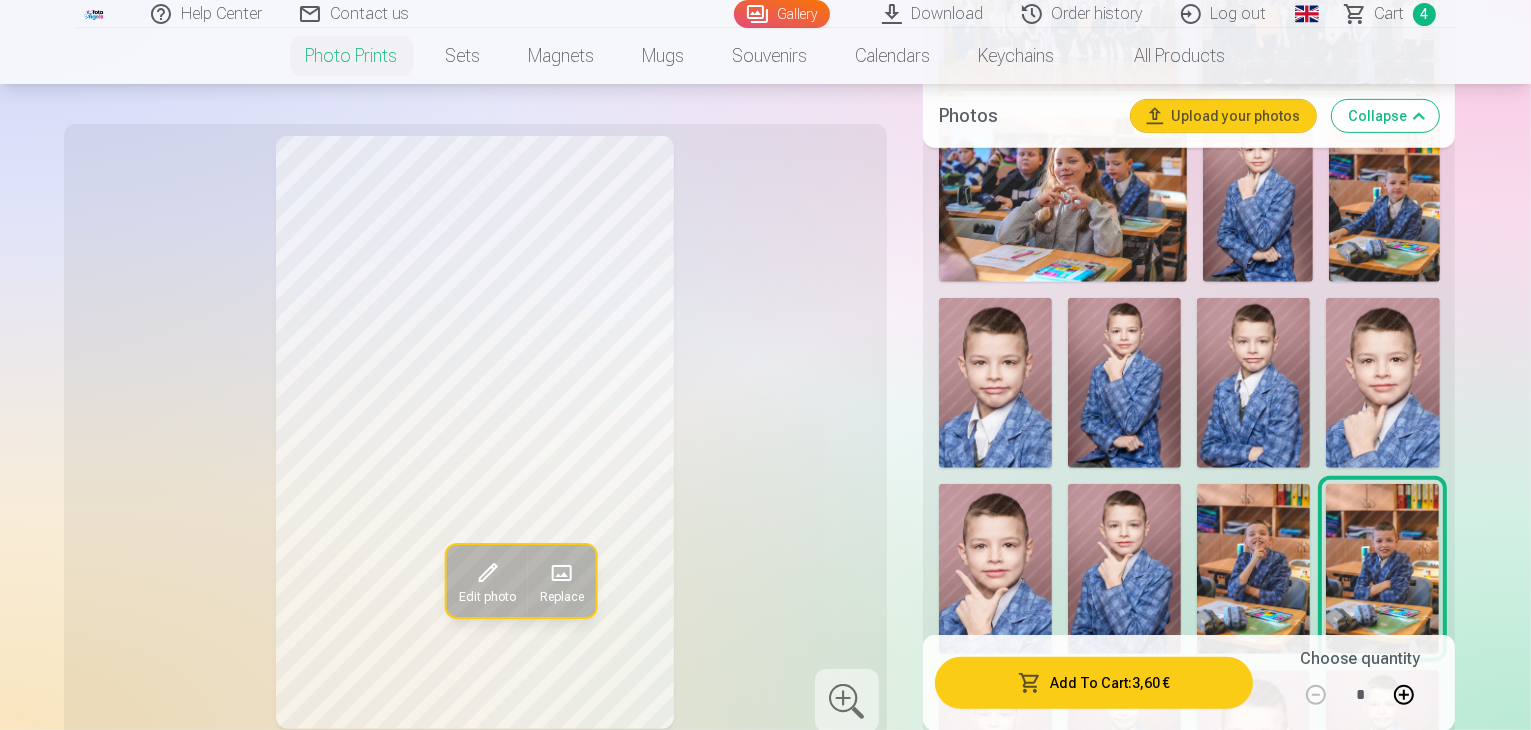 click at bounding box center (1253, 569) 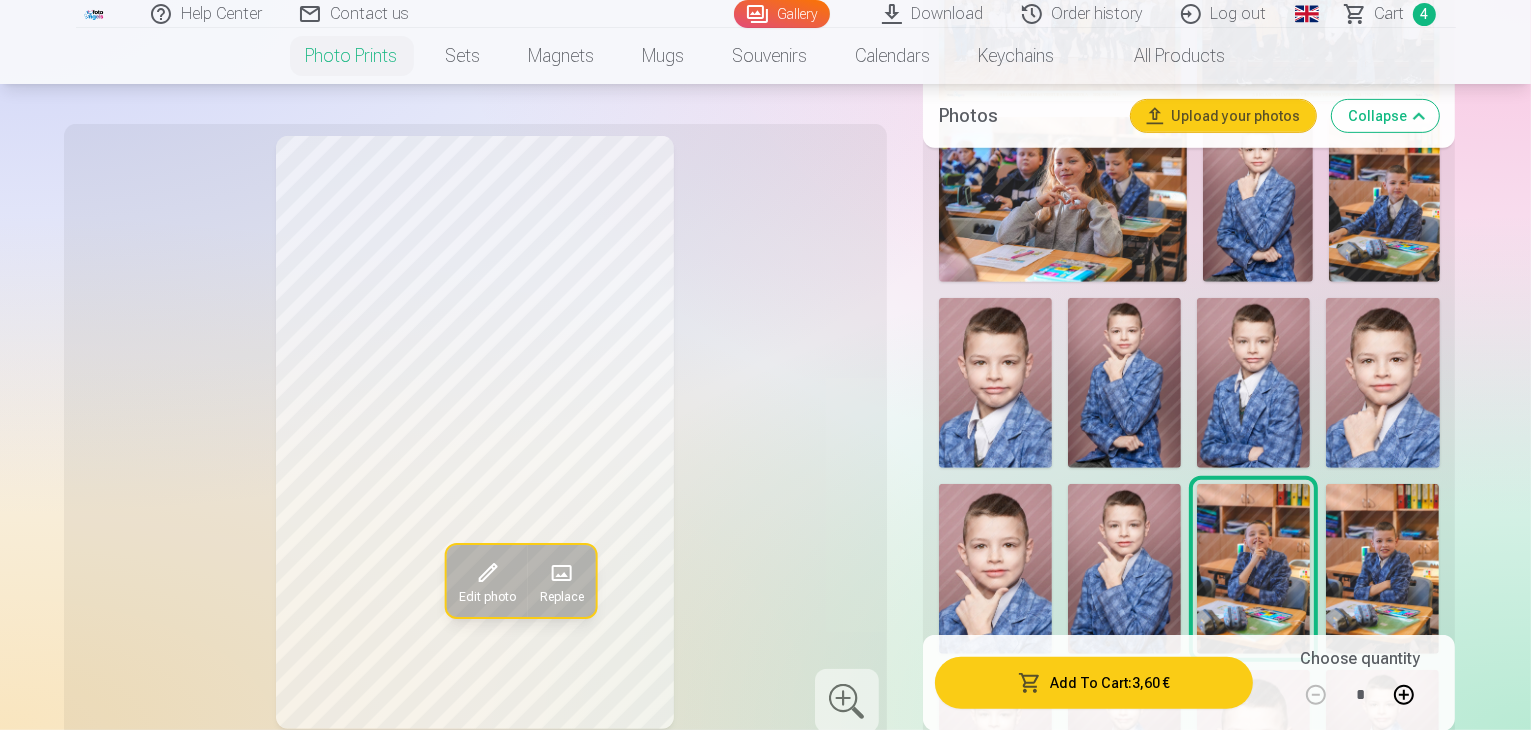 click at bounding box center [1382, 569] 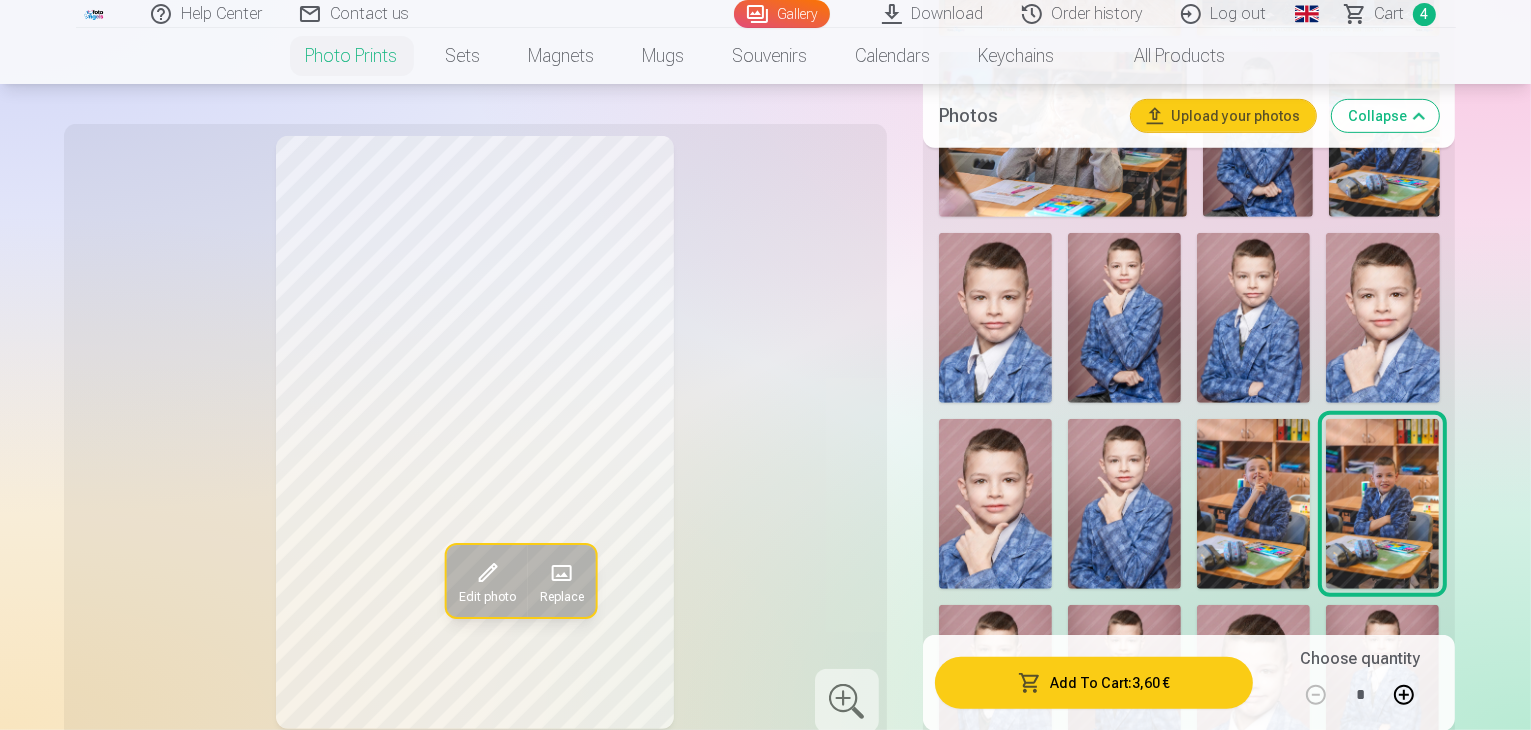 scroll, scrollTop: 924, scrollLeft: 0, axis: vertical 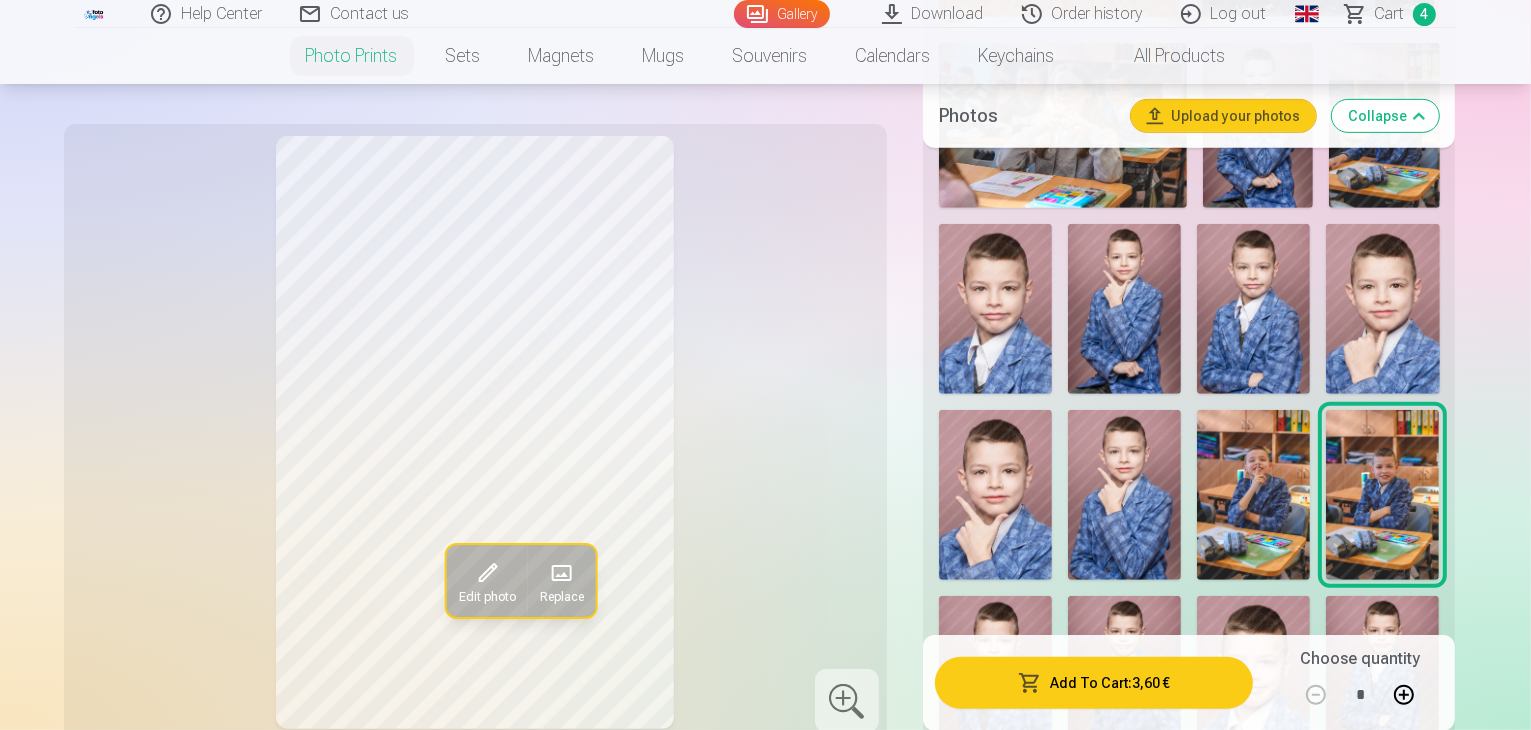 click at bounding box center (1382, 495) 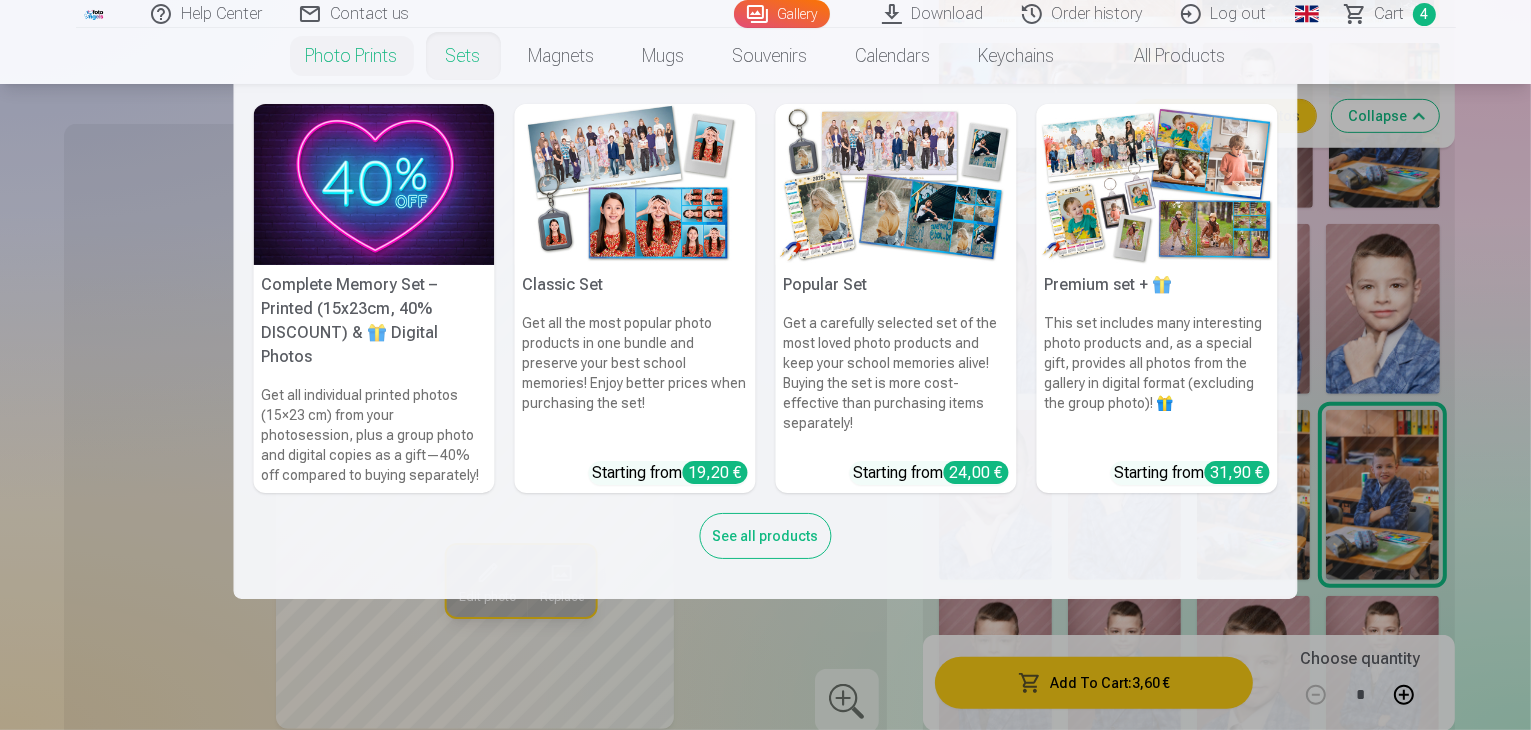 click on "Sets" at bounding box center [463, 56] 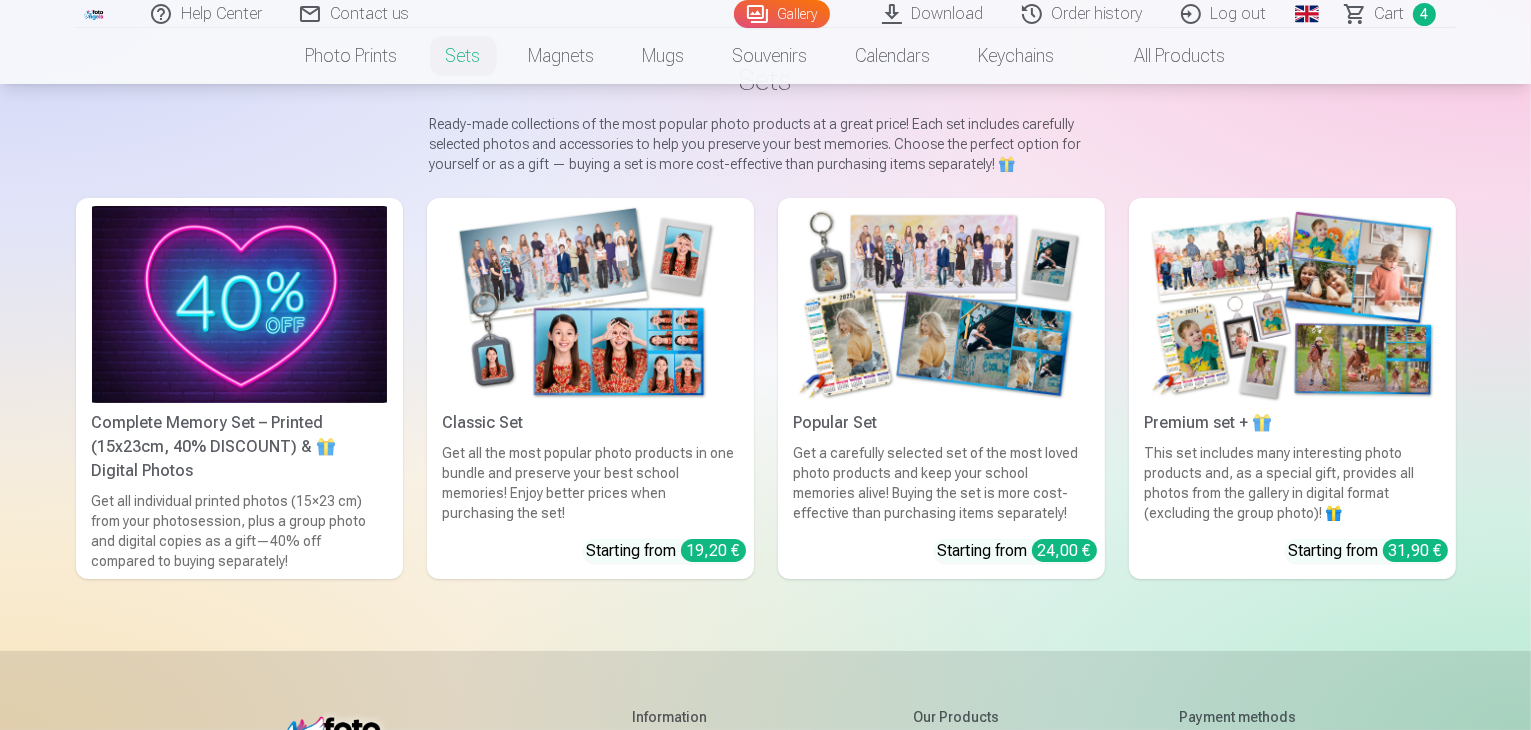 scroll, scrollTop: 0, scrollLeft: 0, axis: both 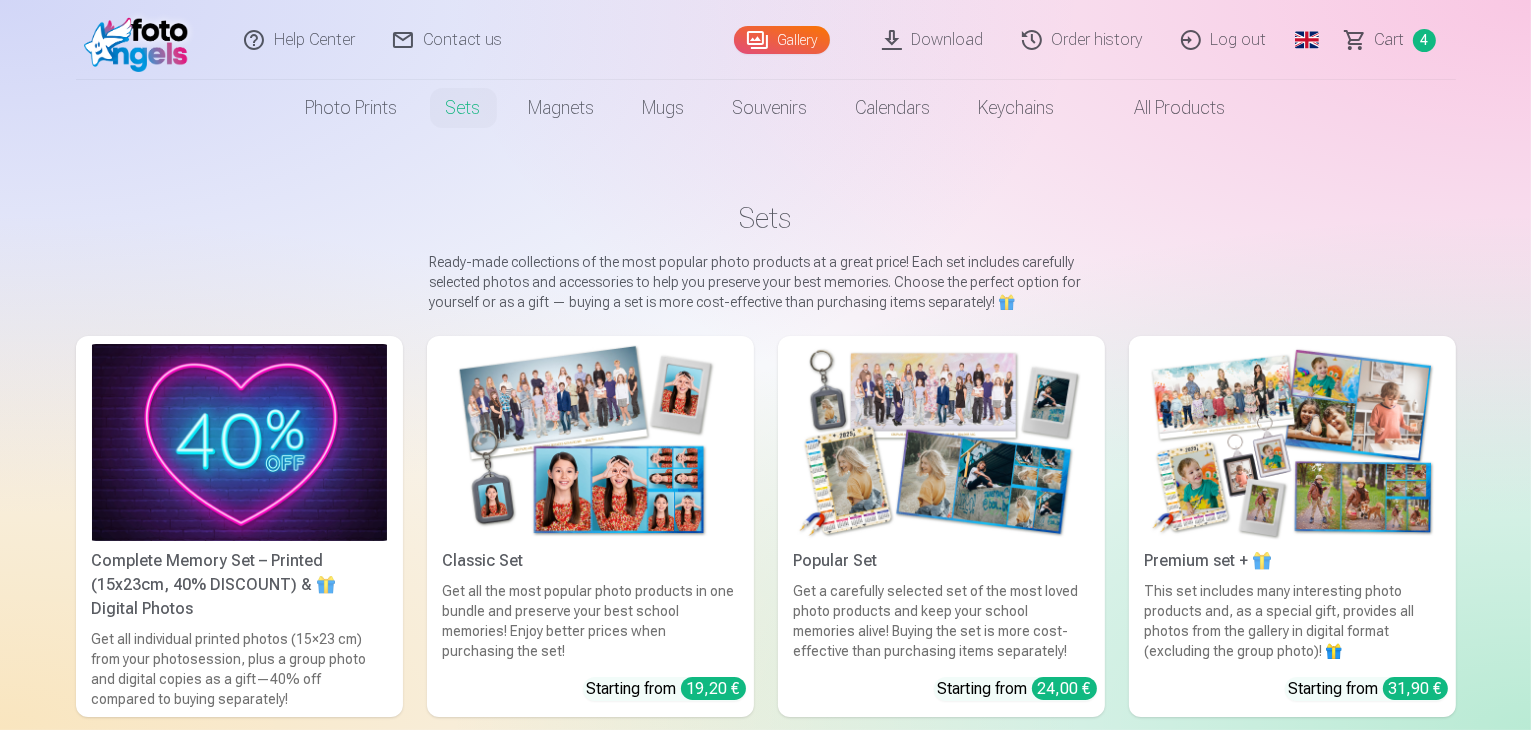 click on "All products" at bounding box center (1164, 108) 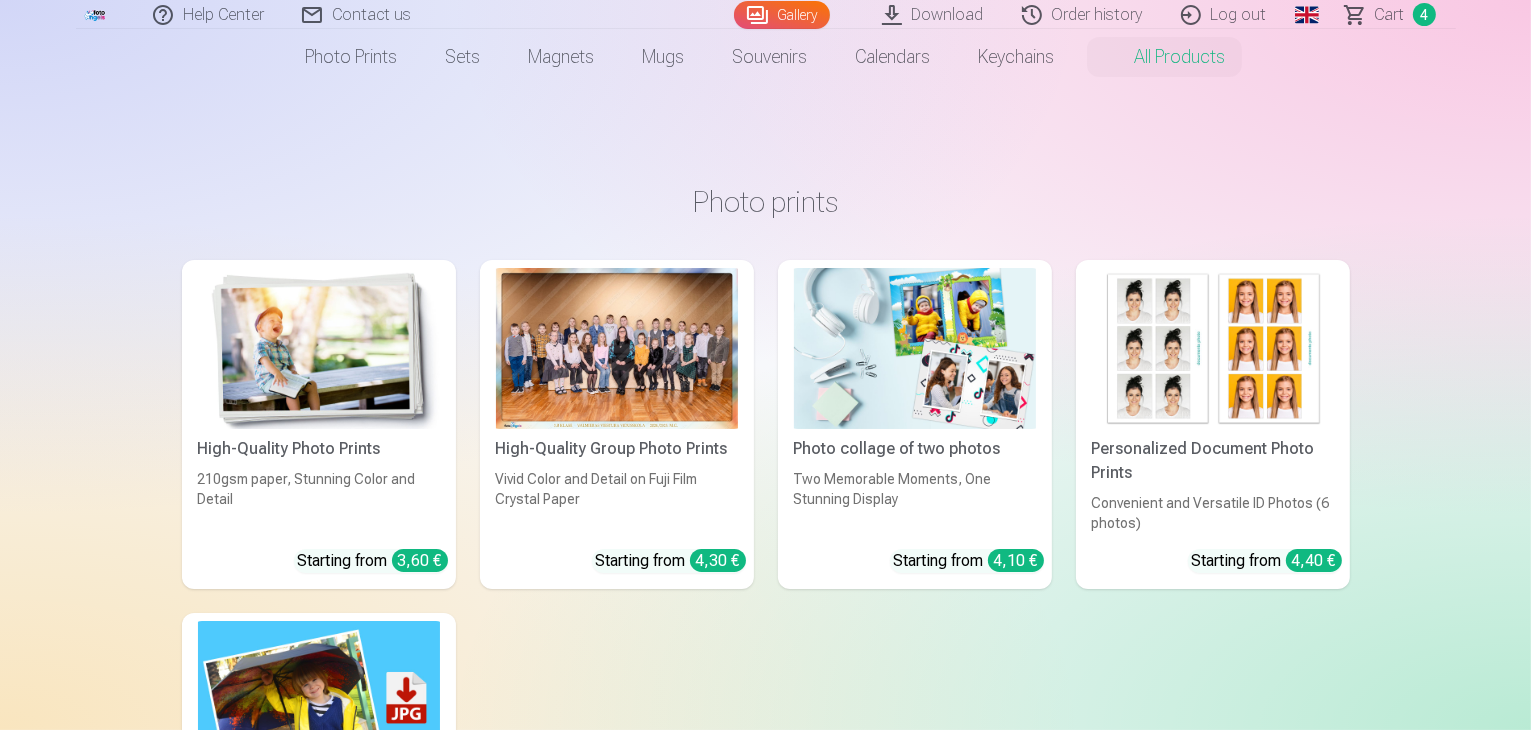 scroll, scrollTop: 142, scrollLeft: 0, axis: vertical 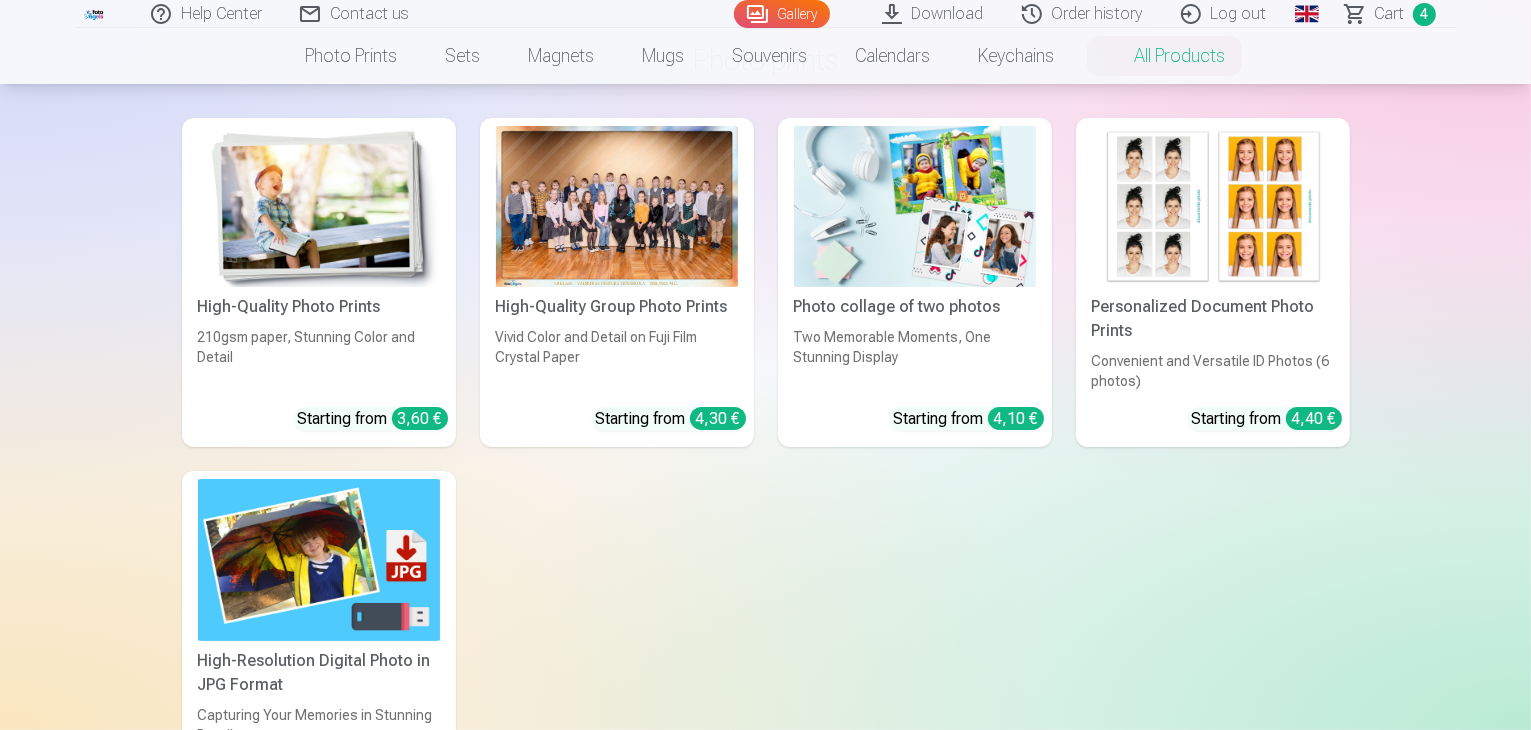 click at bounding box center (915, 206) 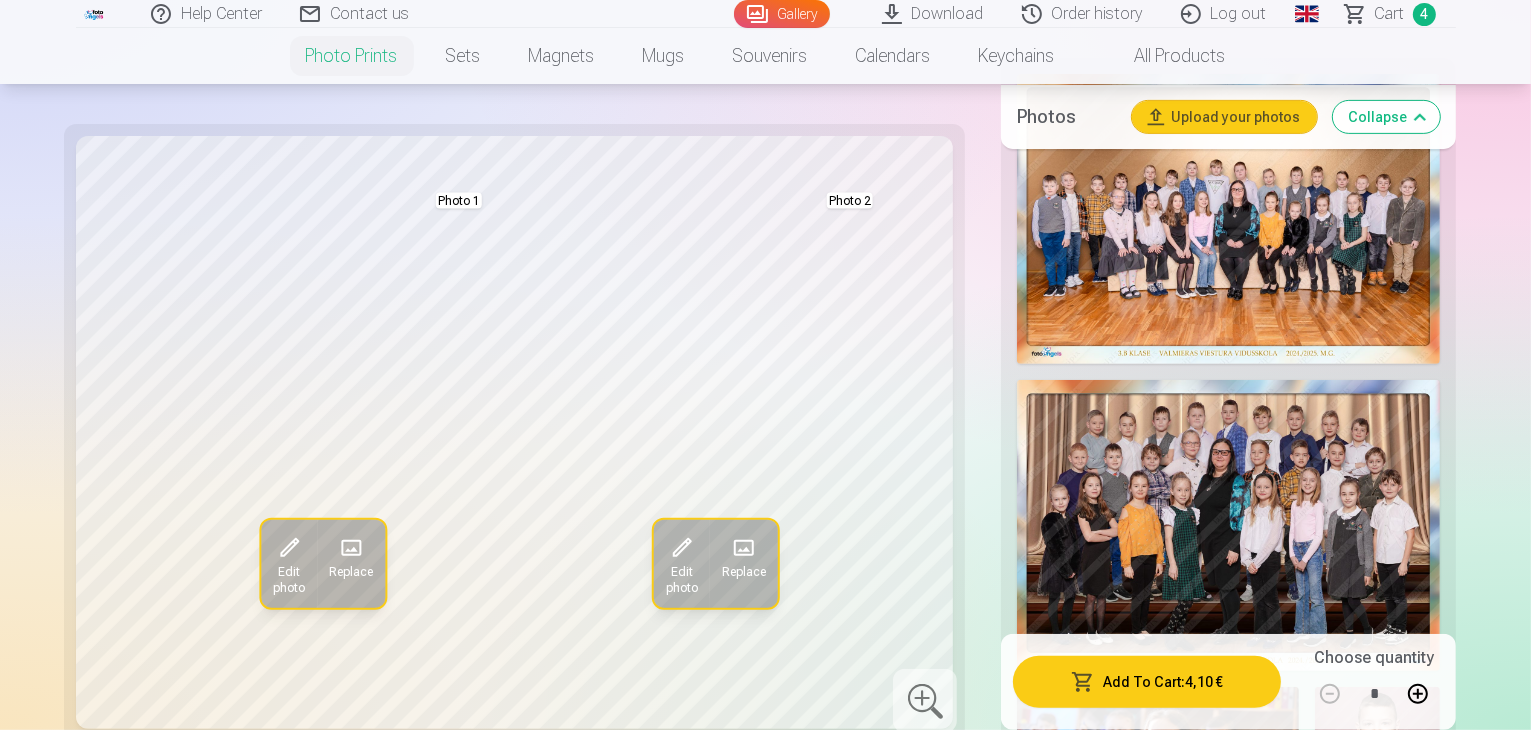 scroll, scrollTop: 768, scrollLeft: 0, axis: vertical 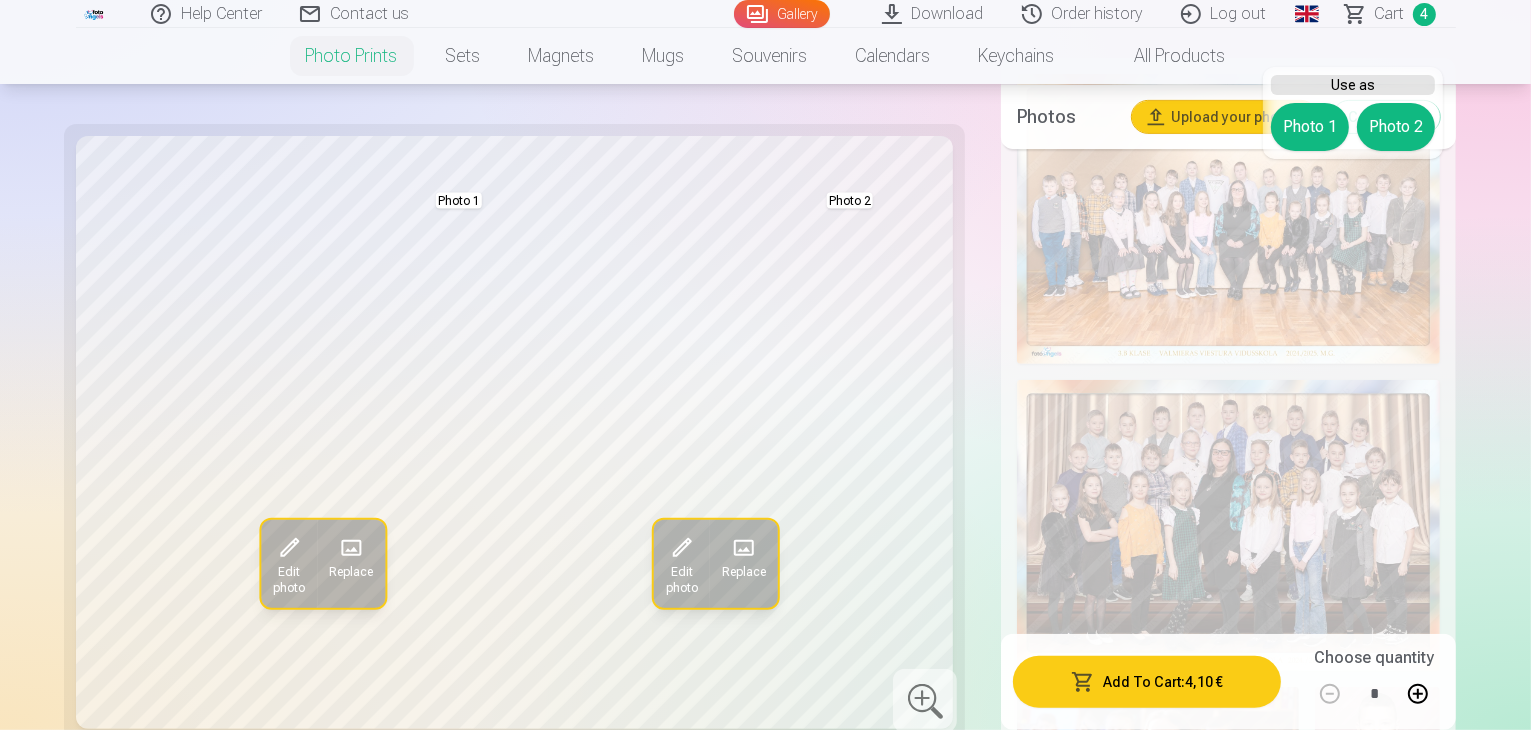 click on "Replace" at bounding box center [351, 563] 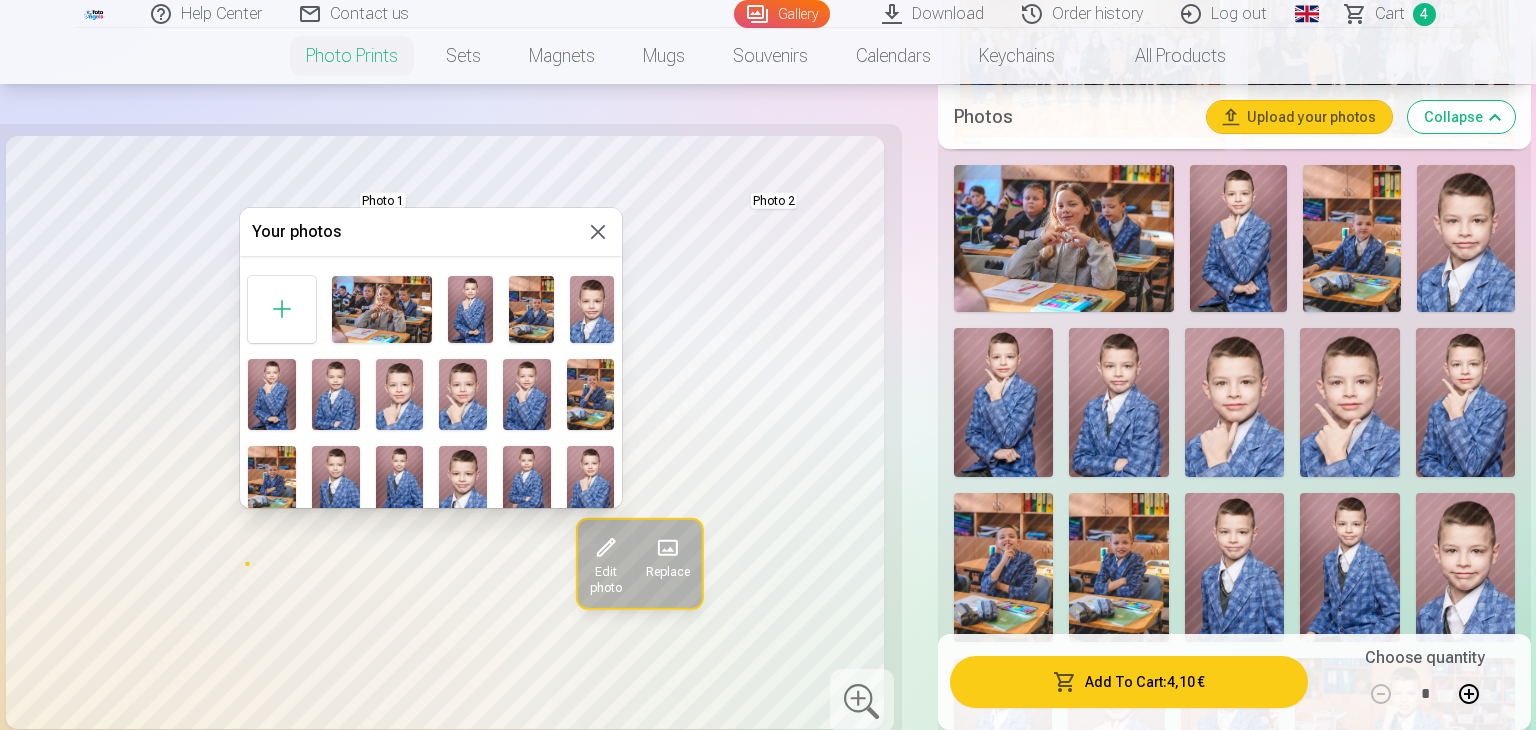 click at bounding box center [531, 309] 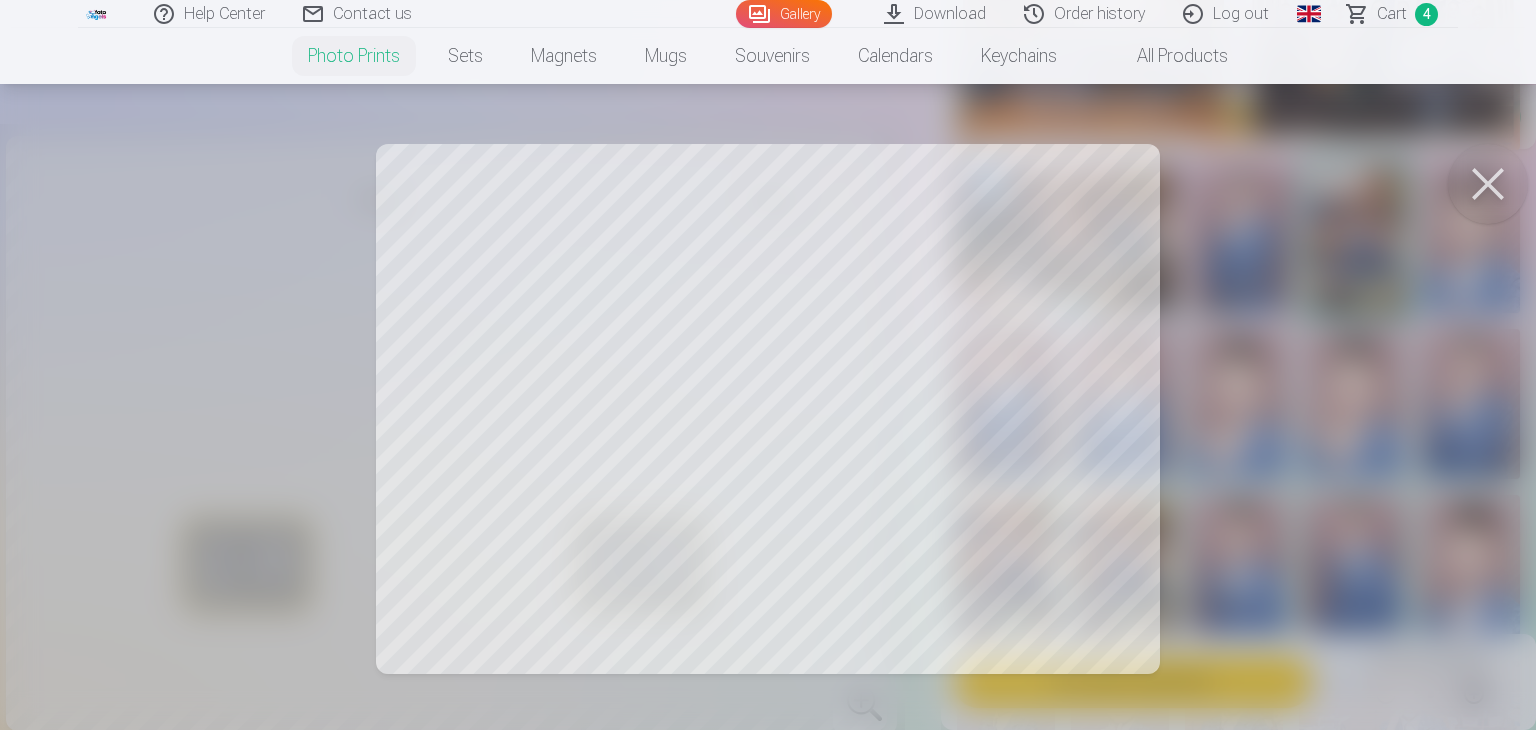 click at bounding box center (768, 365) 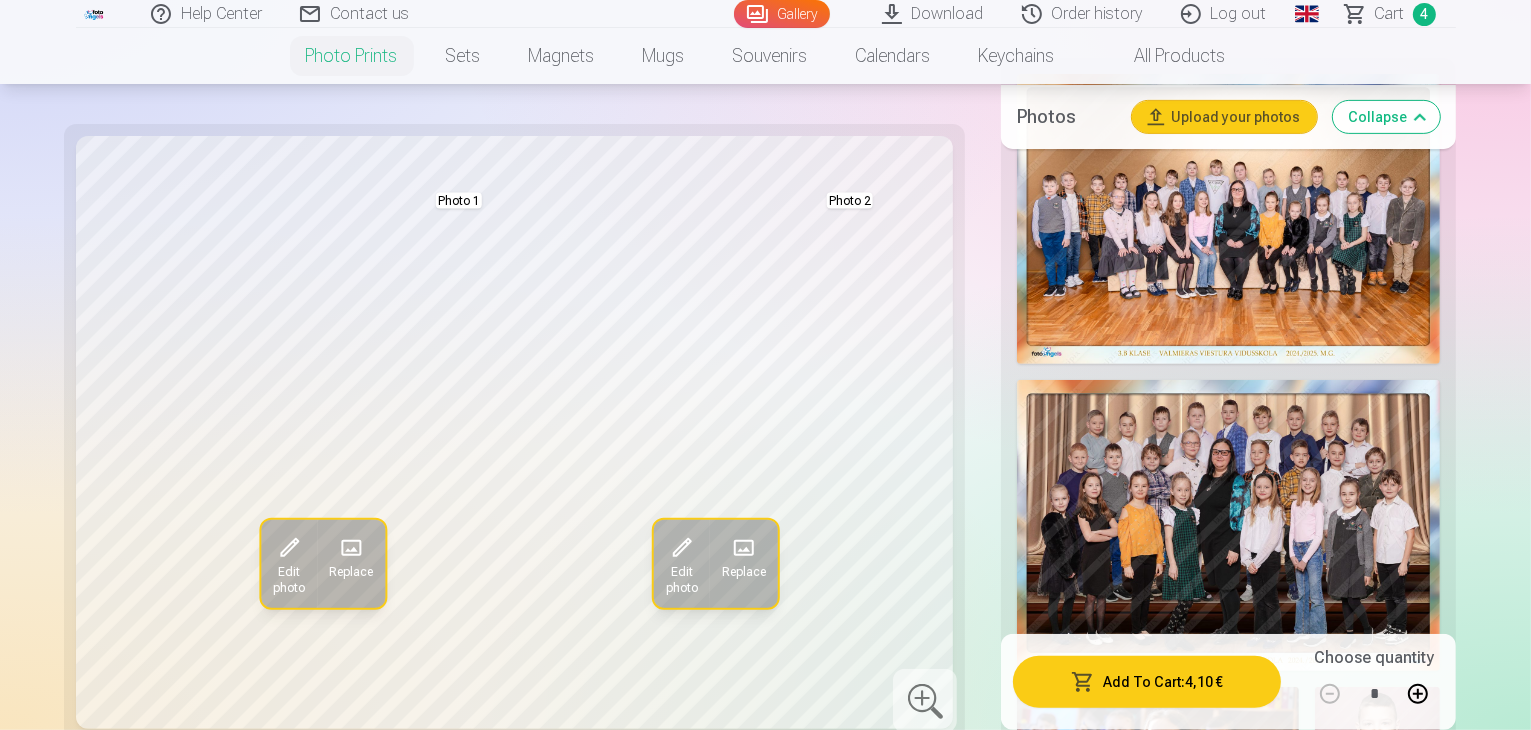 click at bounding box center (1228, 1409) 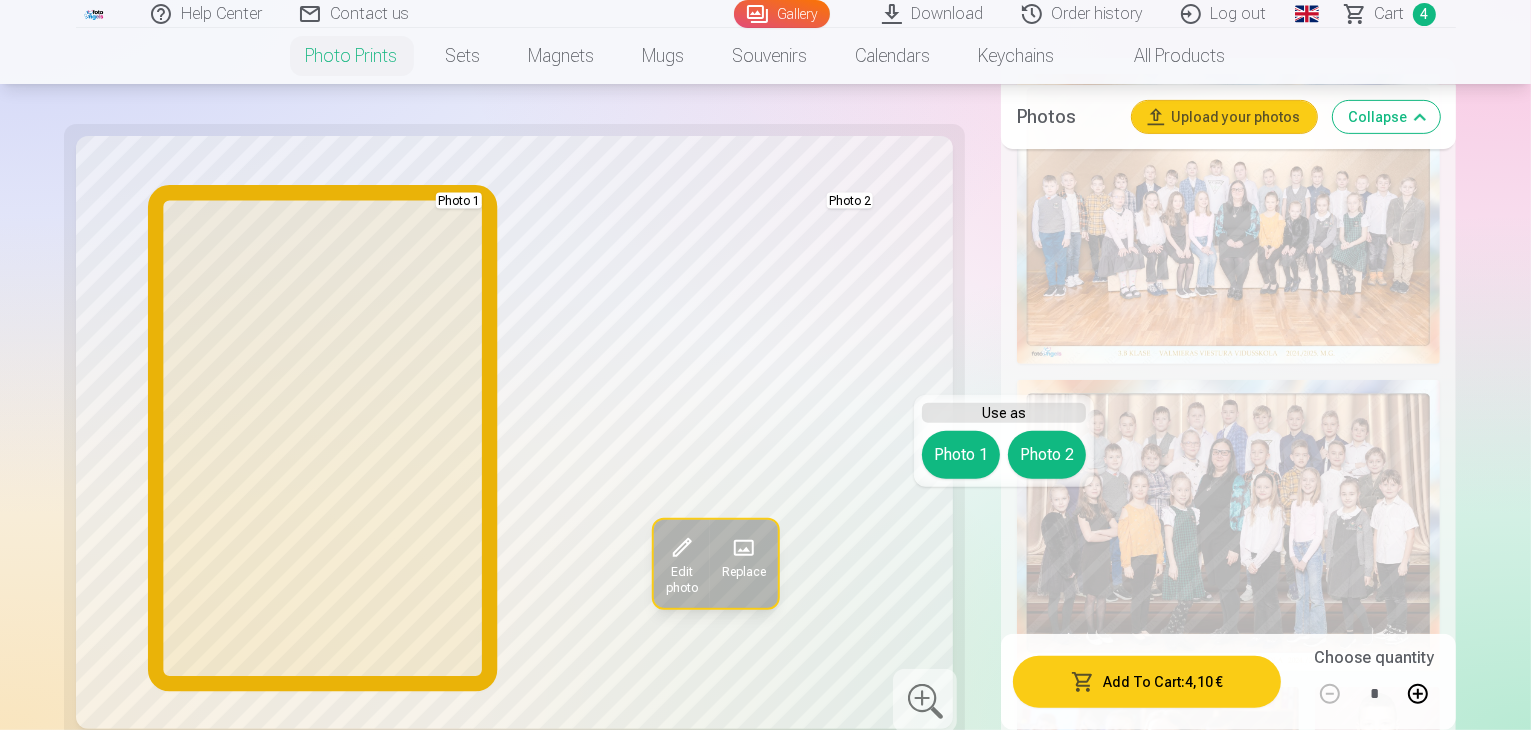 click on "Photo   1" at bounding box center (961, 455) 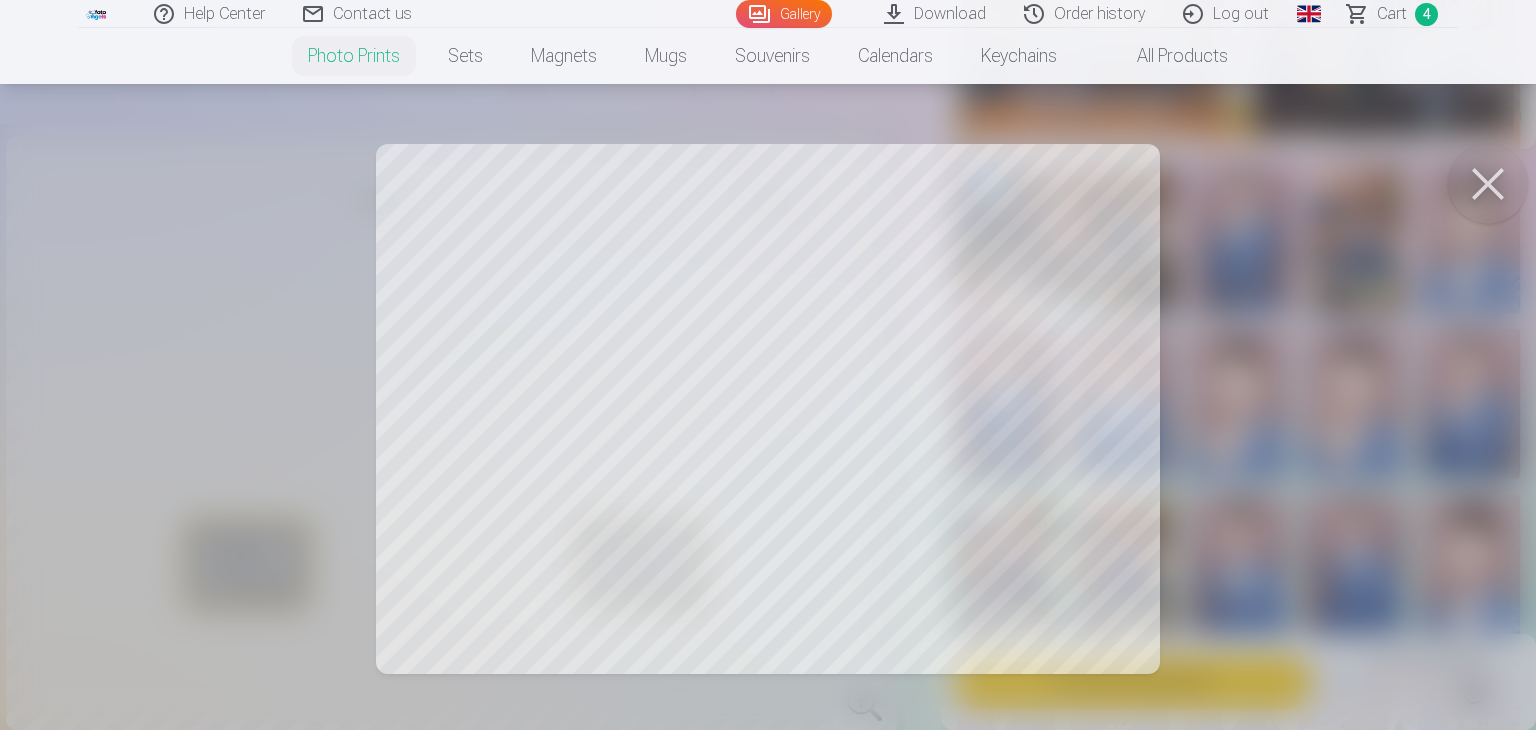 click at bounding box center [768, 365] 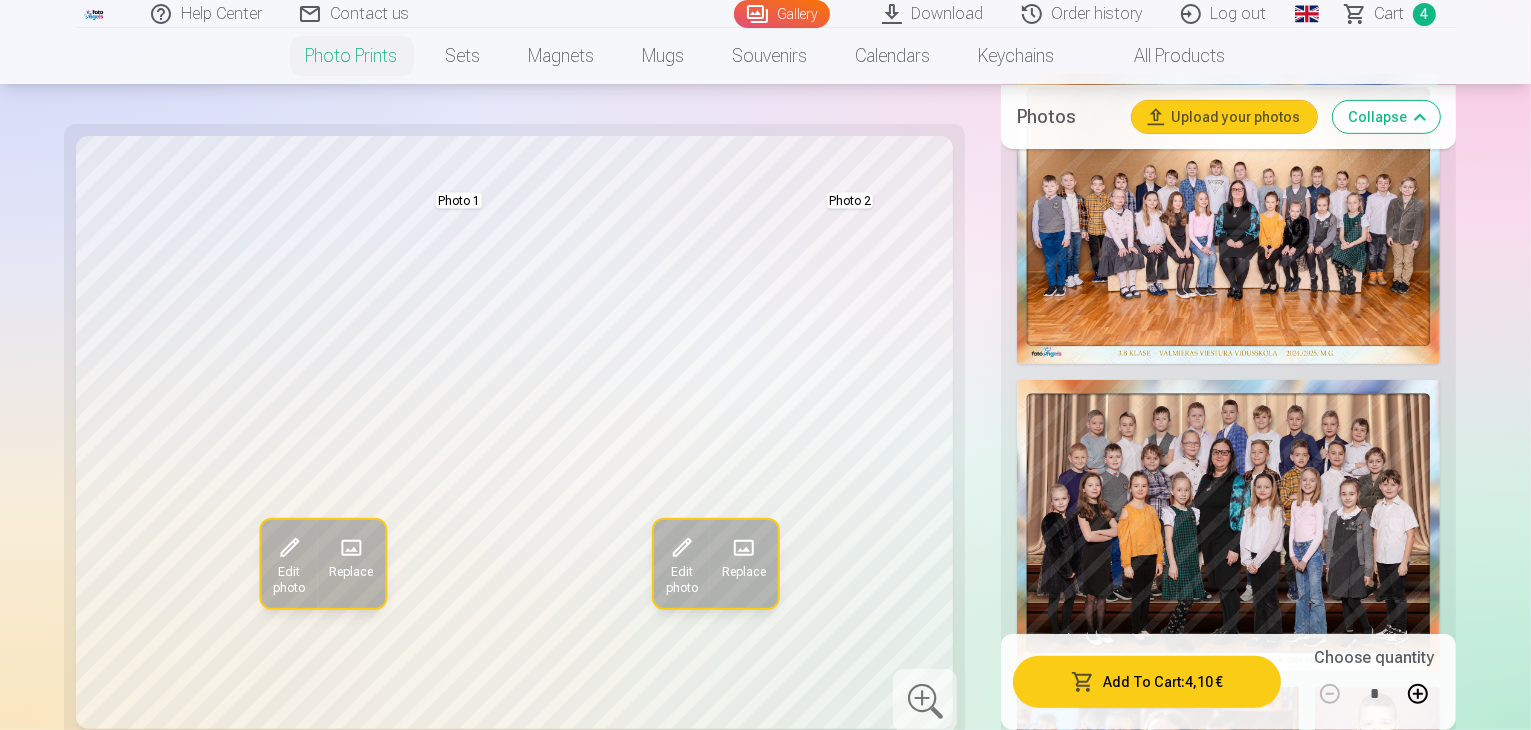click at bounding box center (1374, 1409) 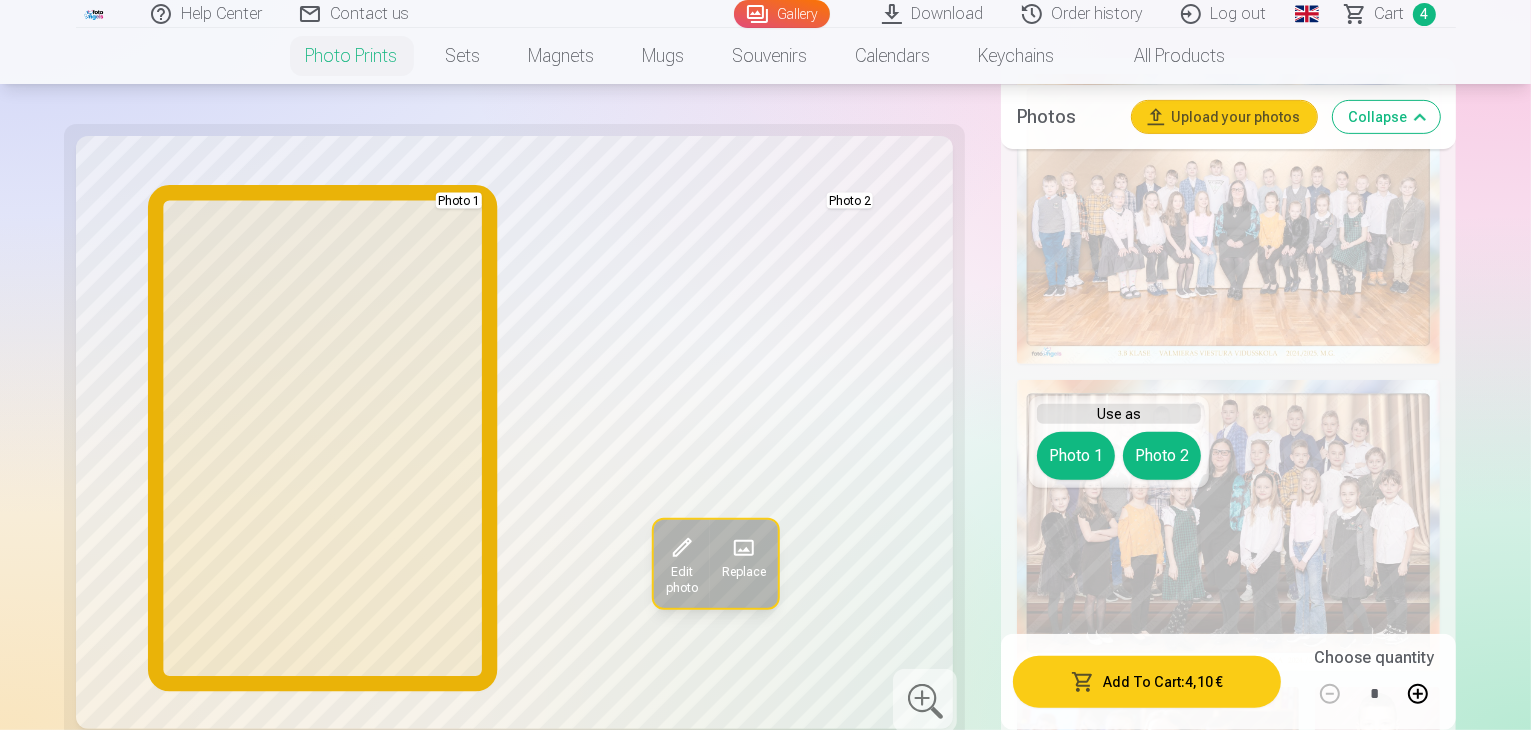 click on "Photo   1" at bounding box center (1076, 456) 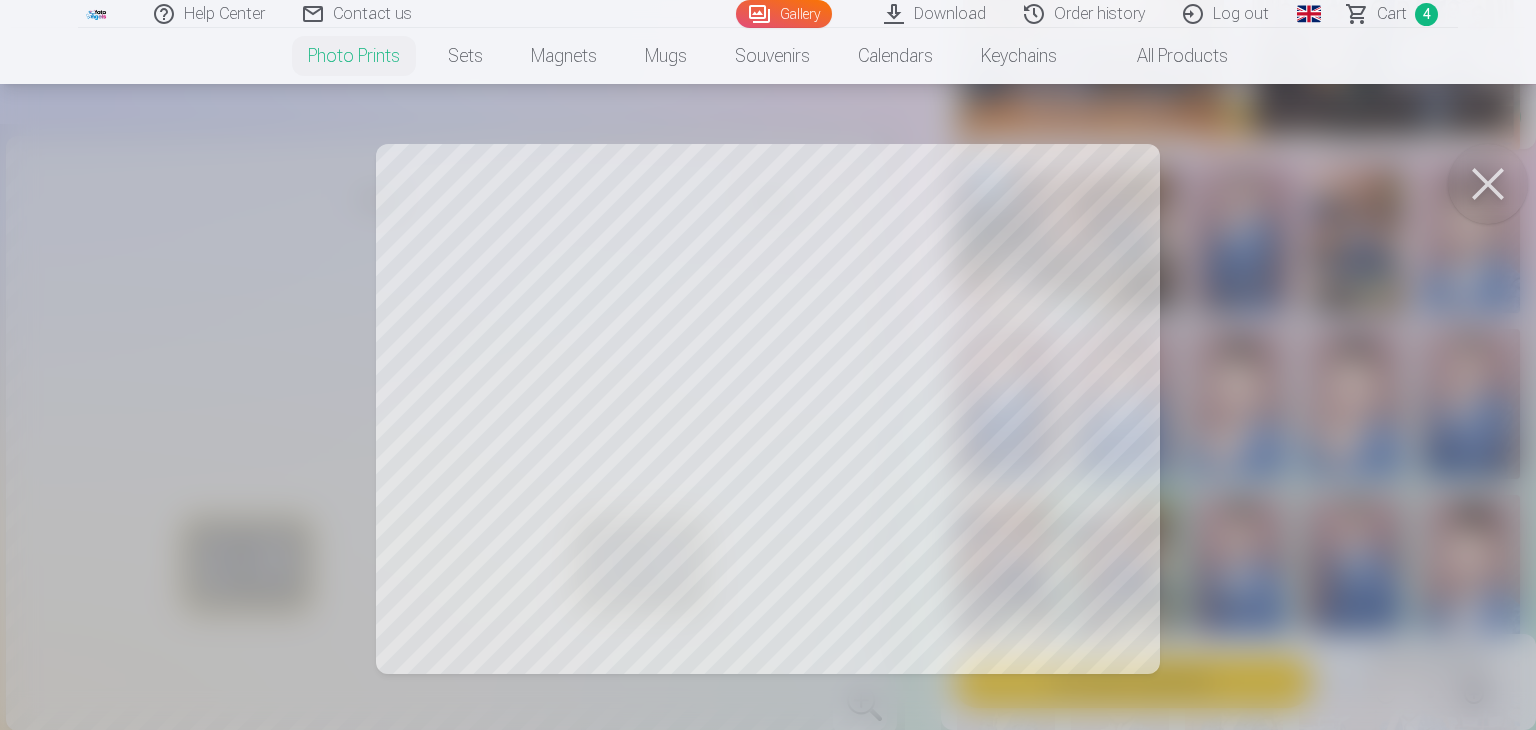 click at bounding box center (768, 365) 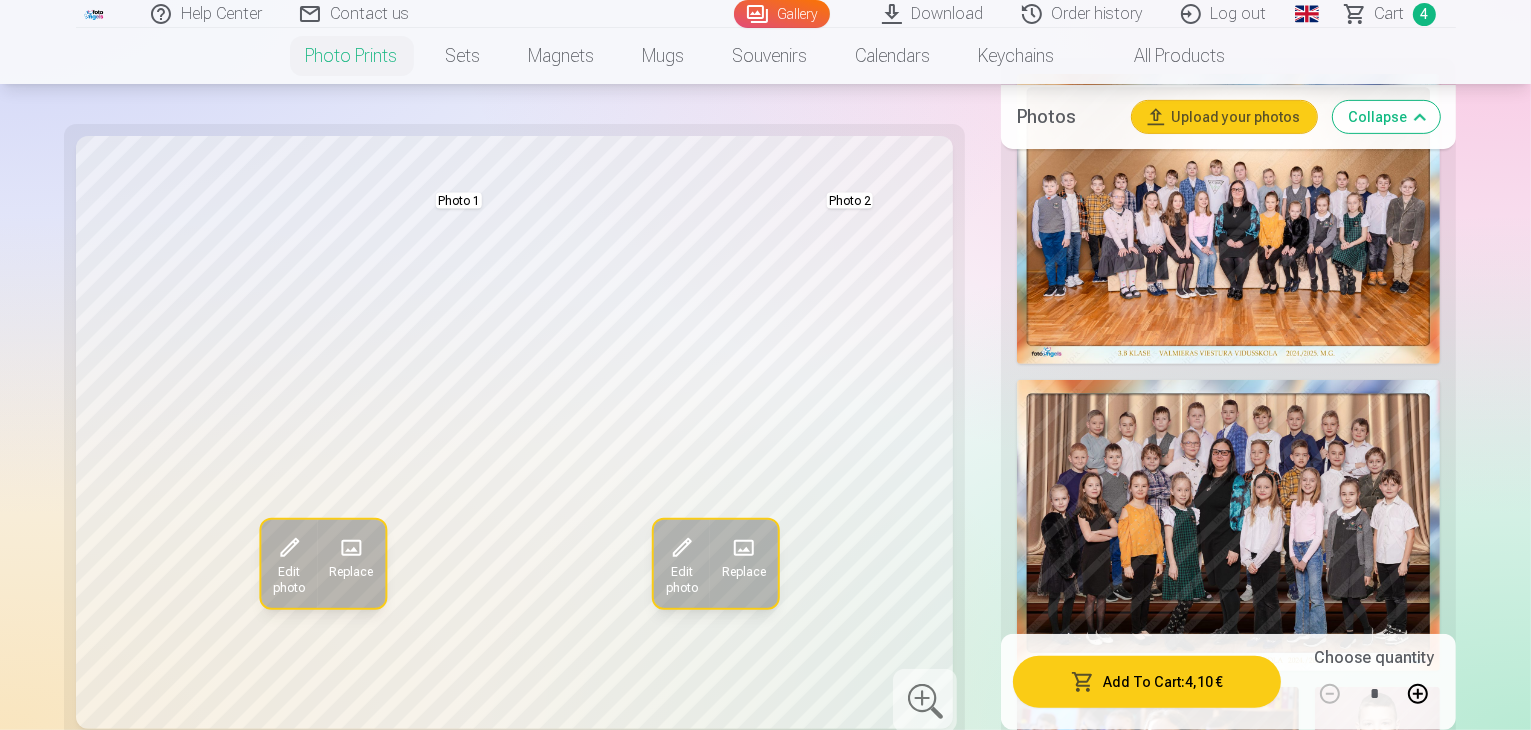 click at bounding box center (743, 547) 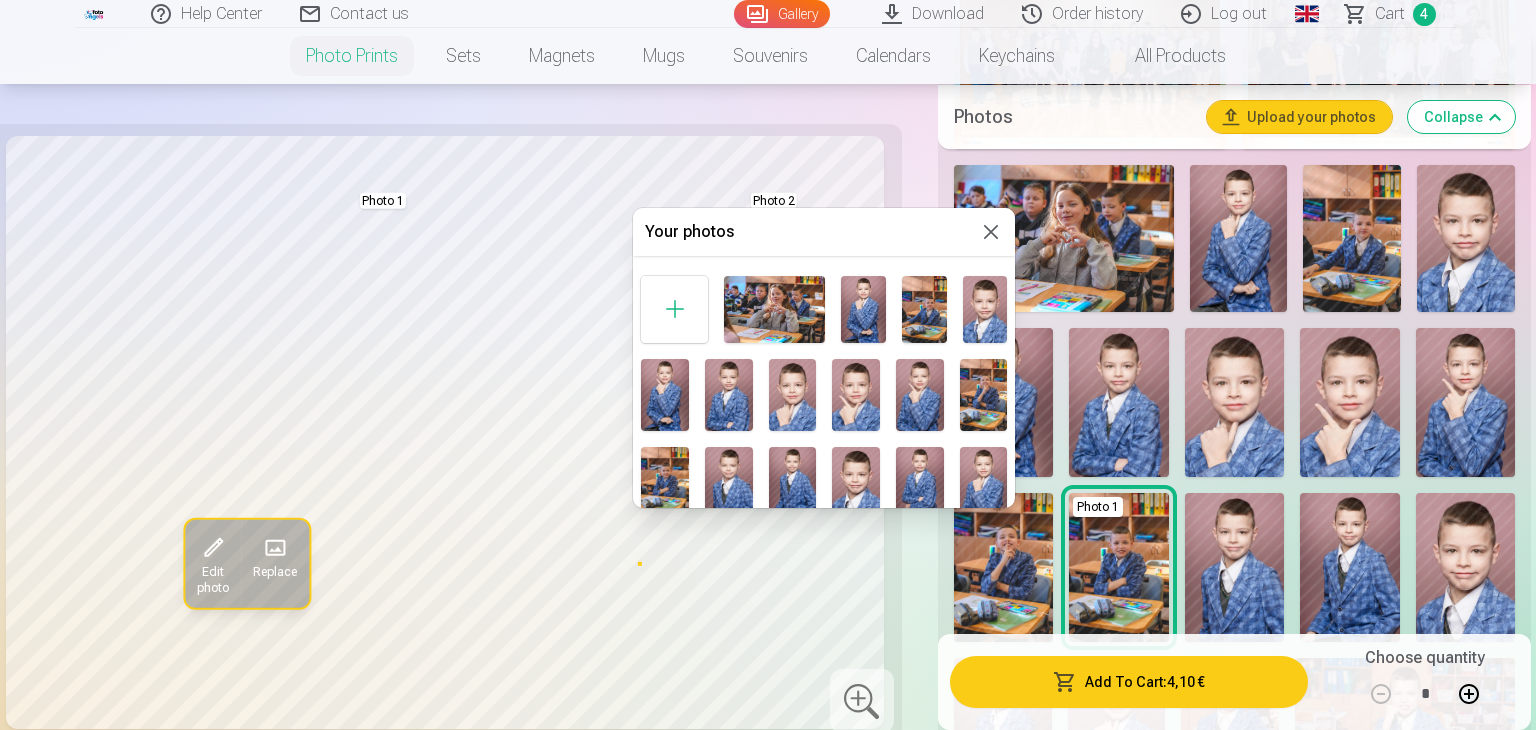 click at bounding box center (768, 365) 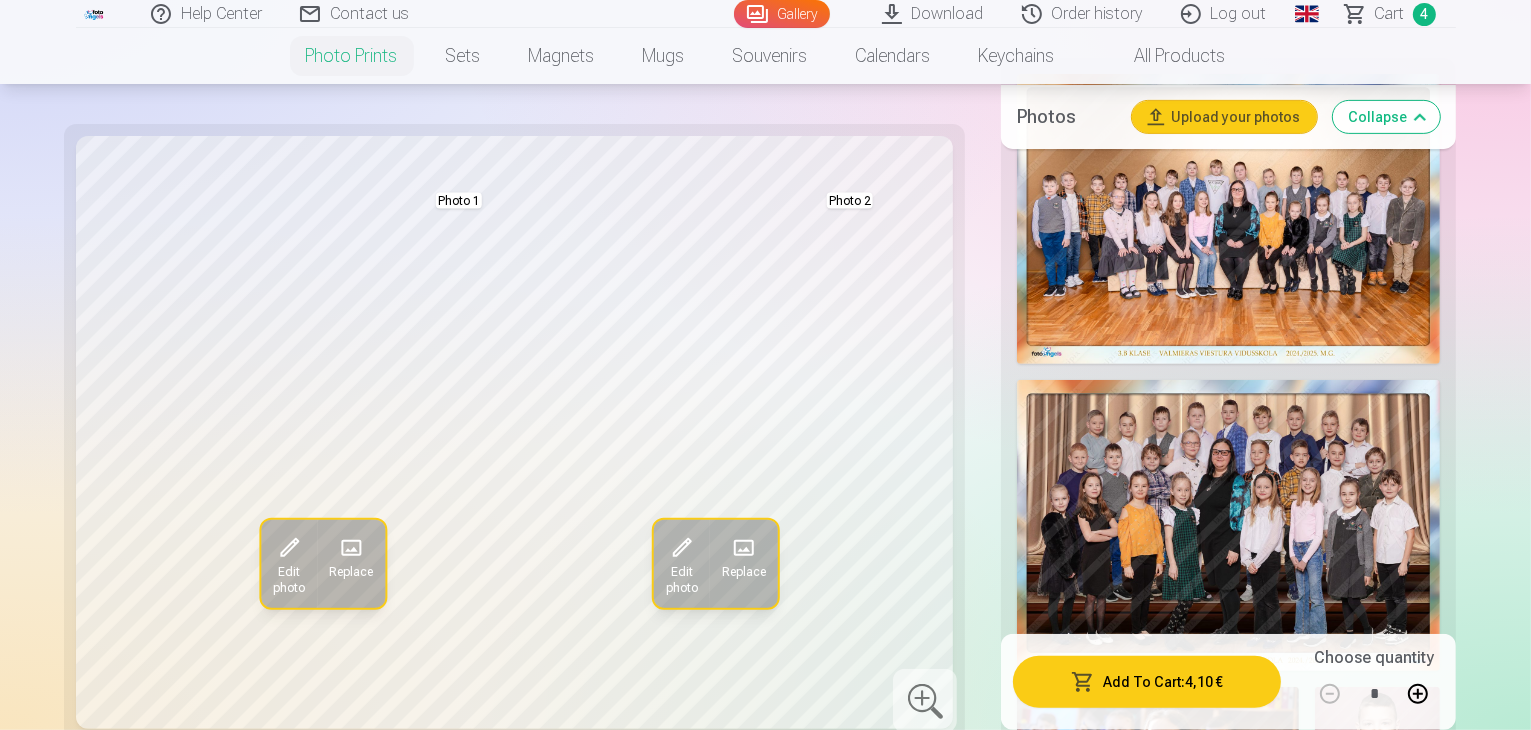 click at bounding box center [1377, 780] 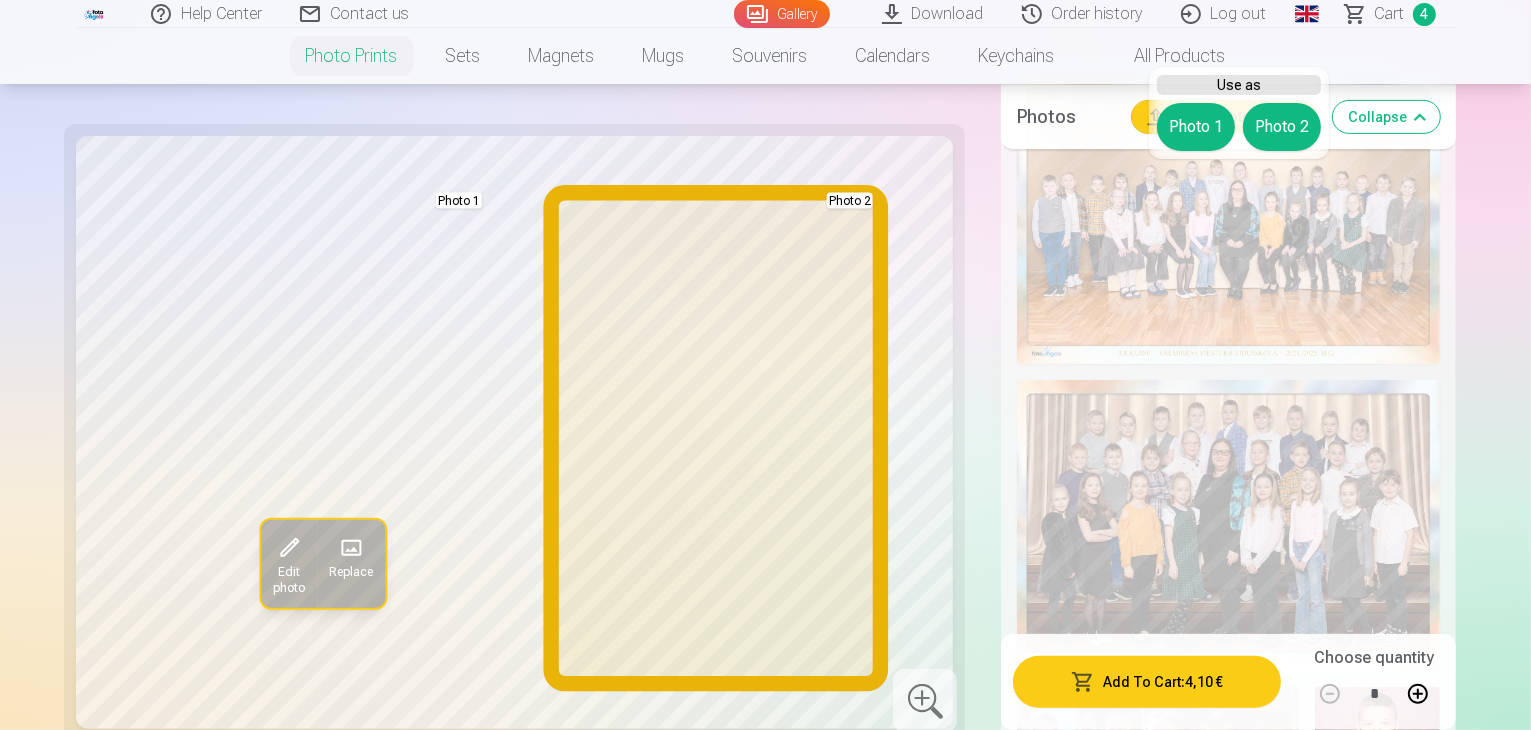 click on "Photo   2" at bounding box center [1282, 127] 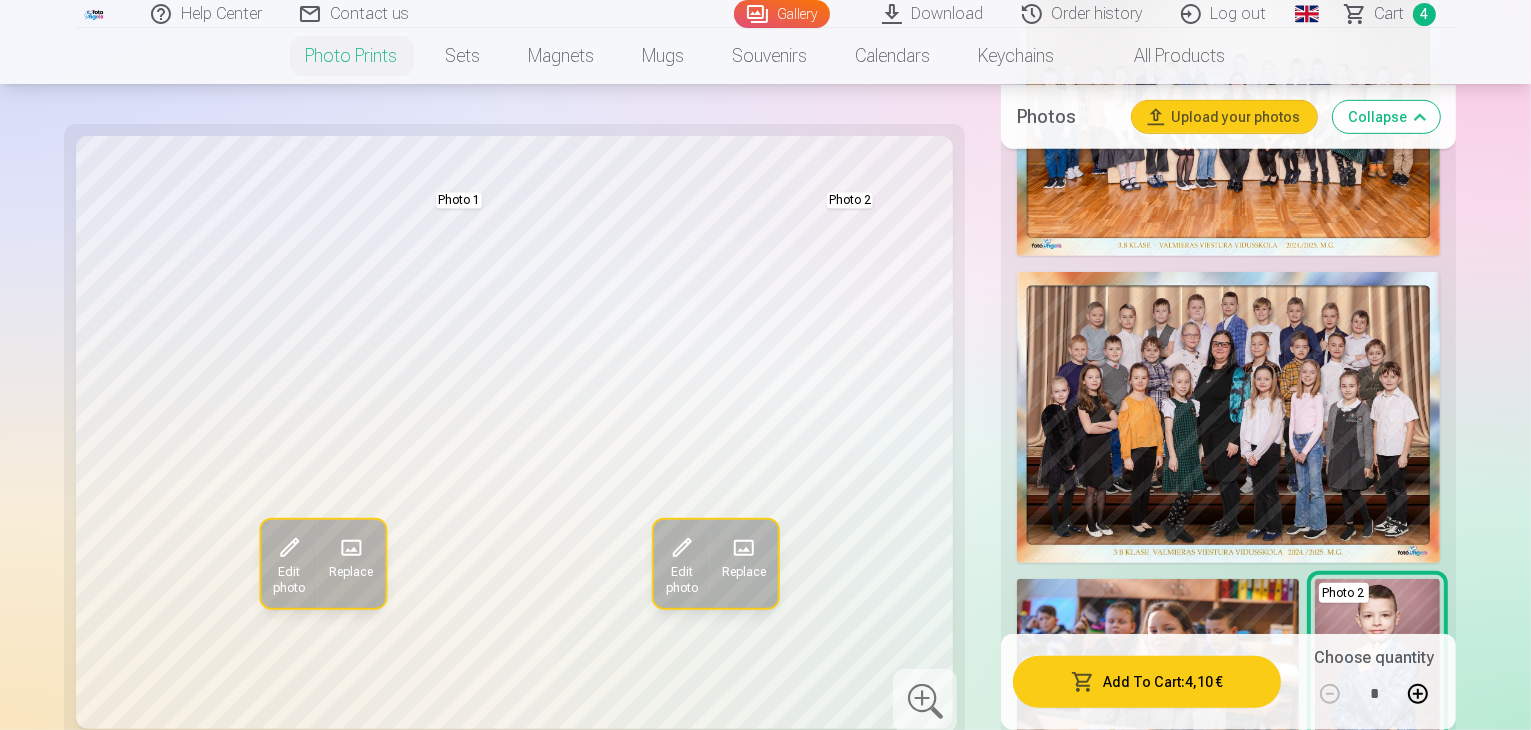 scroll, scrollTop: 870, scrollLeft: 0, axis: vertical 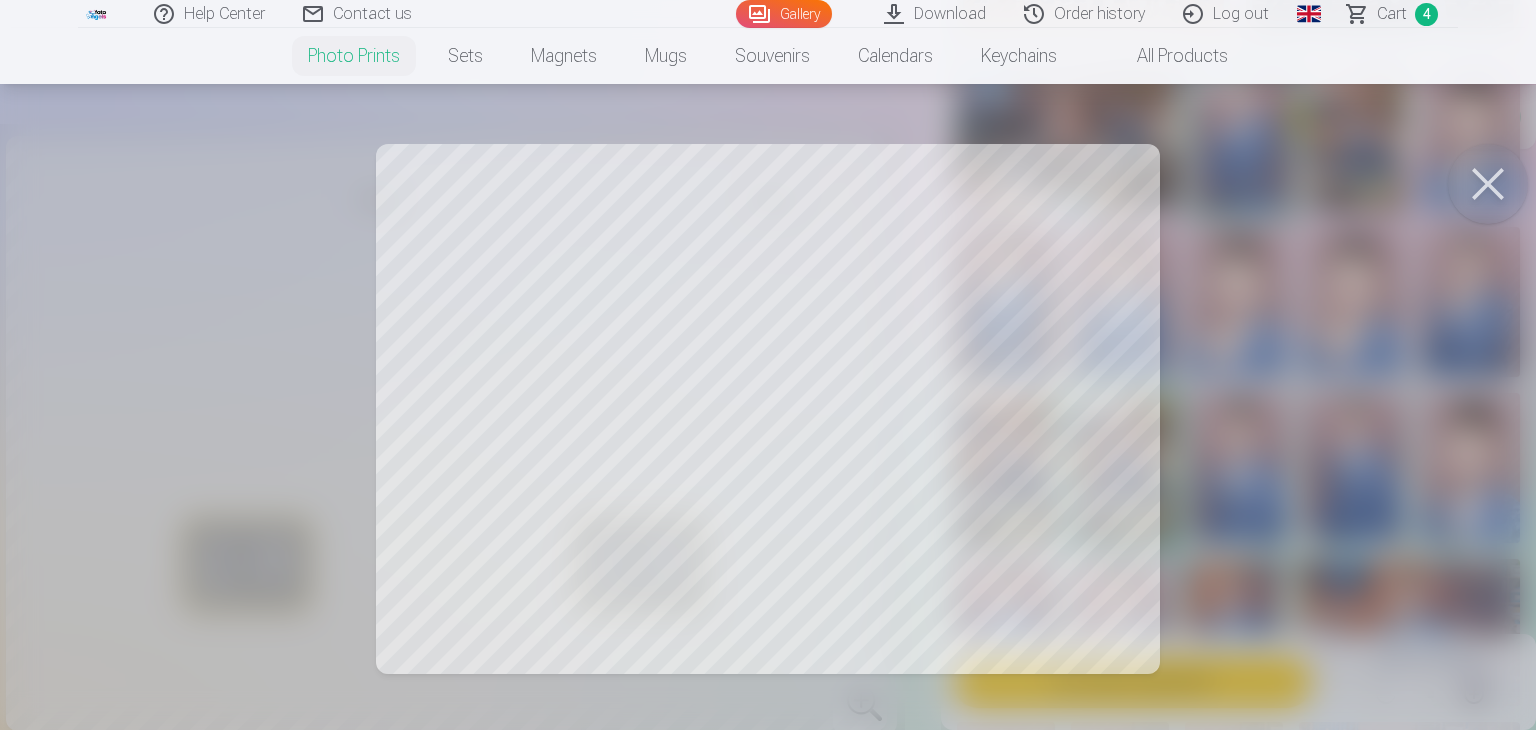 click at bounding box center [1488, 184] 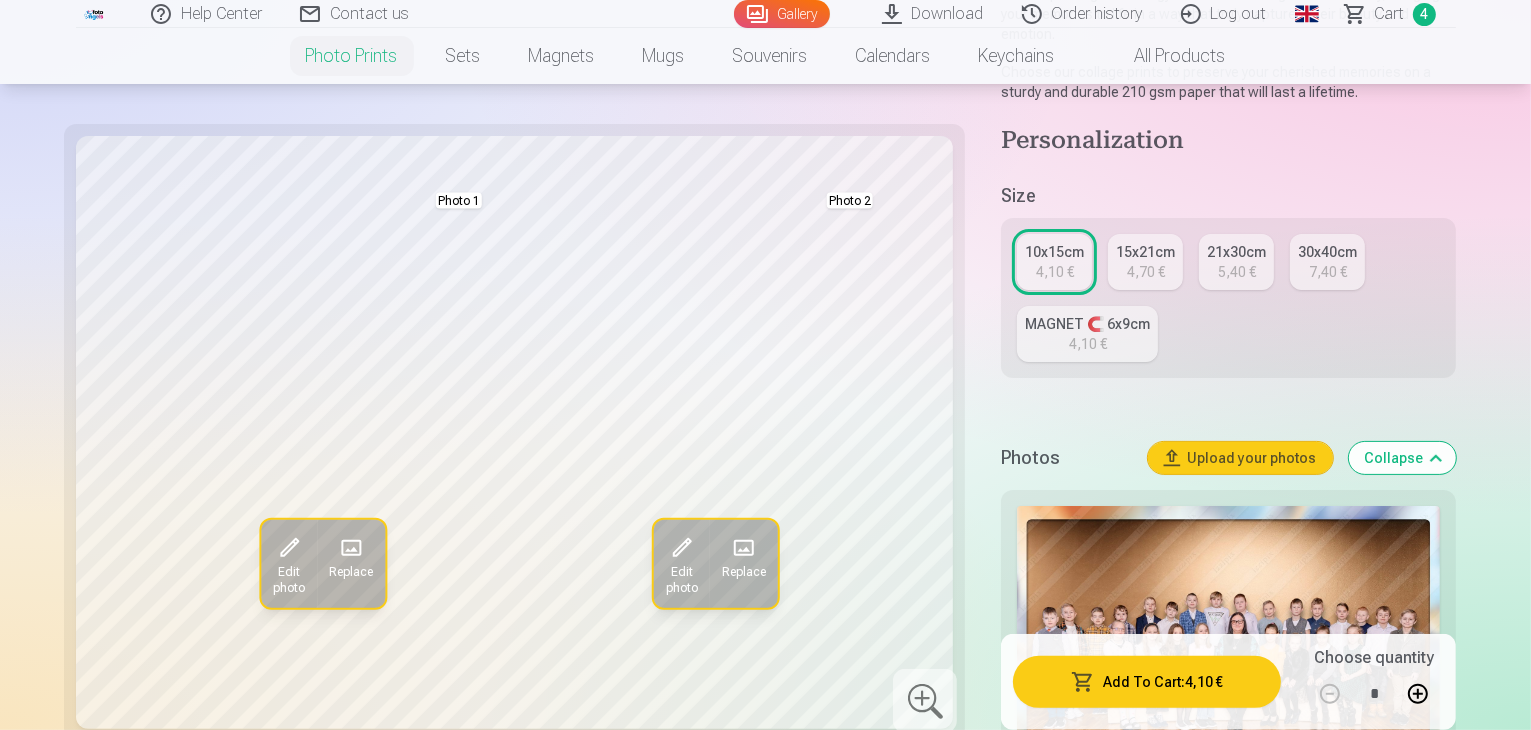 scroll, scrollTop: 99, scrollLeft: 0, axis: vertical 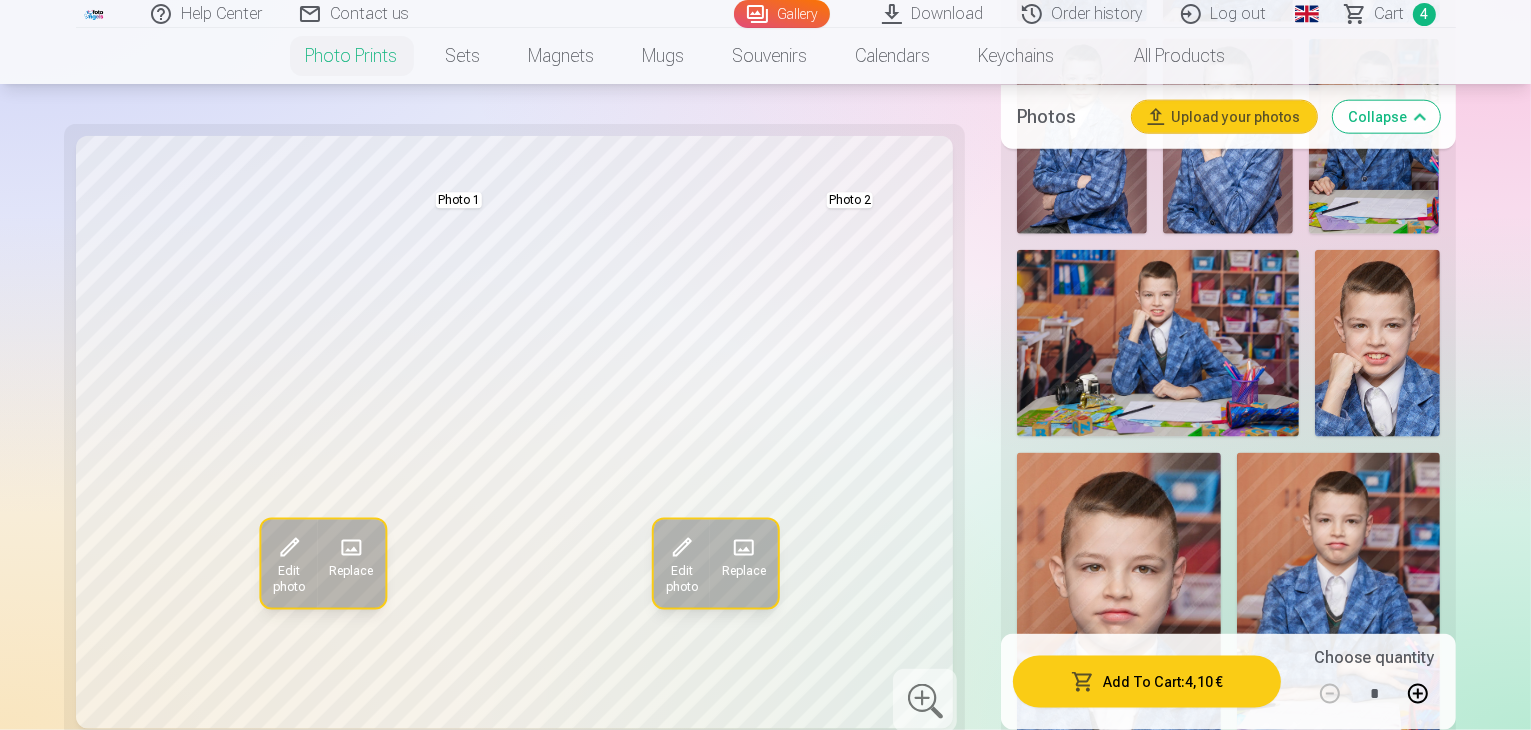 click at bounding box center (1374, 2701) 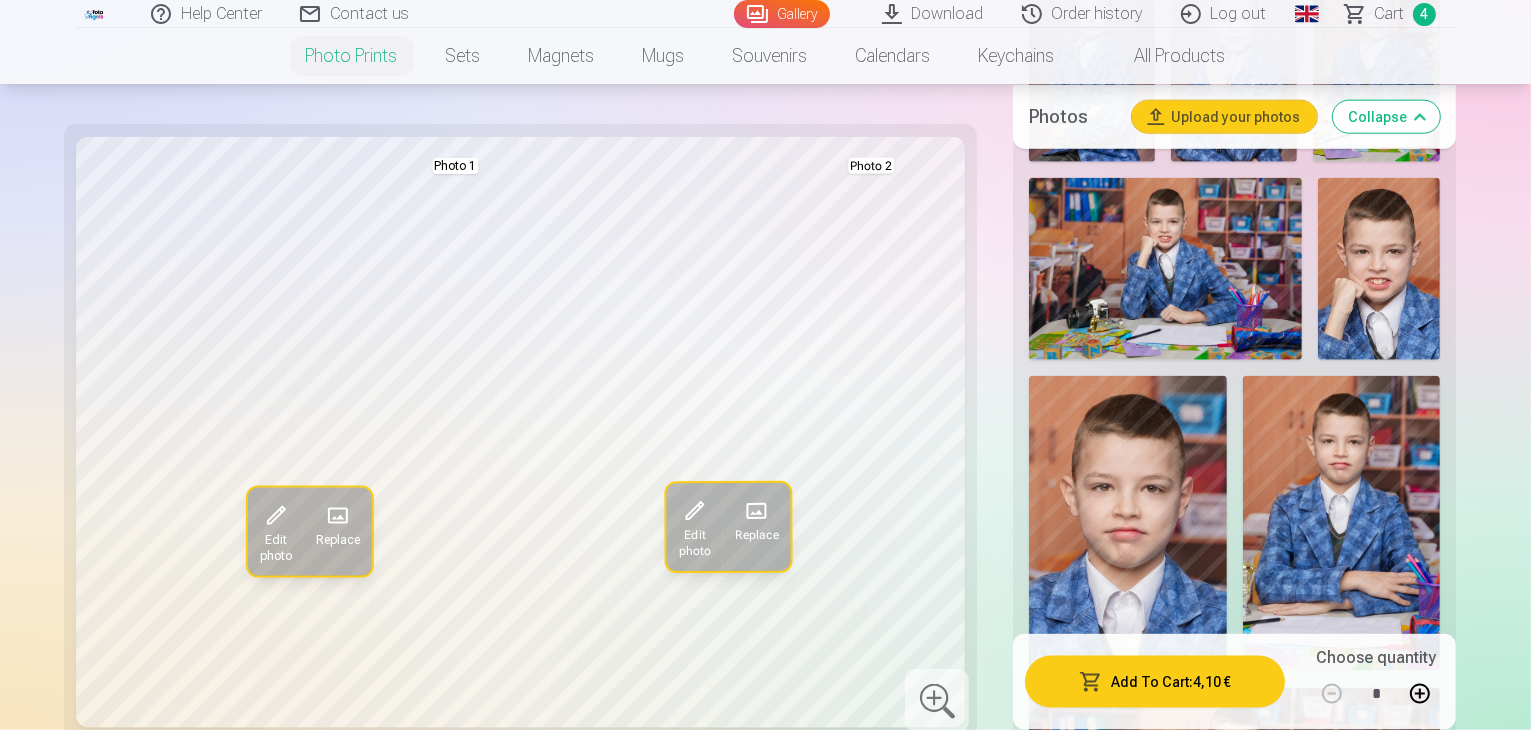 scroll, scrollTop: 2484, scrollLeft: 0, axis: vertical 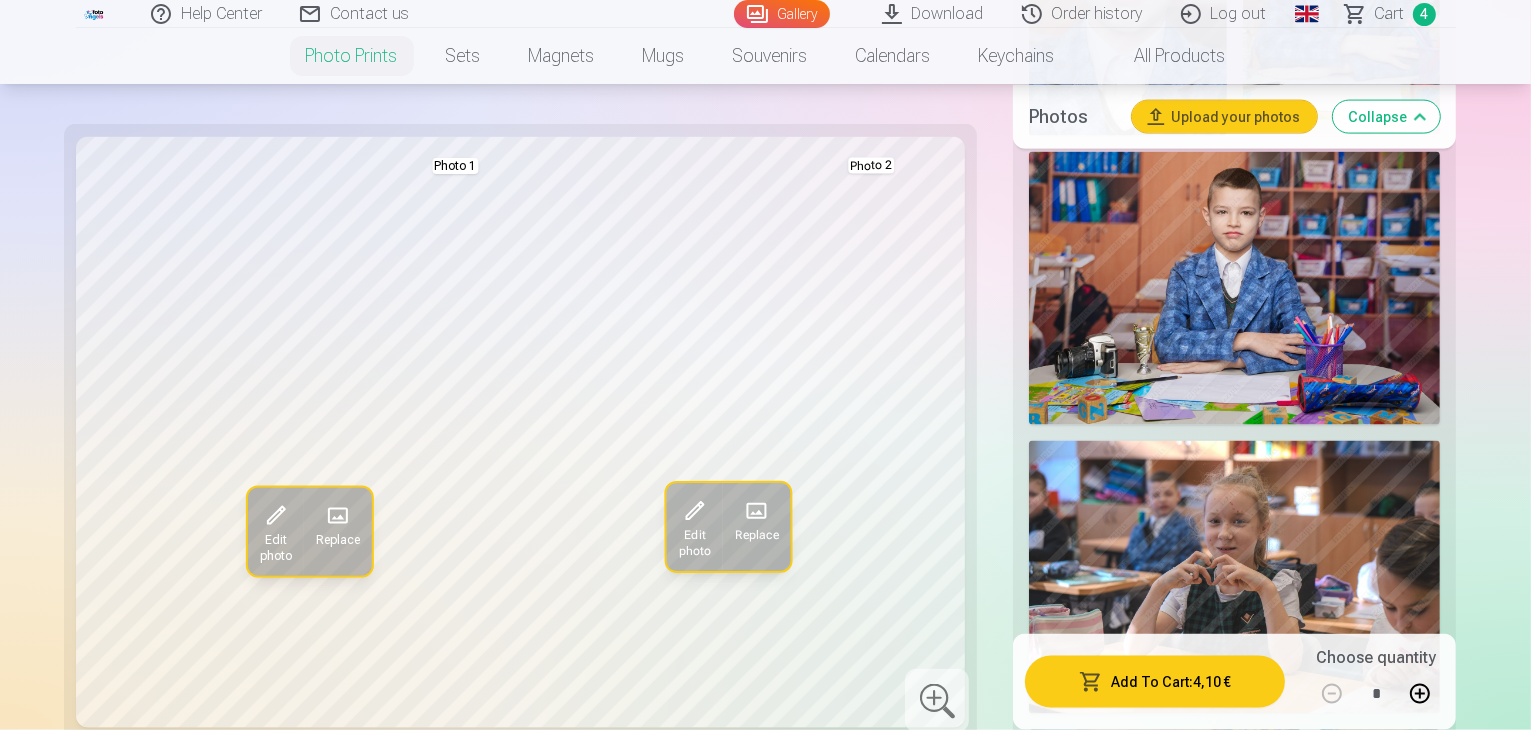 click at bounding box center [1234, 2616] 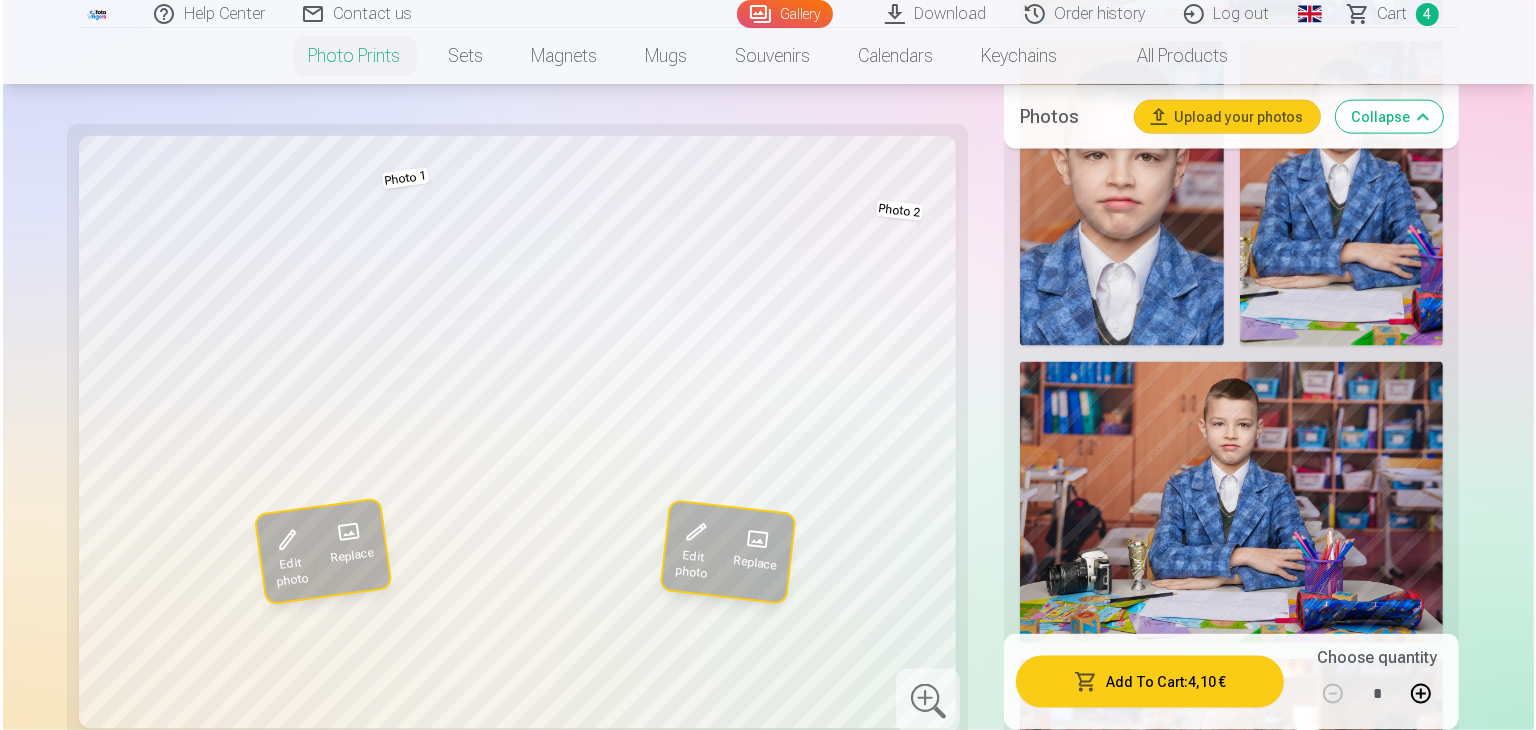 scroll, scrollTop: 2872, scrollLeft: 0, axis: vertical 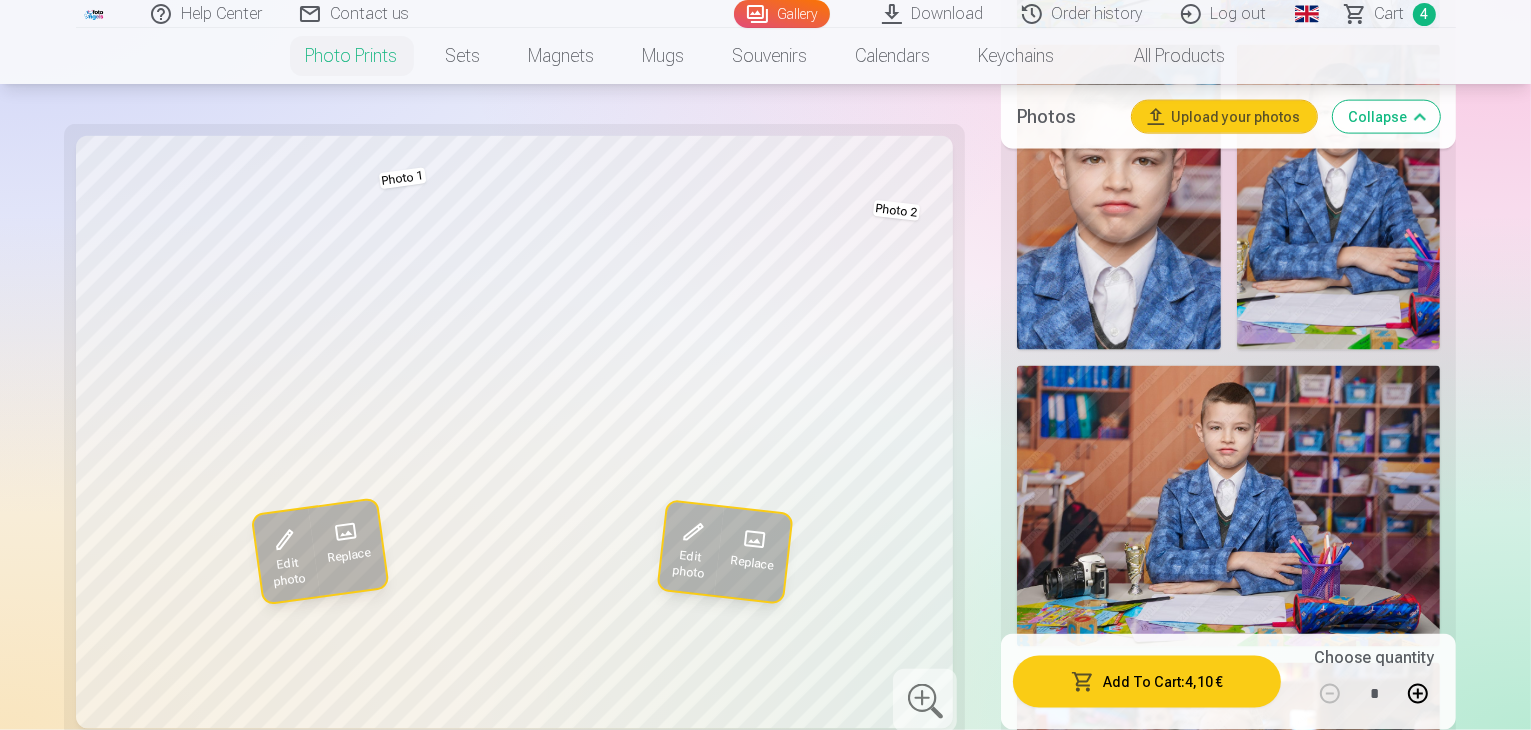click on "Add To Cart :  4,10 €" at bounding box center (1147, 682) 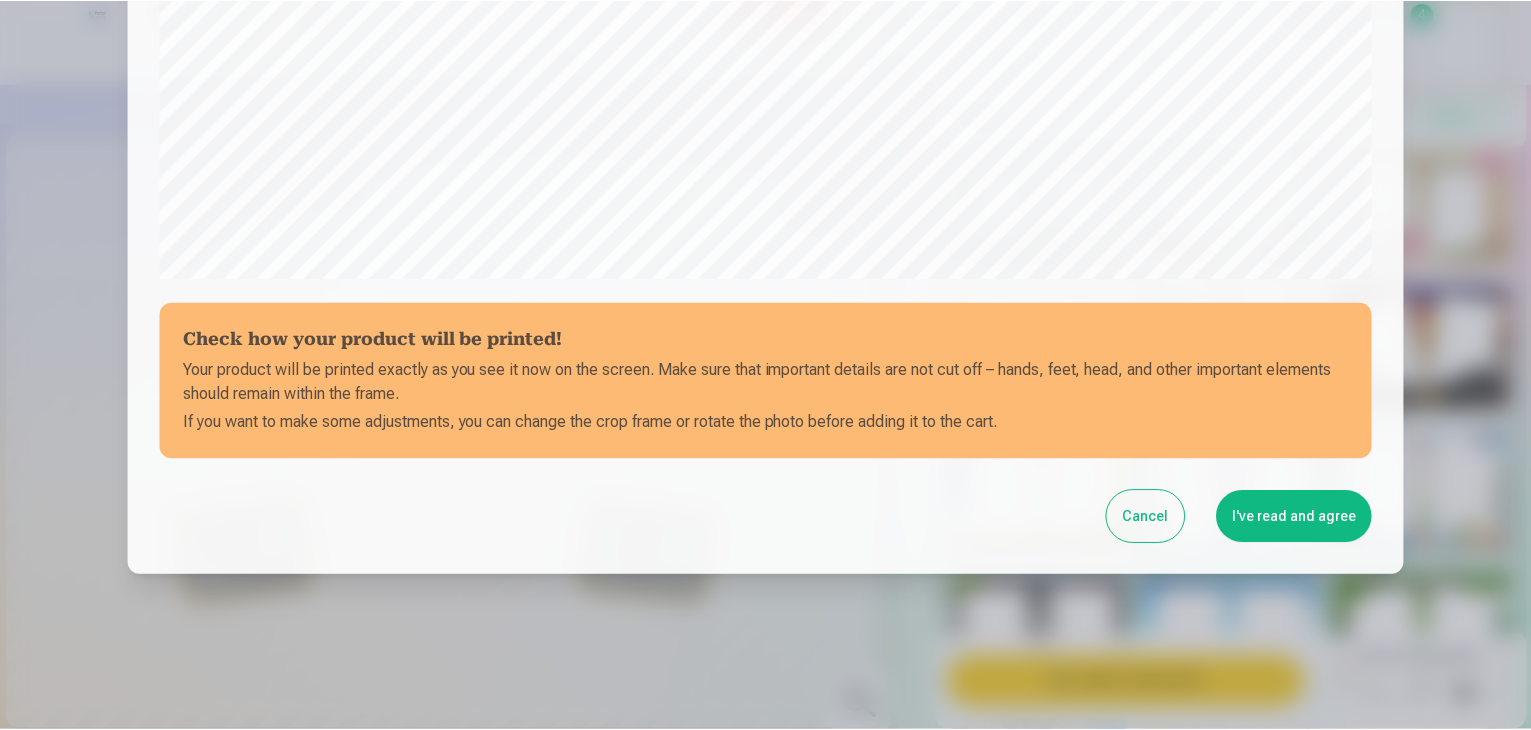 scroll, scrollTop: 710, scrollLeft: 0, axis: vertical 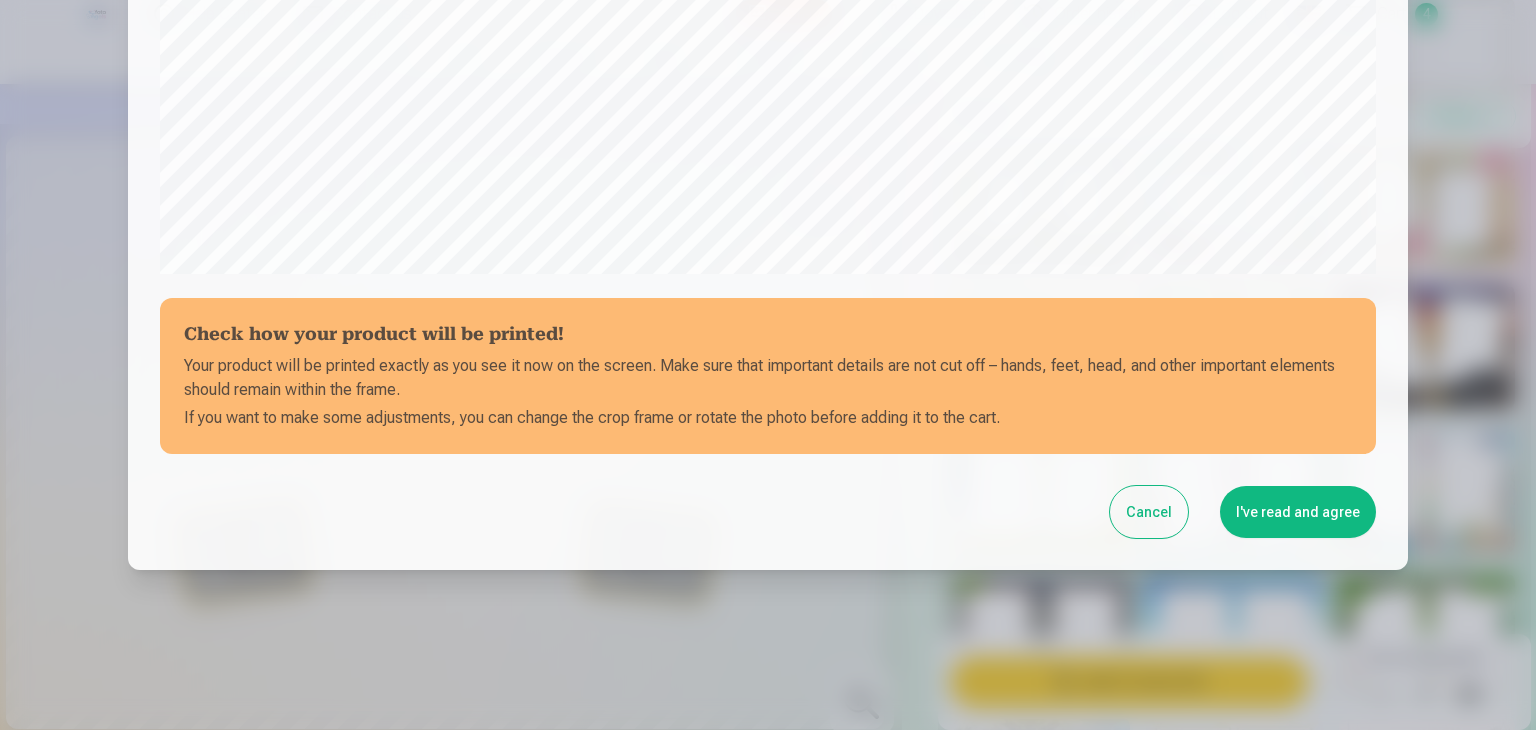 click on "I've read and agree" at bounding box center [1298, 512] 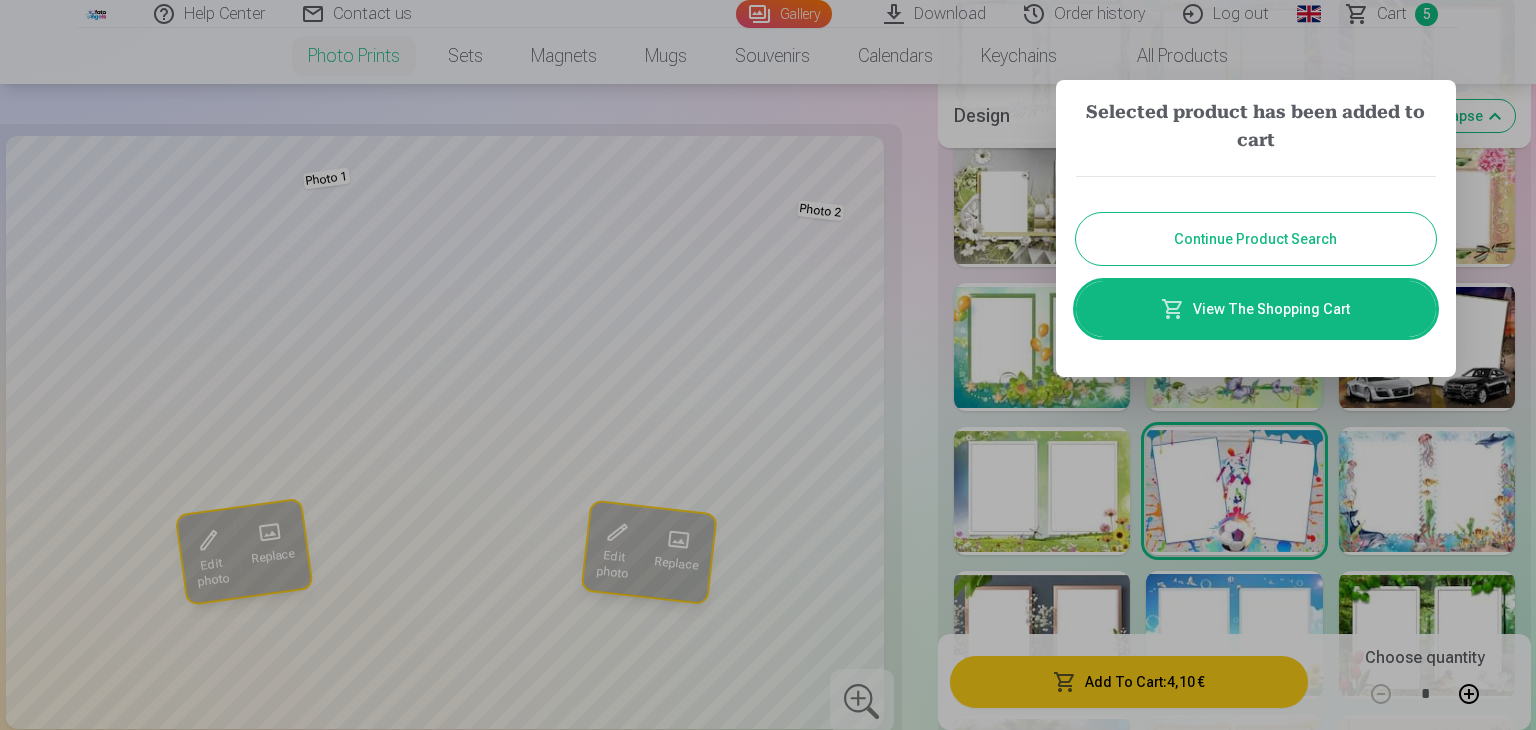 click on "Continue Product Search" at bounding box center [1256, 239] 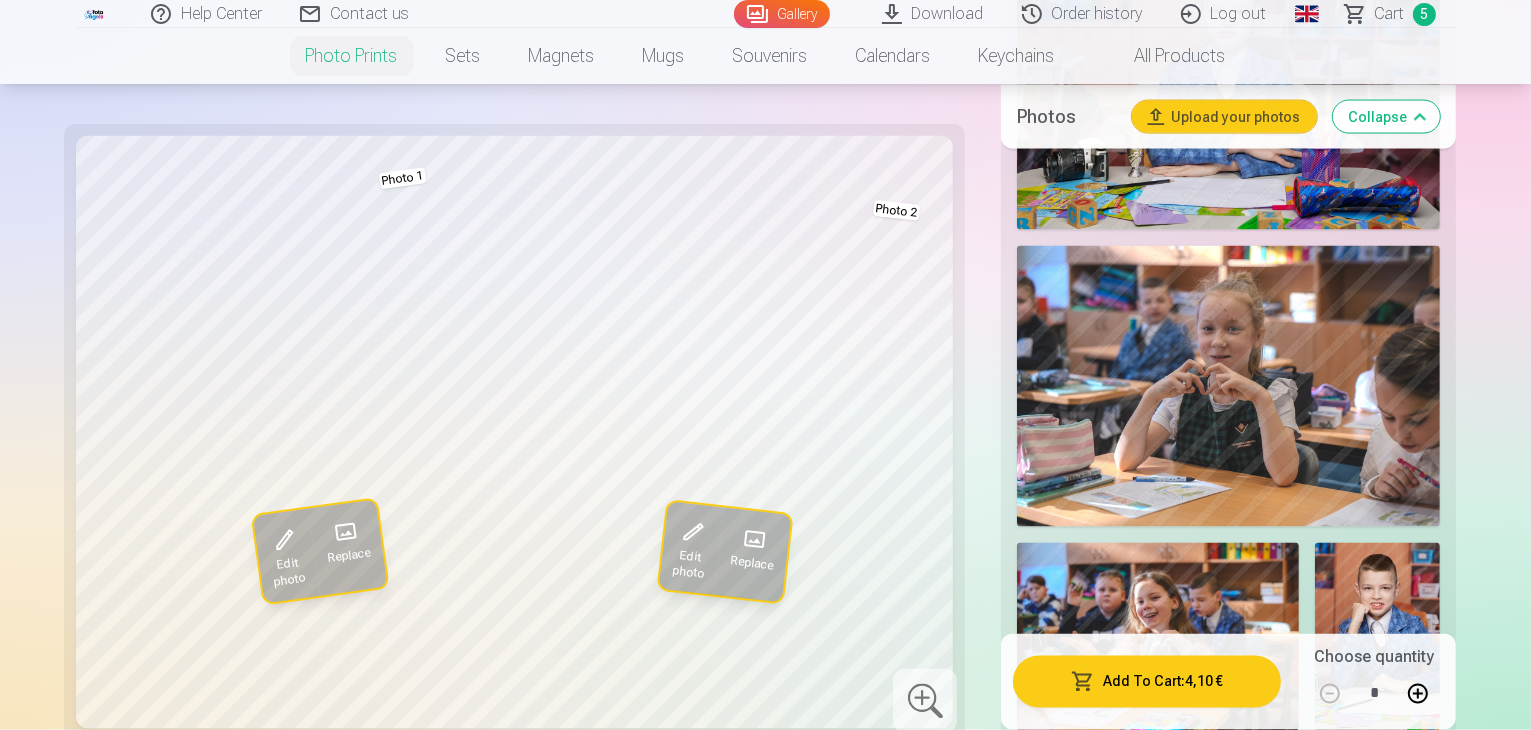 scroll, scrollTop: 3264, scrollLeft: 0, axis: vertical 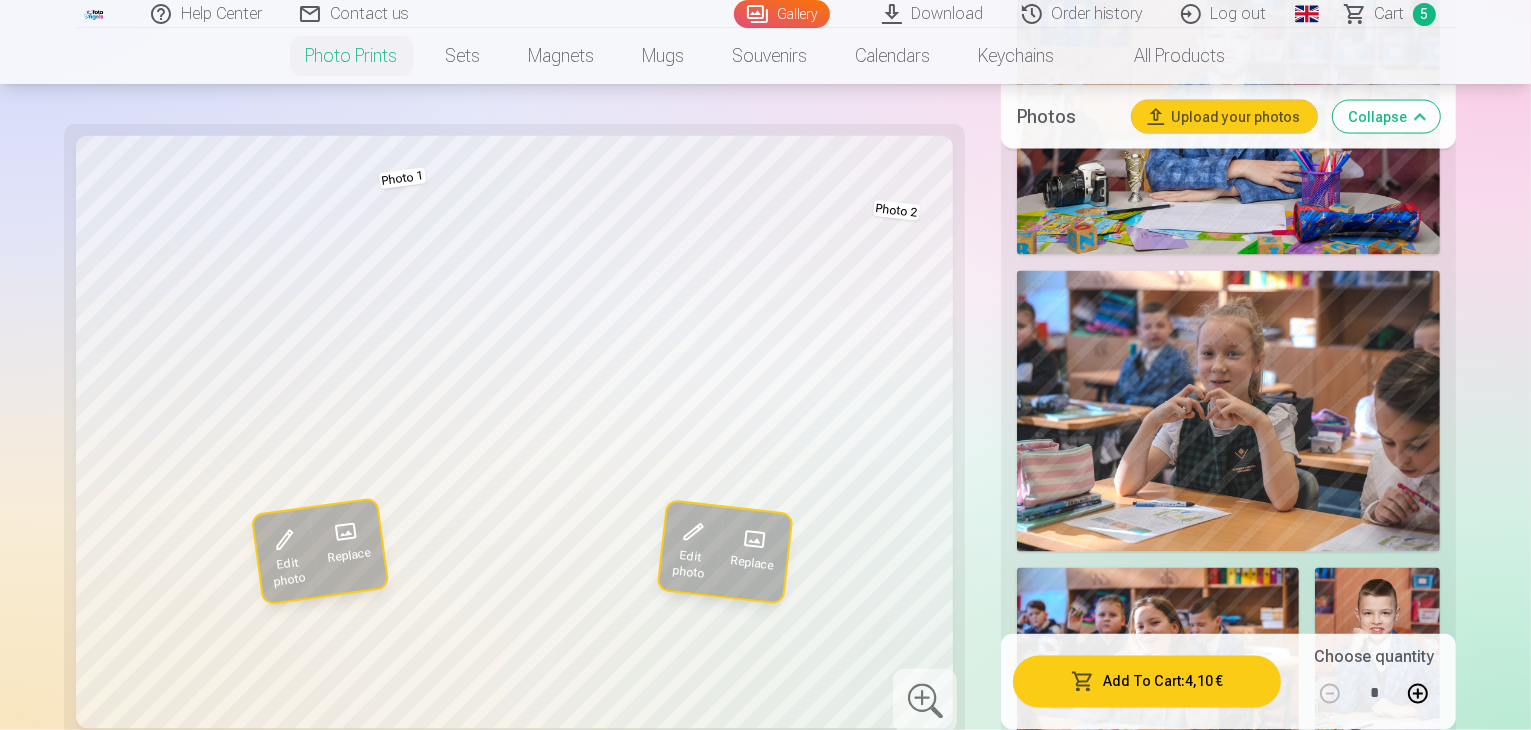 click at bounding box center (1082, 2909) 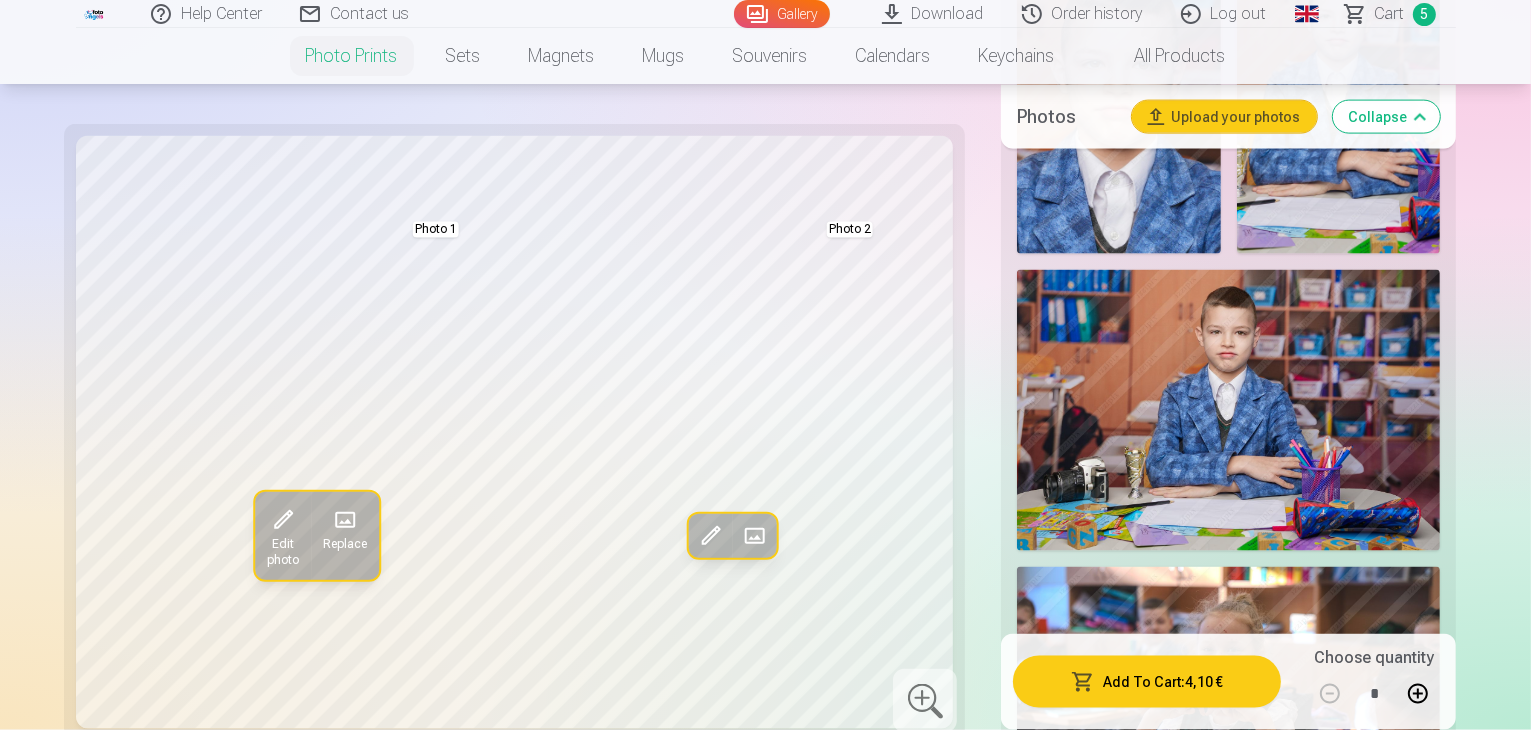 scroll, scrollTop: 2915, scrollLeft: 0, axis: vertical 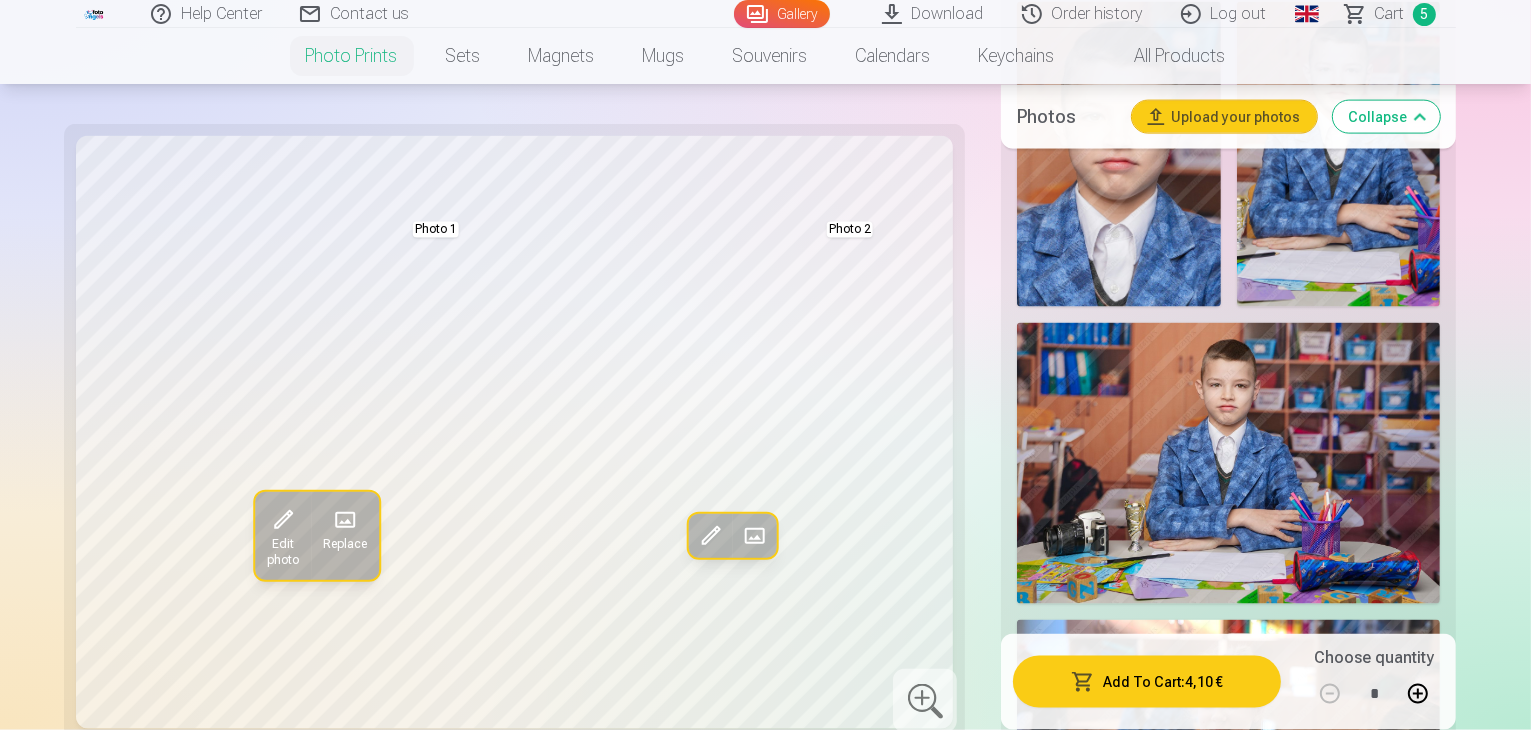click at bounding box center [1374, 2682] 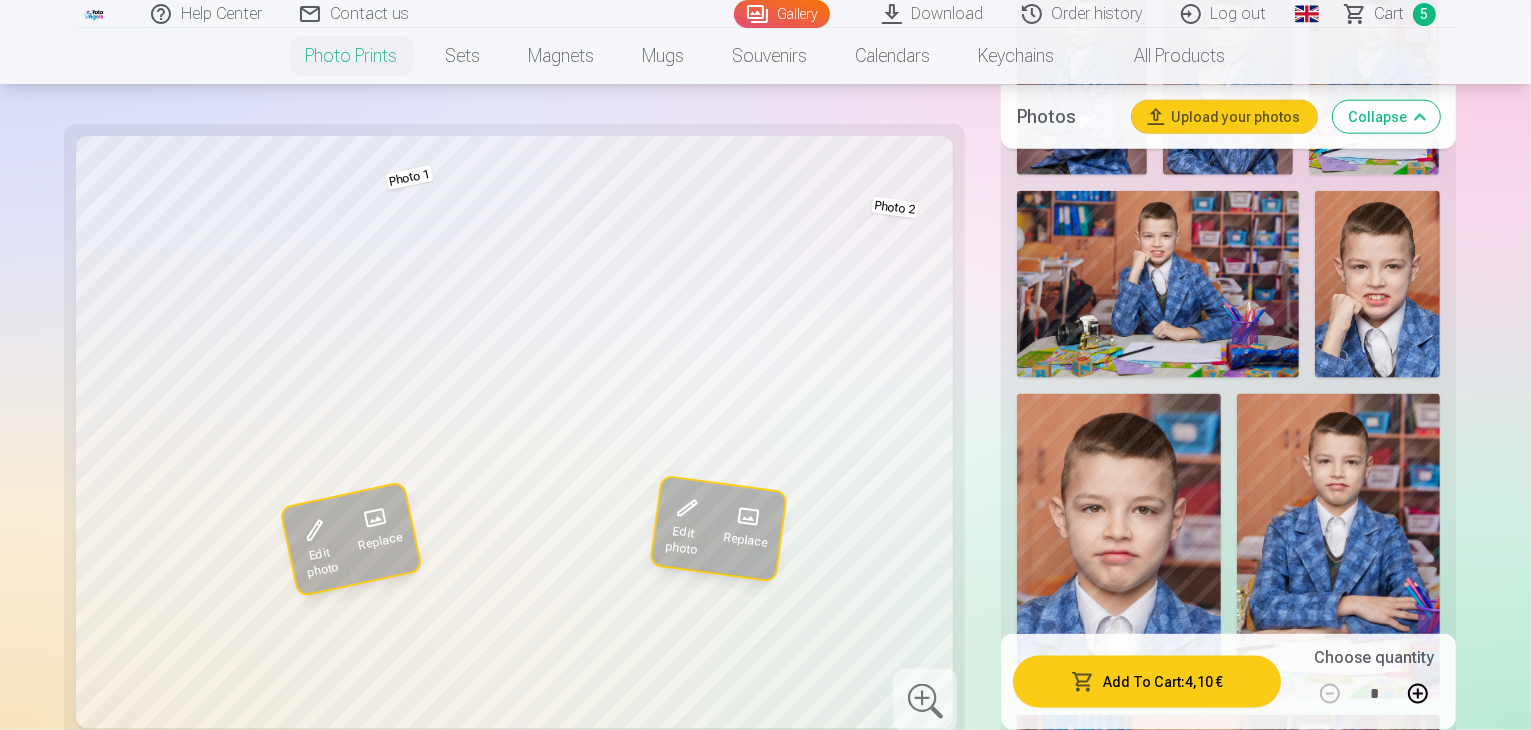 scroll, scrollTop: 2512, scrollLeft: 0, axis: vertical 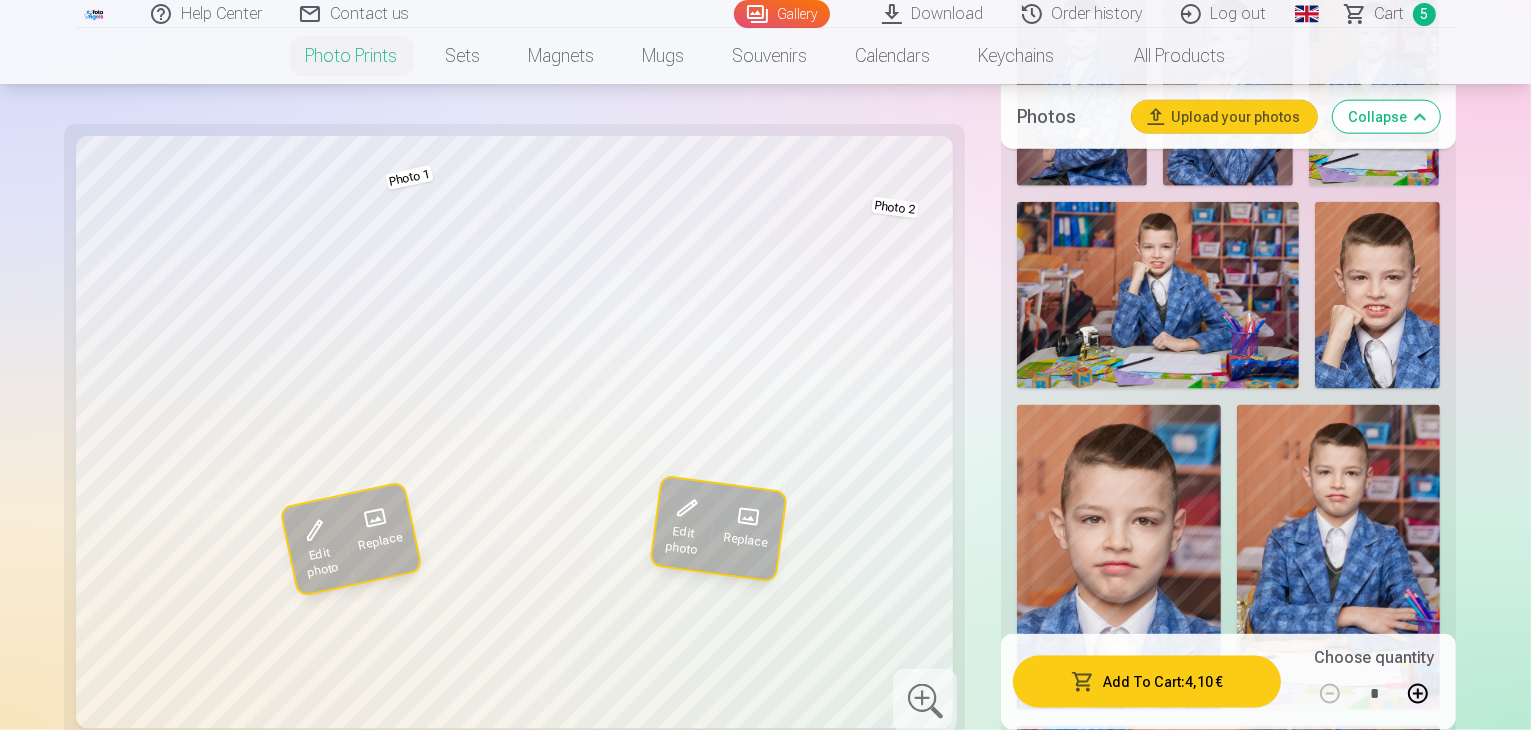 click at bounding box center (1374, 2797) 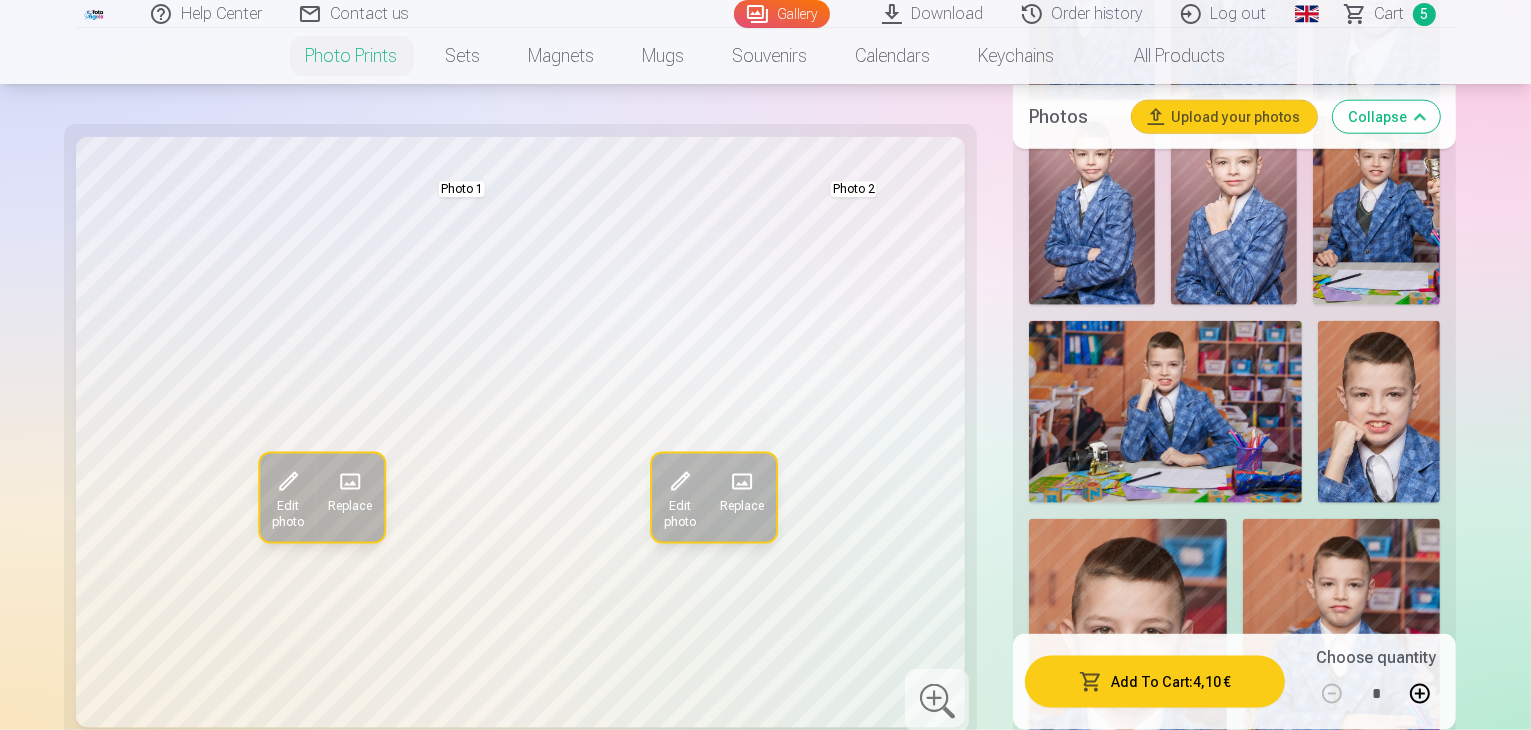 scroll, scrollTop: 2343, scrollLeft: 0, axis: vertical 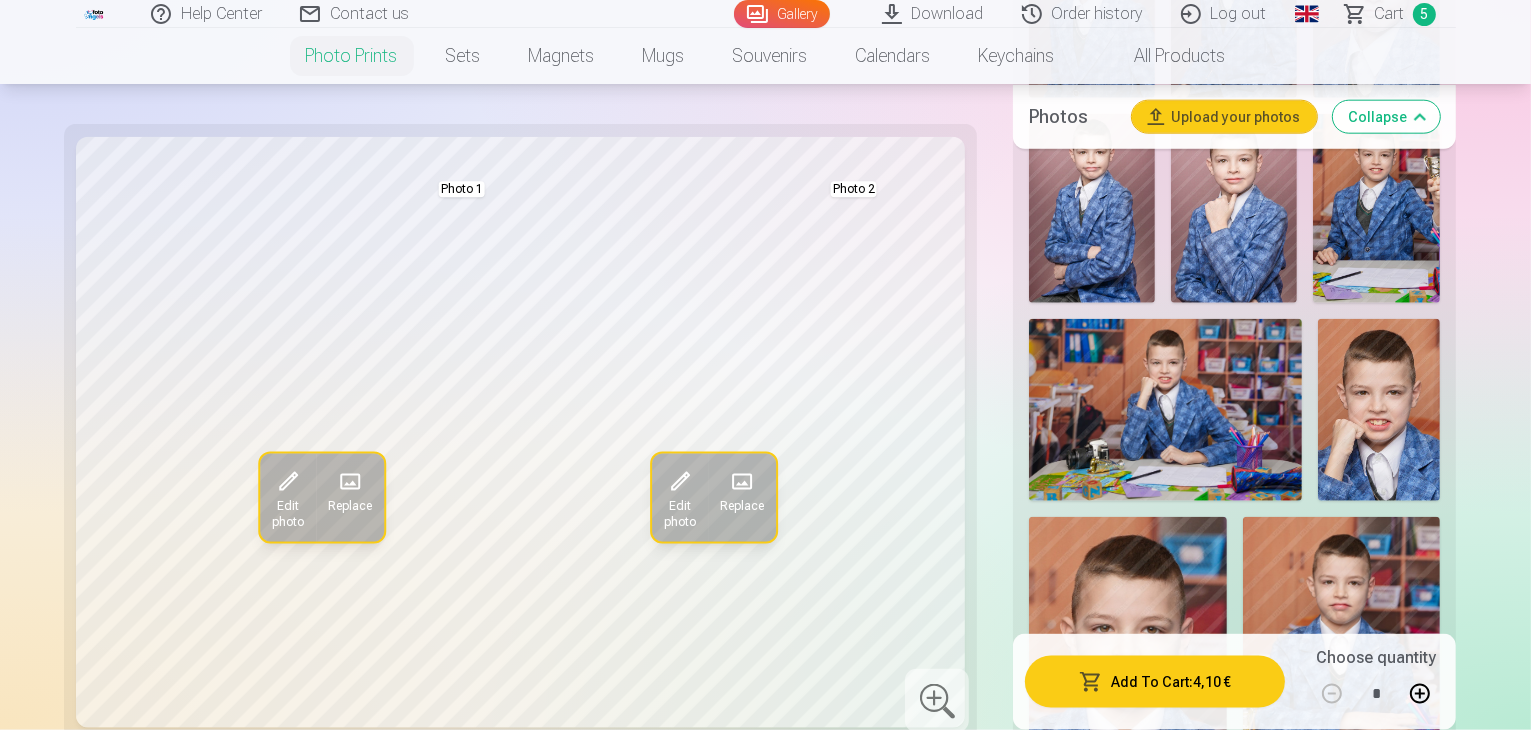 click at bounding box center (1376, 2573) 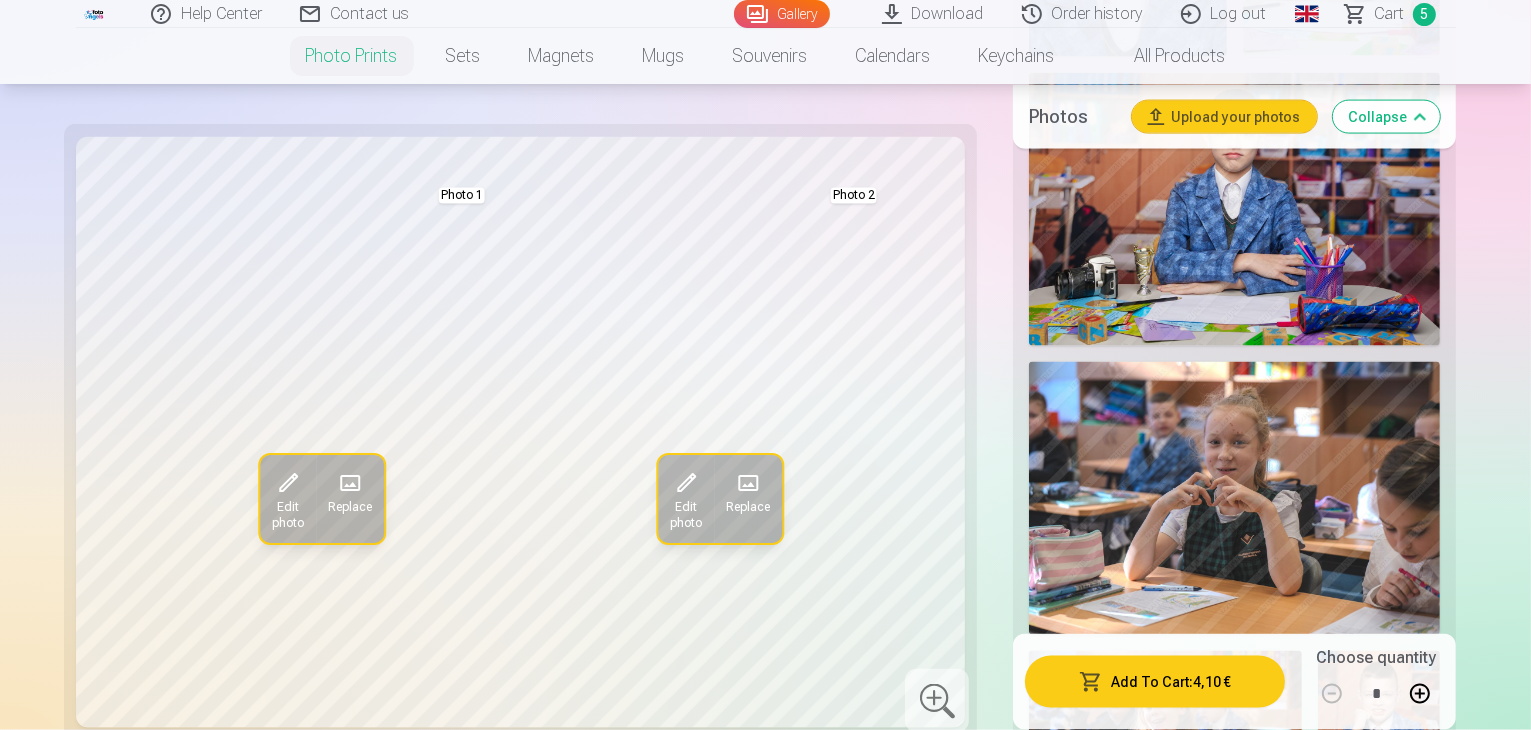 scroll, scrollTop: 3131, scrollLeft: 0, axis: vertical 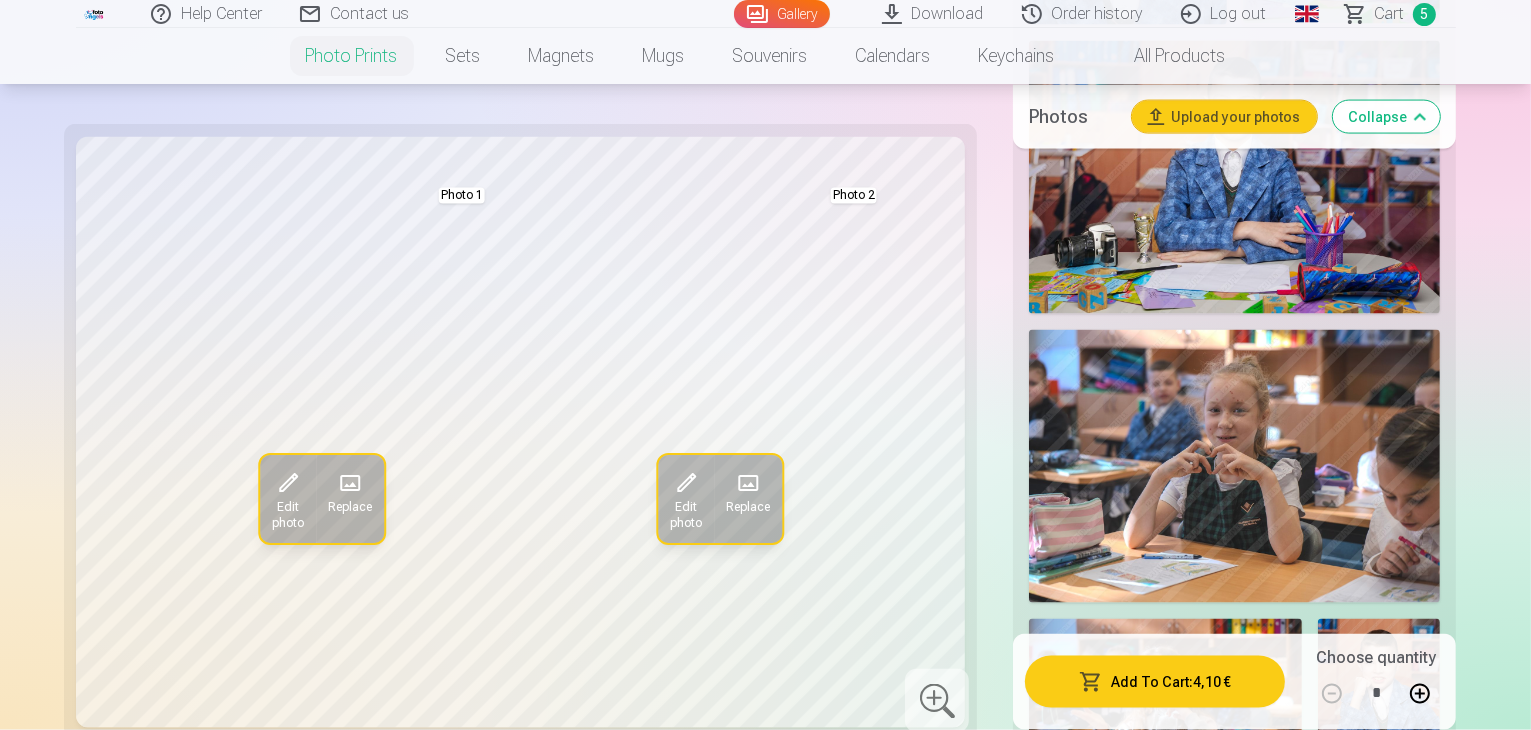 click at bounding box center [1376, 2793] 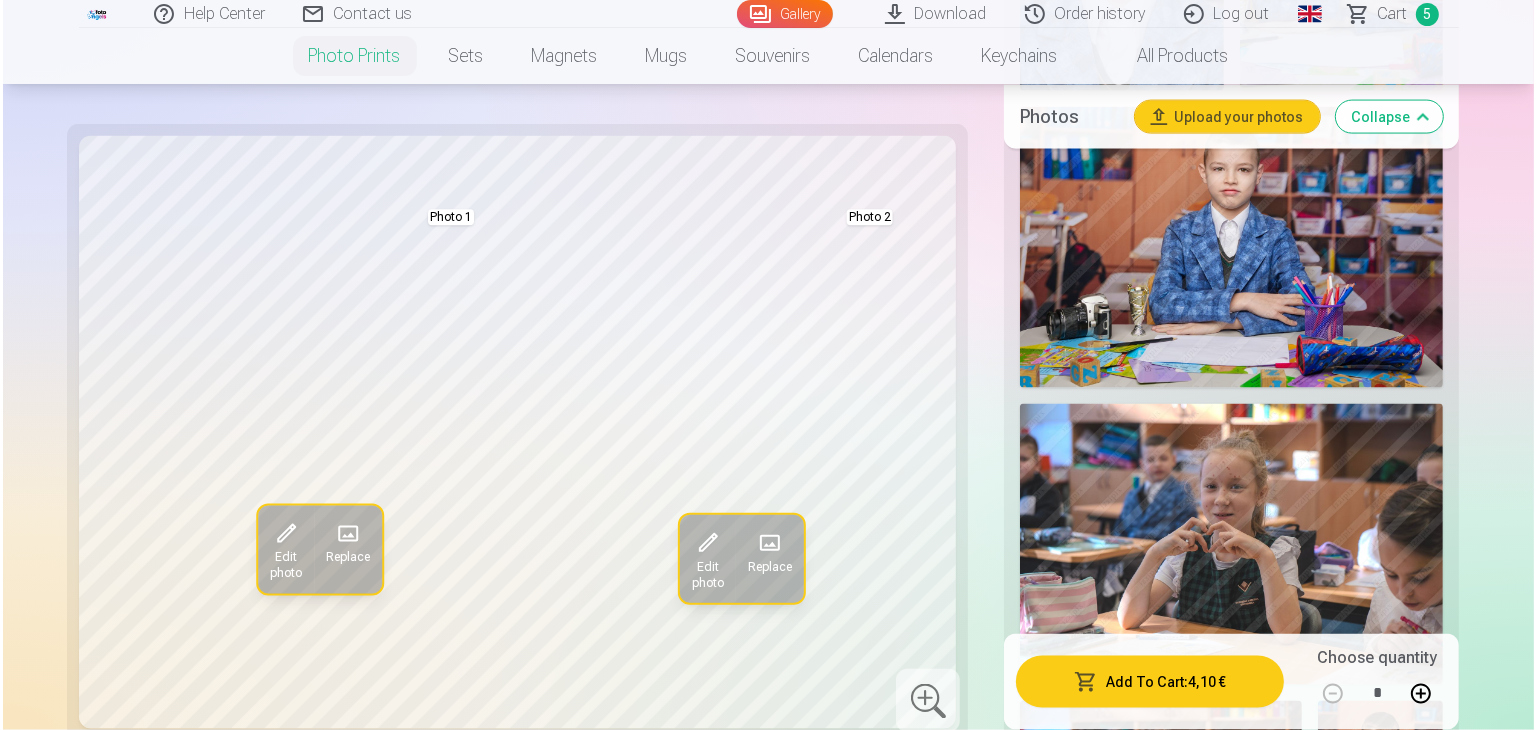 scroll, scrollTop: 2889, scrollLeft: 0, axis: vertical 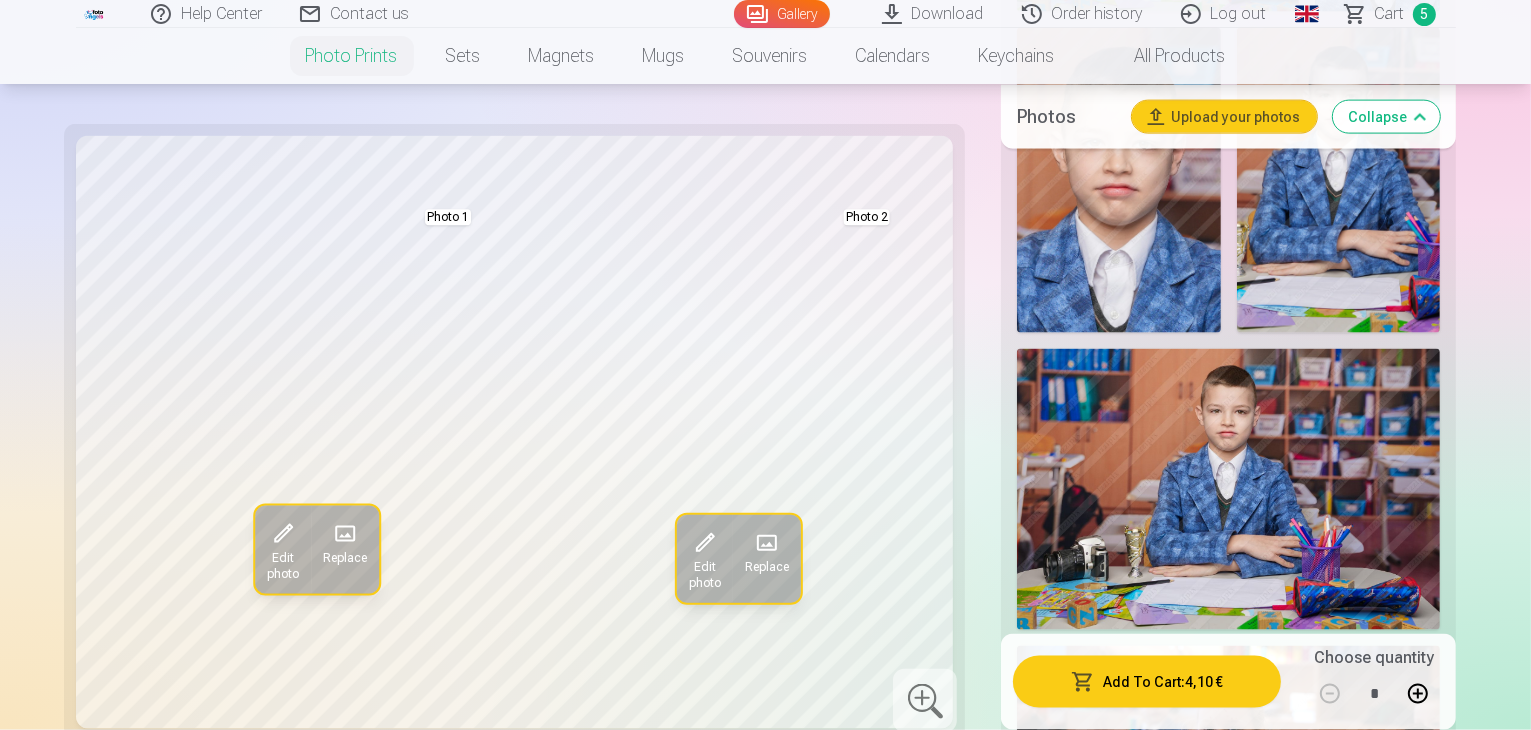 click at bounding box center (1228, 2852) 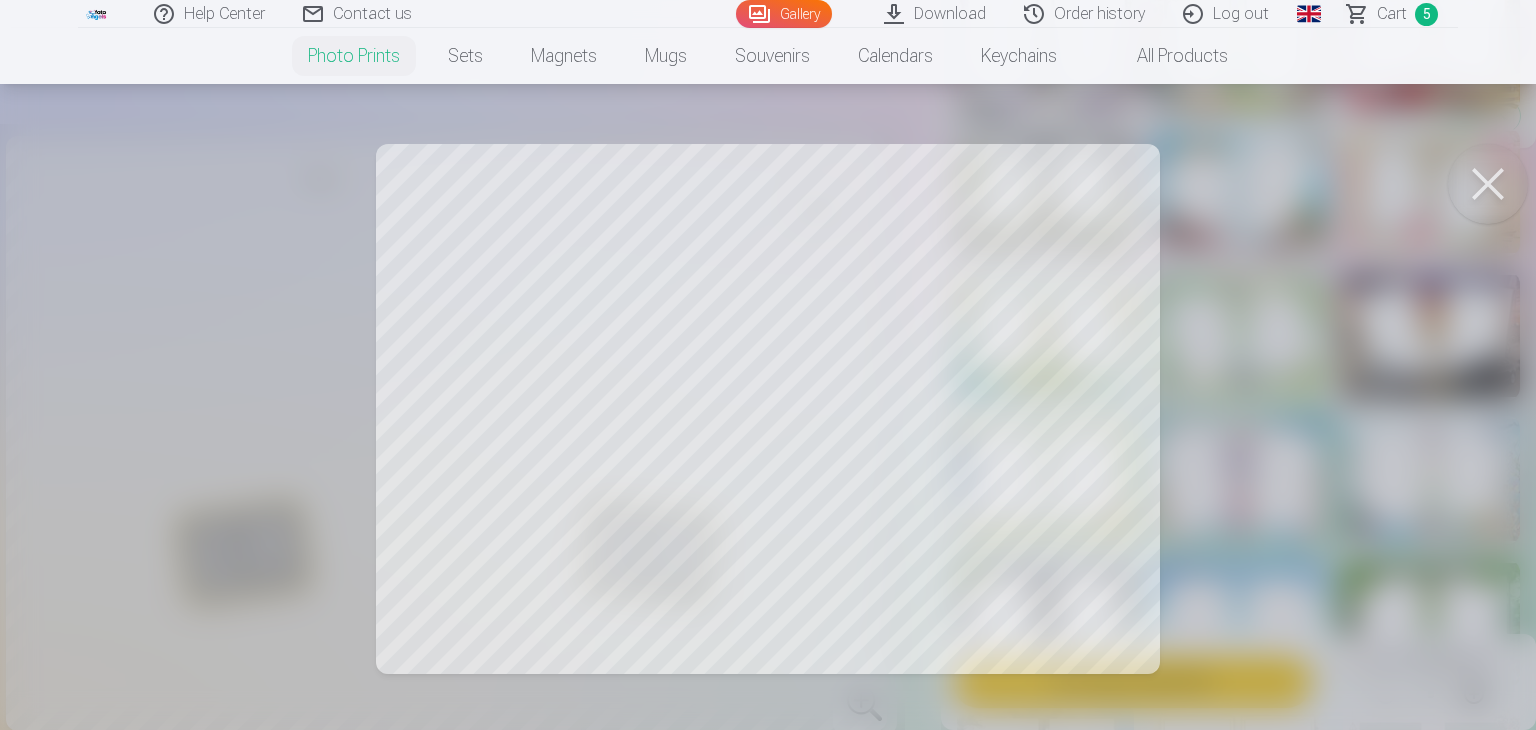 click at bounding box center (768, 365) 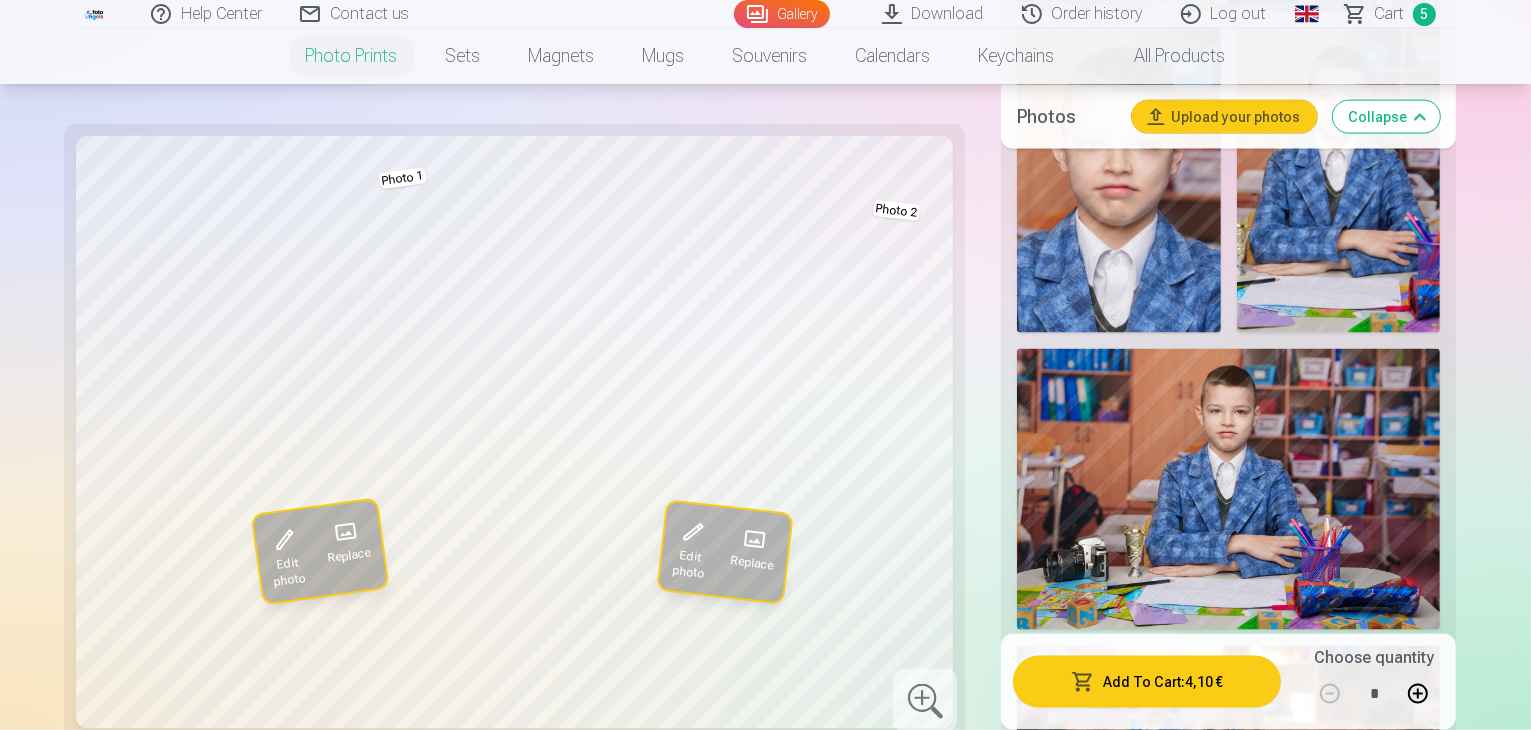click at bounding box center (345, 532) 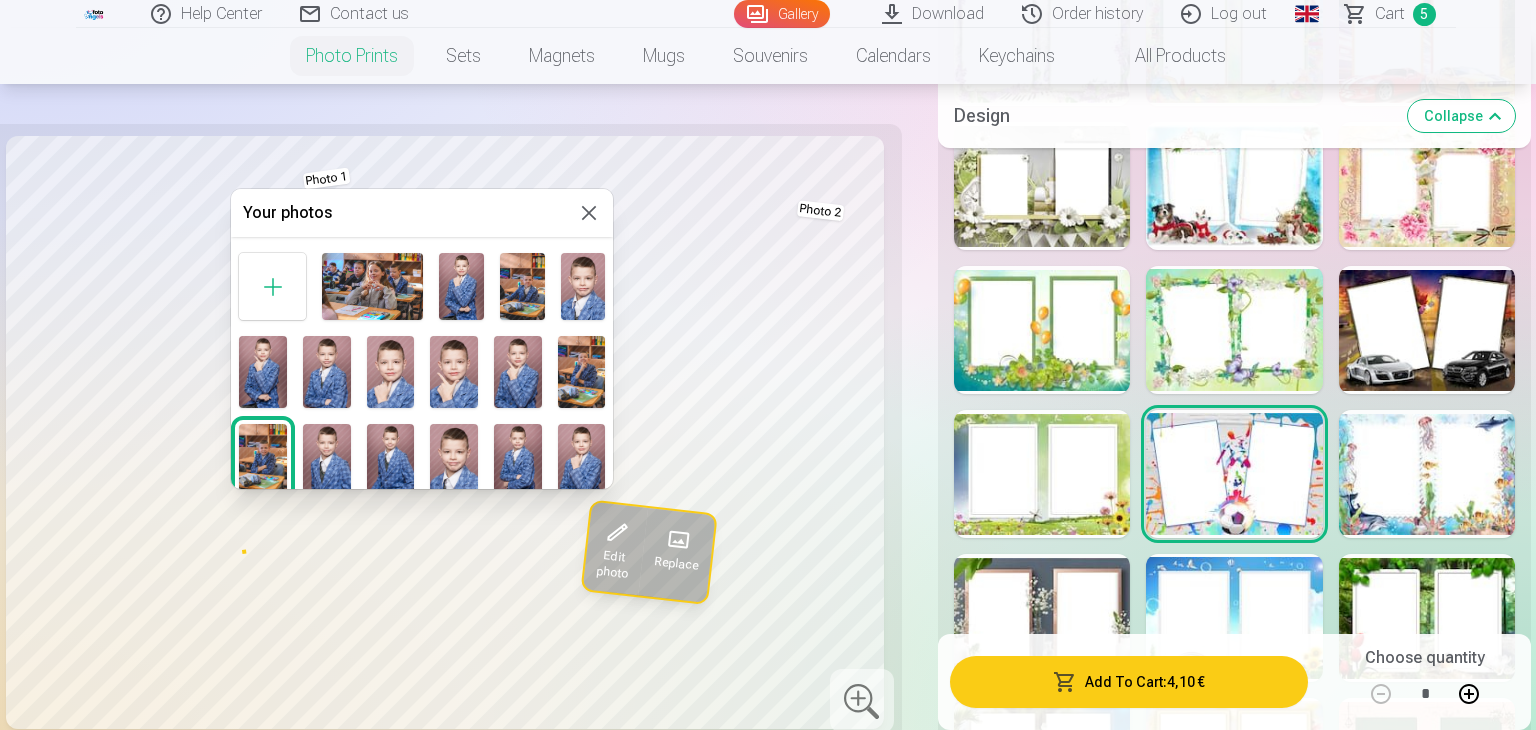 scroll, scrollTop: 3, scrollLeft: 0, axis: vertical 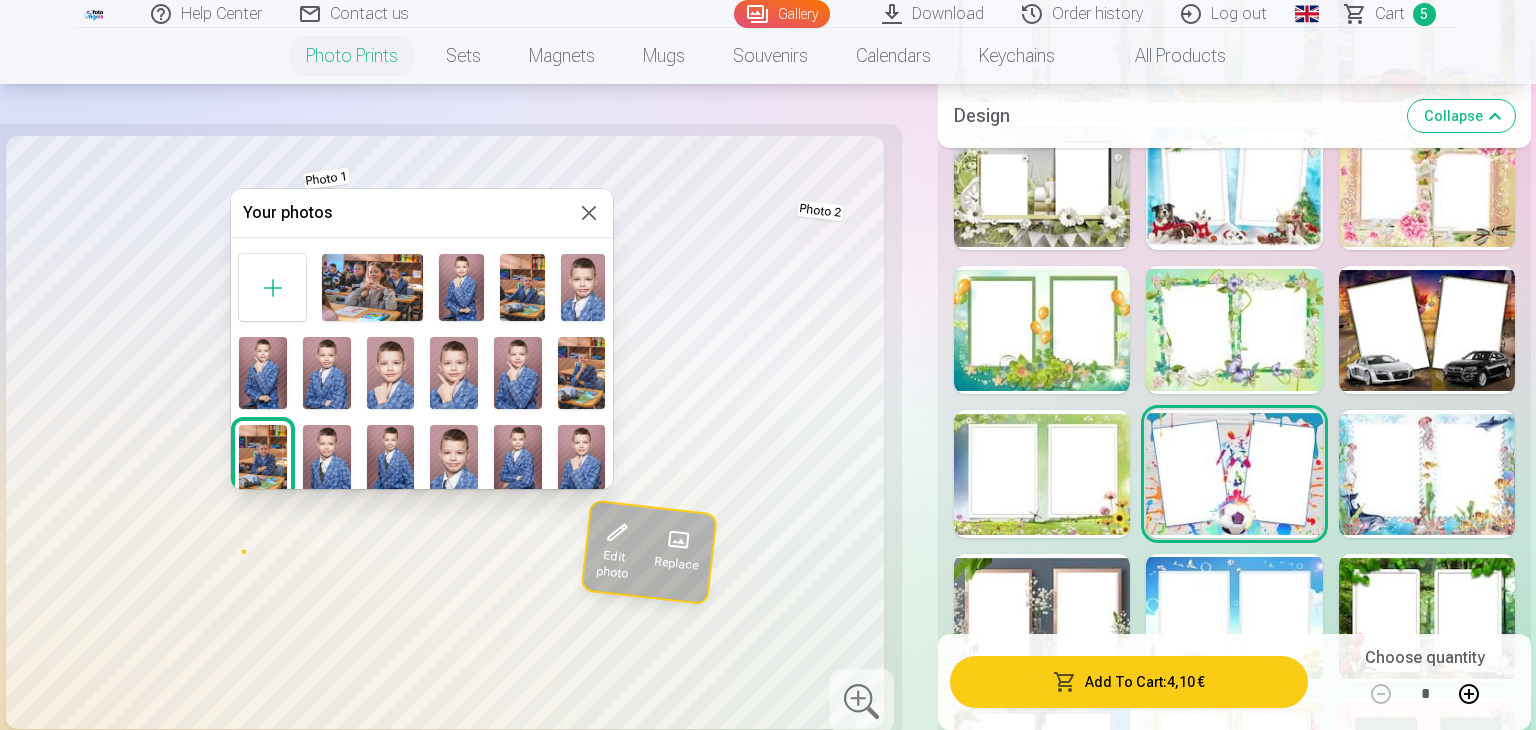 click at bounding box center [263, 373] 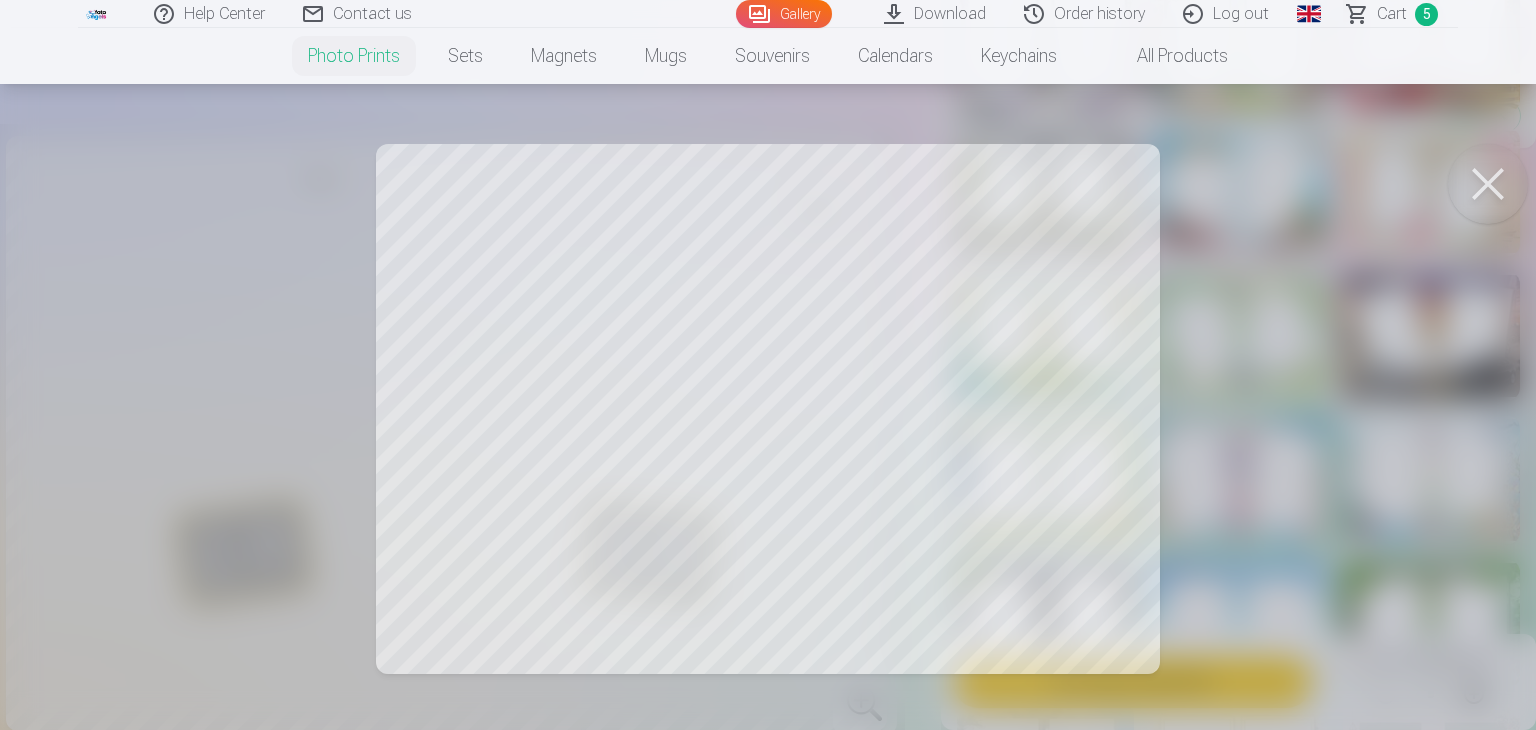 click at bounding box center (768, 365) 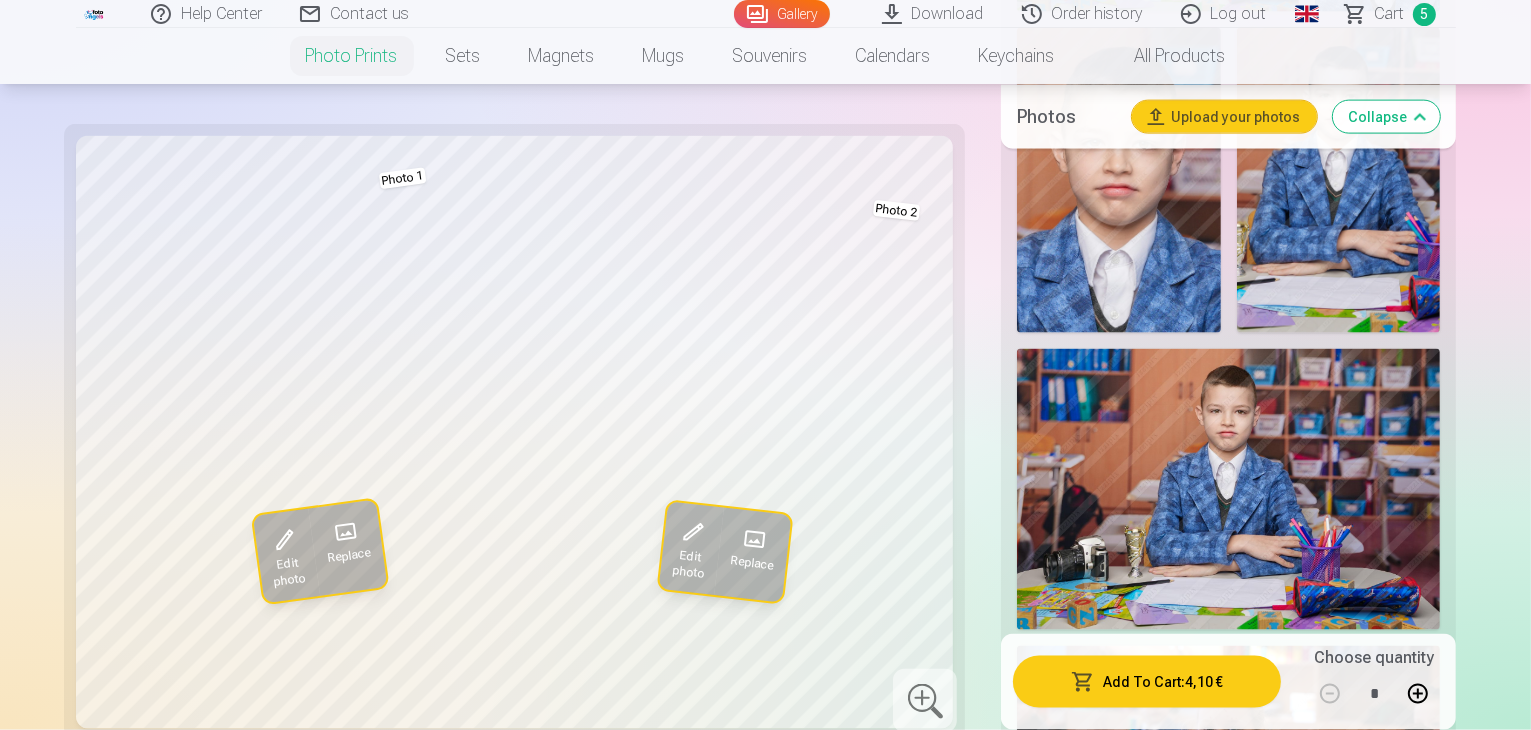 click at bounding box center (754, 539) 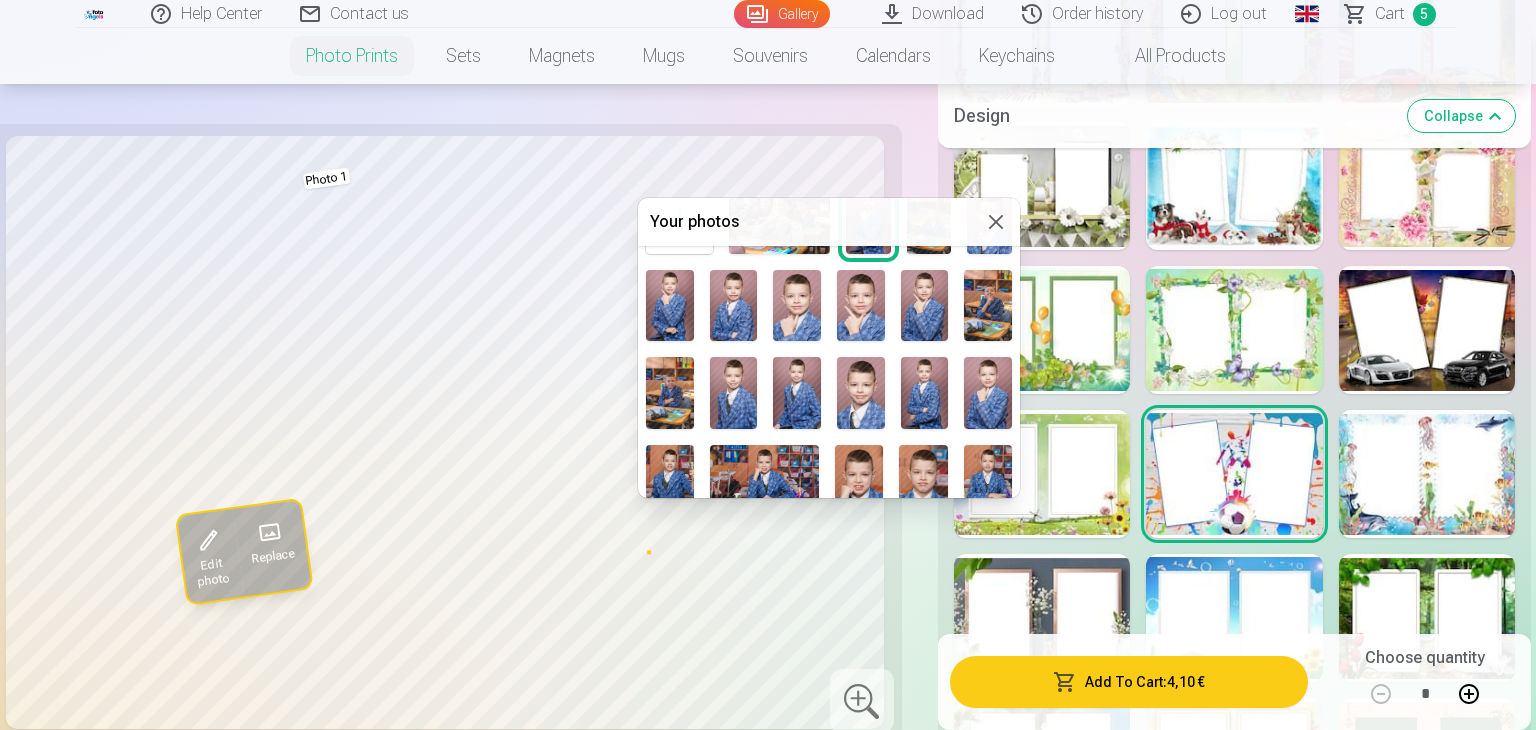 scroll, scrollTop: 77, scrollLeft: 0, axis: vertical 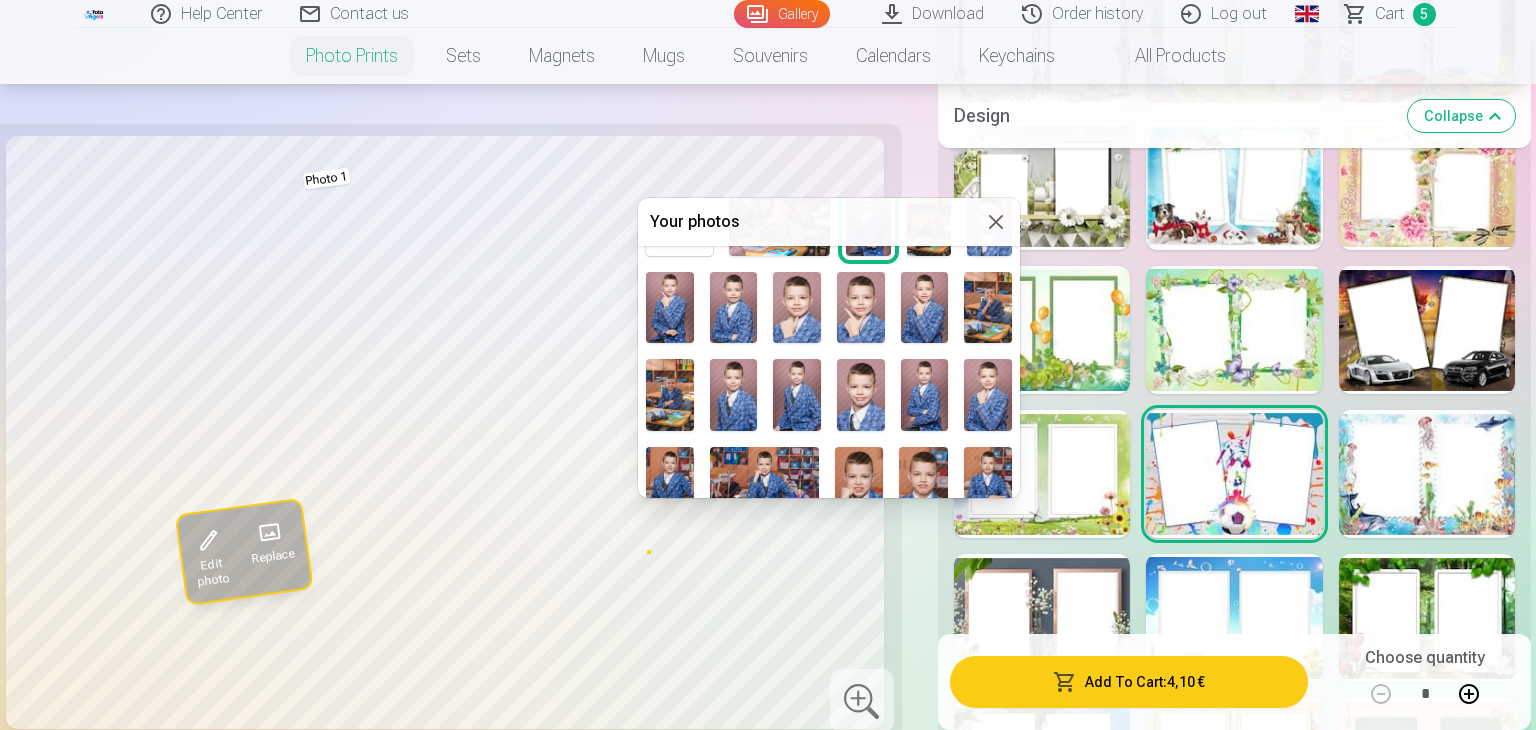 click at bounding box center [988, 308] 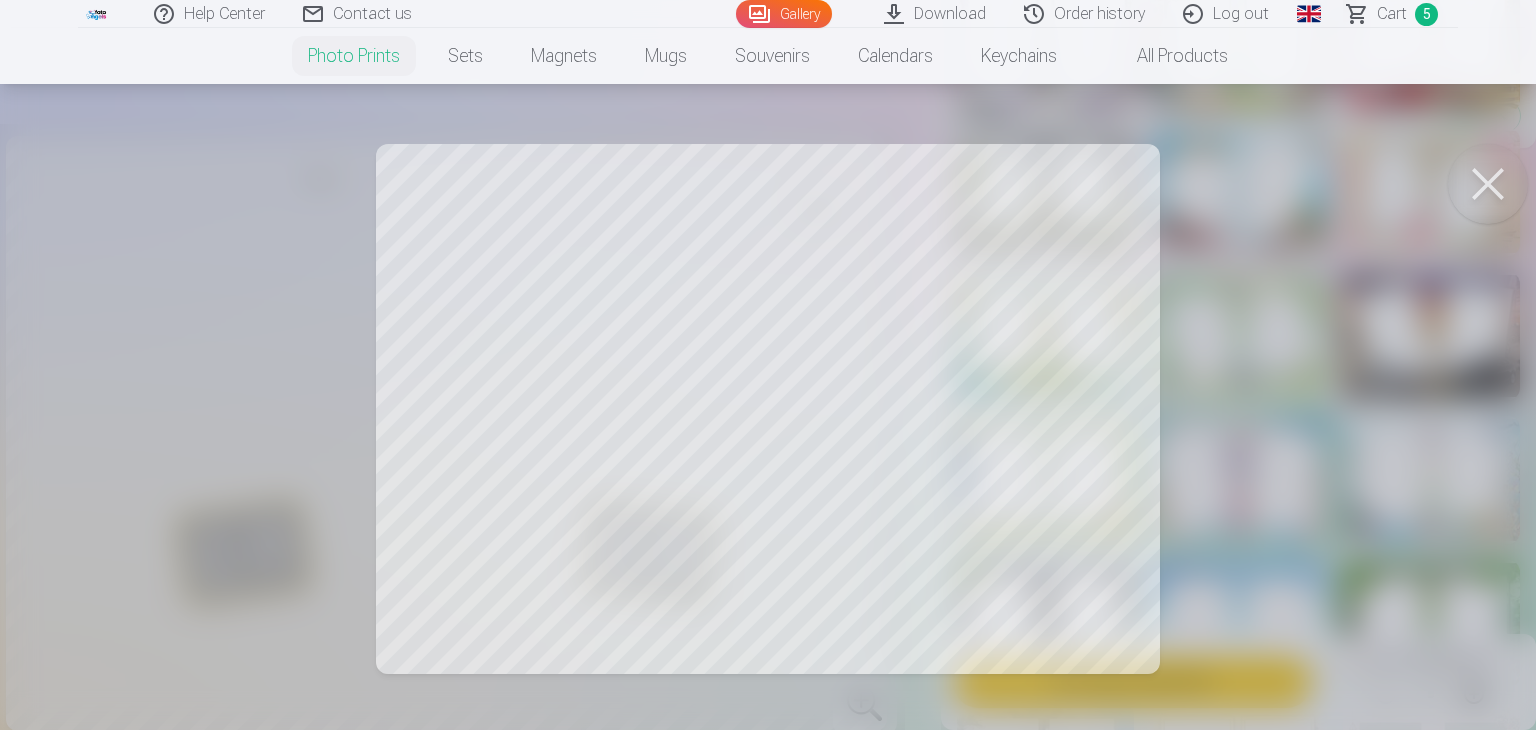 click at bounding box center [768, 365] 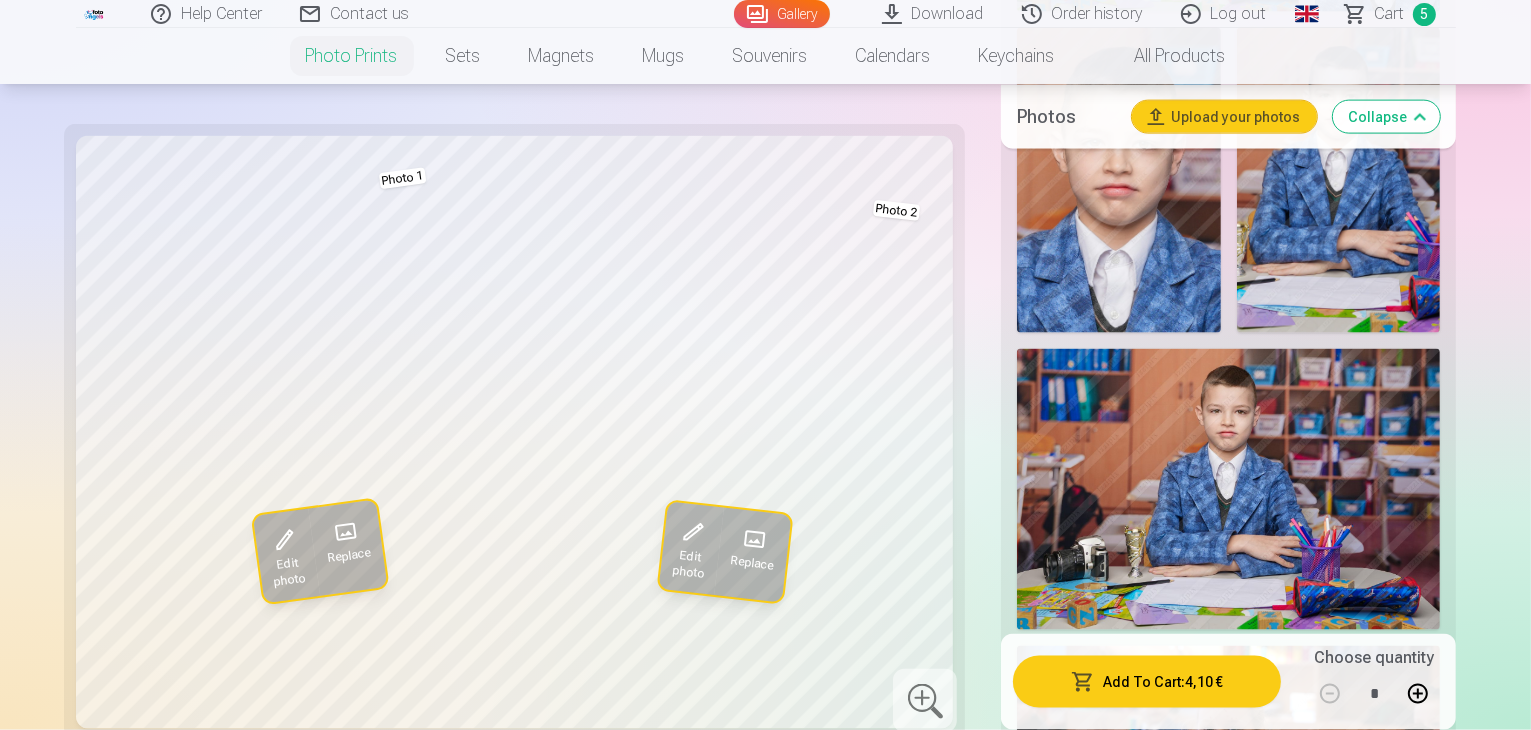 click at bounding box center (345, 532) 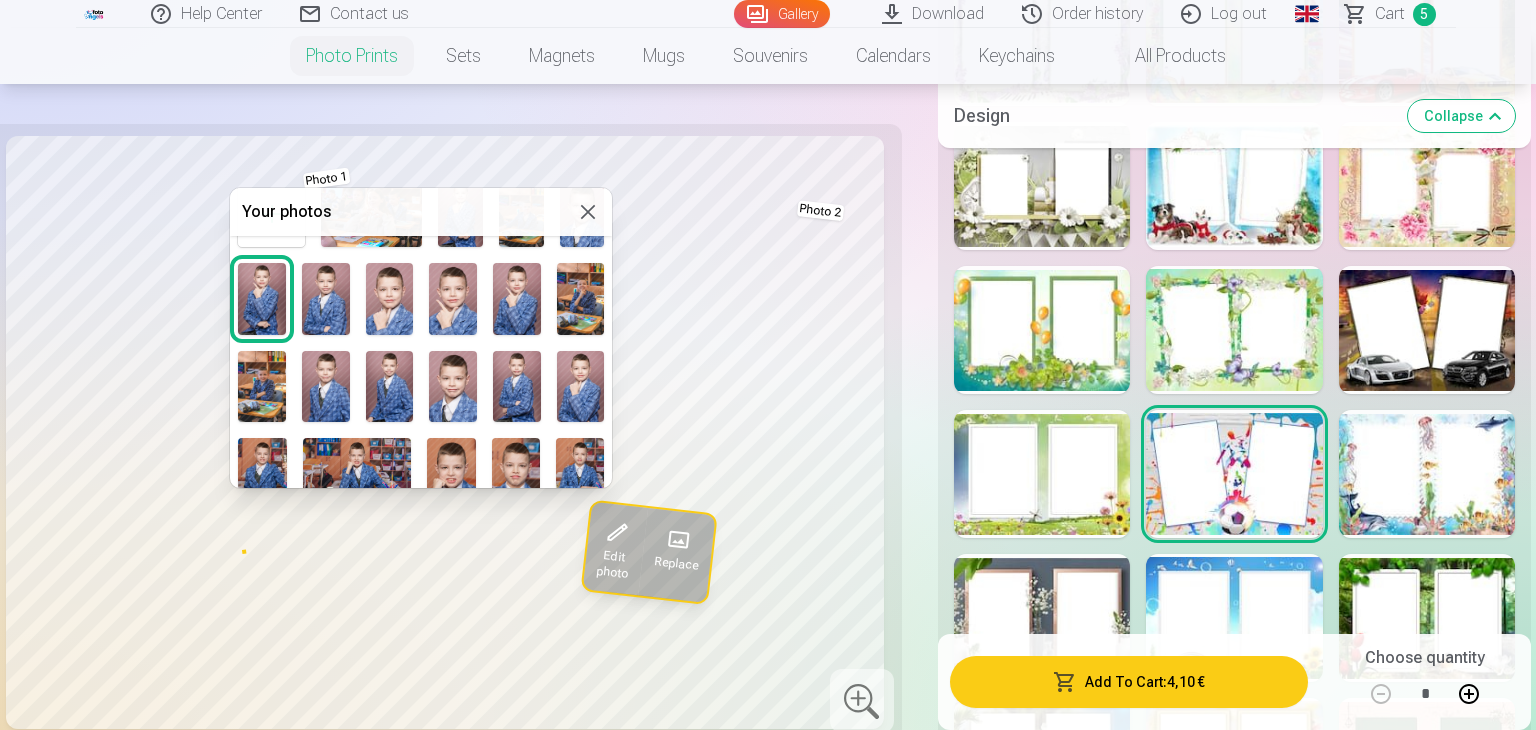 scroll, scrollTop: 76, scrollLeft: 0, axis: vertical 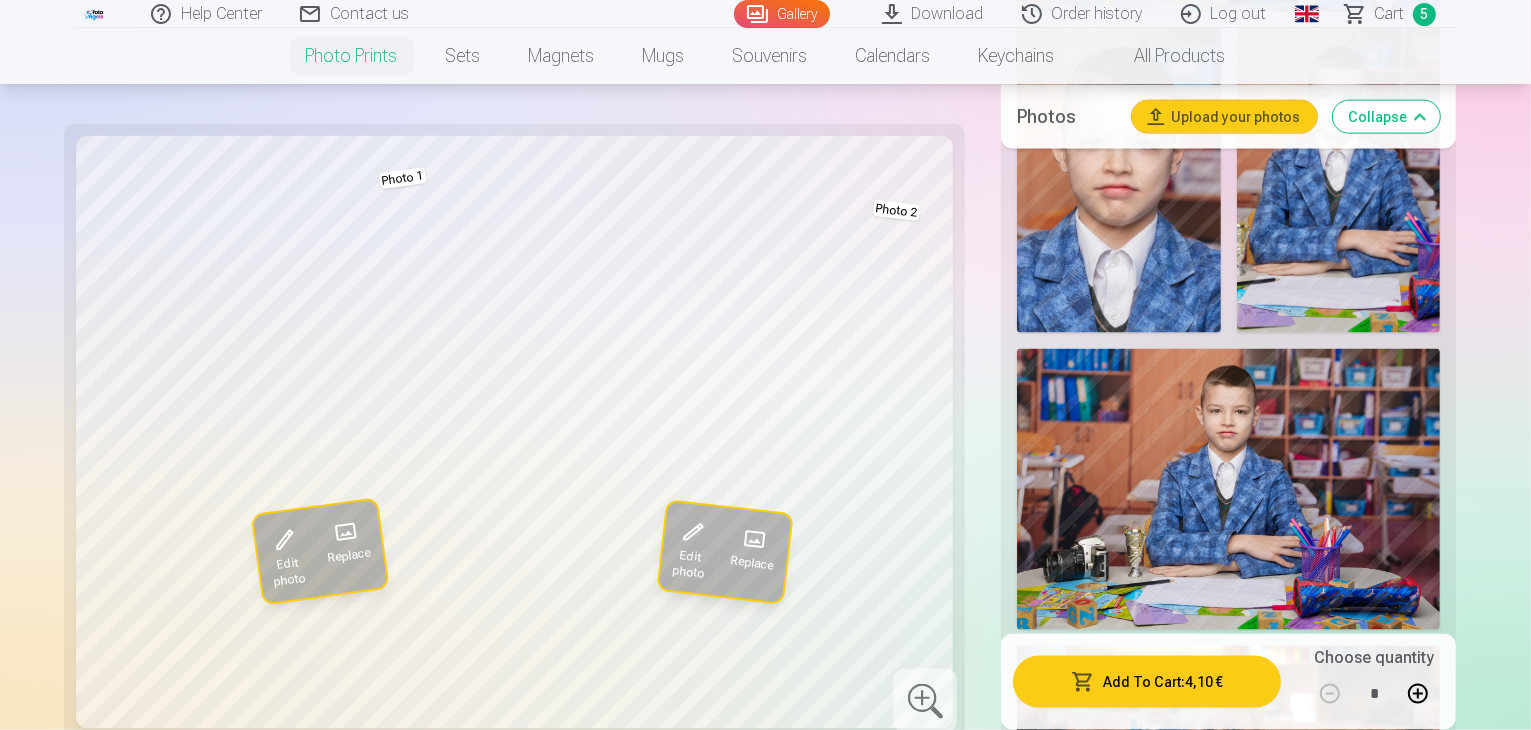 click on "Add To Cart :  4,10 €" at bounding box center (1147, 682) 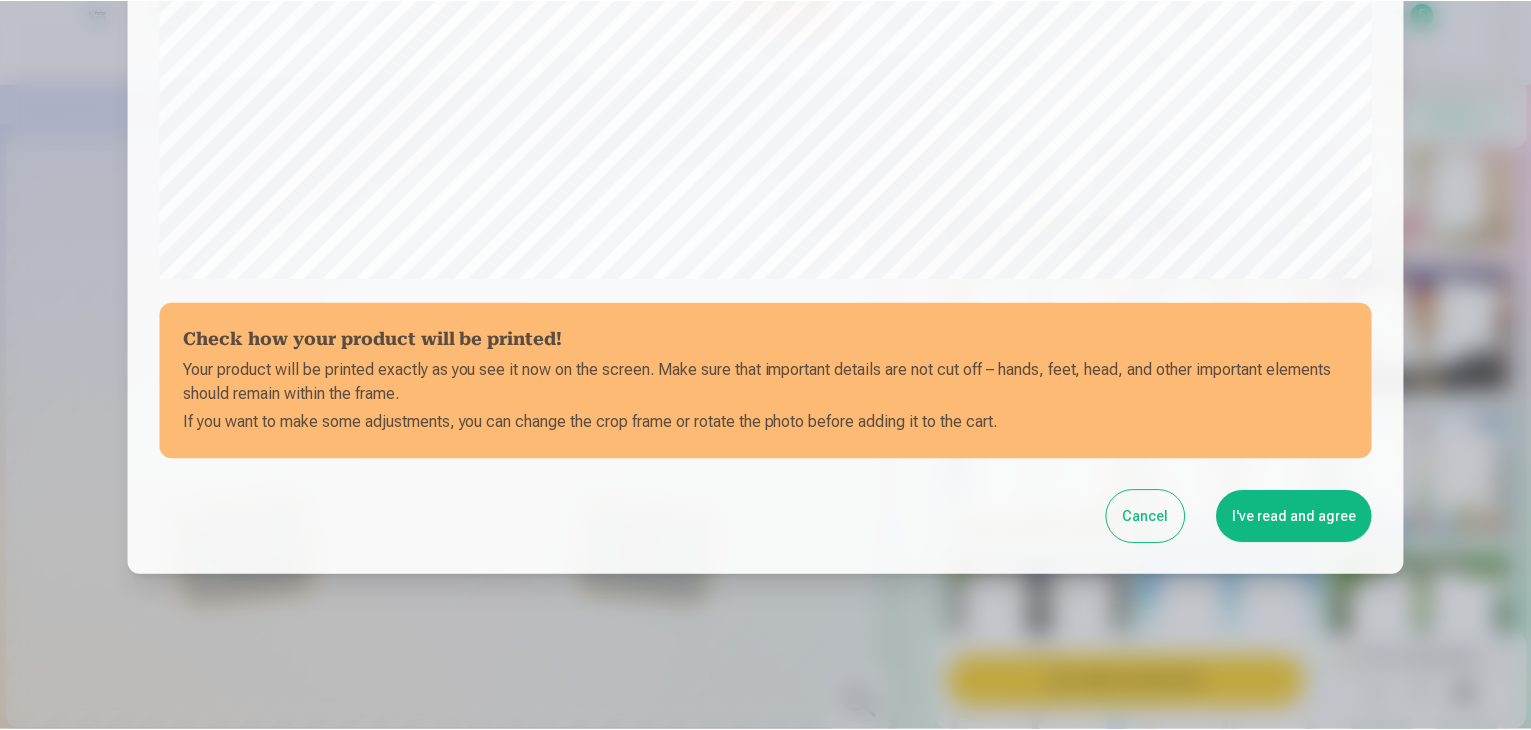 scroll, scrollTop: 710, scrollLeft: 0, axis: vertical 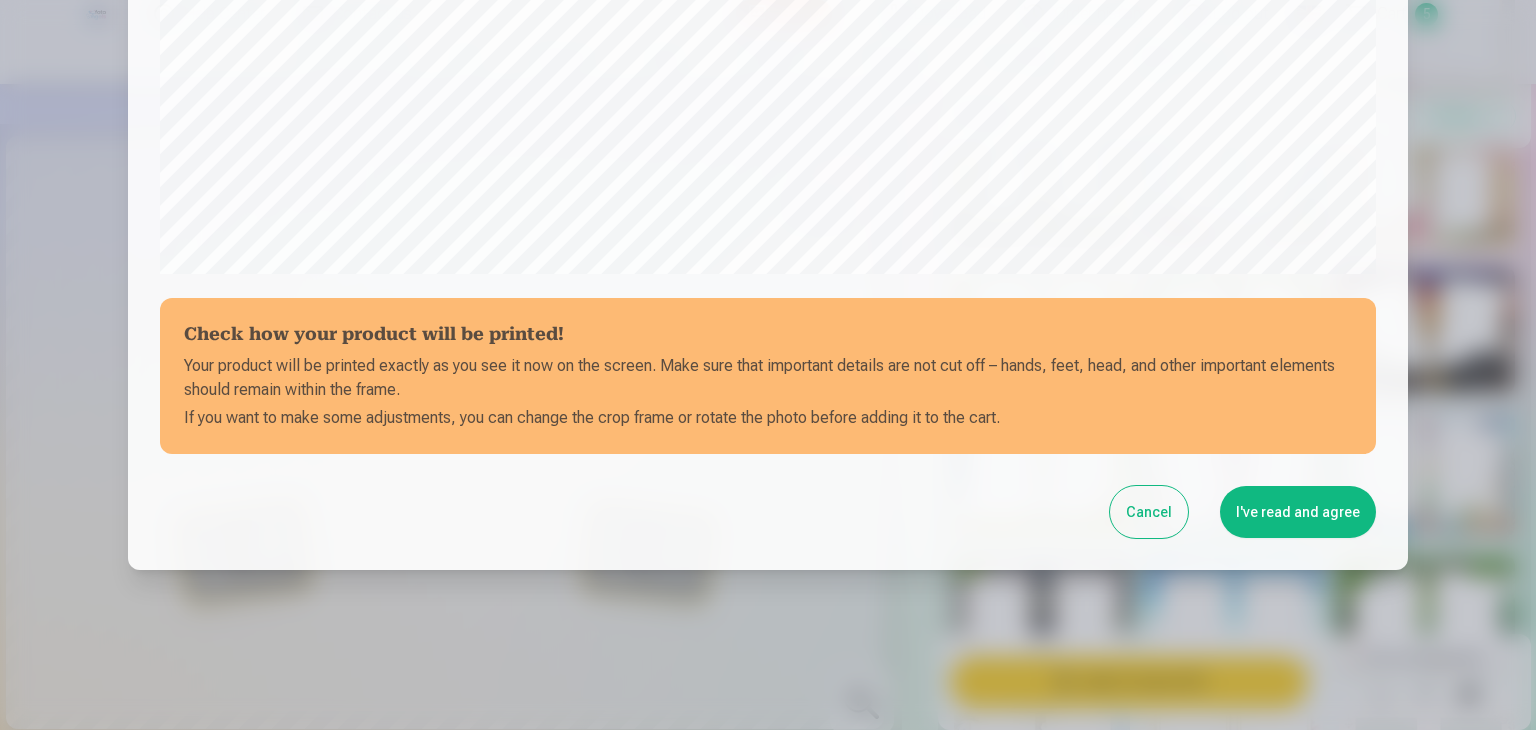 click on "I've read and agree" at bounding box center (1298, 512) 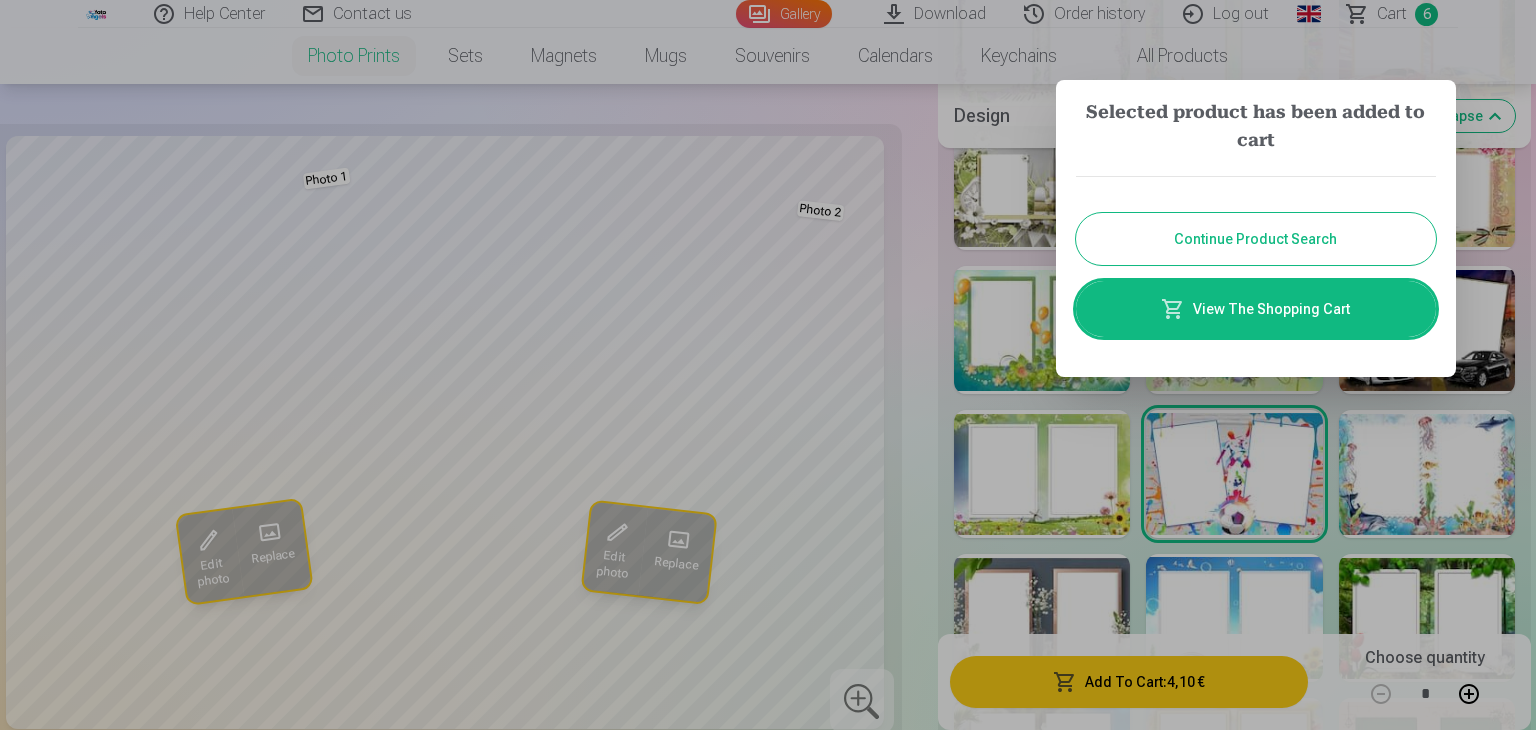 click on "Continue Product Search" at bounding box center (1256, 239) 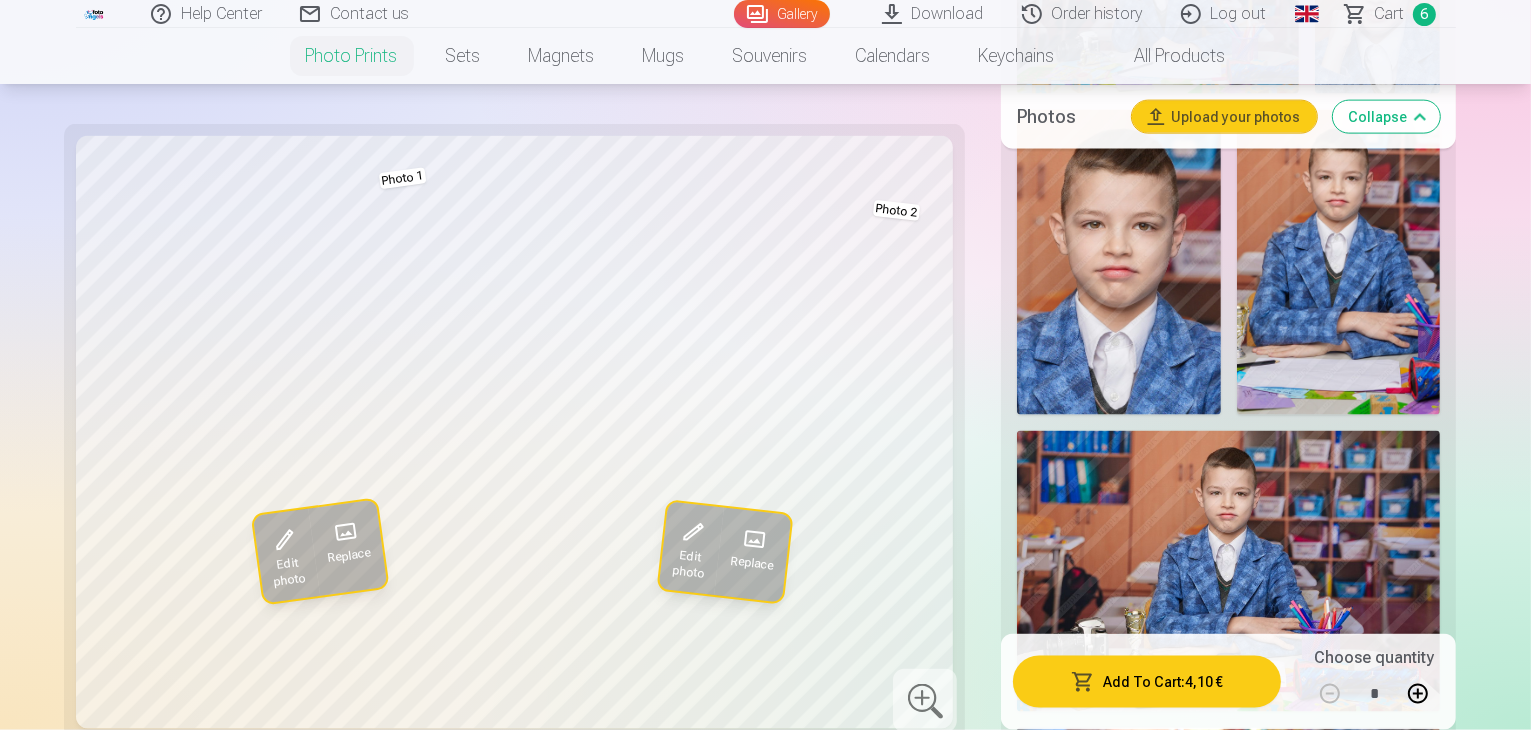 scroll, scrollTop: 2804, scrollLeft: 0, axis: vertical 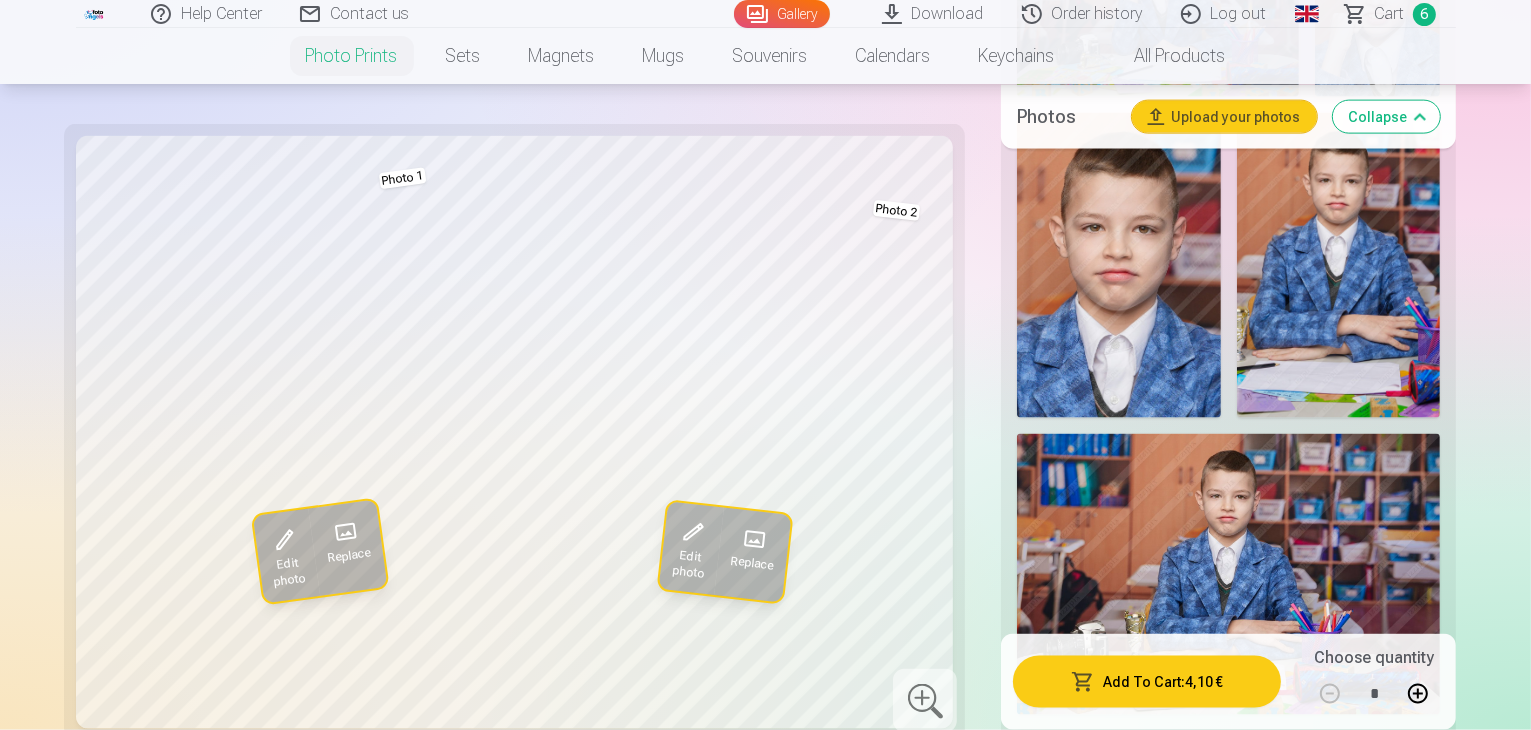 click on "Edit photo Replace Photo   1 Edit photo Replace Photo   2 Click image to open expanded view Click  " Edit photo "  to crop, rotate or apply filter Your photos Product examples with other photos Please check the appearance of the product before ordering, the photos on the manufactured product will look the same as you see them on the screen. All photos presented on our site are compressed copies of originals with protective signs. After ordering, photos purchased in print will be processed by professional designers. Photo processing includes colour correction and retouching. Photo collage of 2 photos 10x15 cm
Choose our collage prints to preserve your cherished memories on a sturdy and durable 210 gsm paper that will last a lifetime.
Personalization Size 10x15cm 4,10 € 15x21cm 4,70 € 21x30cm 5,40 € 30x40cm 7,40 € MAGNET 🧲 6x9cm 4,10 € Photos Upload your photos Collapse Photo   2 Photo   1 Show less photos Design Collapse Show less designs Add To Cart :  4,10 € Choose quantity *" at bounding box center [766, 518] 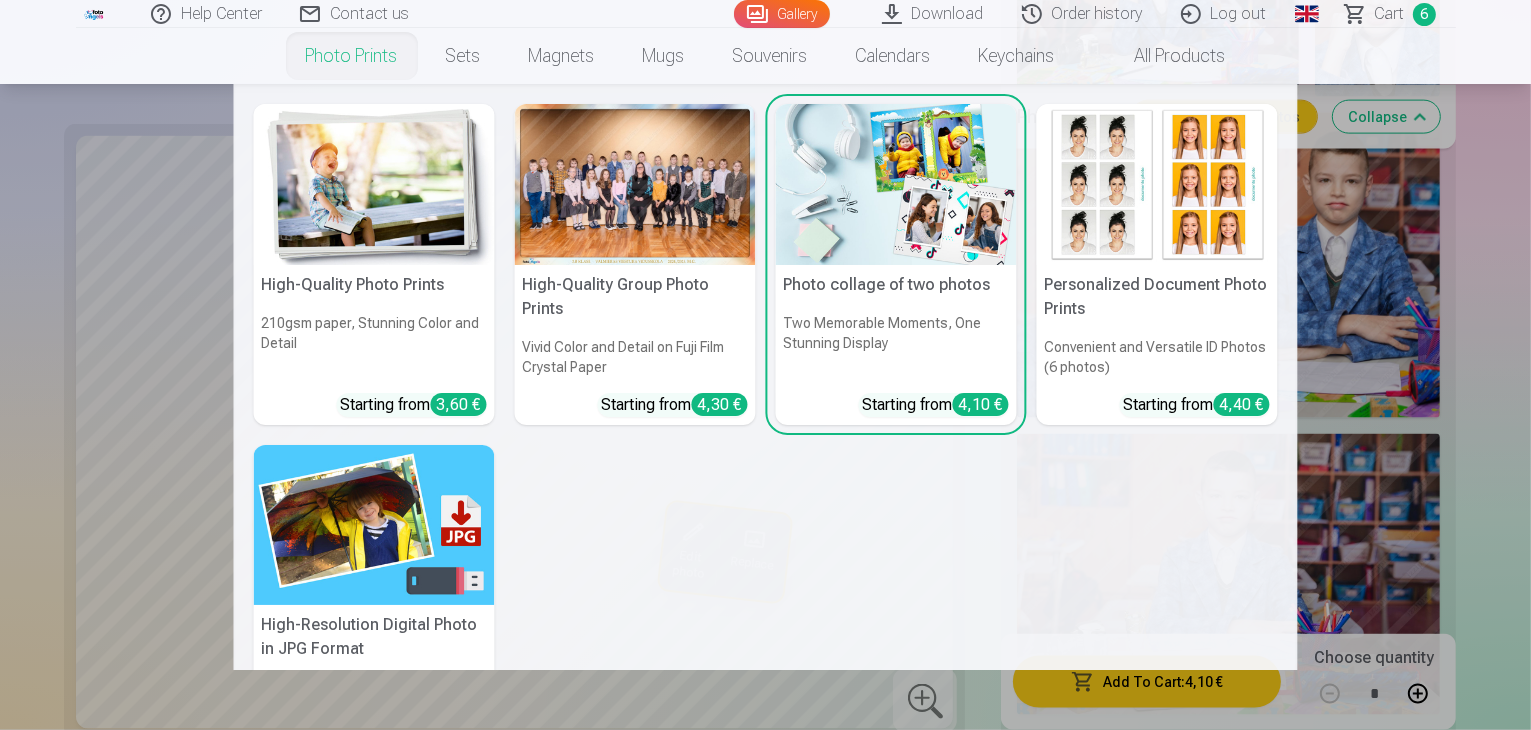 click on "Photo prints" at bounding box center [352, 56] 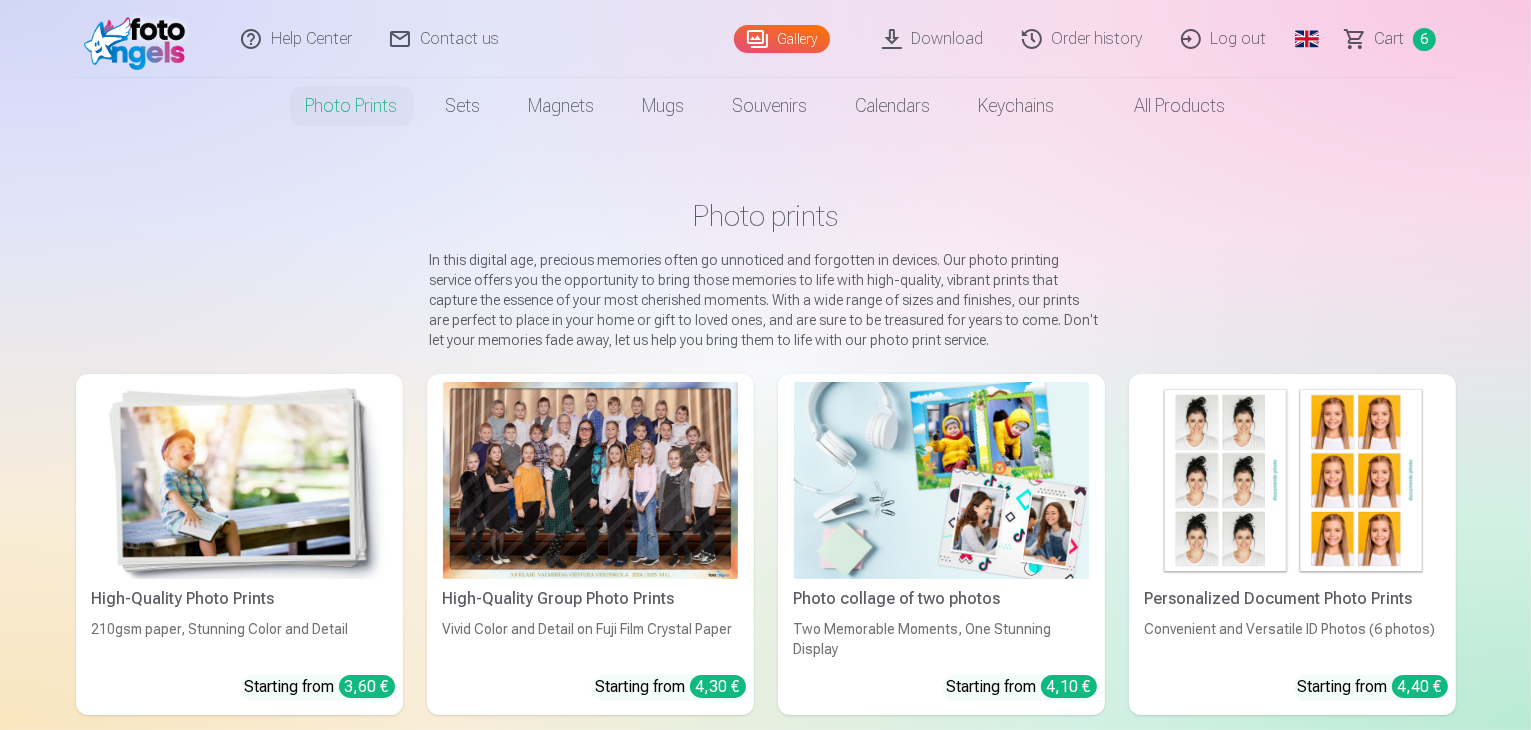 scroll, scrollTop: 0, scrollLeft: 0, axis: both 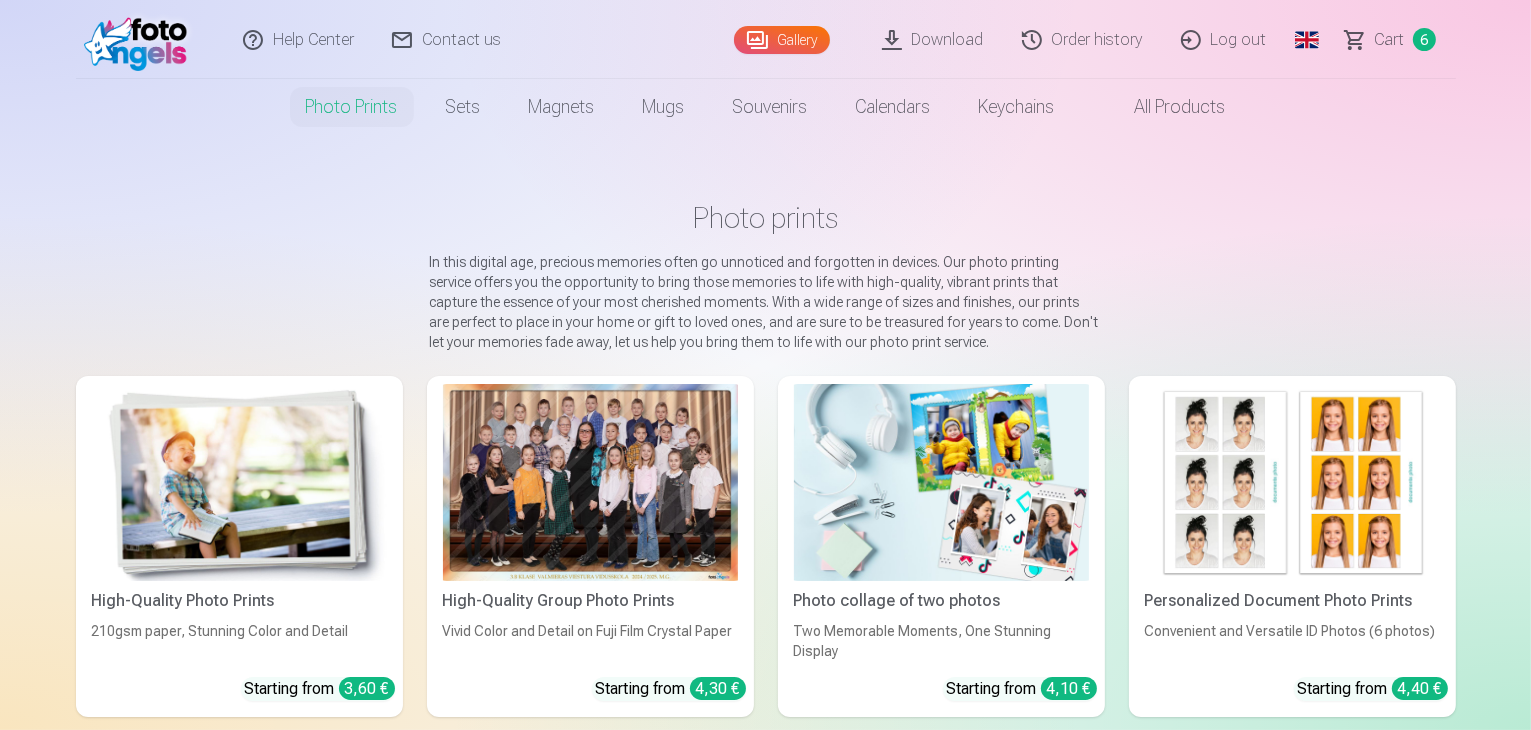 click on "Сart" at bounding box center [1390, 40] 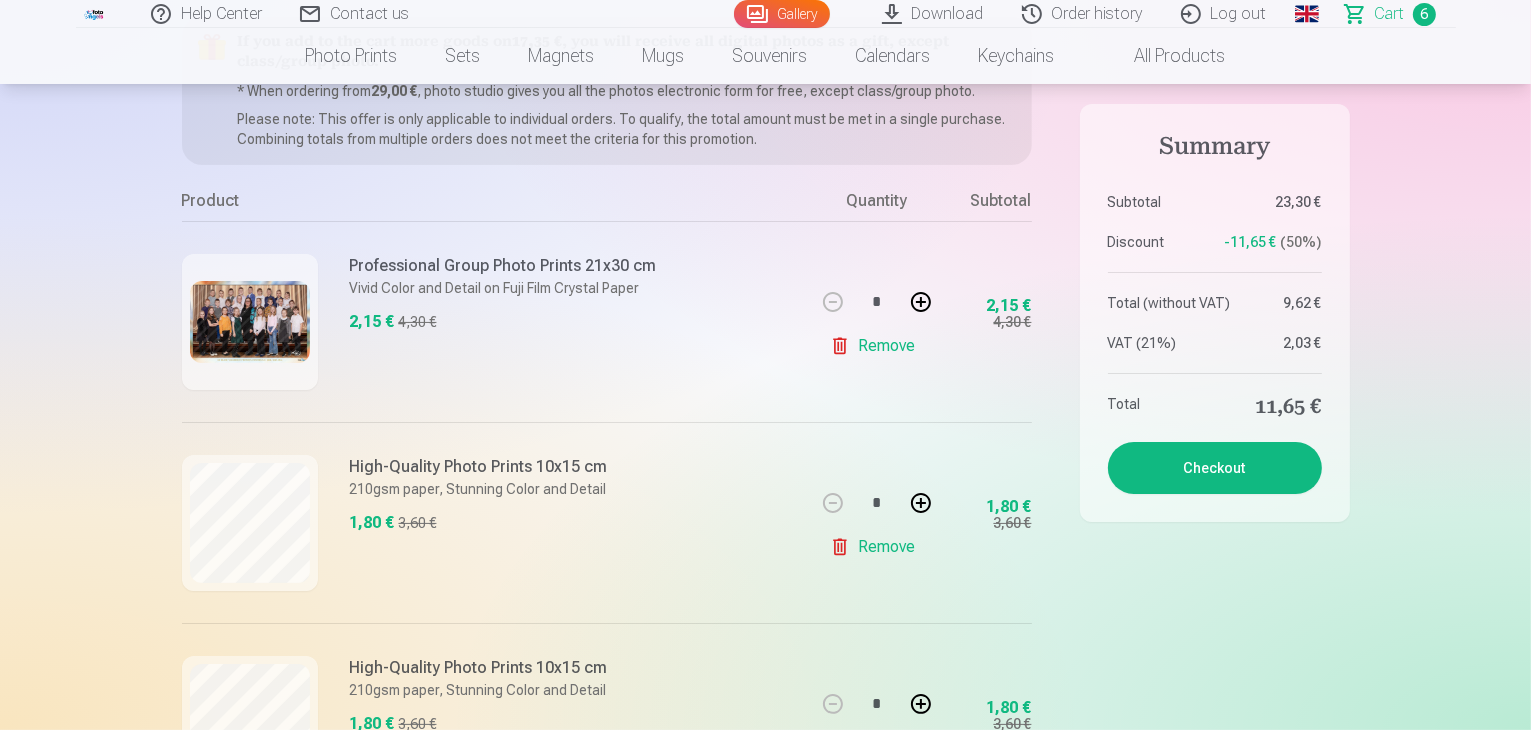 scroll, scrollTop: 0, scrollLeft: 0, axis: both 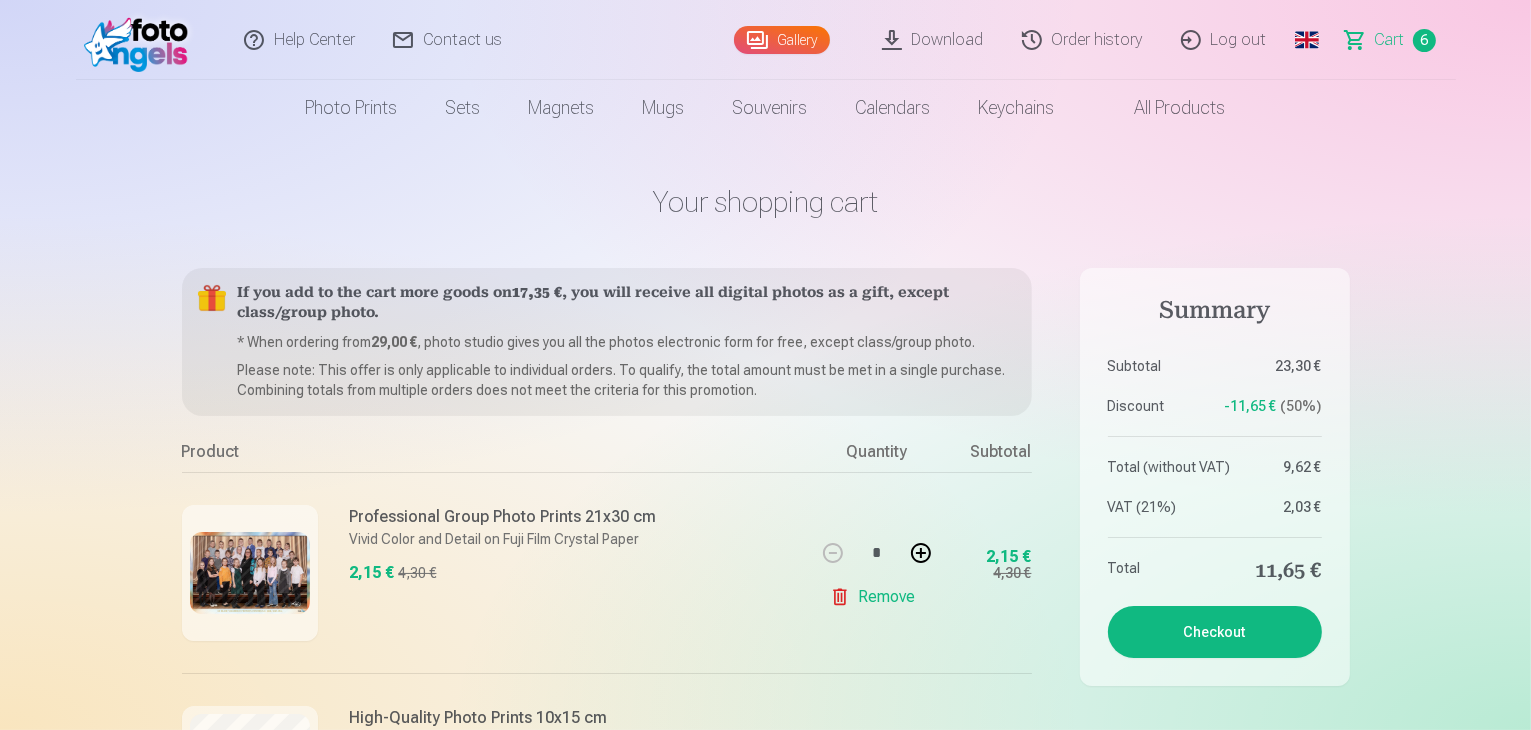 click on "Gallery" at bounding box center [782, 40] 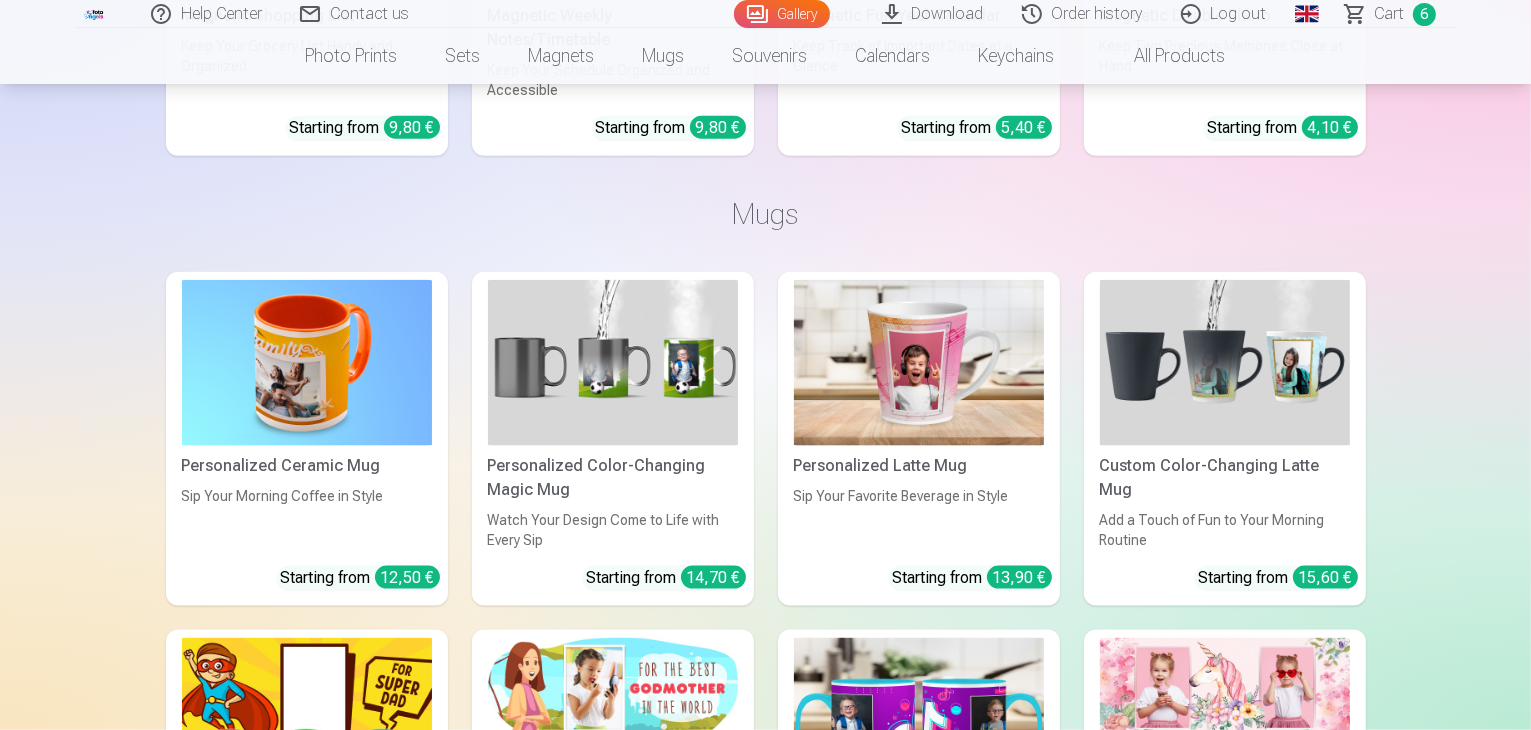 scroll, scrollTop: 10146, scrollLeft: 0, axis: vertical 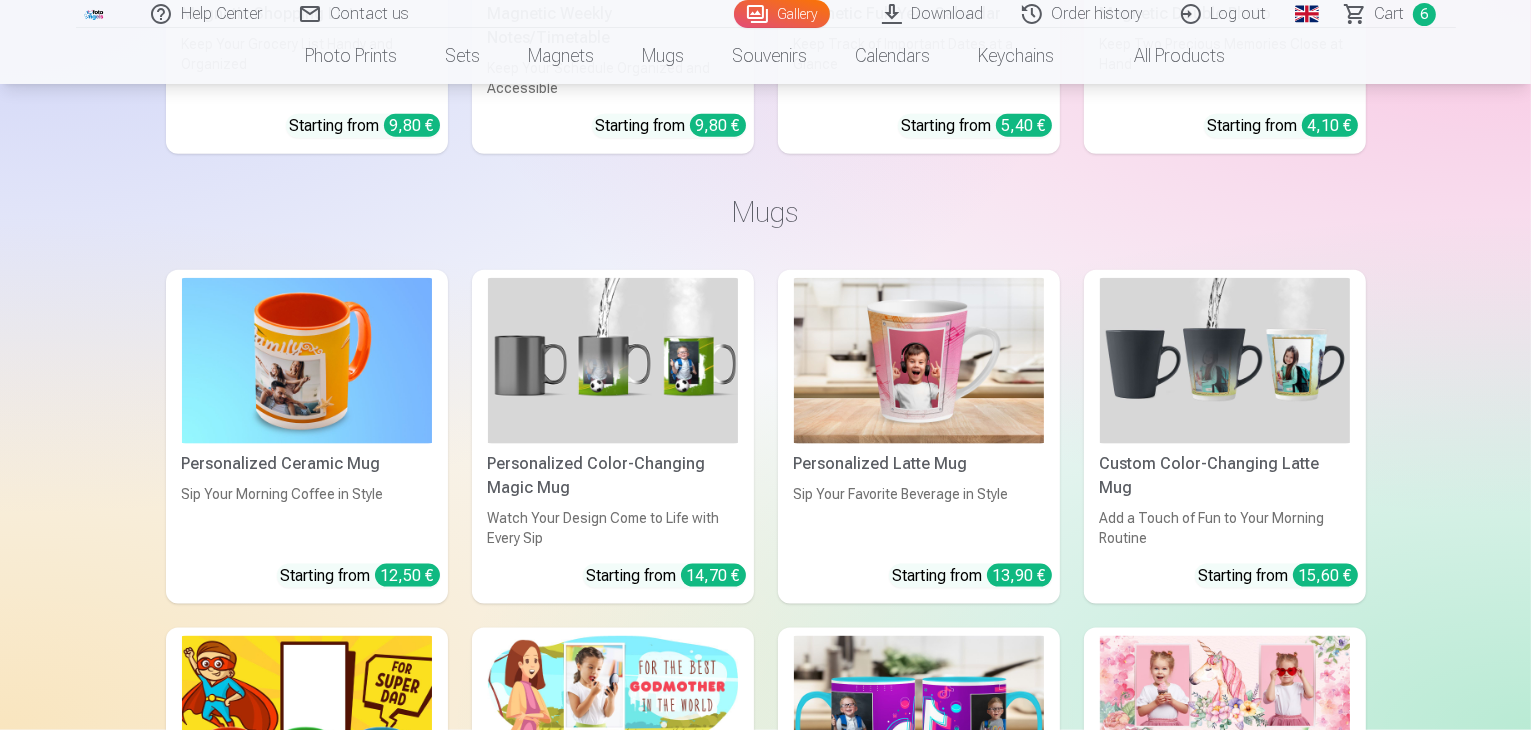click at bounding box center [973, -3846] 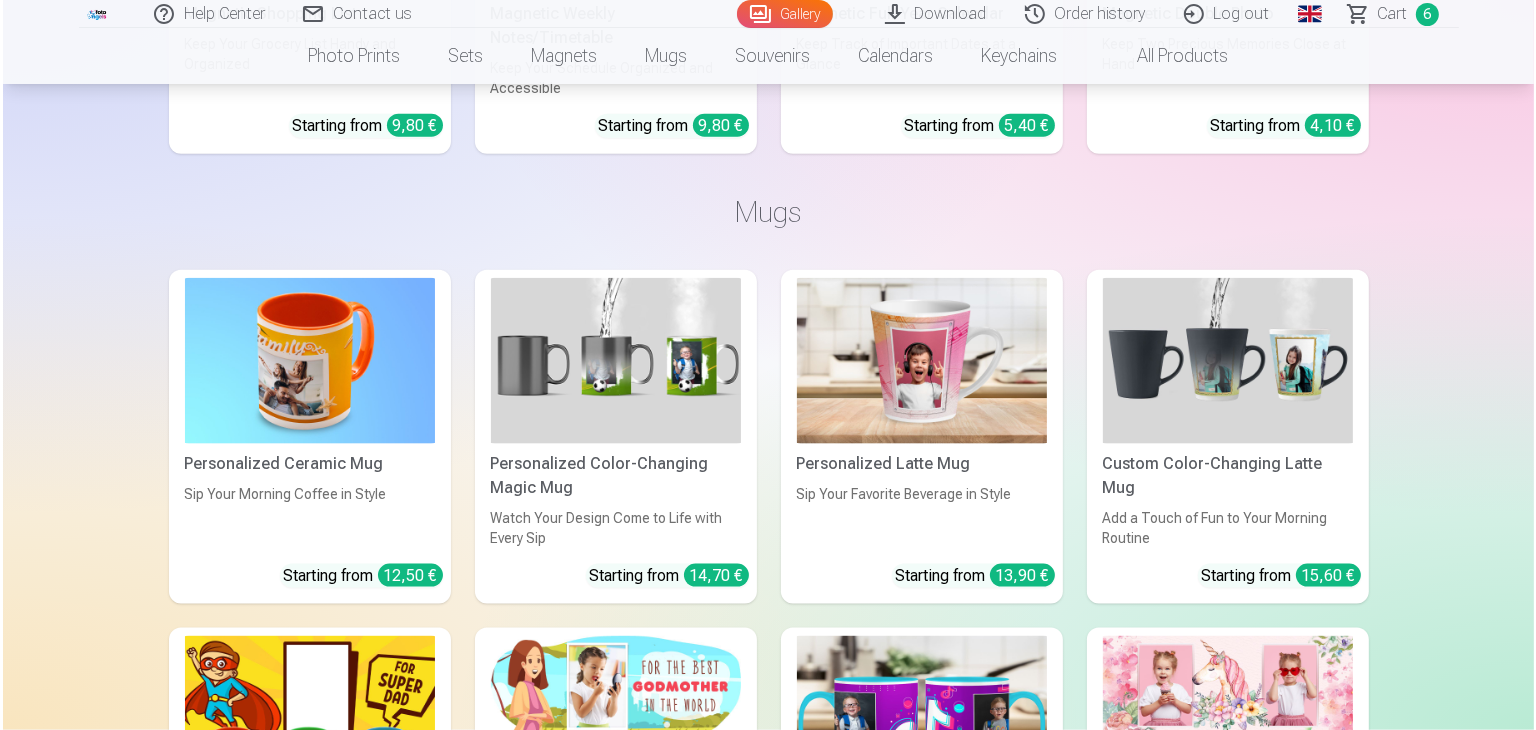 scroll, scrollTop: 10176, scrollLeft: 0, axis: vertical 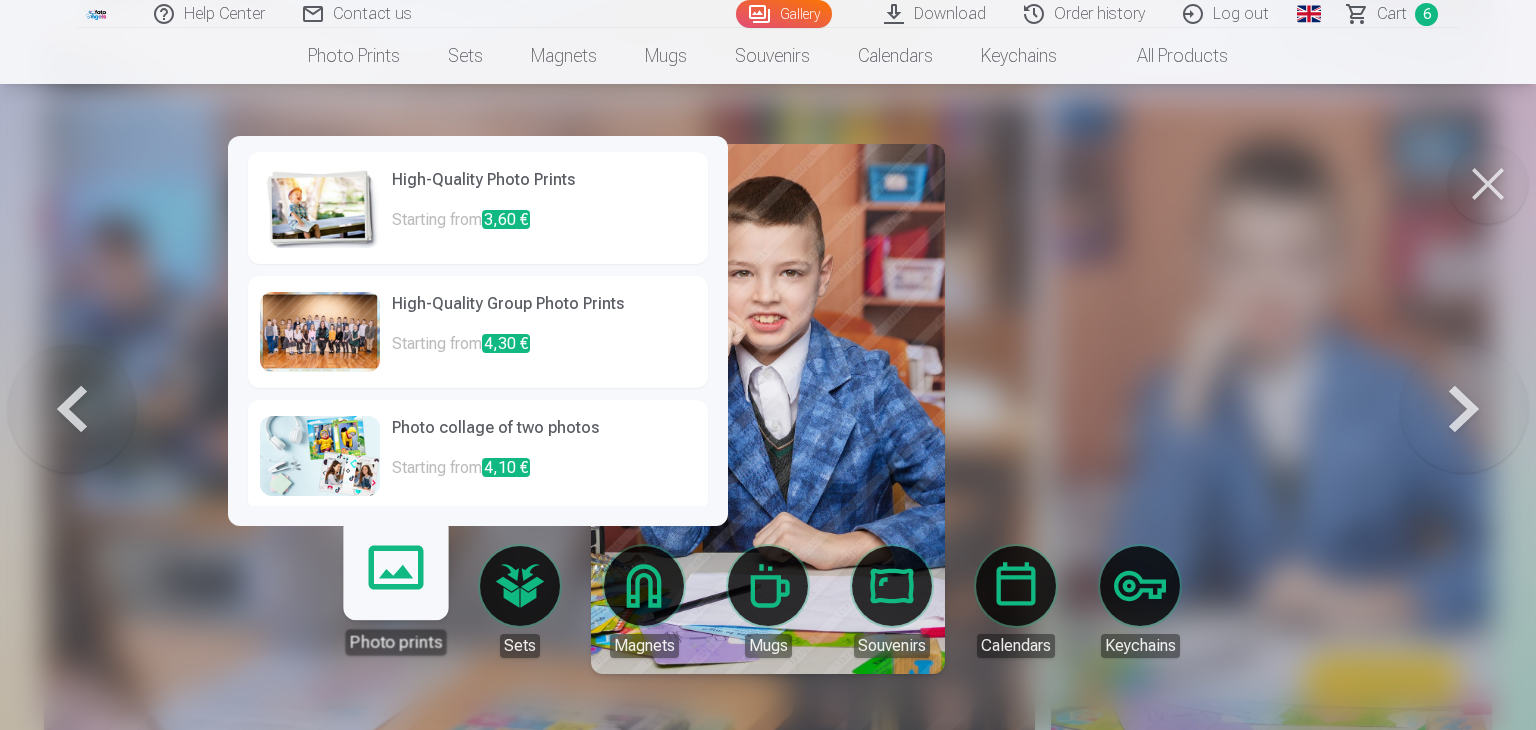 click on "Starting from  3,60 €" at bounding box center (544, 228) 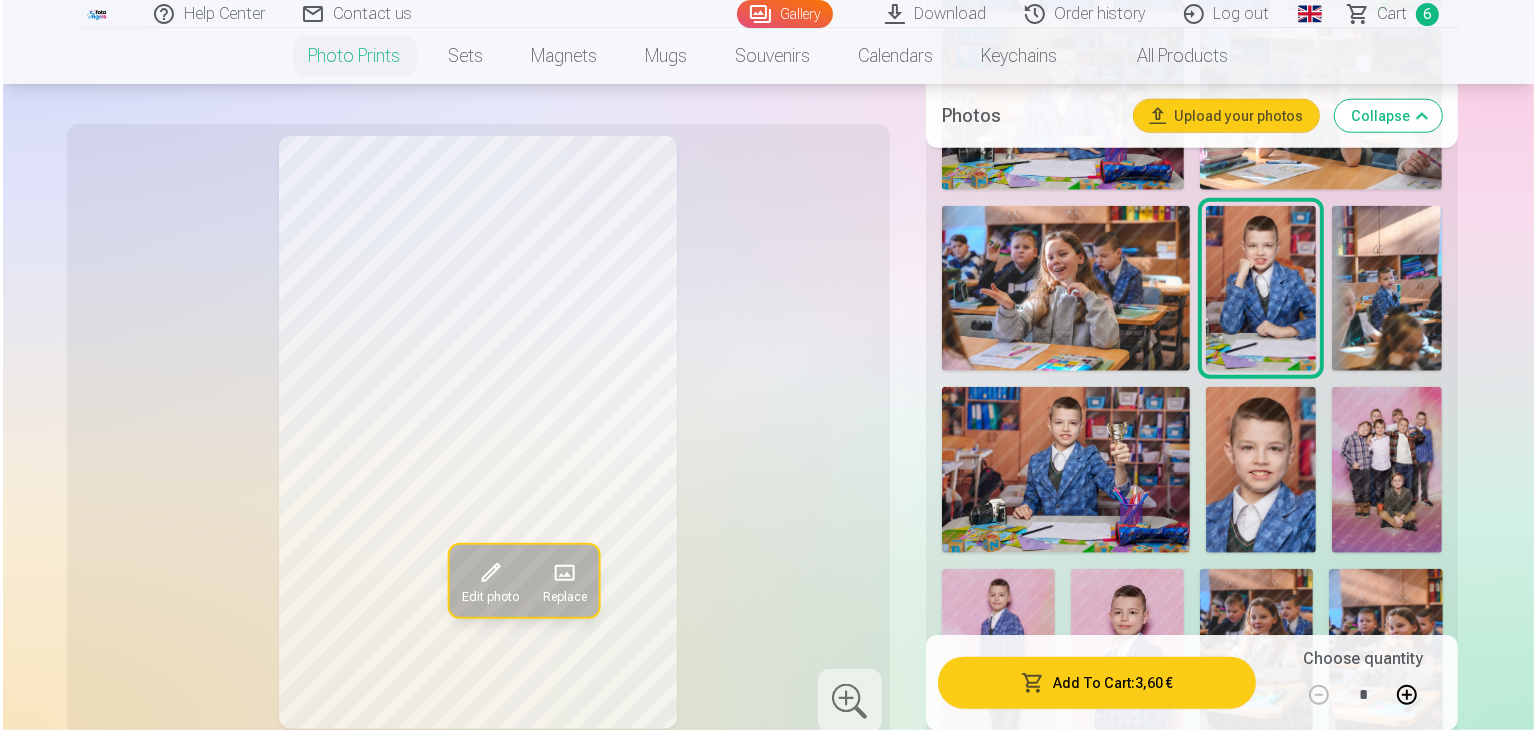 scroll, scrollTop: 2016, scrollLeft: 0, axis: vertical 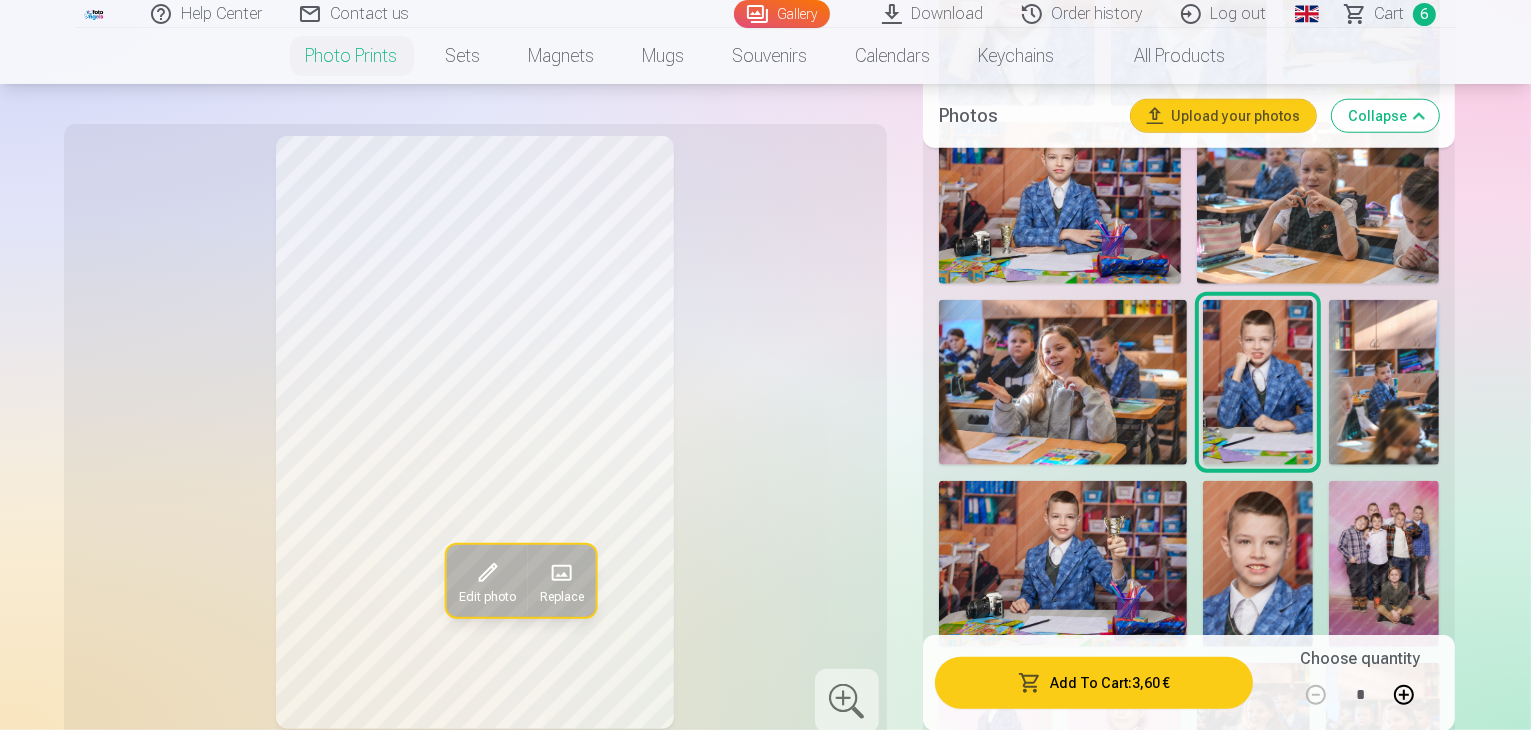 click on "Add To Cart :  3,60 €" at bounding box center [1094, 682] 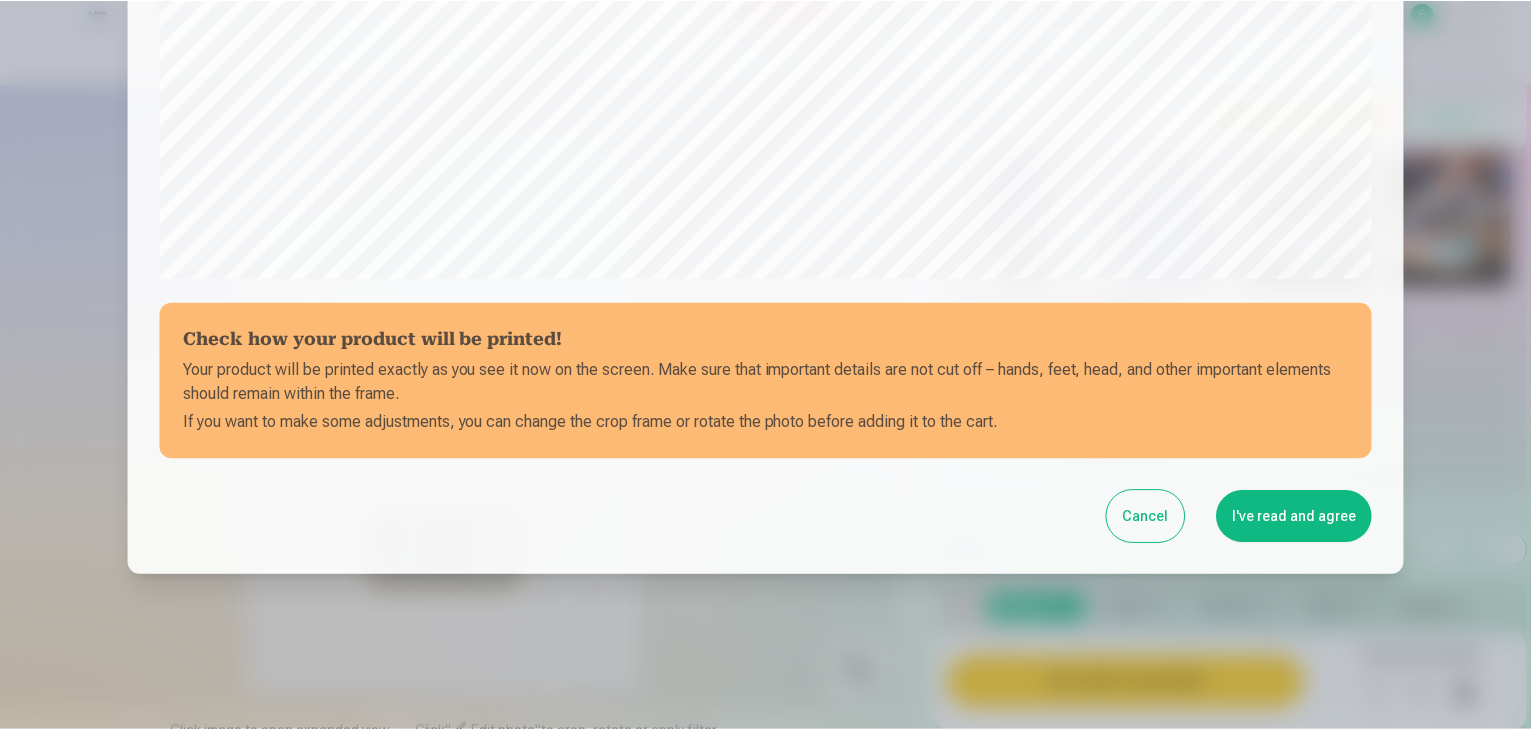 scroll, scrollTop: 710, scrollLeft: 0, axis: vertical 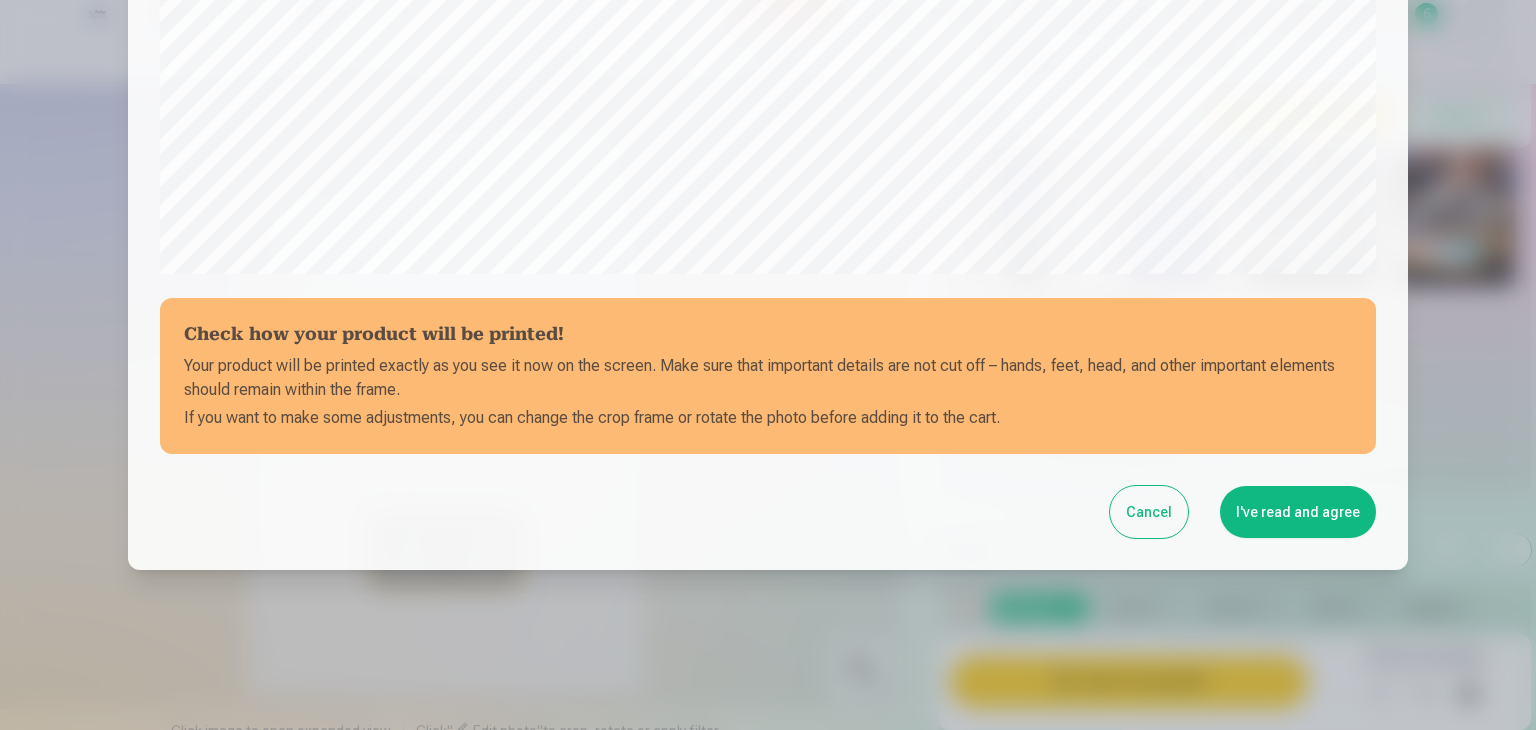click on "I've read and agree" at bounding box center [1298, 512] 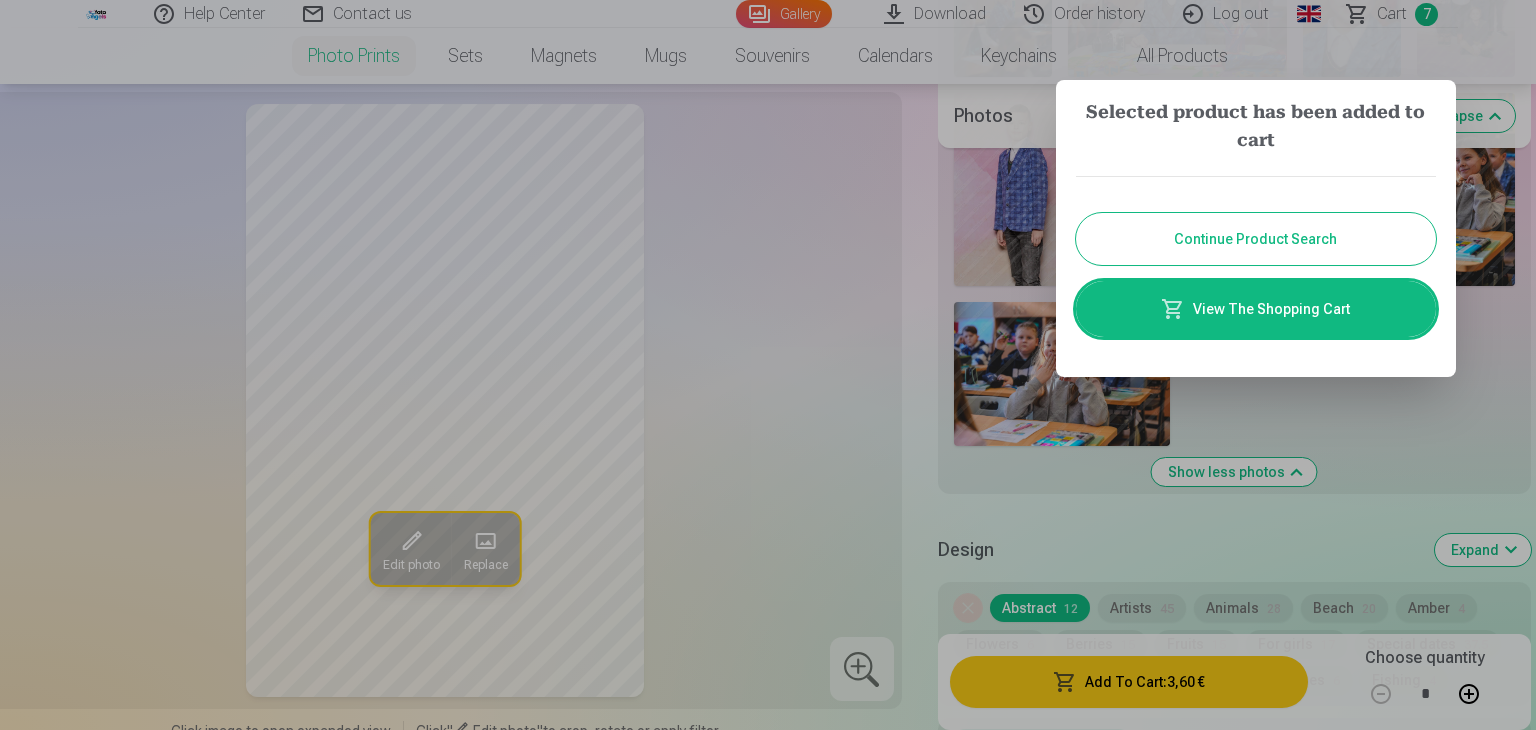 click on "Continue Product Search" at bounding box center [1256, 239] 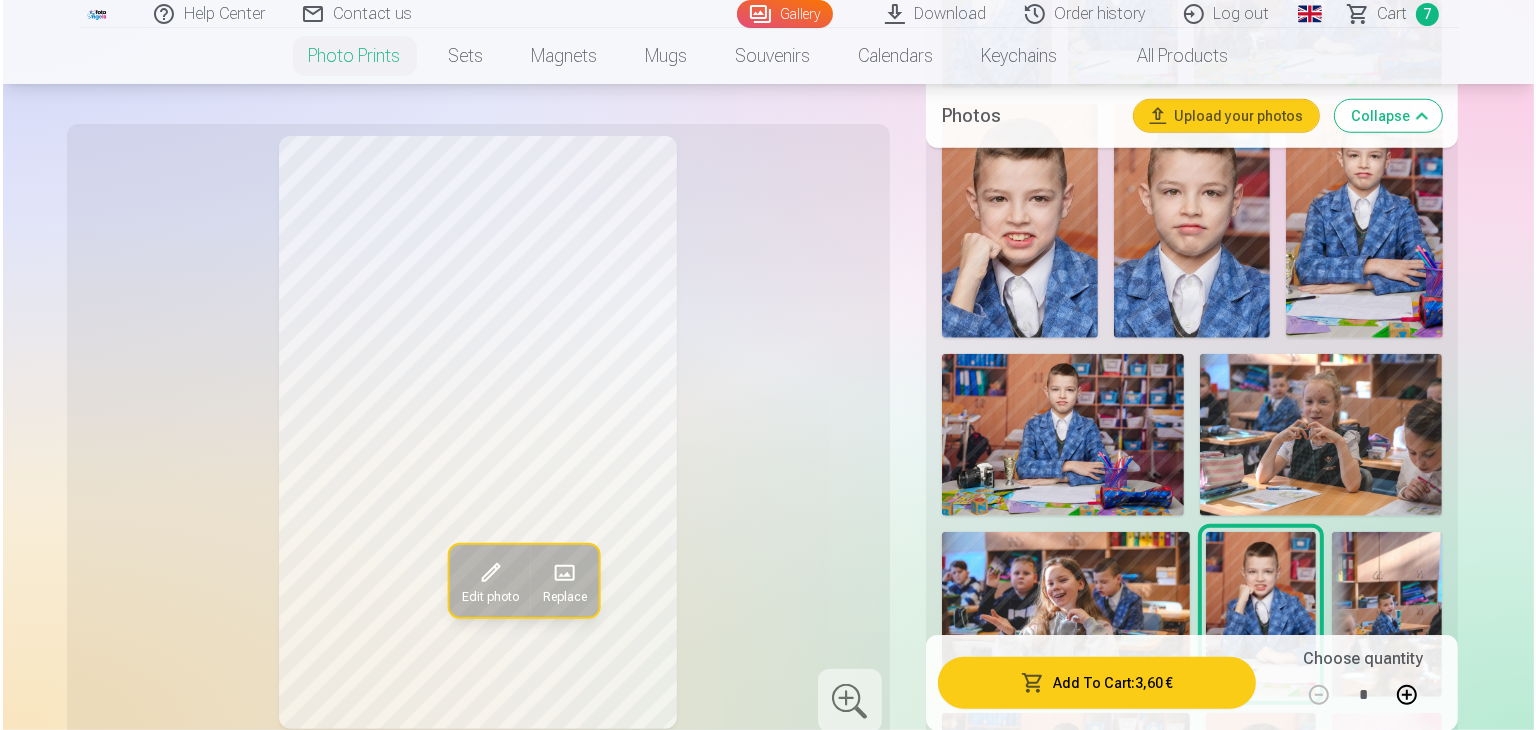 scroll, scrollTop: 1786, scrollLeft: 0, axis: vertical 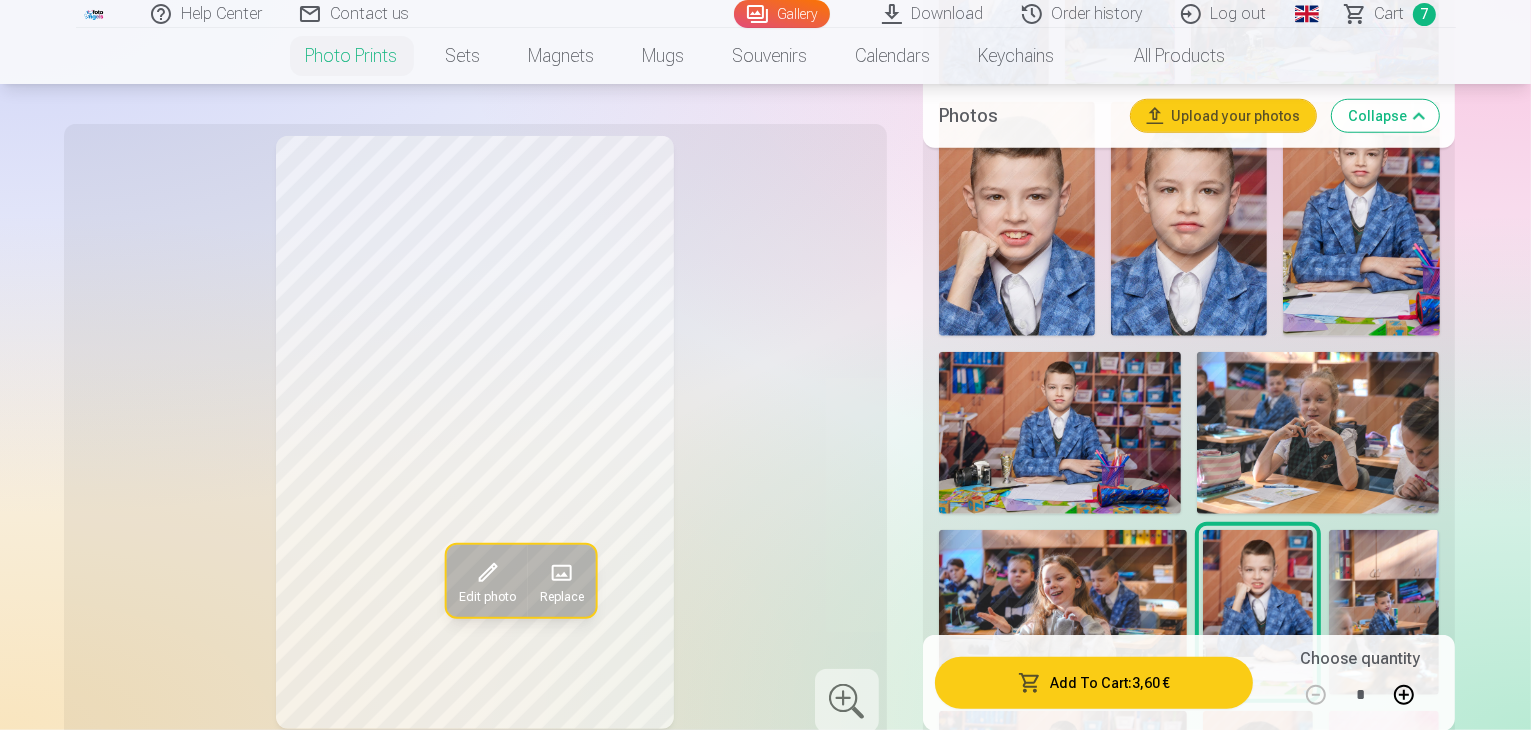 click at bounding box center [995, 978] 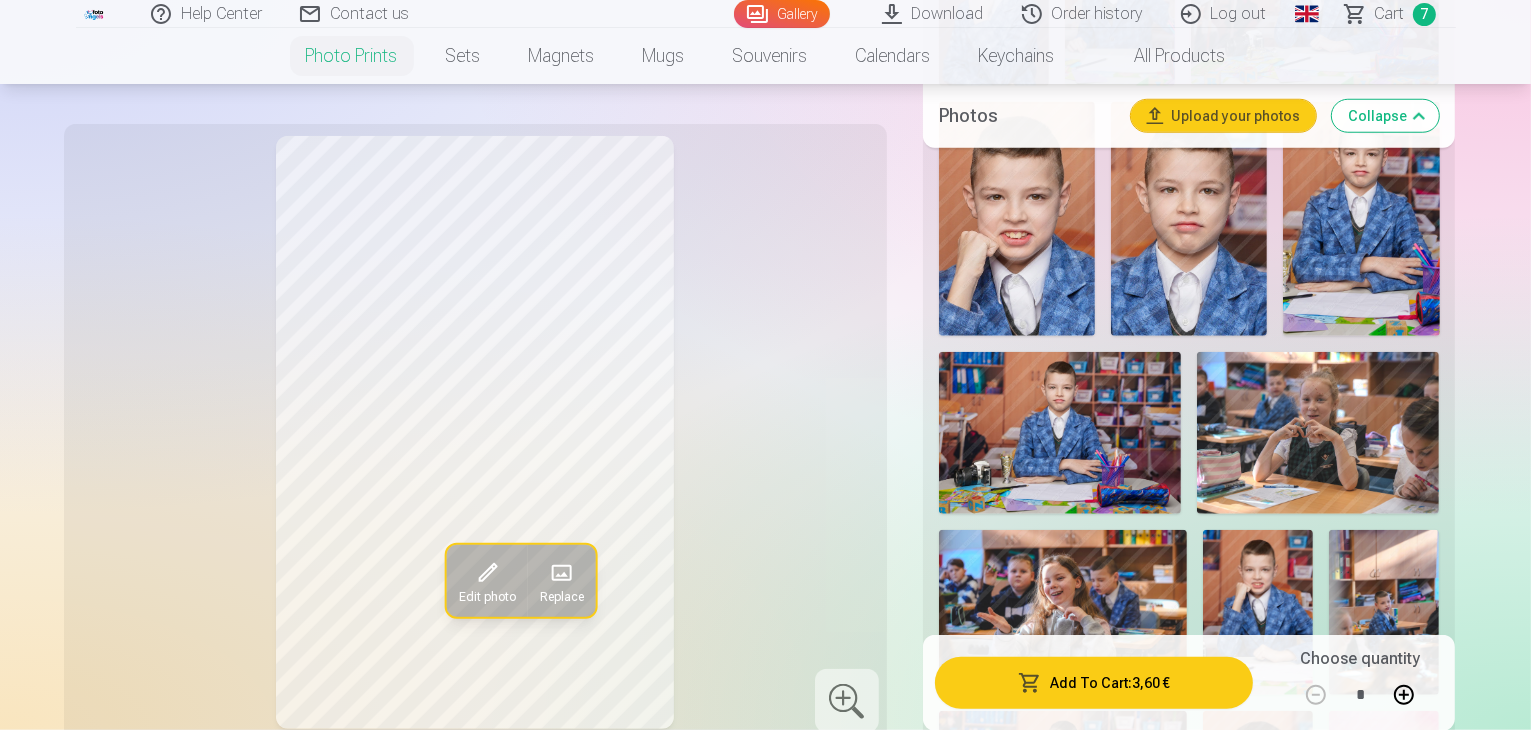 click at bounding box center (1124, 978) 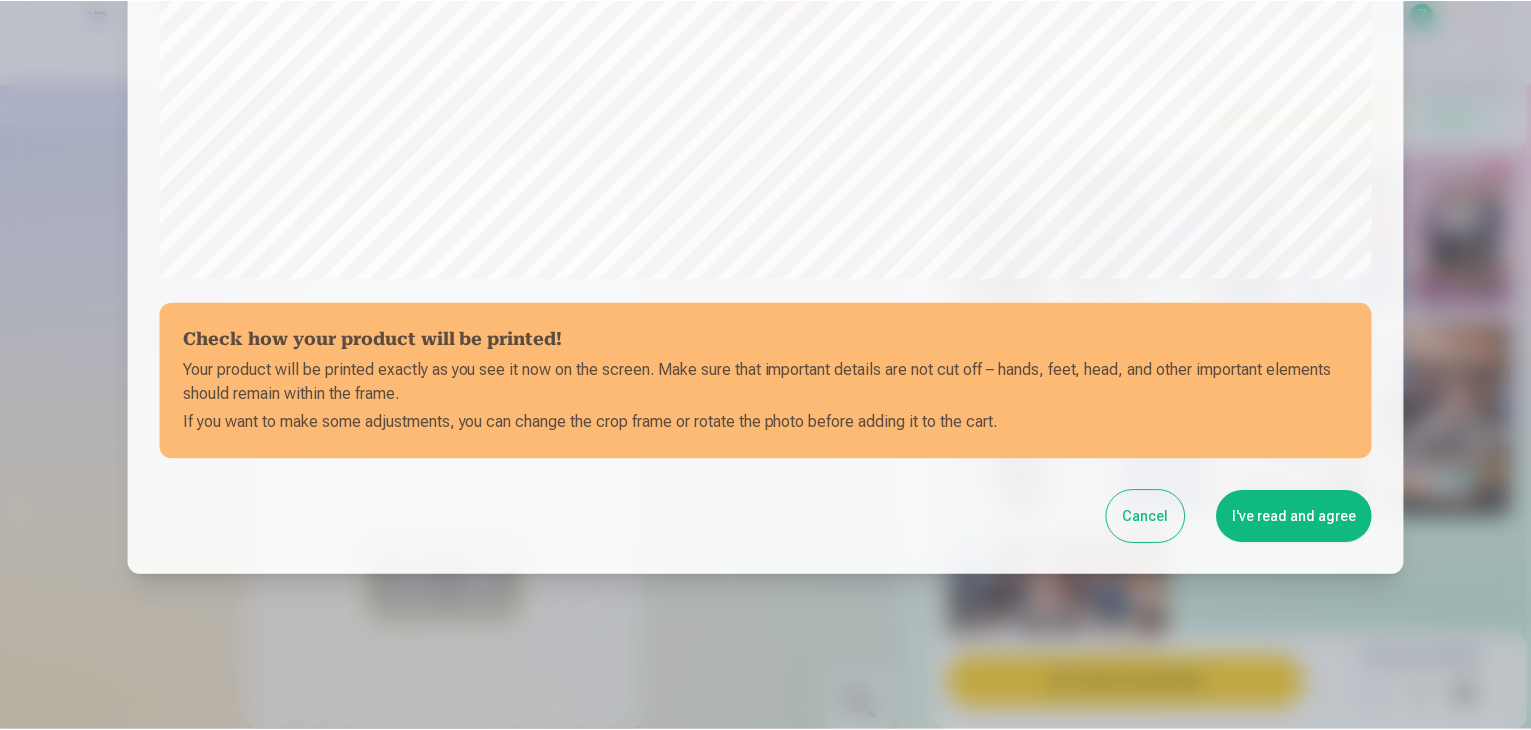 scroll, scrollTop: 710, scrollLeft: 0, axis: vertical 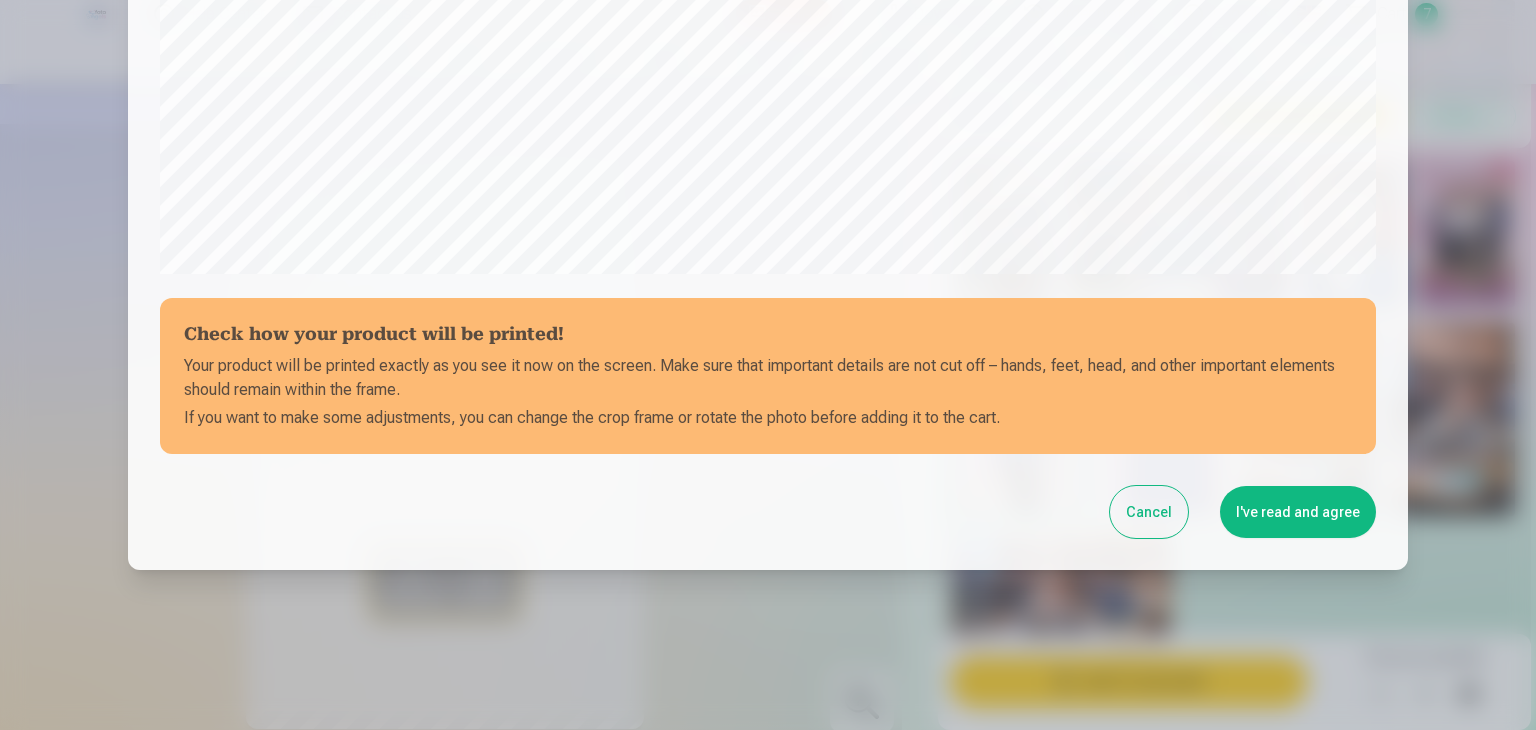 click on "I've read and agree" at bounding box center (1298, 512) 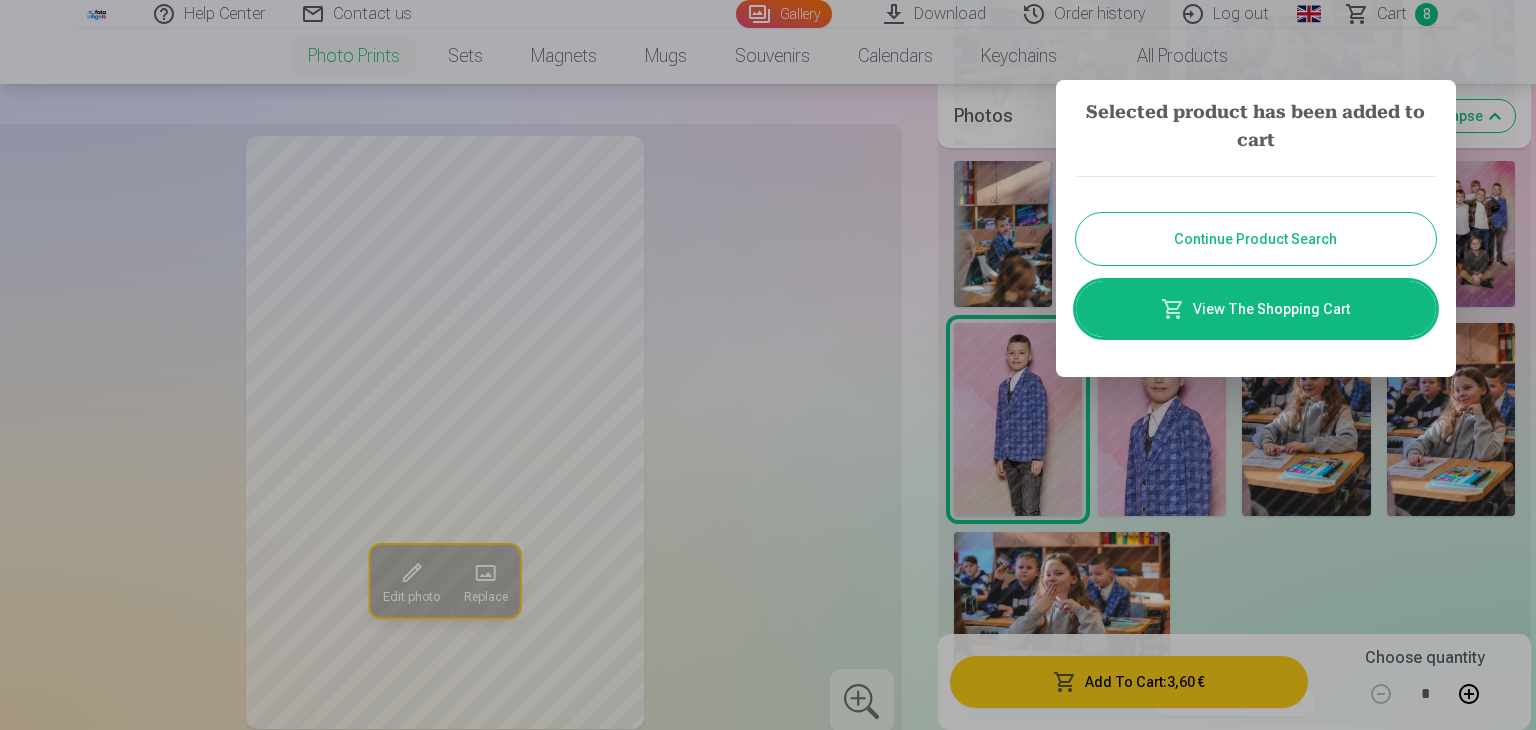 click on "Continue Product Search" at bounding box center (1256, 239) 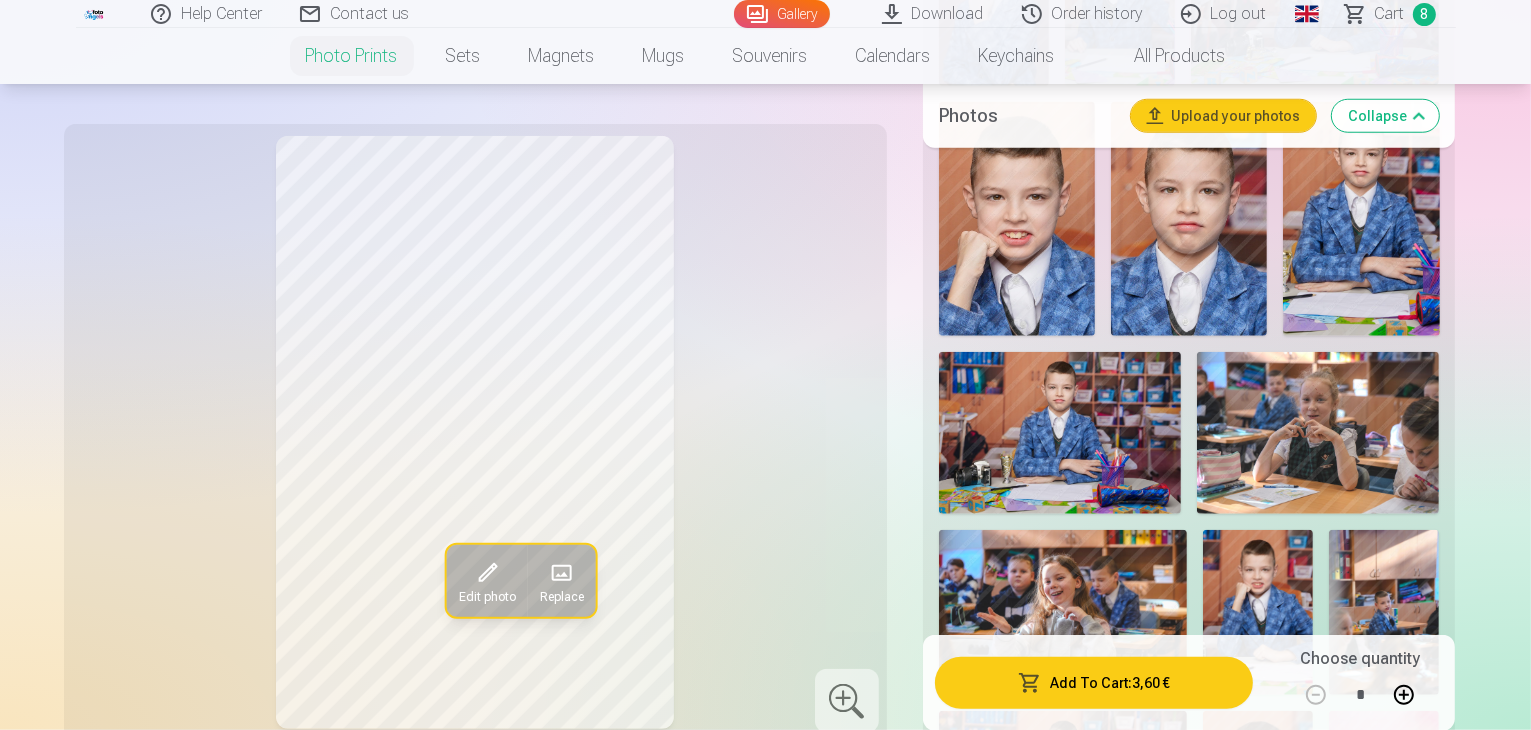 scroll, scrollTop: 1746, scrollLeft: 0, axis: vertical 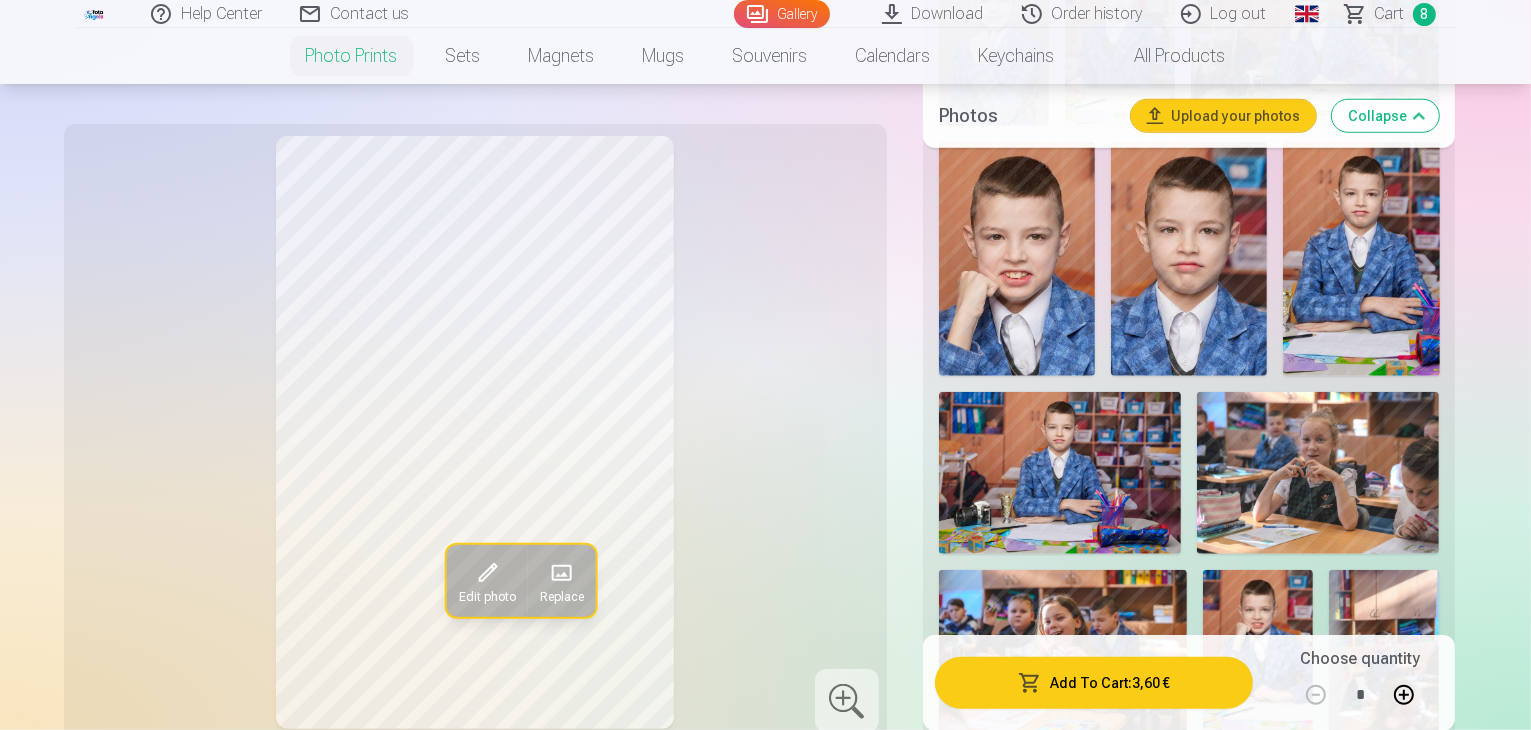 click at bounding box center [1258, 834] 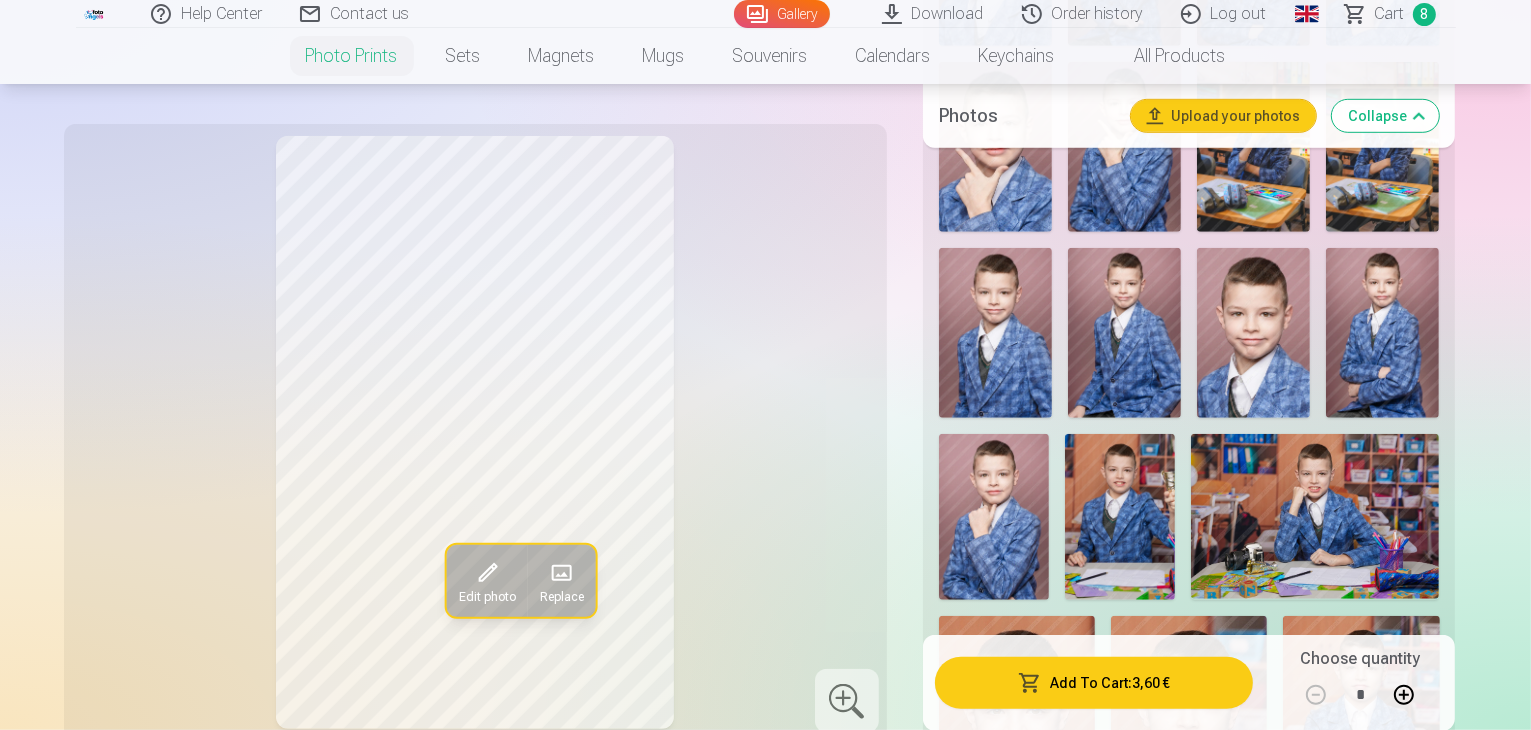 scroll, scrollTop: 1274, scrollLeft: 0, axis: vertical 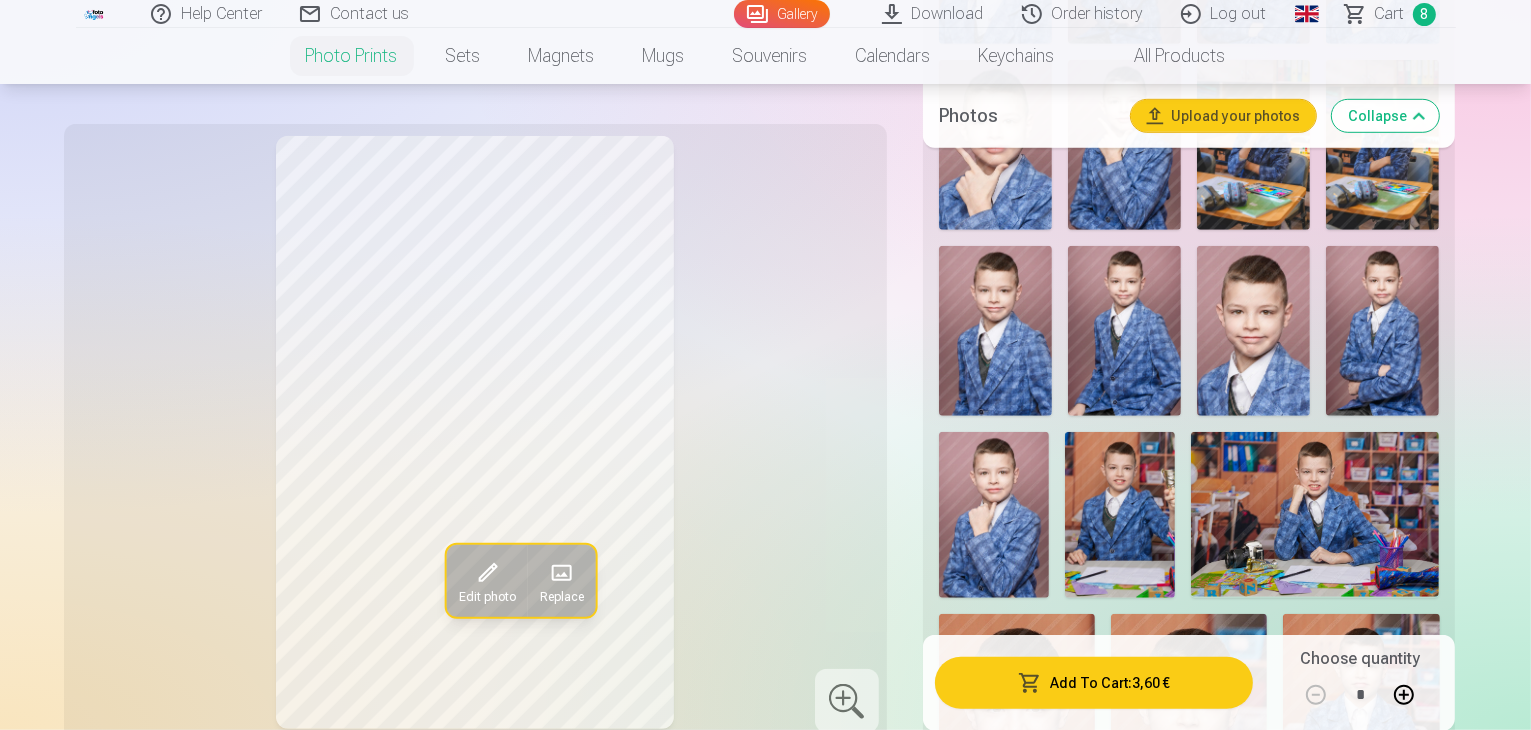click at bounding box center (994, 515) 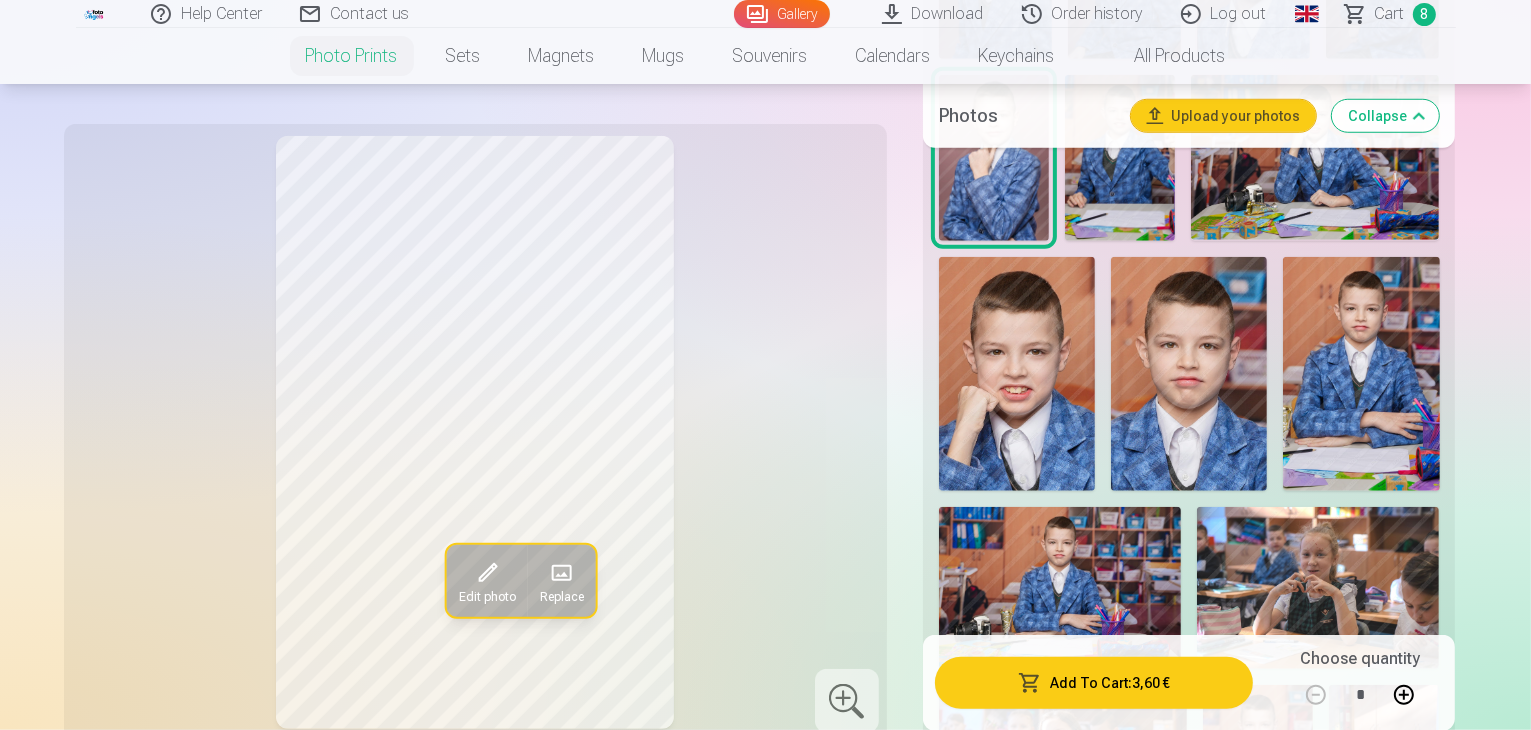 scroll, scrollTop: 1860, scrollLeft: 0, axis: vertical 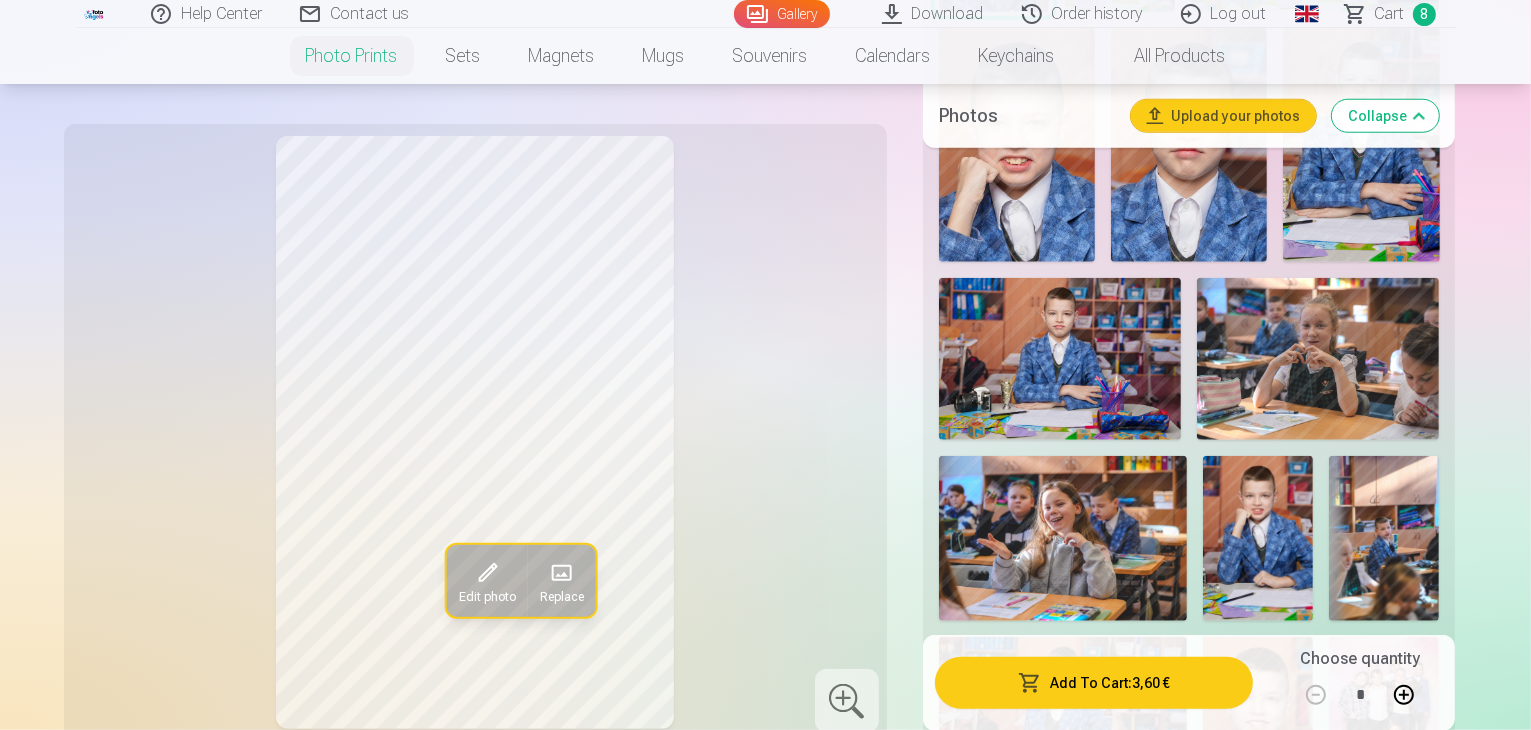 click at bounding box center [1124, 904] 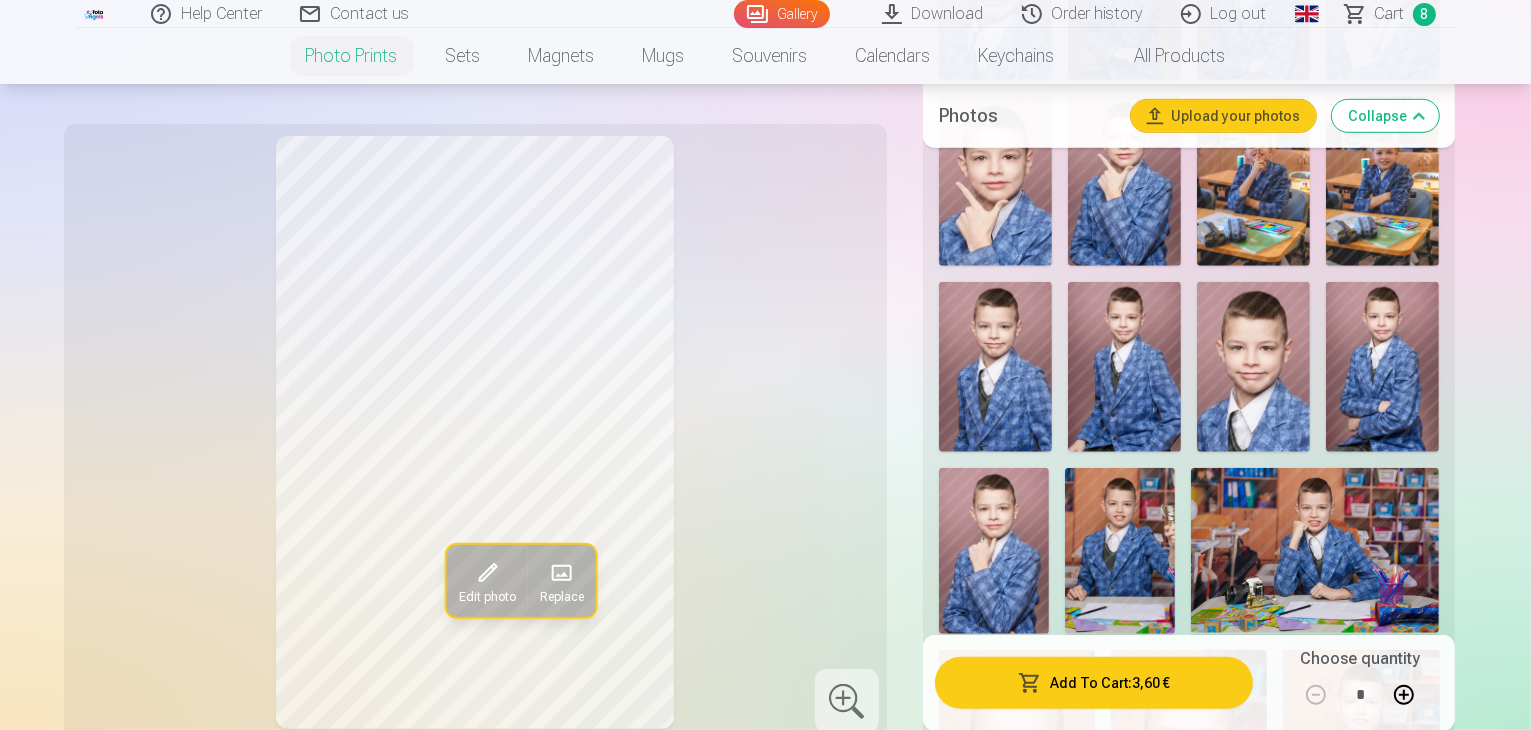 scroll, scrollTop: 1239, scrollLeft: 0, axis: vertical 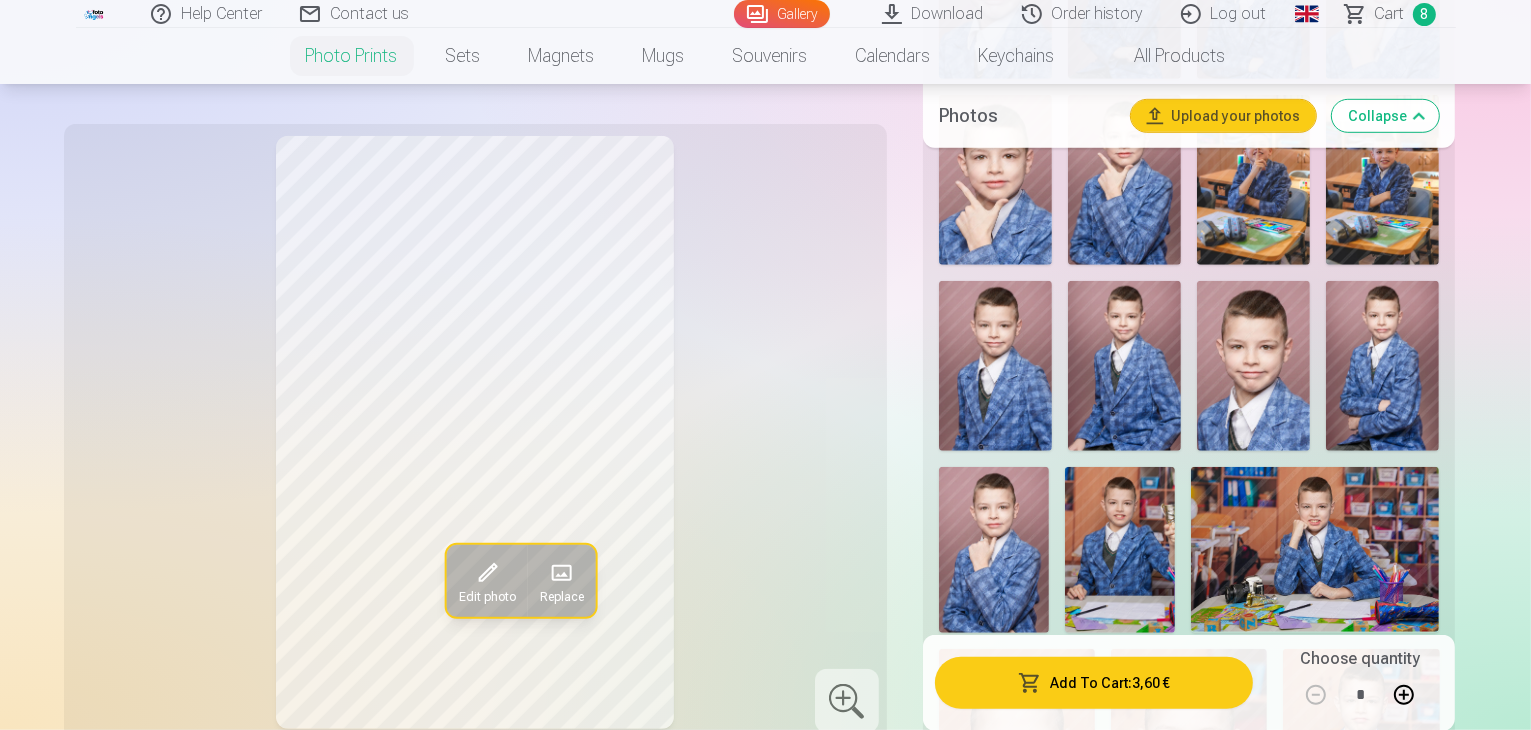 click at bounding box center [994, 550] 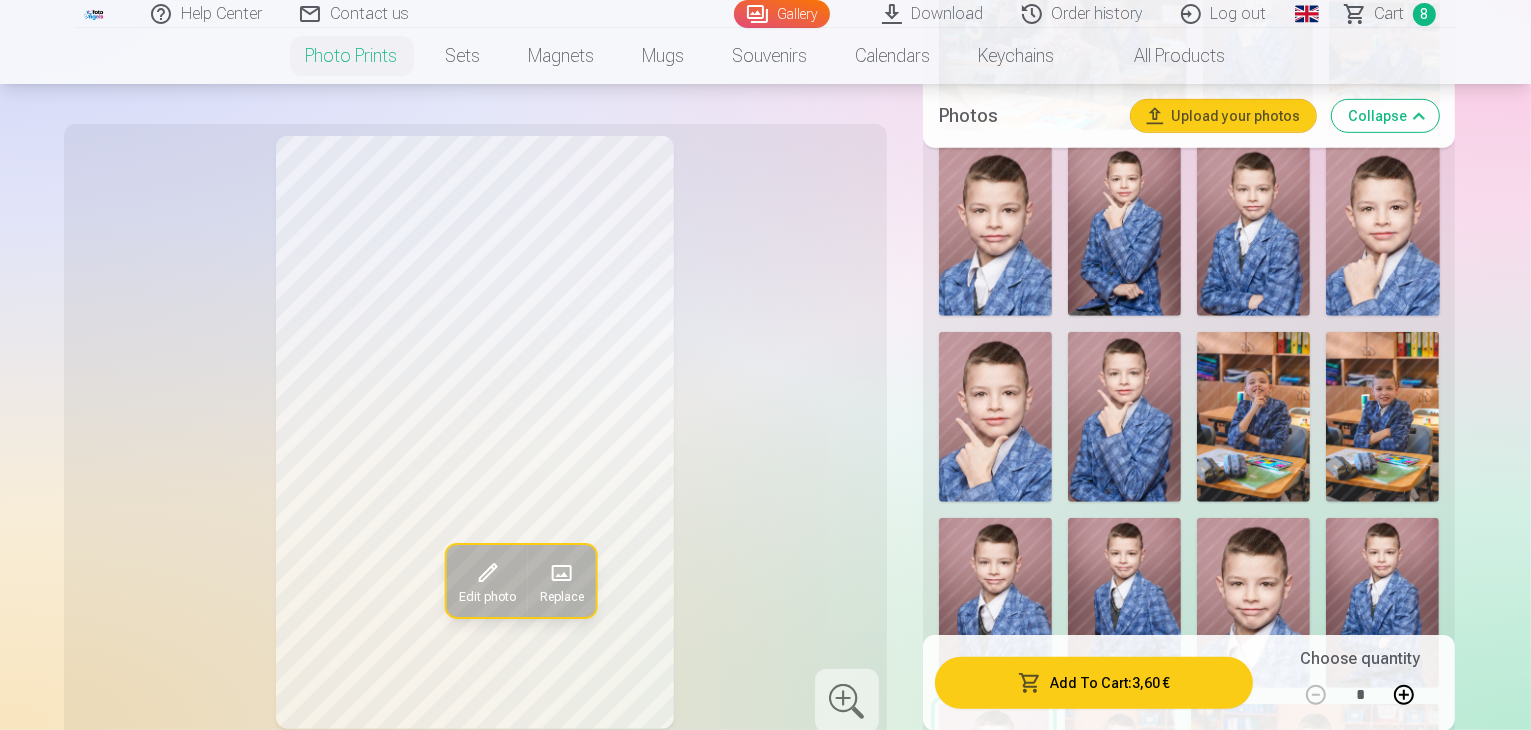 scroll, scrollTop: 962, scrollLeft: 0, axis: vertical 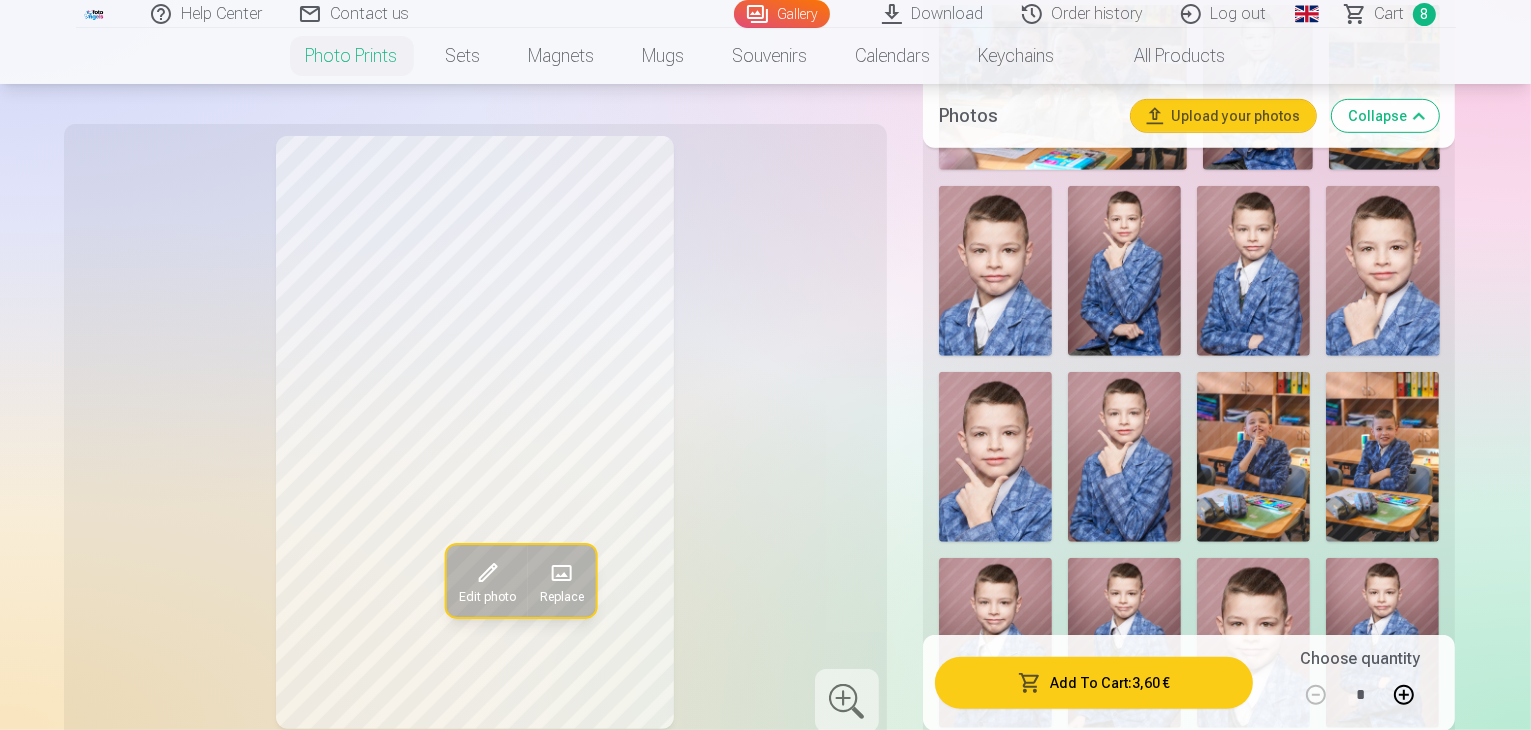 click at bounding box center [1124, 457] 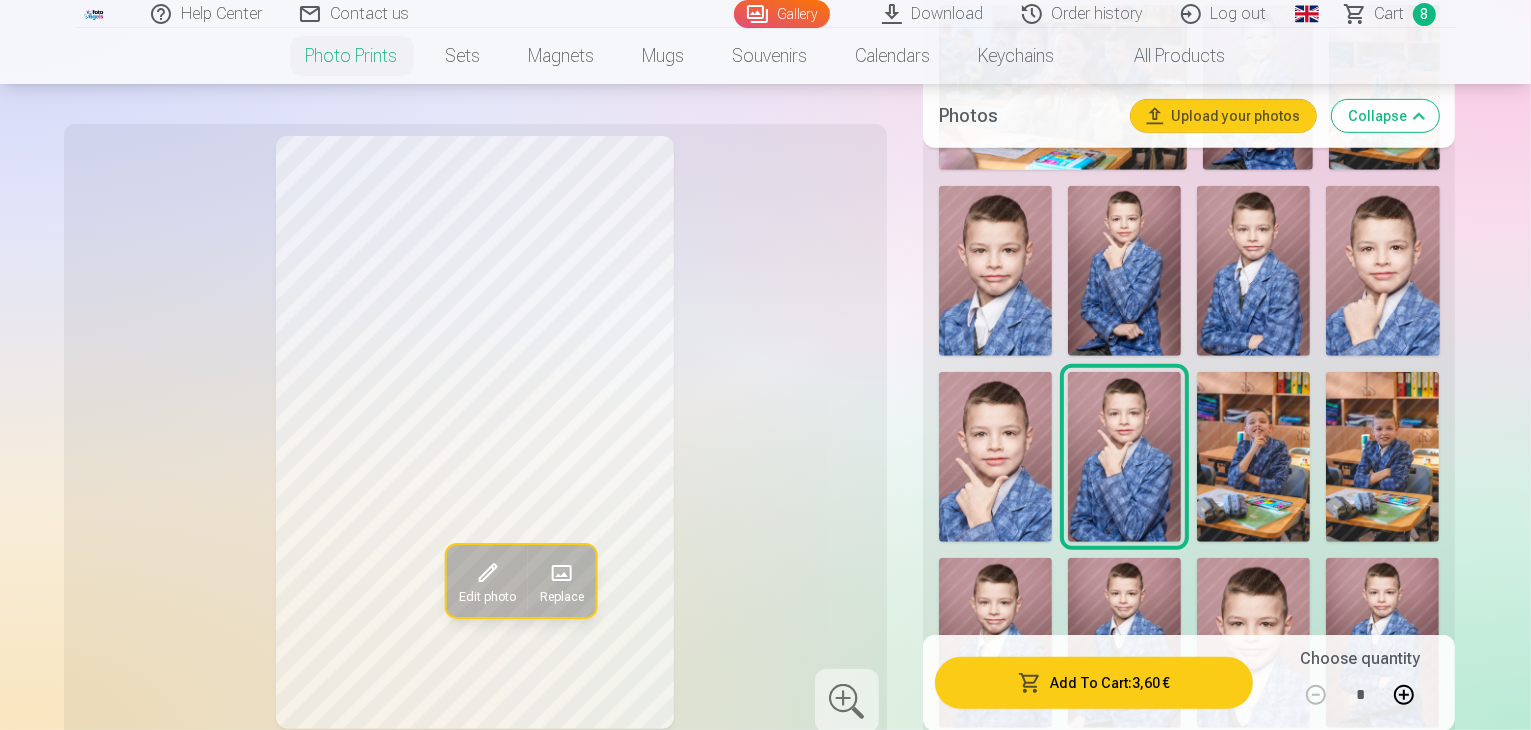 click at bounding box center [994, 827] 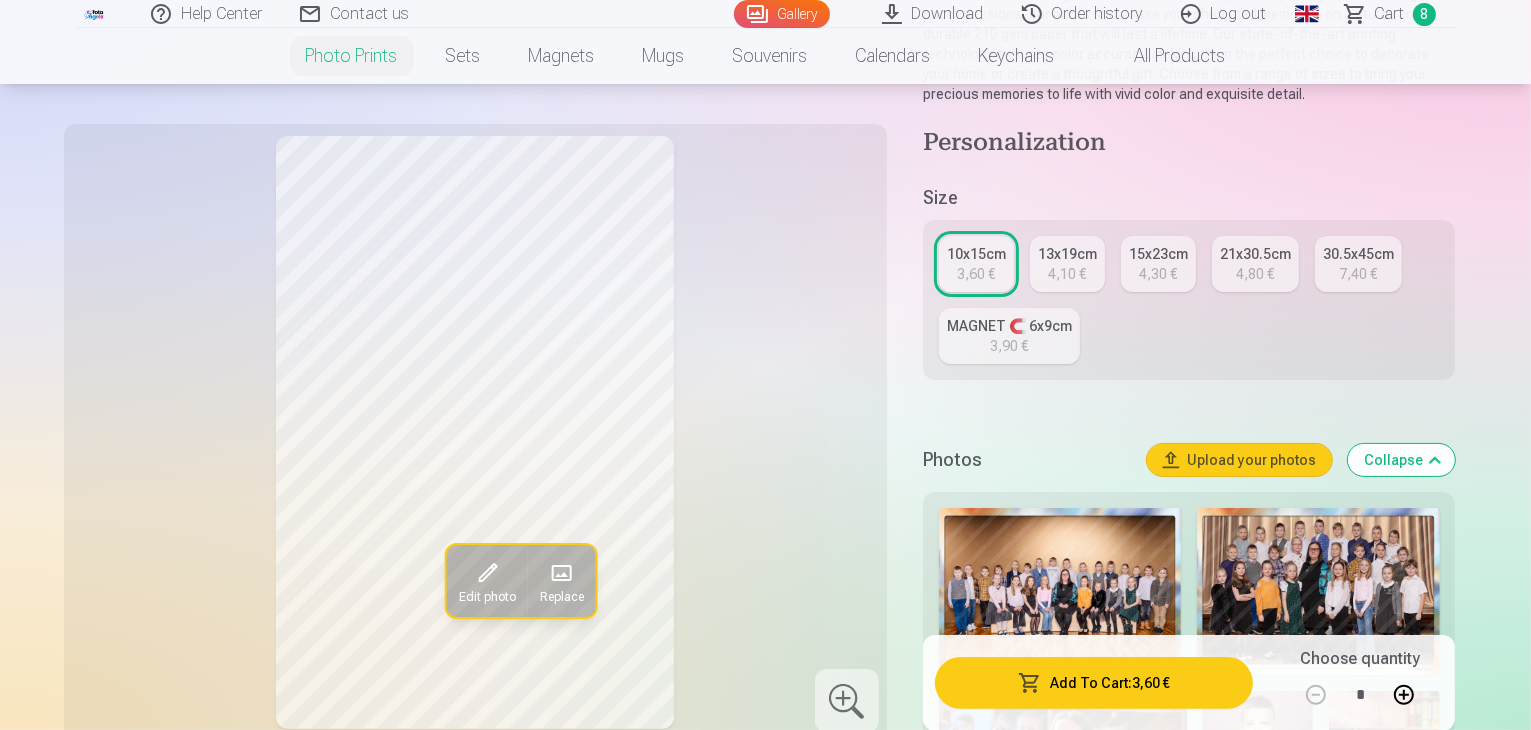 scroll, scrollTop: 276, scrollLeft: 0, axis: vertical 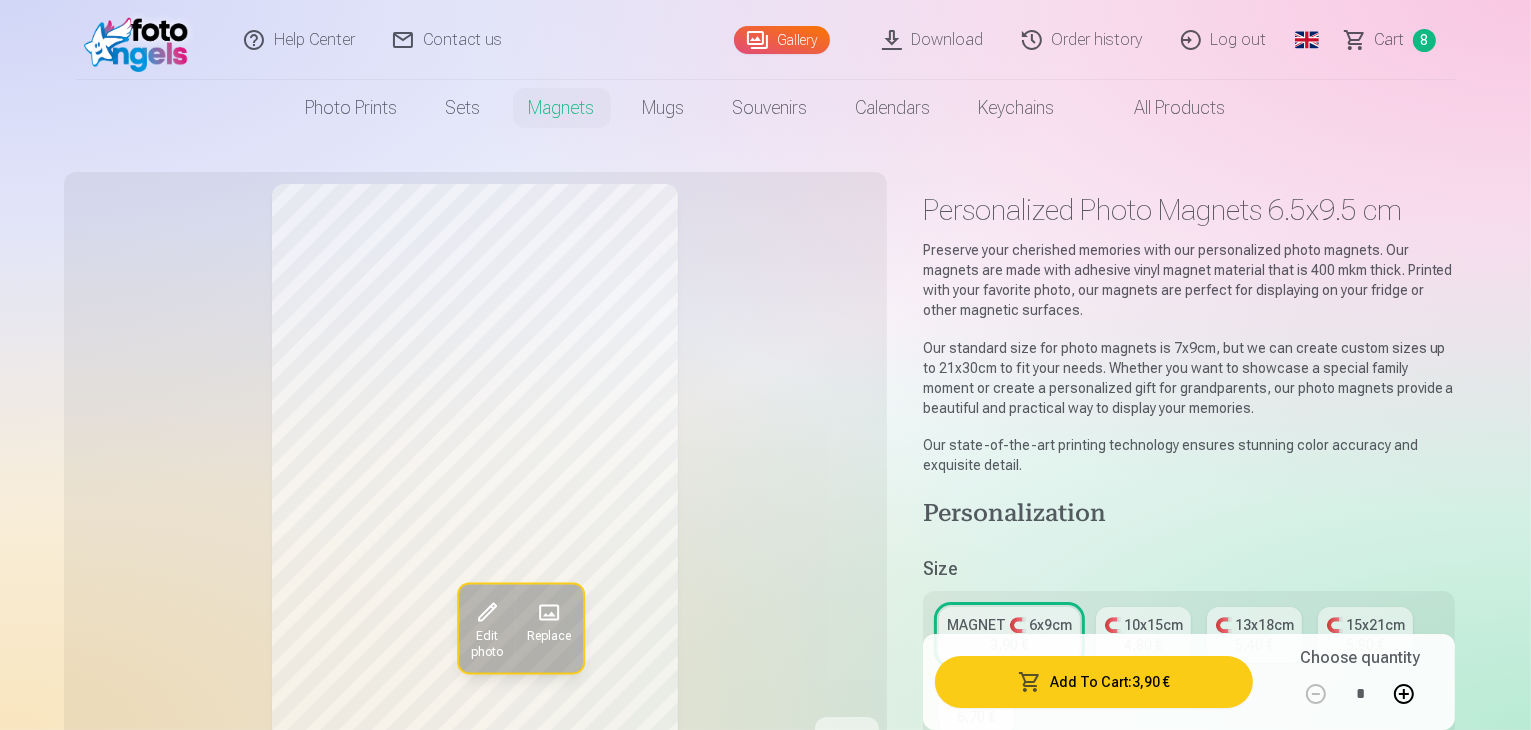 click on "MAGNET 🧲 6x9cm" at bounding box center [1009, 625] 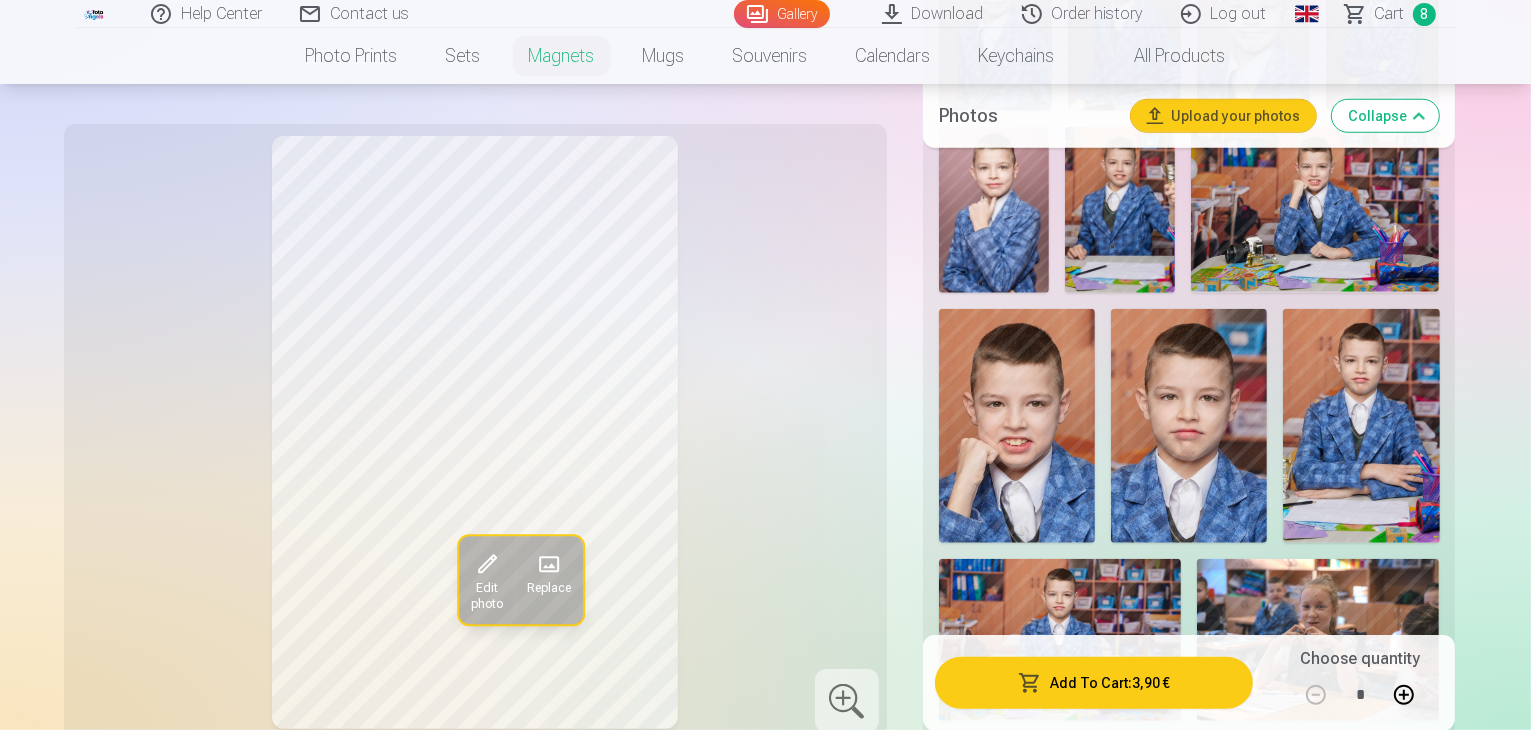 scroll, scrollTop: 1676, scrollLeft: 0, axis: vertical 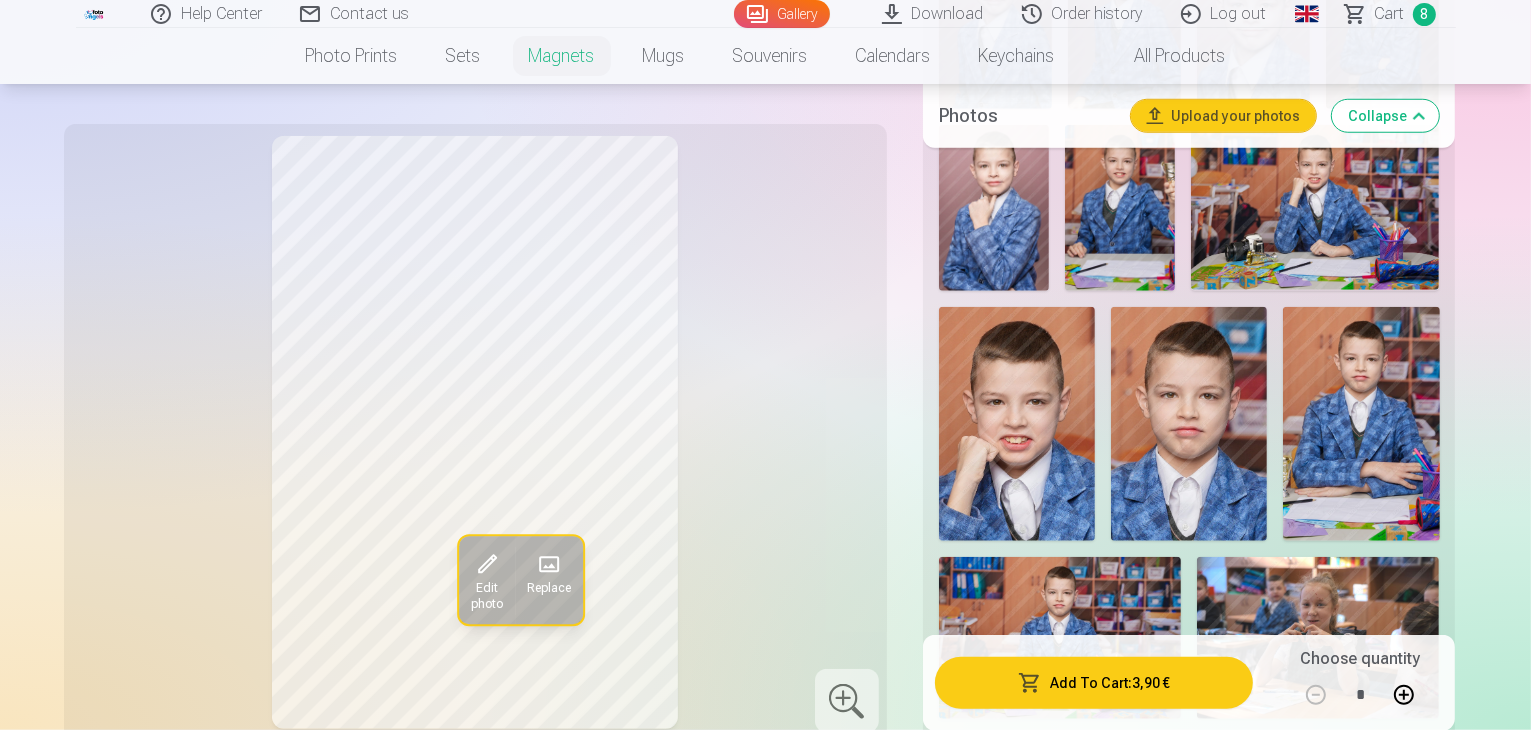 click at bounding box center (1258, 999) 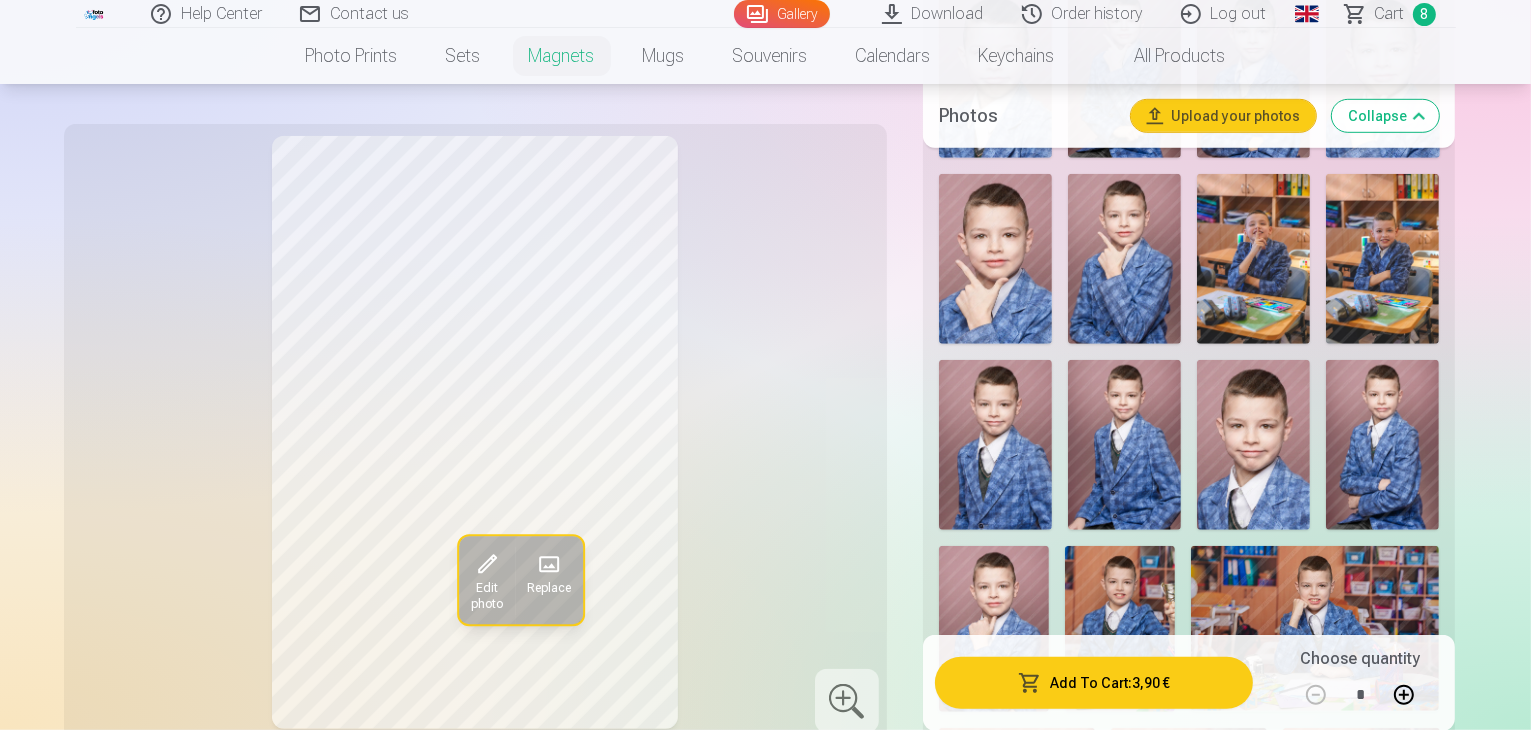 scroll, scrollTop: 1252, scrollLeft: 0, axis: vertical 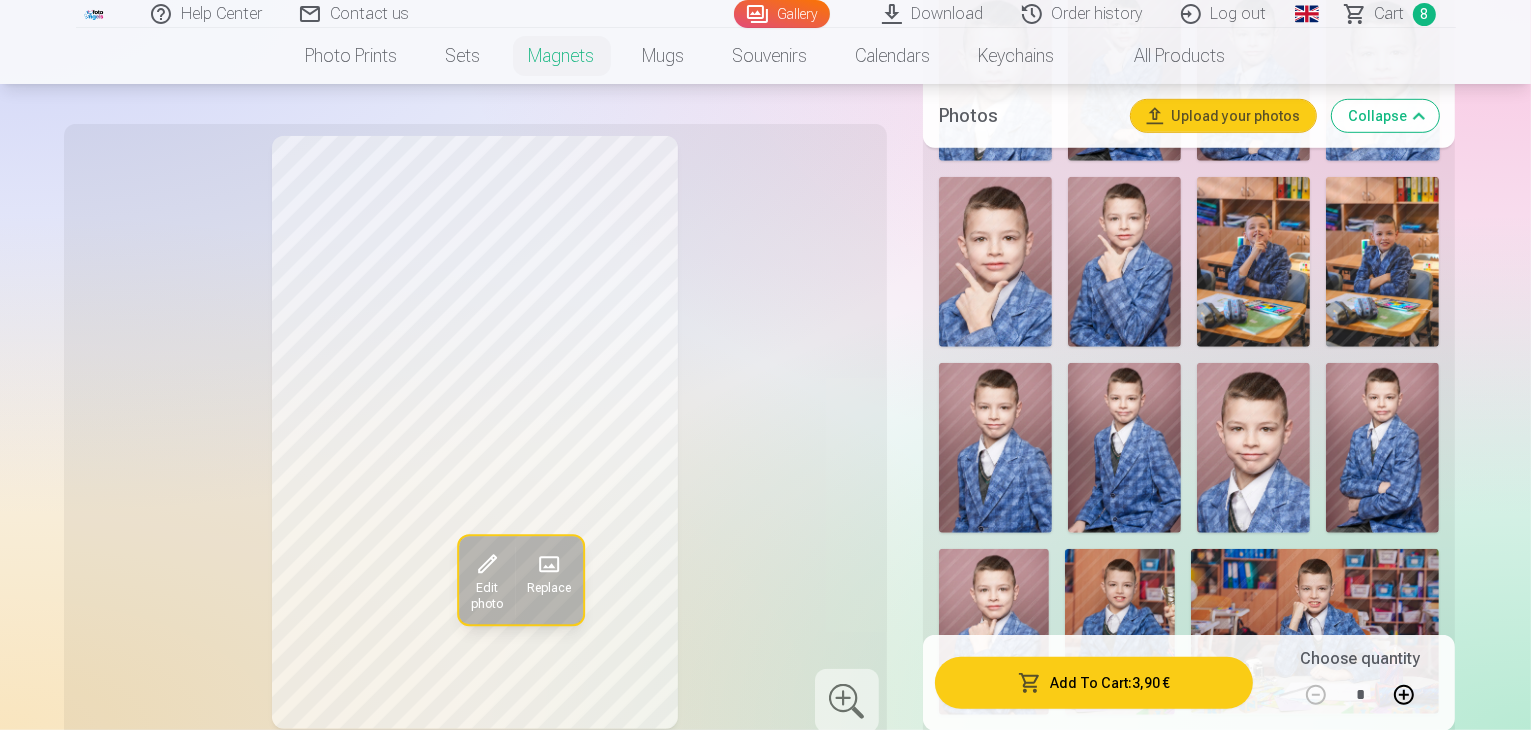 click at bounding box center [994, 632] 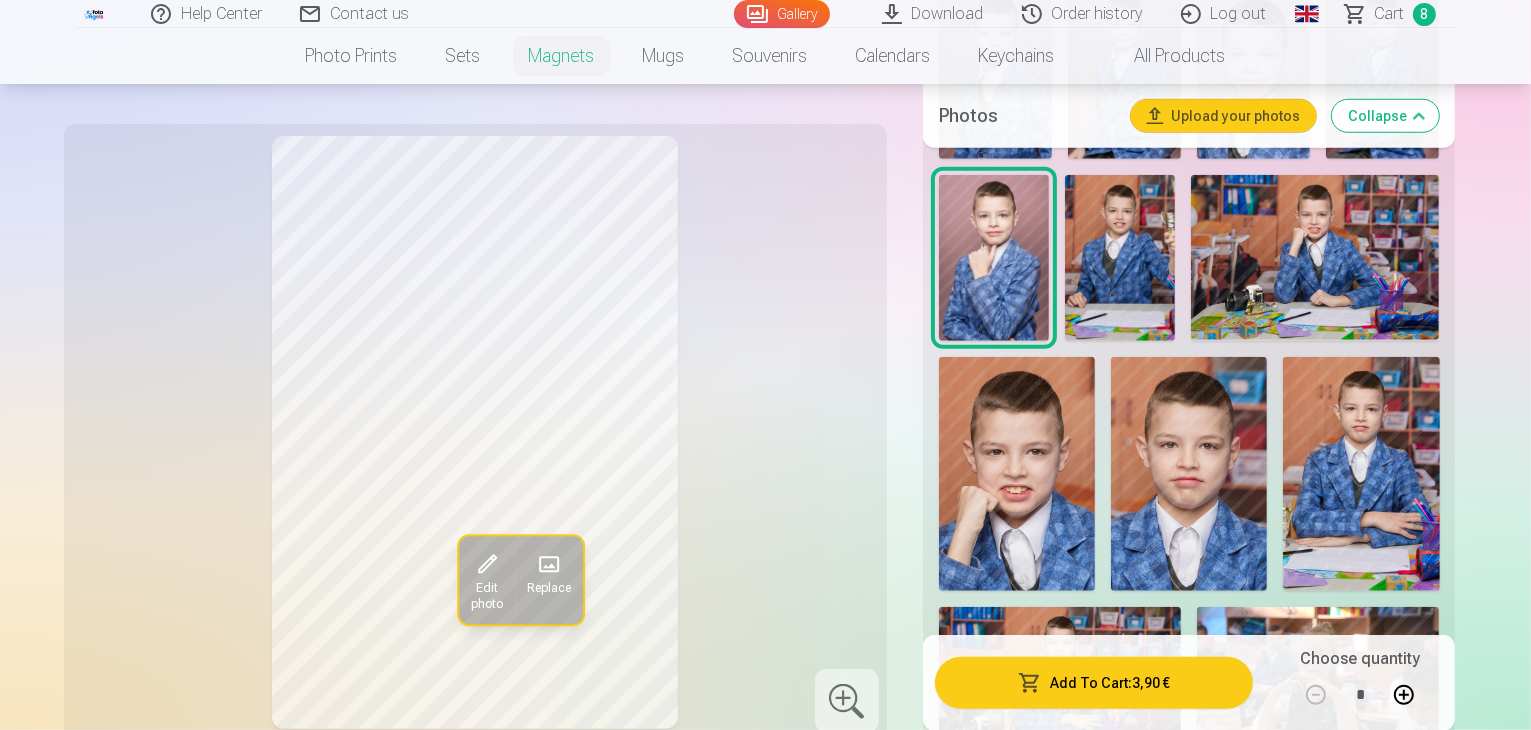 scroll, scrollTop: 1666, scrollLeft: 0, axis: vertical 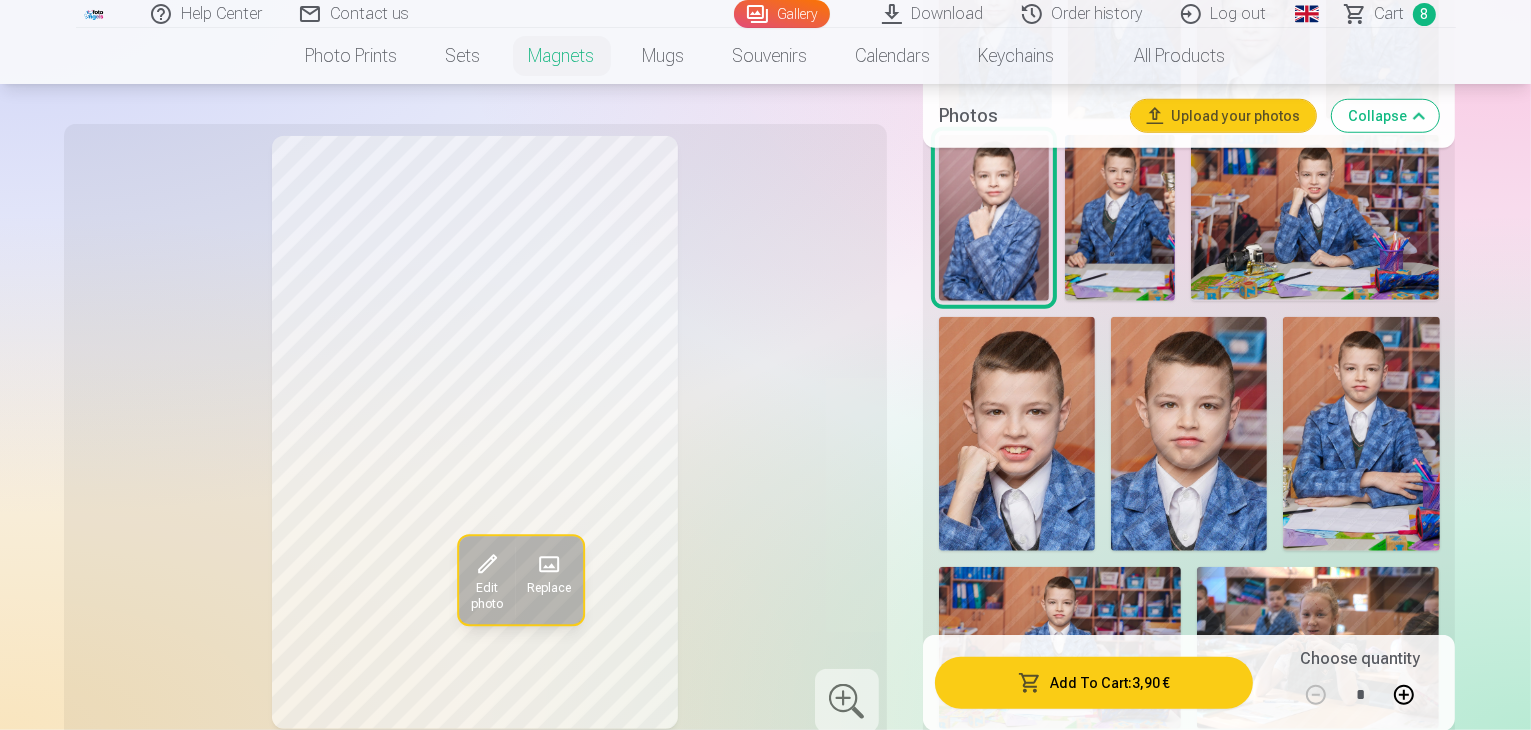 click at bounding box center [1258, 1009] 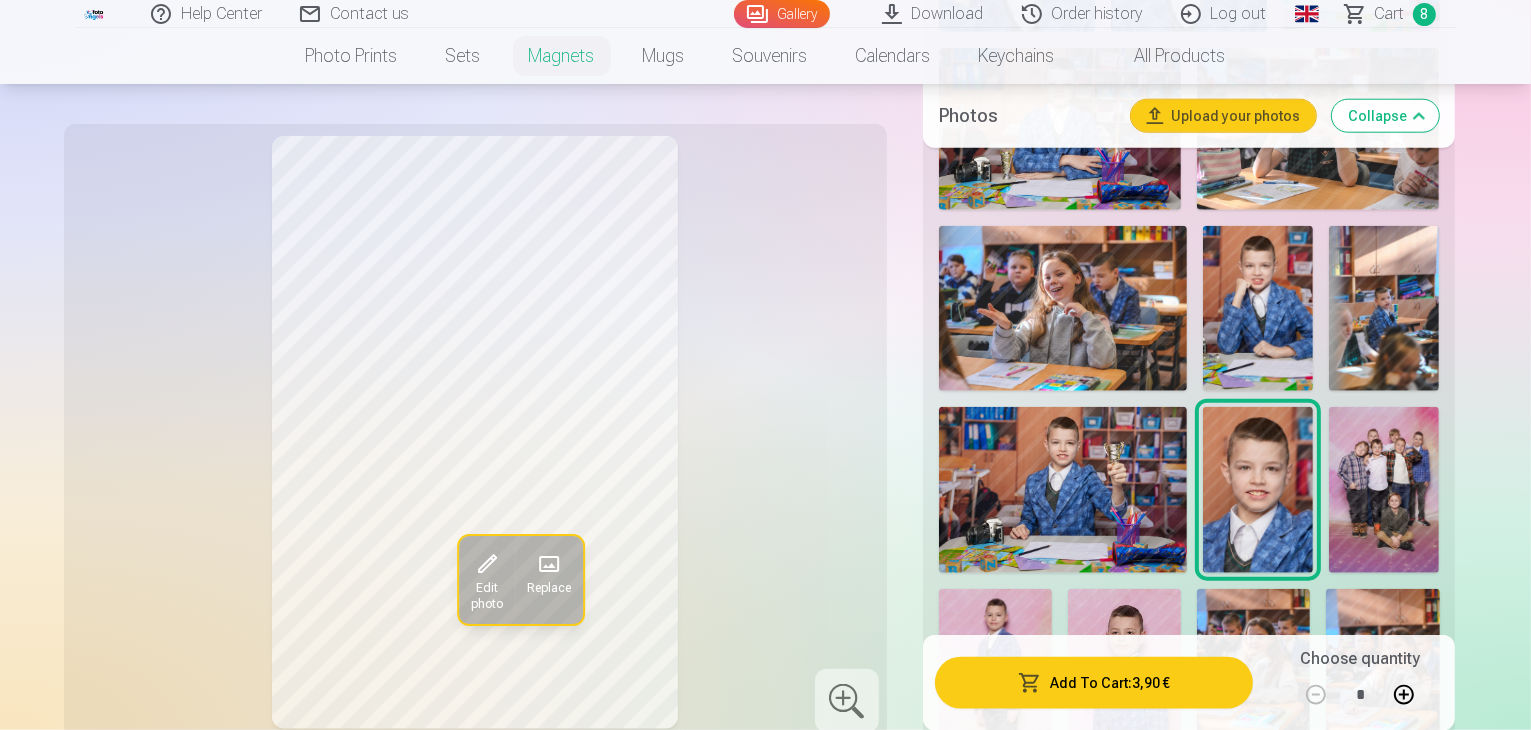 scroll, scrollTop: 2445, scrollLeft: 0, axis: vertical 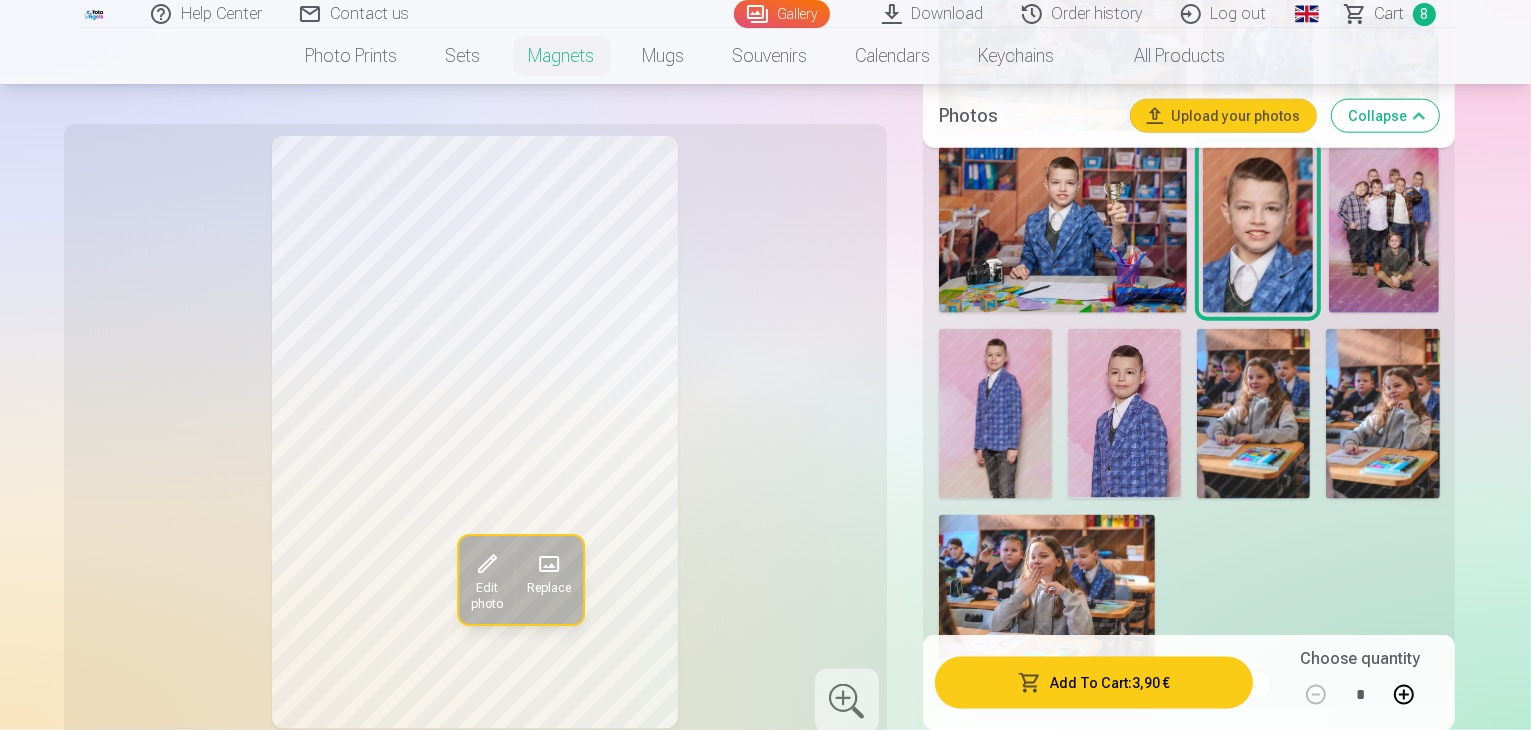 click at bounding box center [1404, 694] 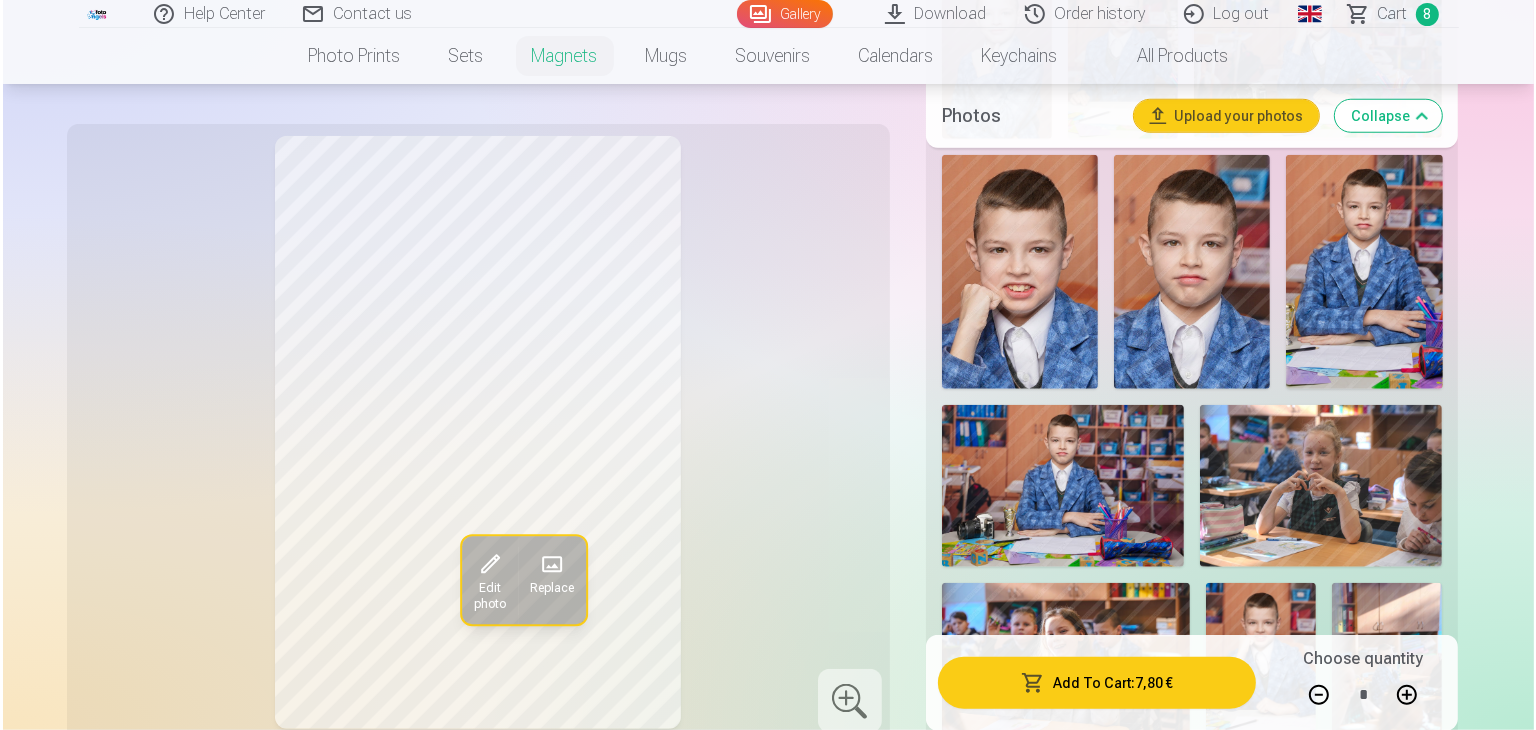 scroll, scrollTop: 1829, scrollLeft: 0, axis: vertical 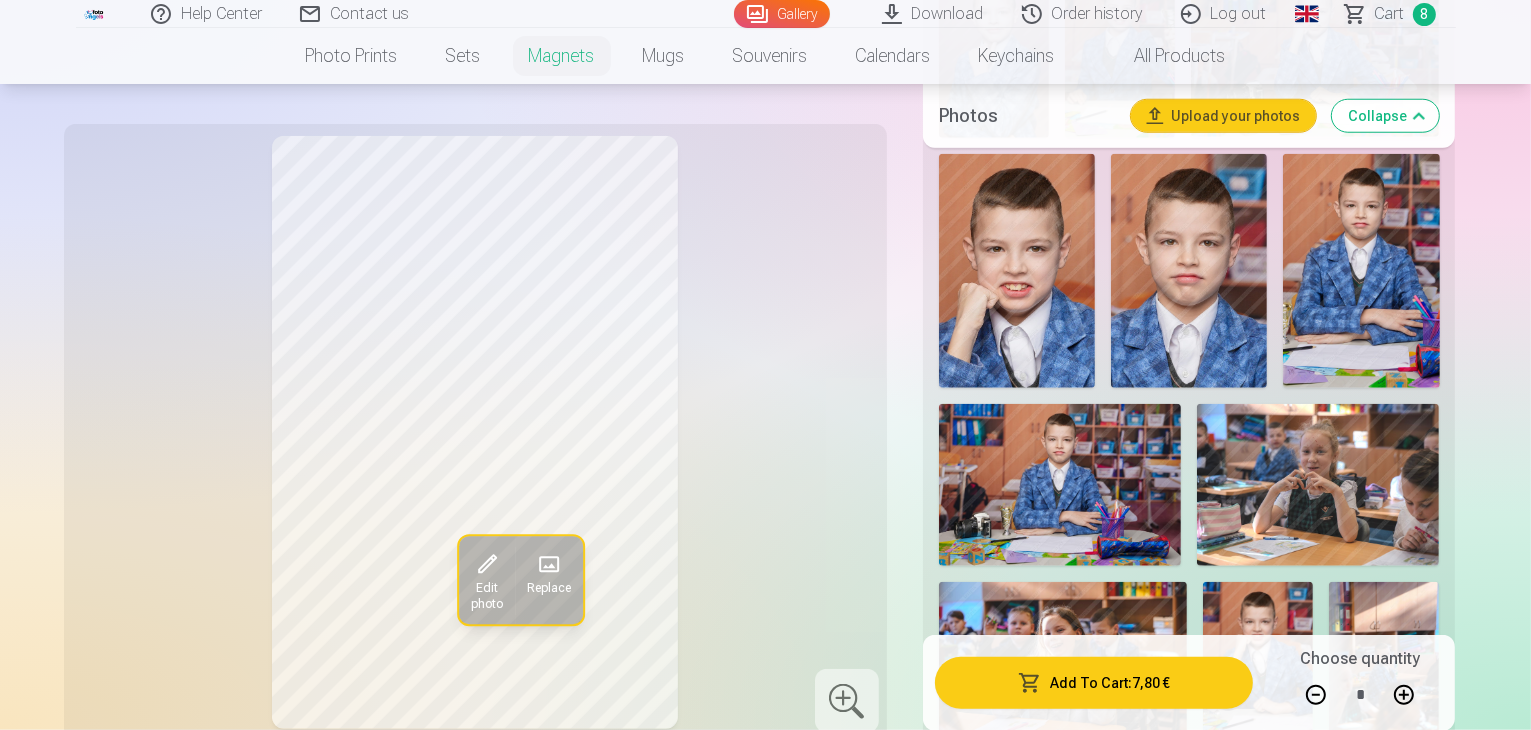 click on "Add To Cart :  7,80 €" at bounding box center [1094, 682] 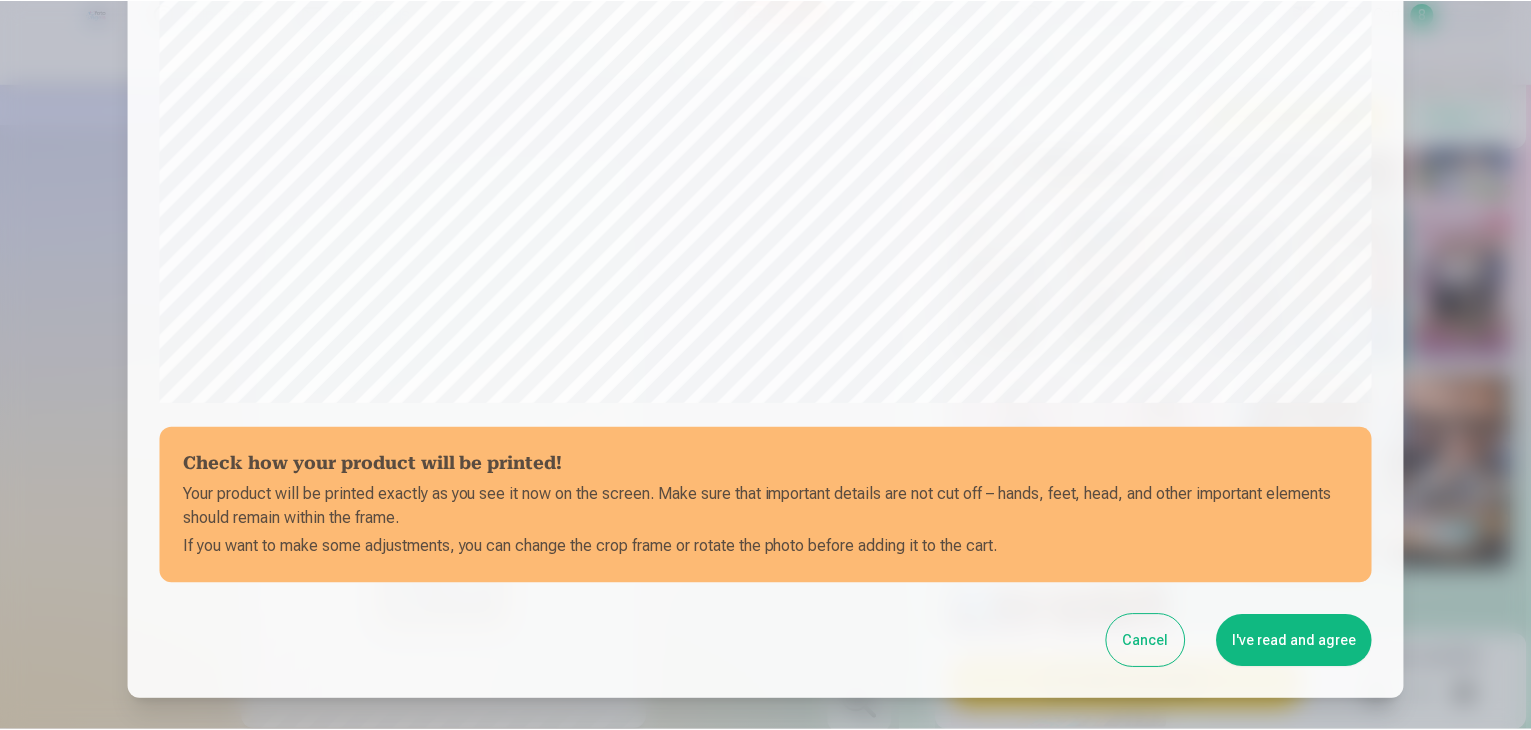scroll, scrollTop: 710, scrollLeft: 0, axis: vertical 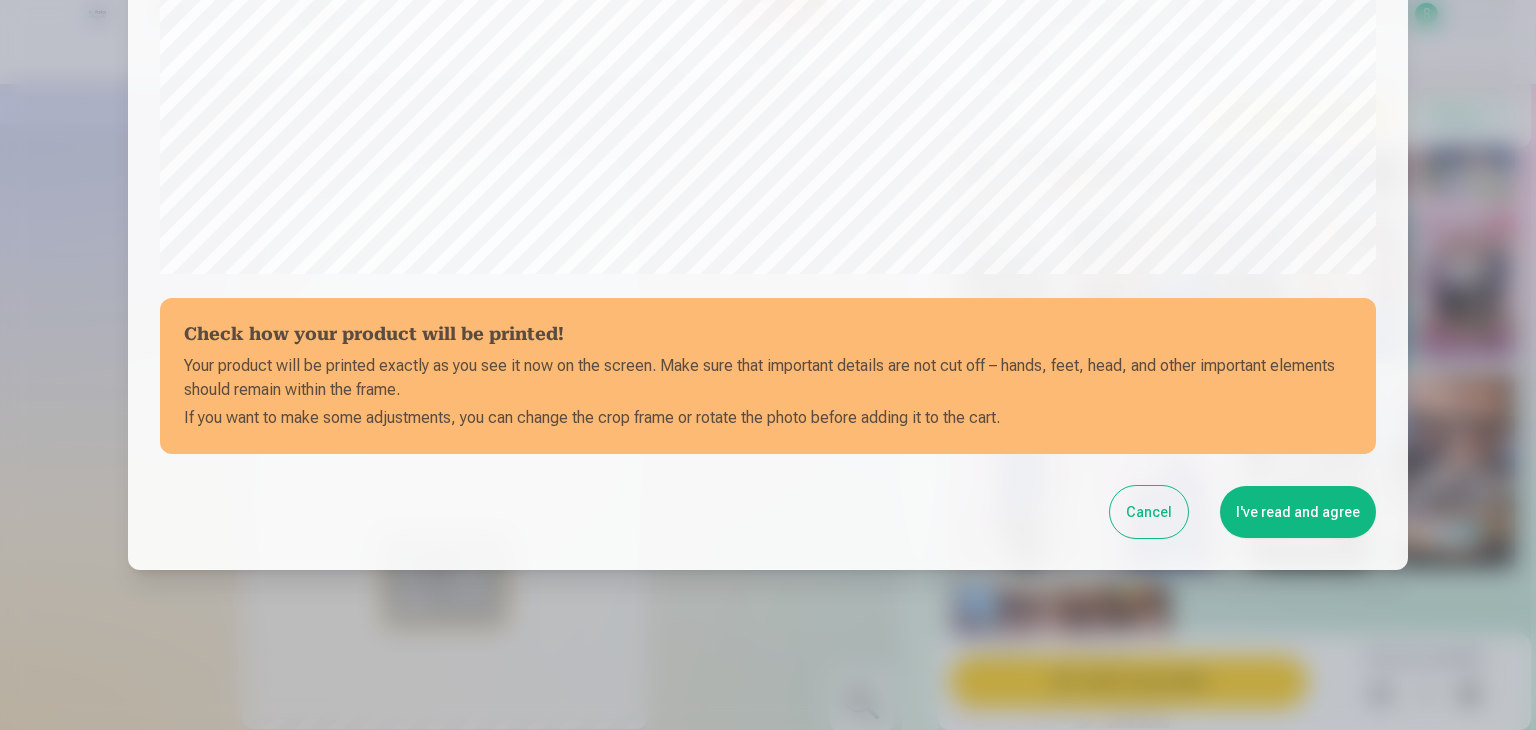 click on "I've read and agree" at bounding box center (1298, 512) 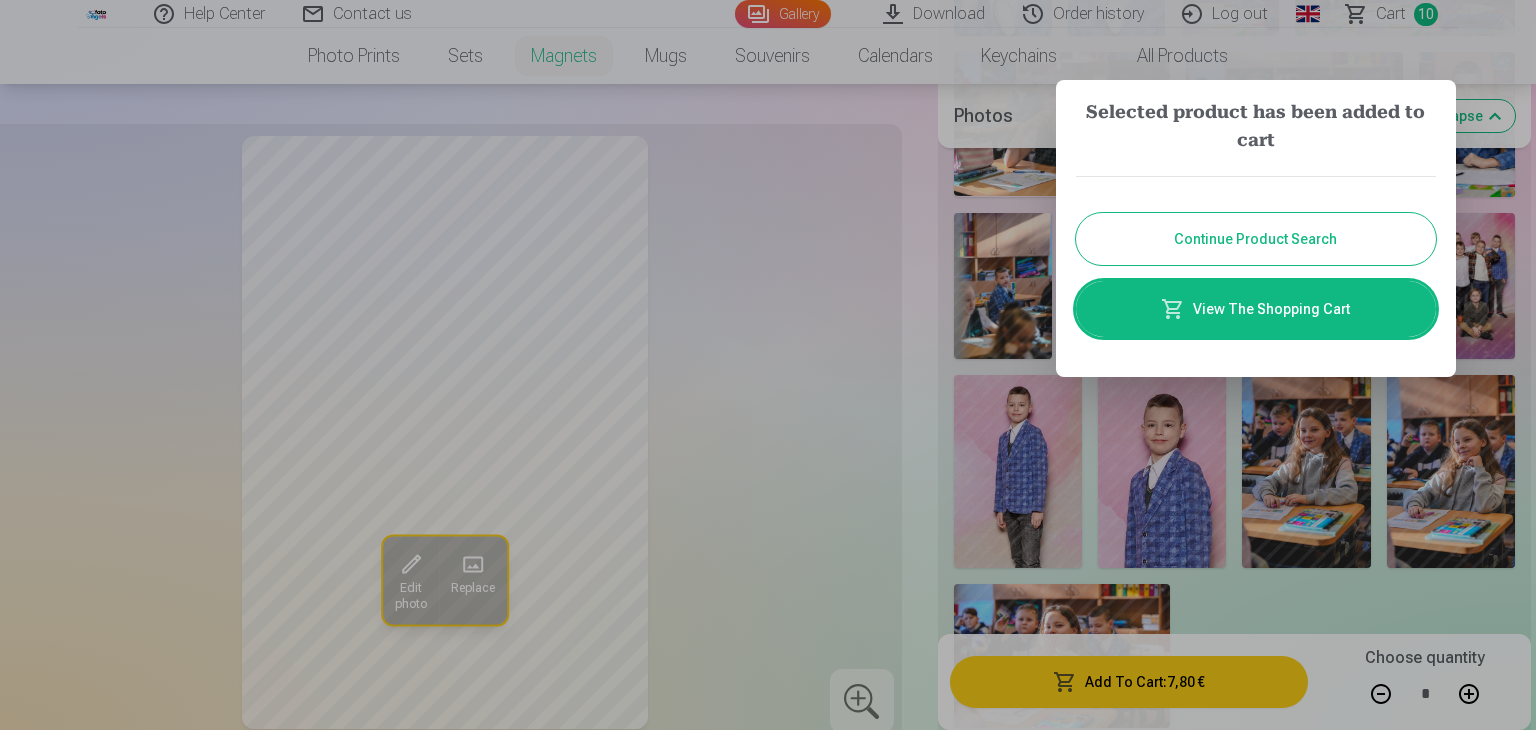 click on "Continue Product Search" at bounding box center [1256, 239] 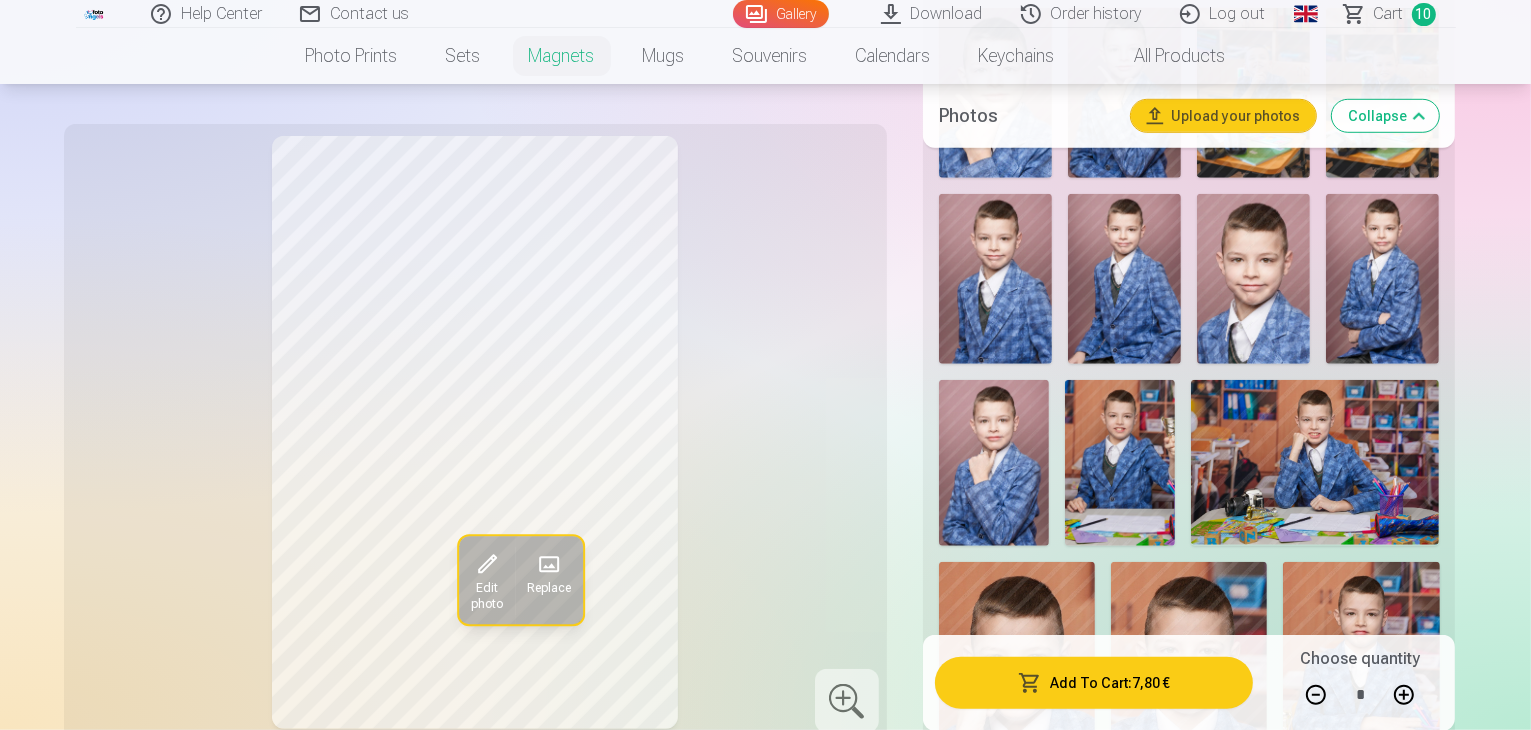 scroll, scrollTop: 1438, scrollLeft: 0, axis: vertical 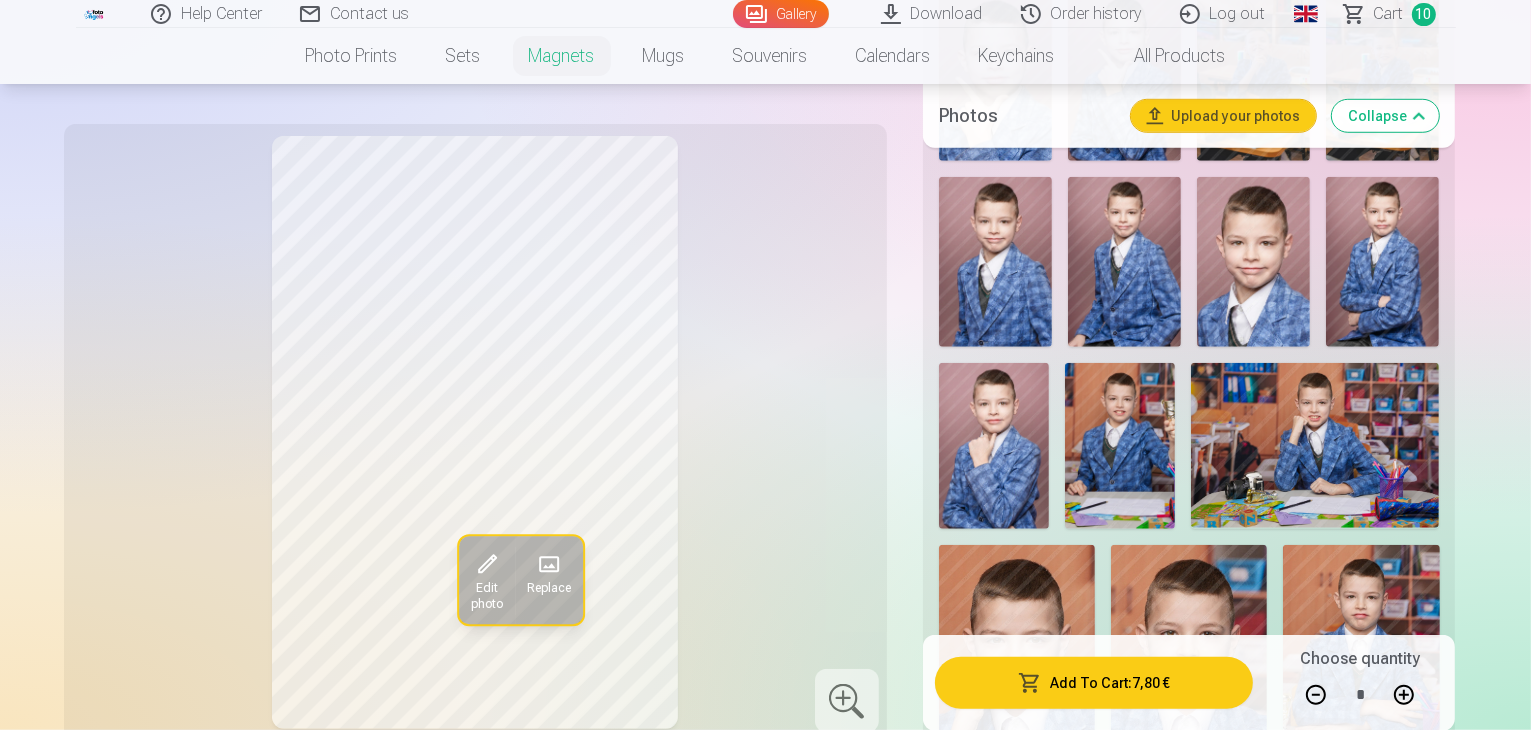 click at bounding box center [1189, 662] 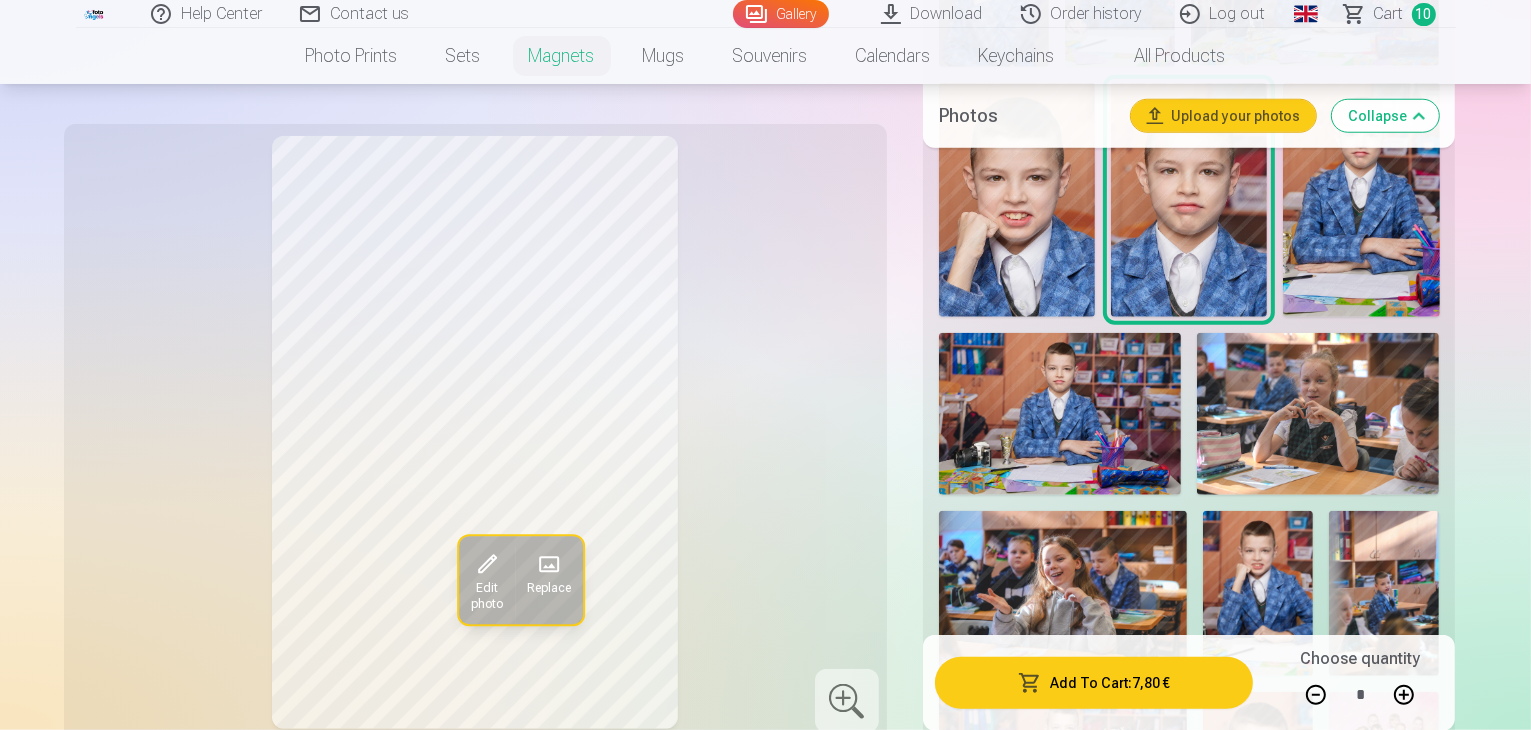 scroll, scrollTop: 1936, scrollLeft: 0, axis: vertical 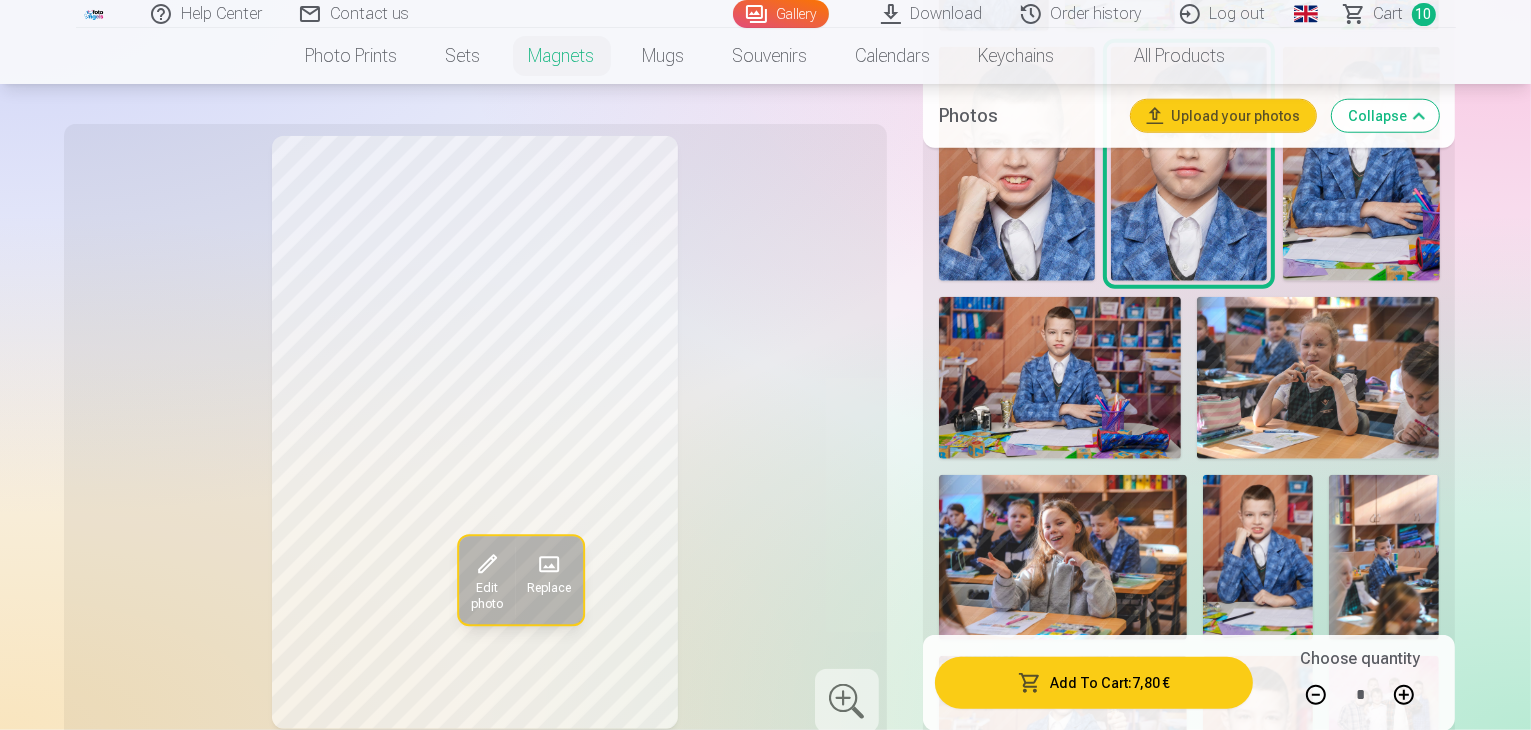 click at bounding box center [1047, 1096] 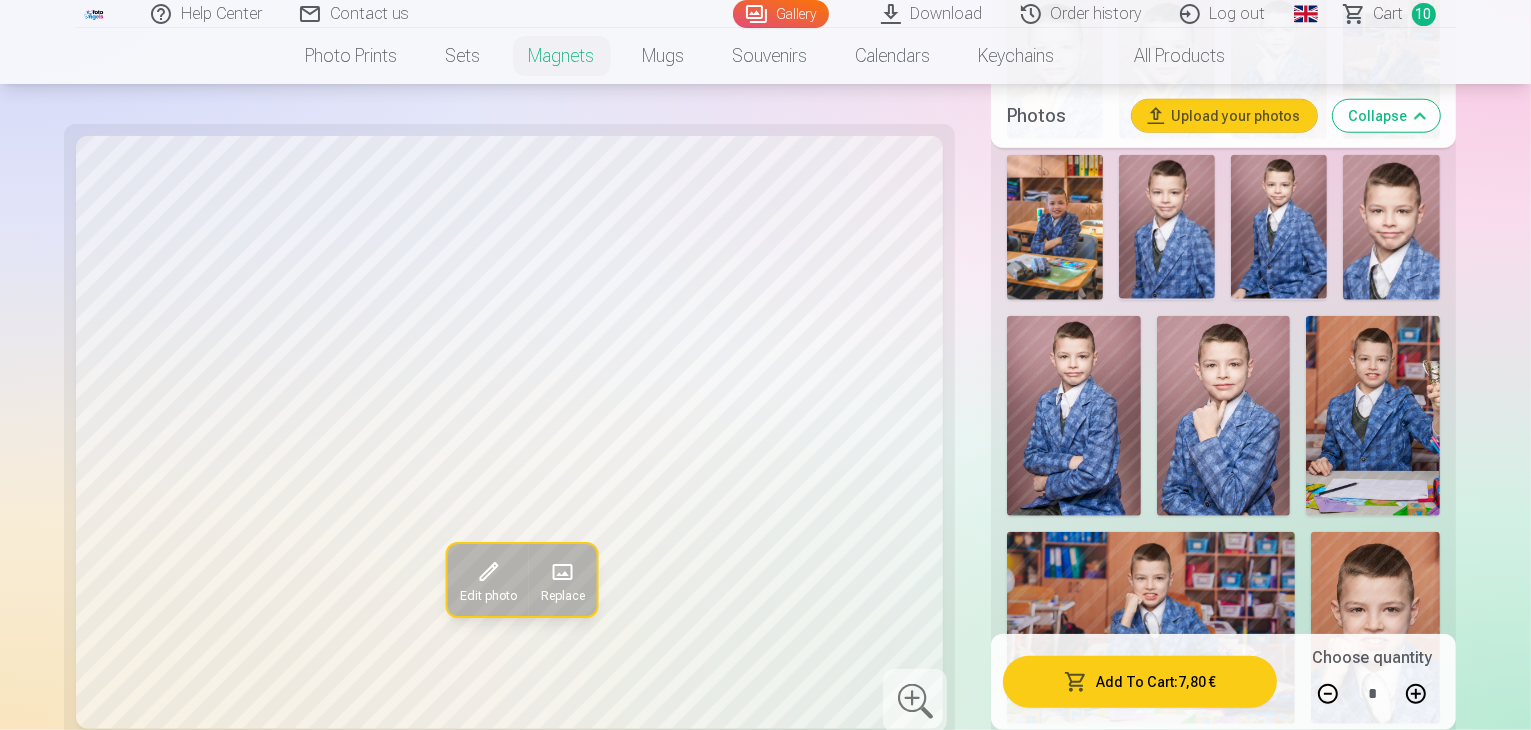 click at bounding box center (1111, 2410) 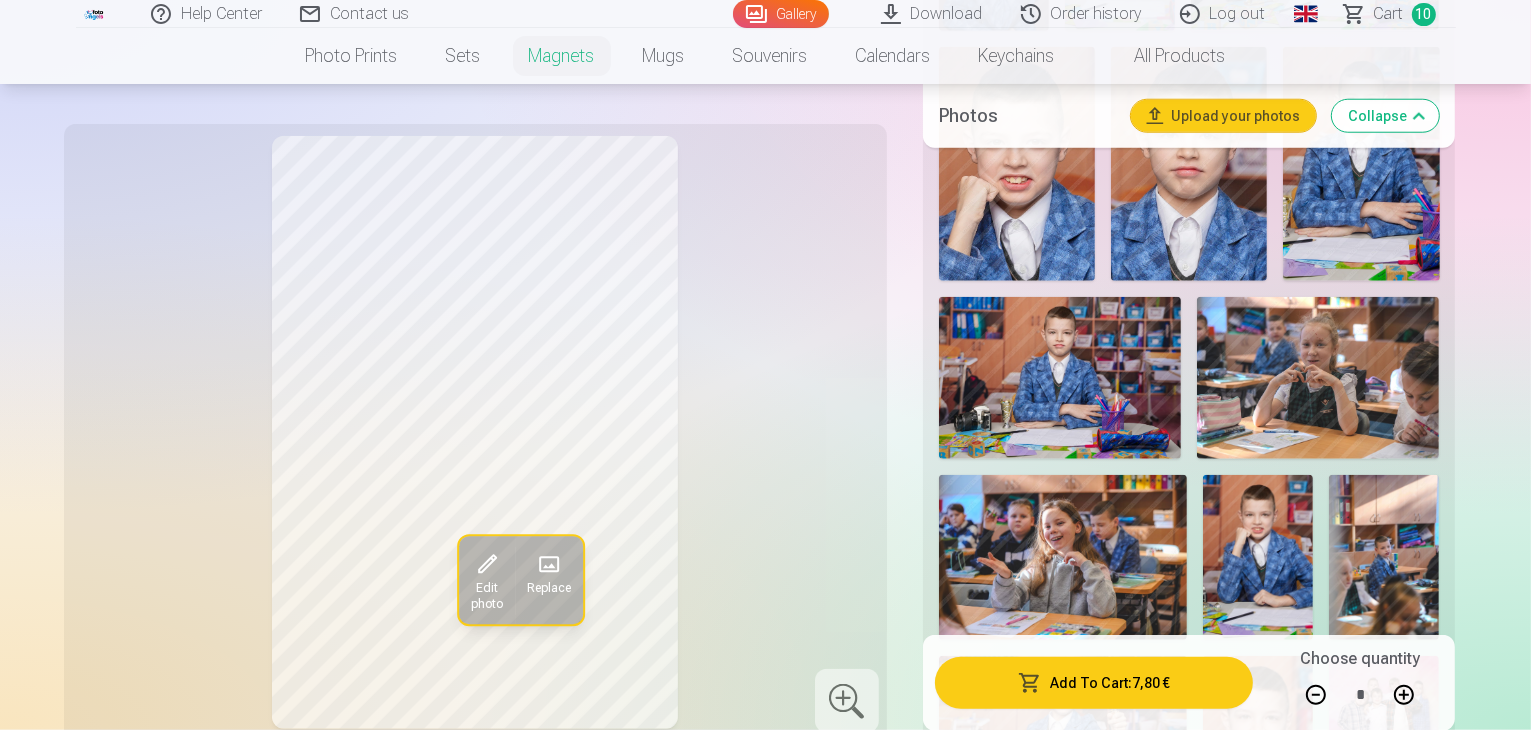 click at bounding box center (1047, 1096) 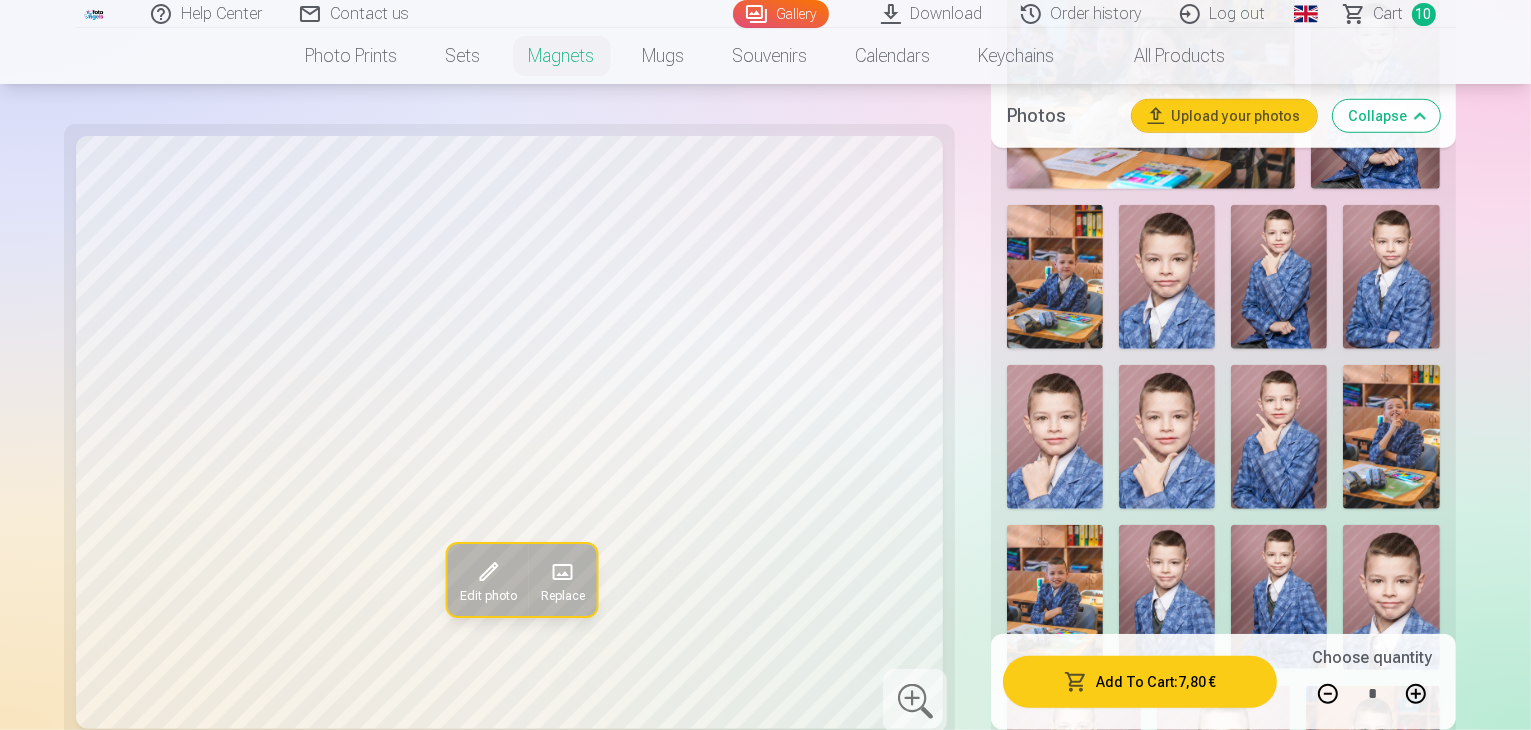 scroll, scrollTop: 1454, scrollLeft: 0, axis: vertical 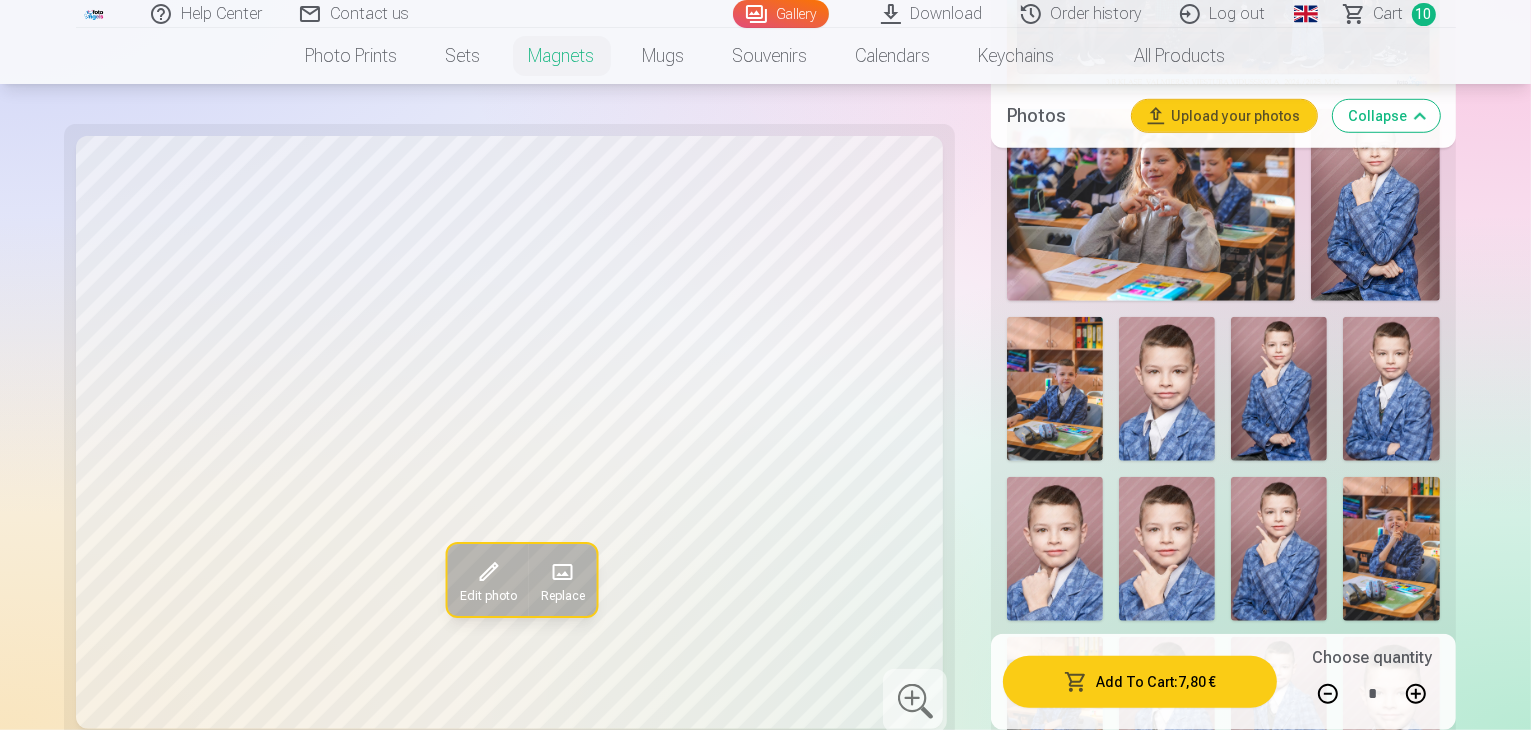 click at bounding box center [1375, 2255] 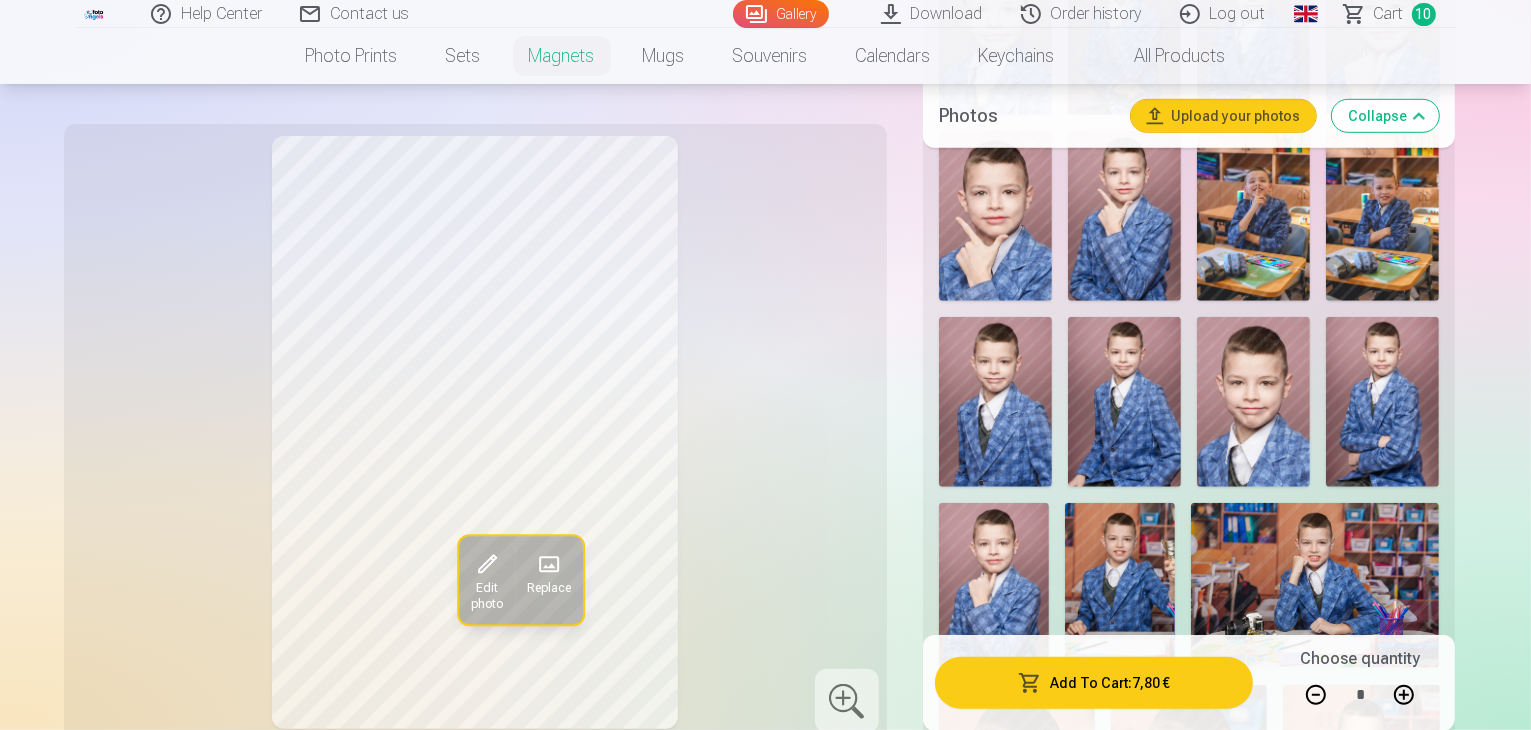 scroll, scrollTop: 1274, scrollLeft: 0, axis: vertical 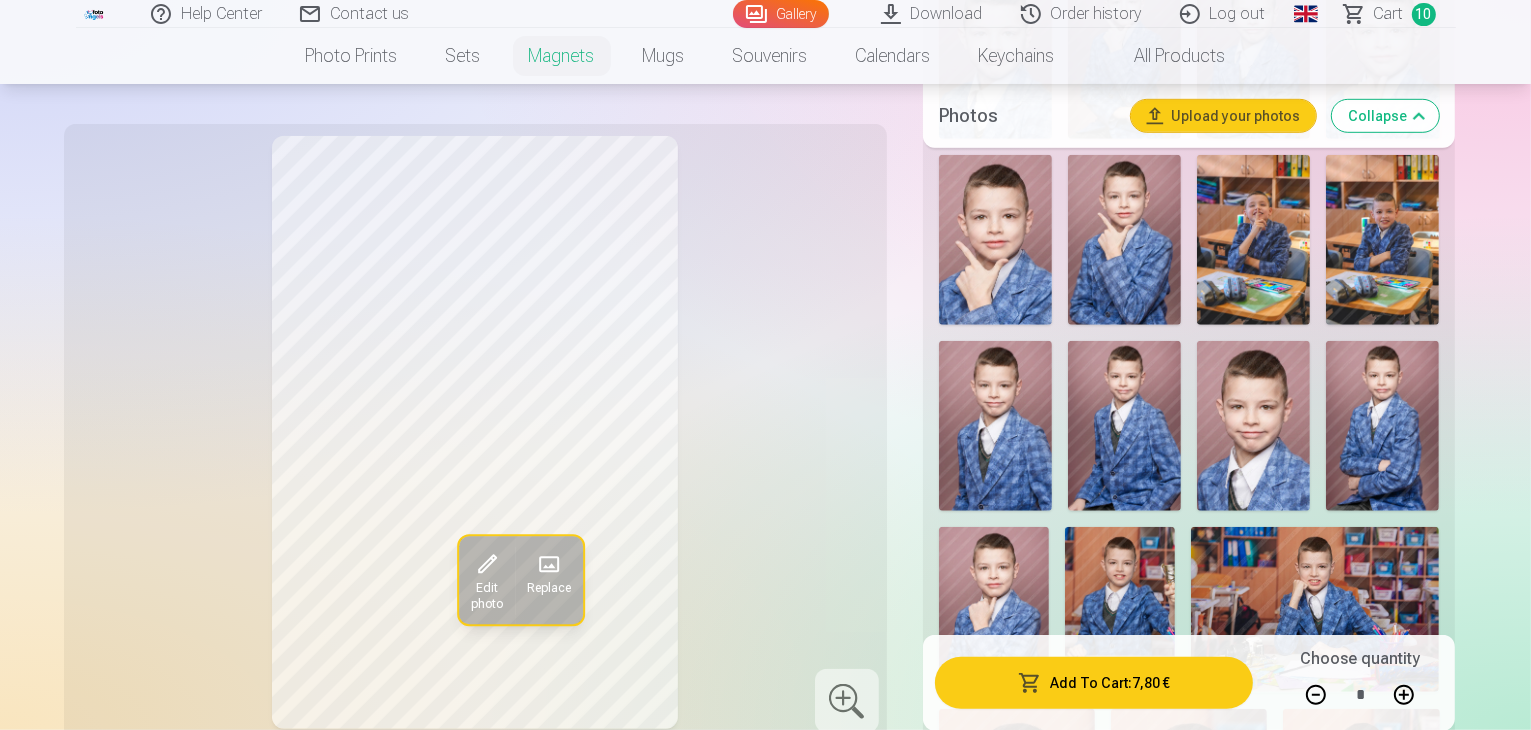 click at bounding box center [994, 610] 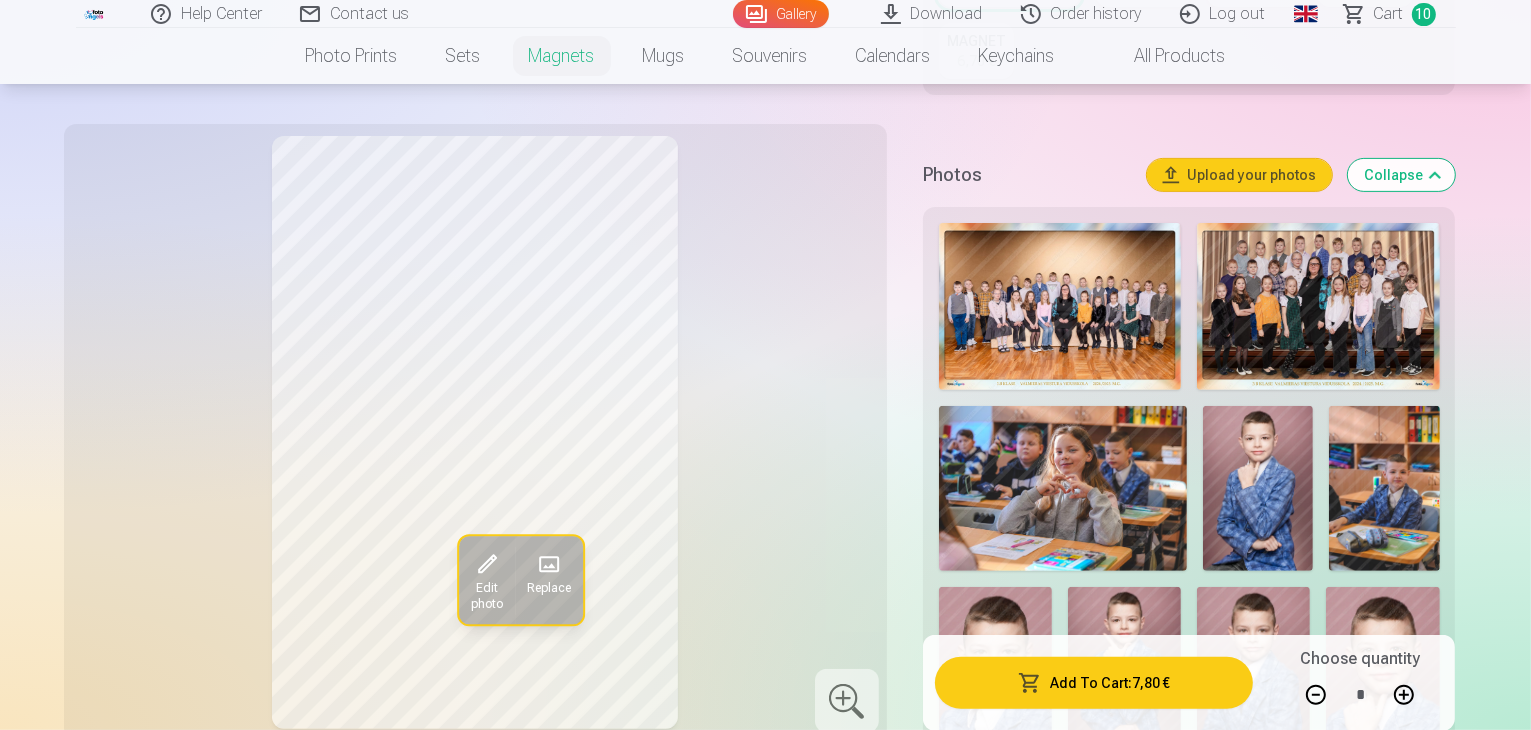 scroll, scrollTop: 653, scrollLeft: 0, axis: vertical 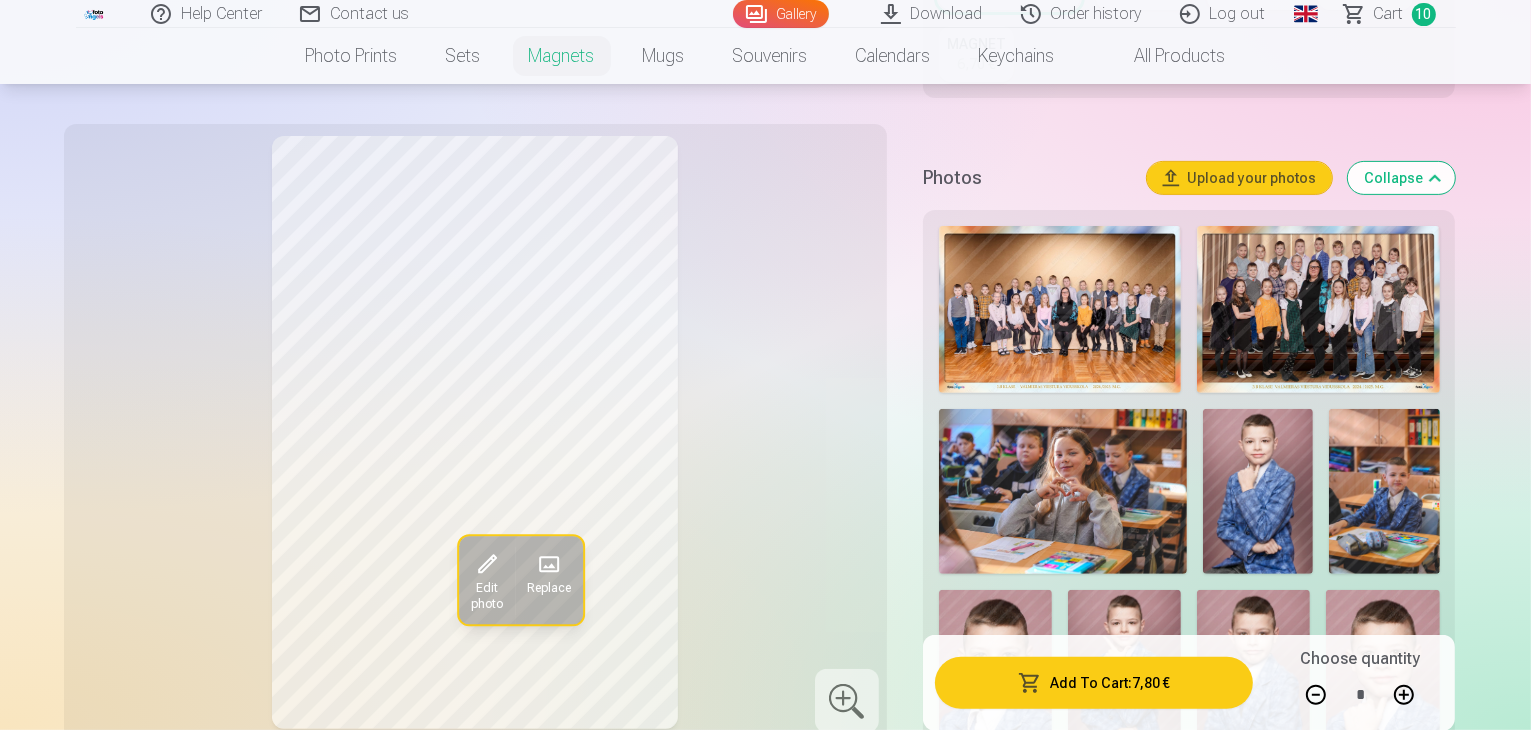 click at bounding box center [1258, 492] 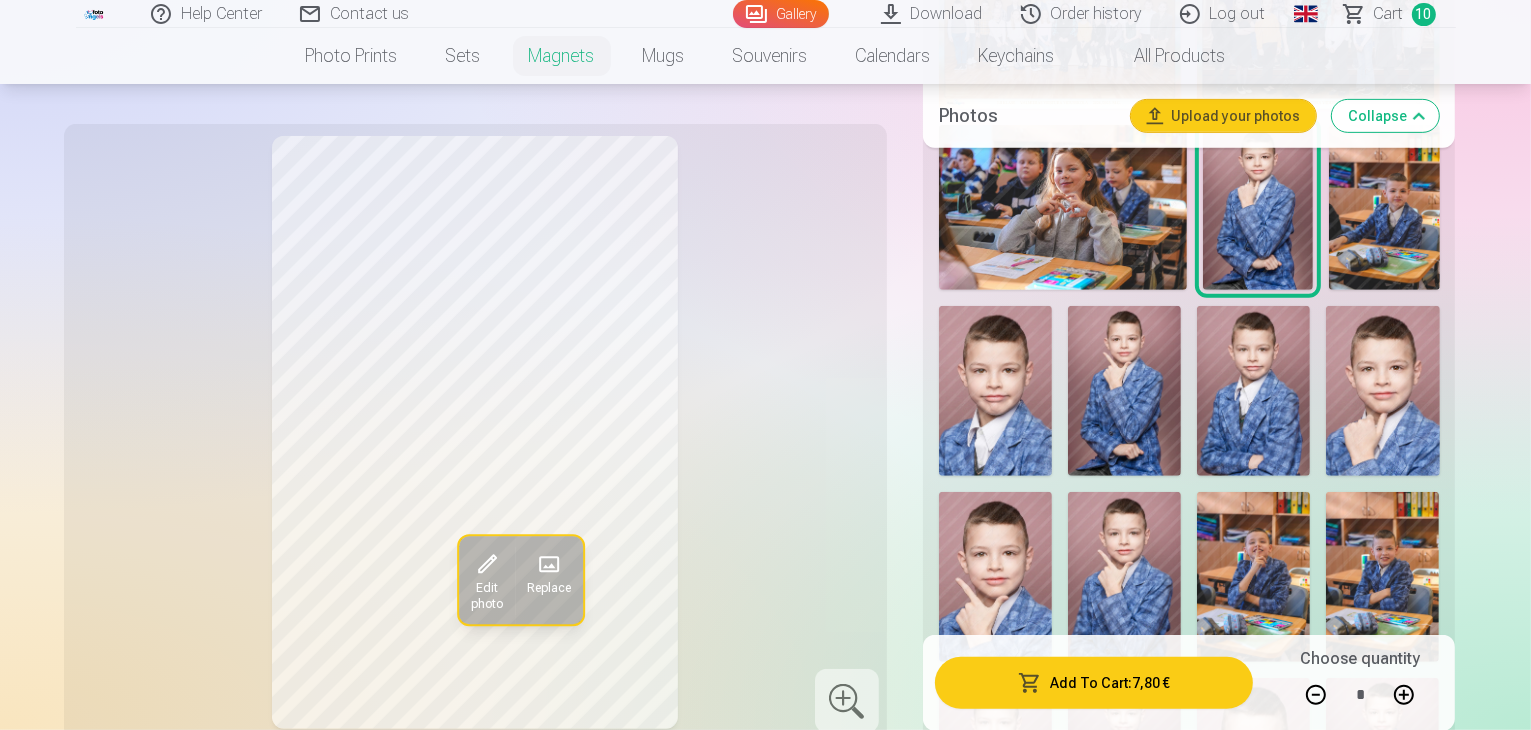 scroll, scrollTop: 938, scrollLeft: 0, axis: vertical 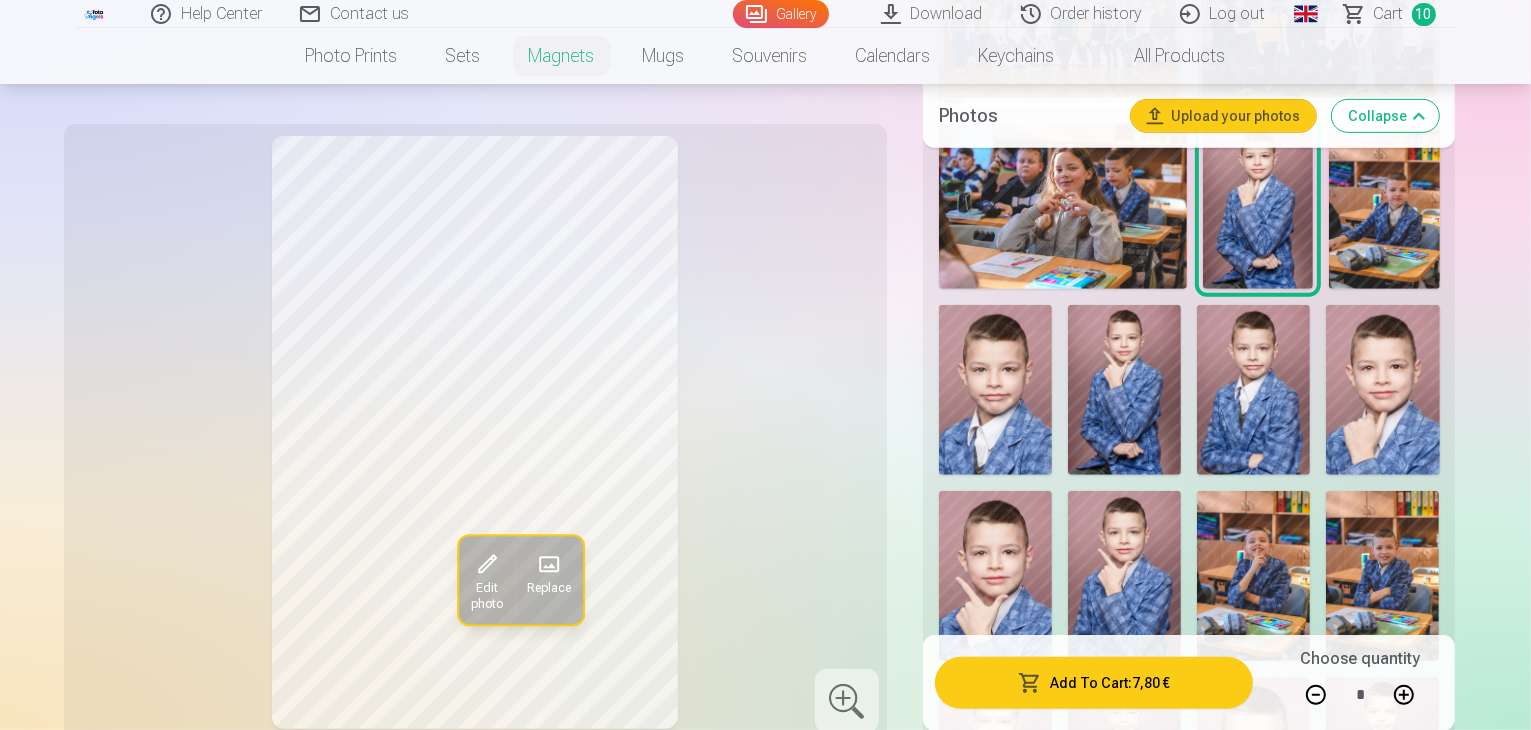 click at bounding box center [995, 576] 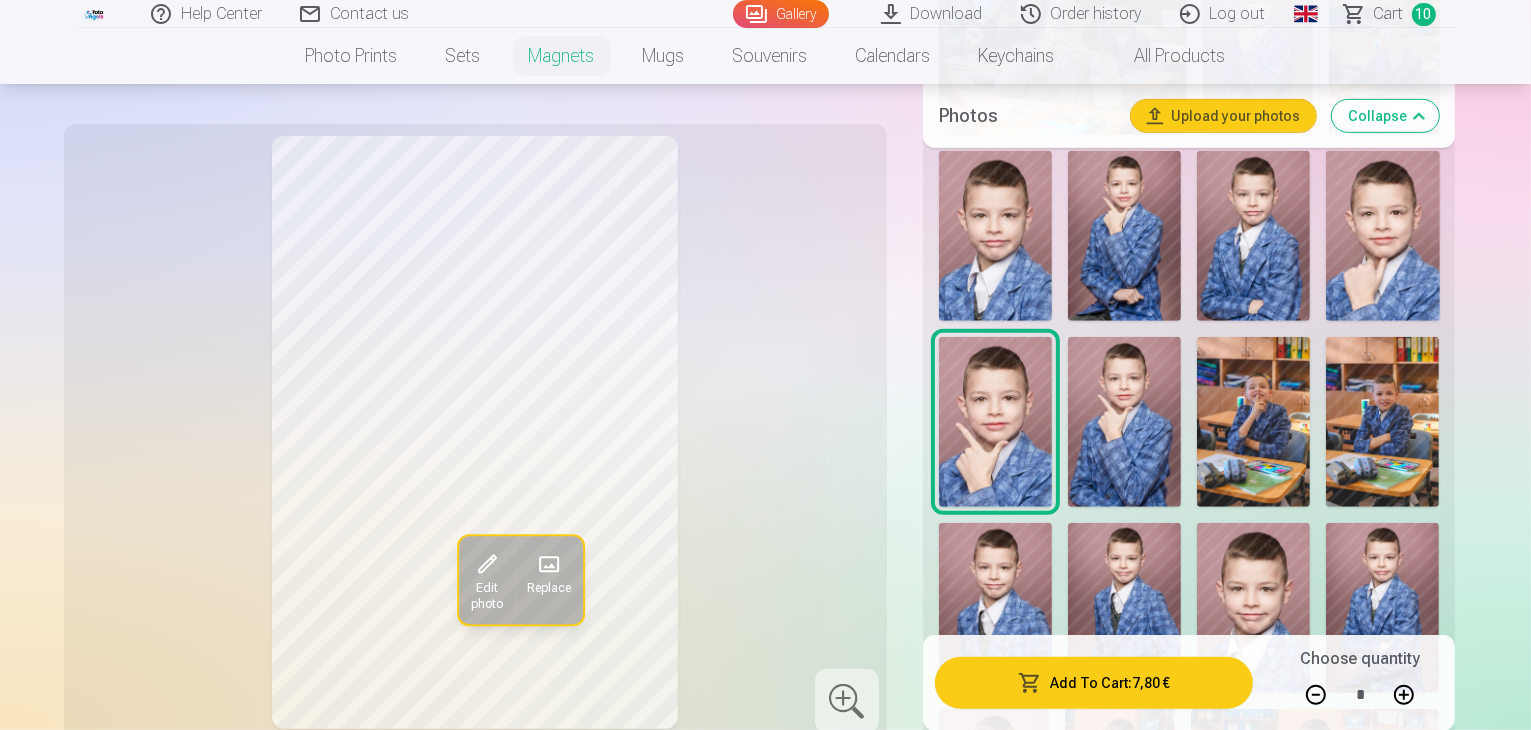 scroll, scrollTop: 1091, scrollLeft: 0, axis: vertical 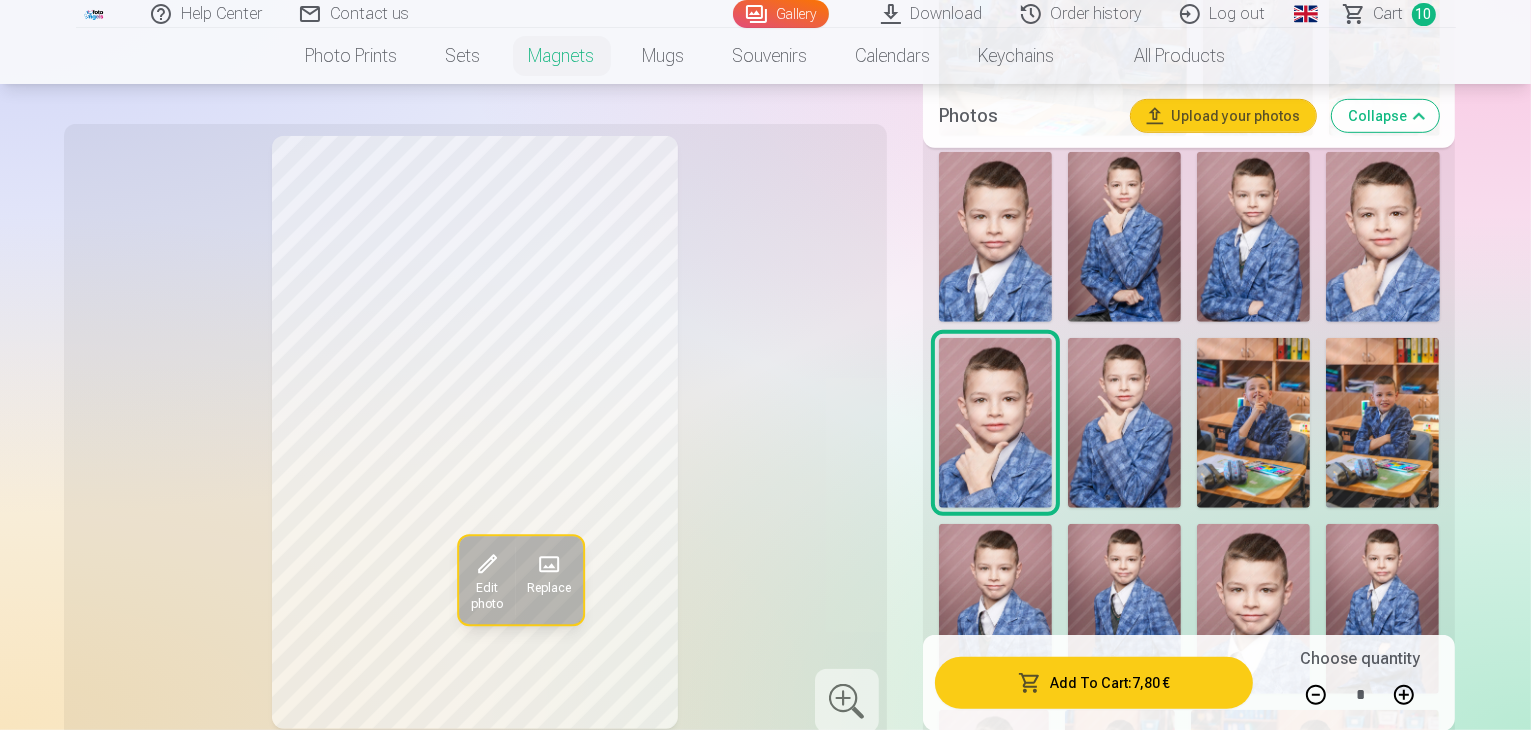 click at bounding box center (1316, 694) 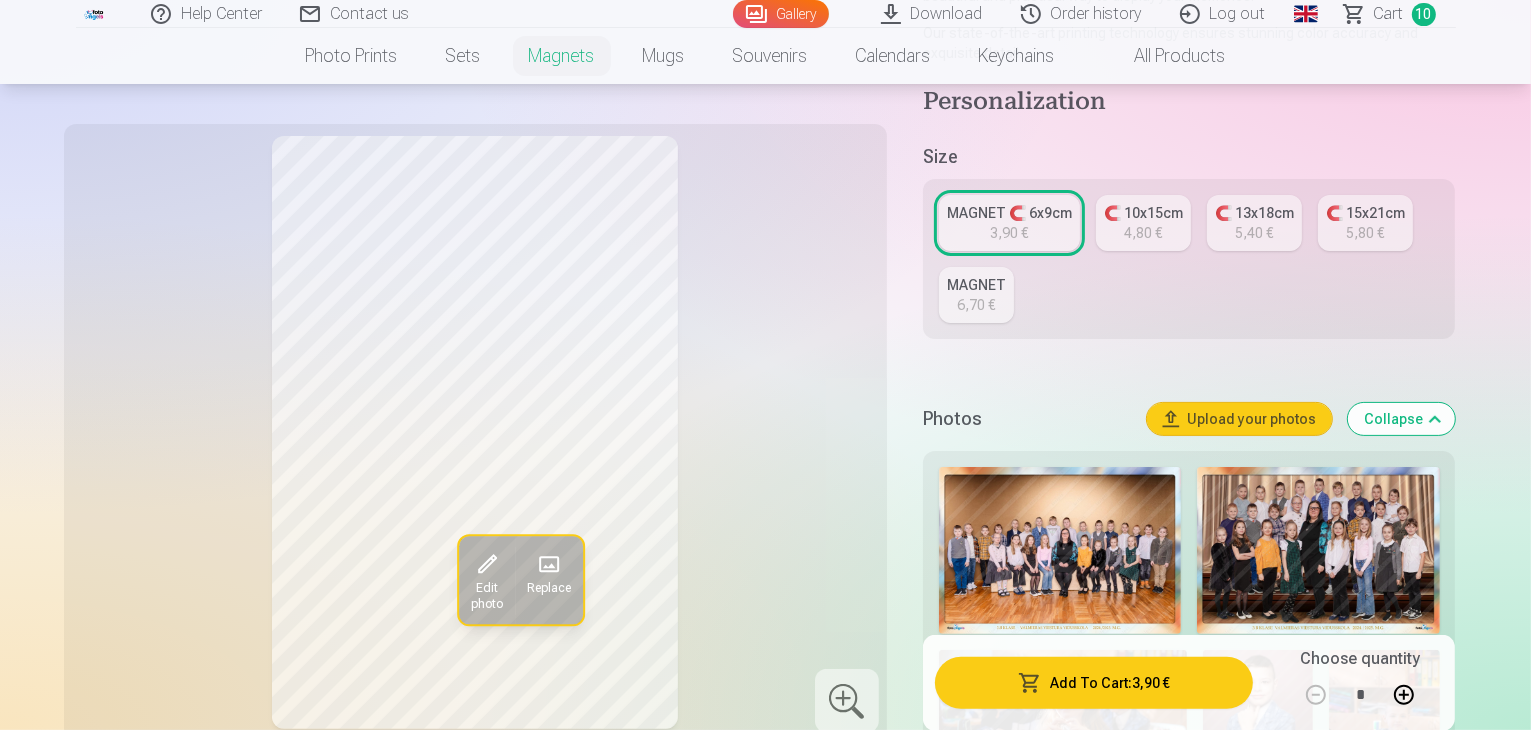 scroll, scrollTop: 410, scrollLeft: 0, axis: vertical 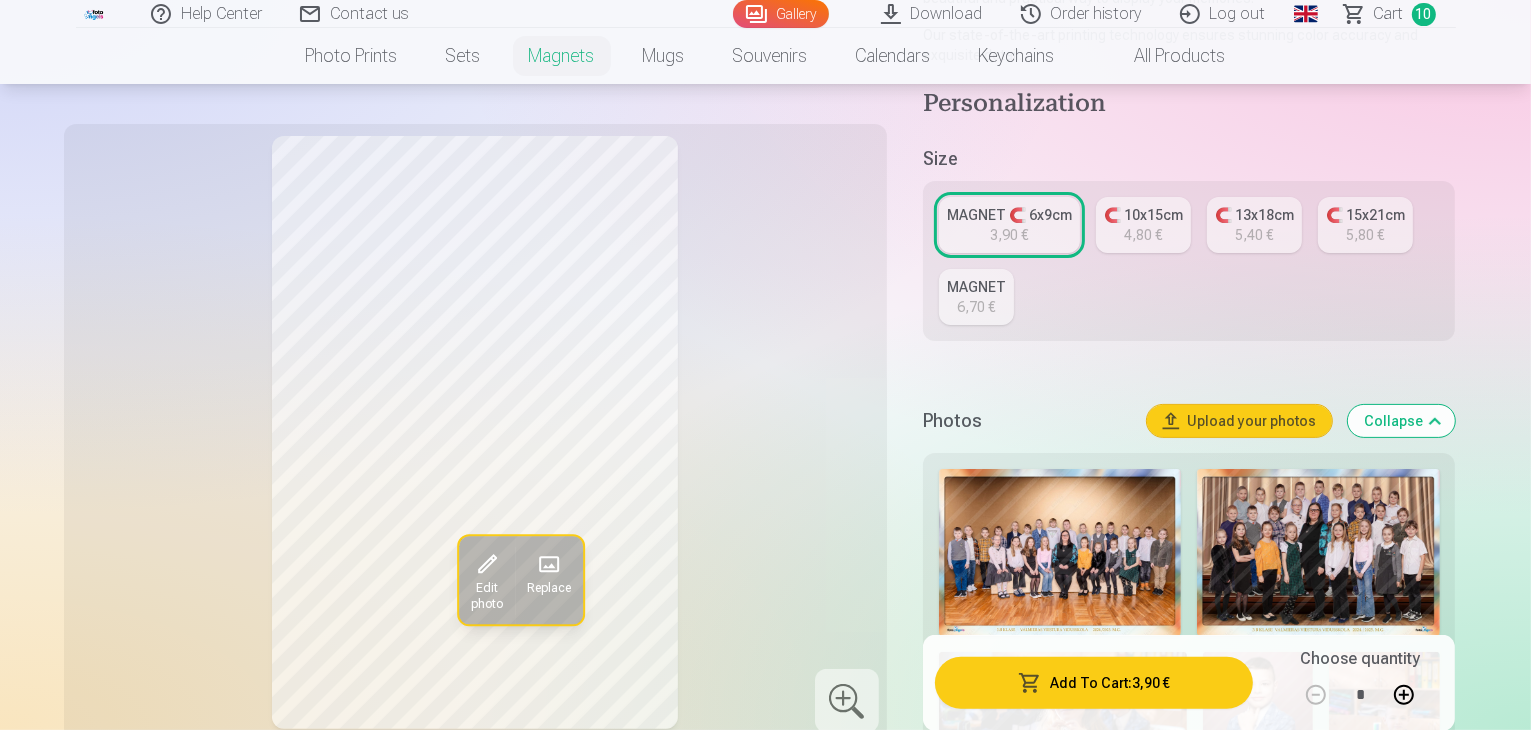 click on "Edit photo Replace" at bounding box center (475, 432) 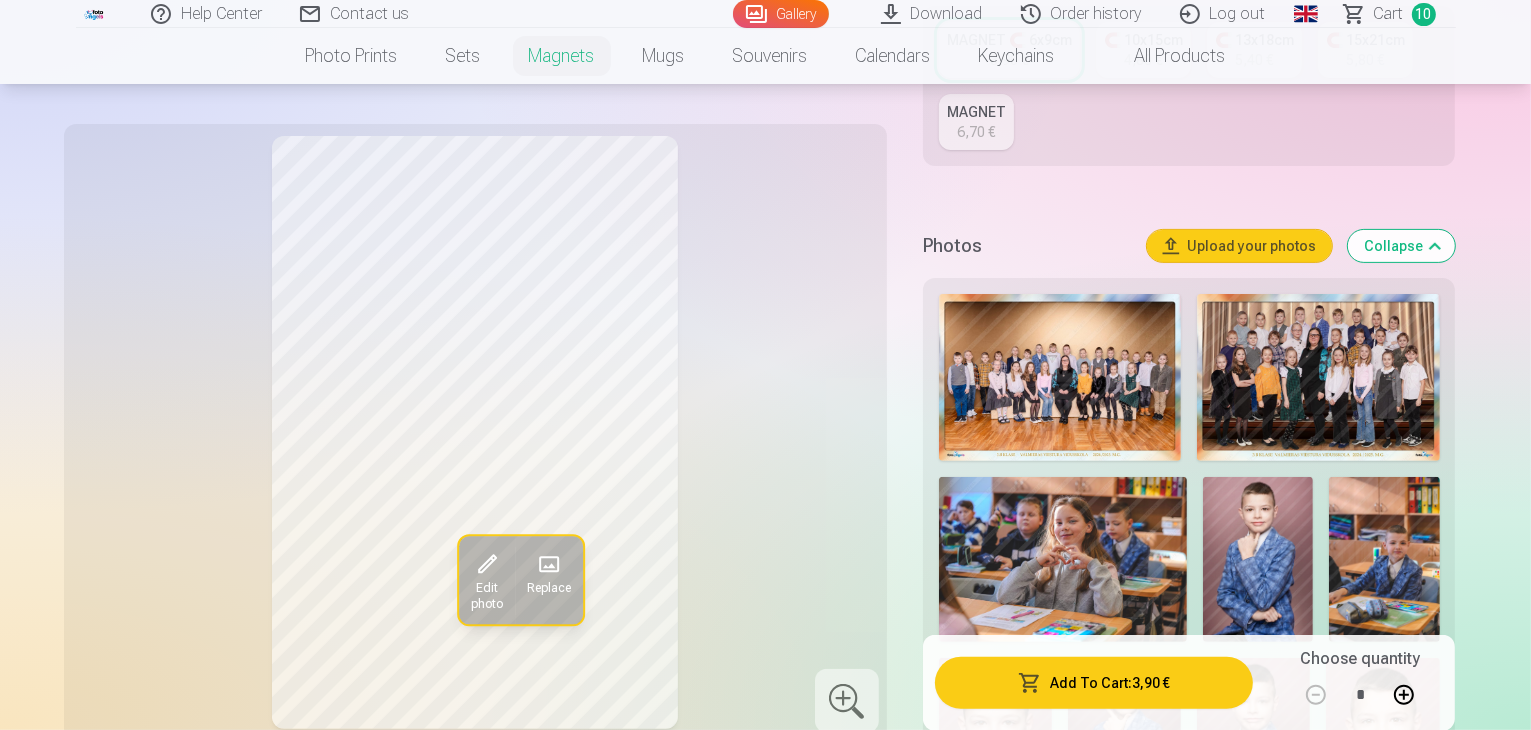 scroll, scrollTop: 586, scrollLeft: 0, axis: vertical 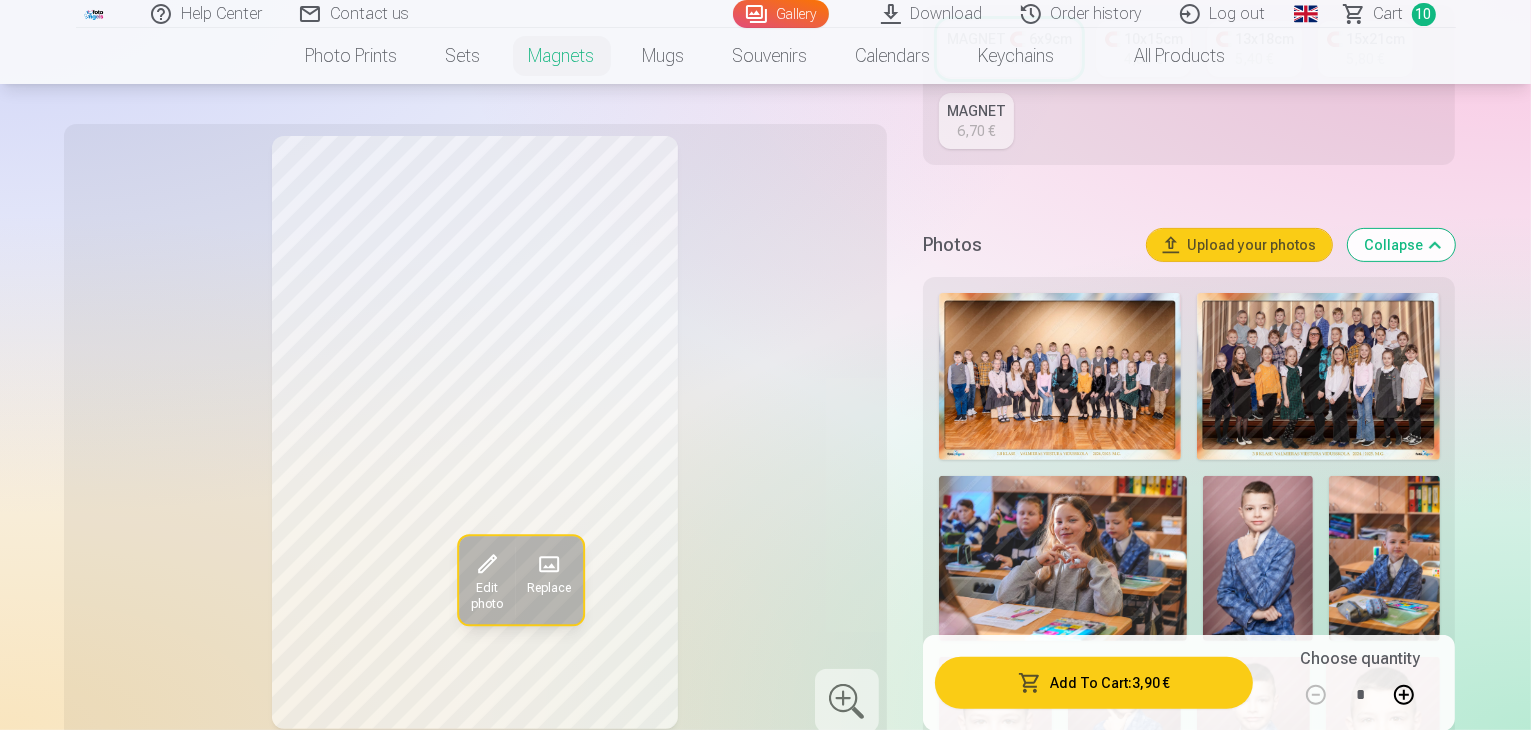 click on "Gallery" at bounding box center [781, 14] 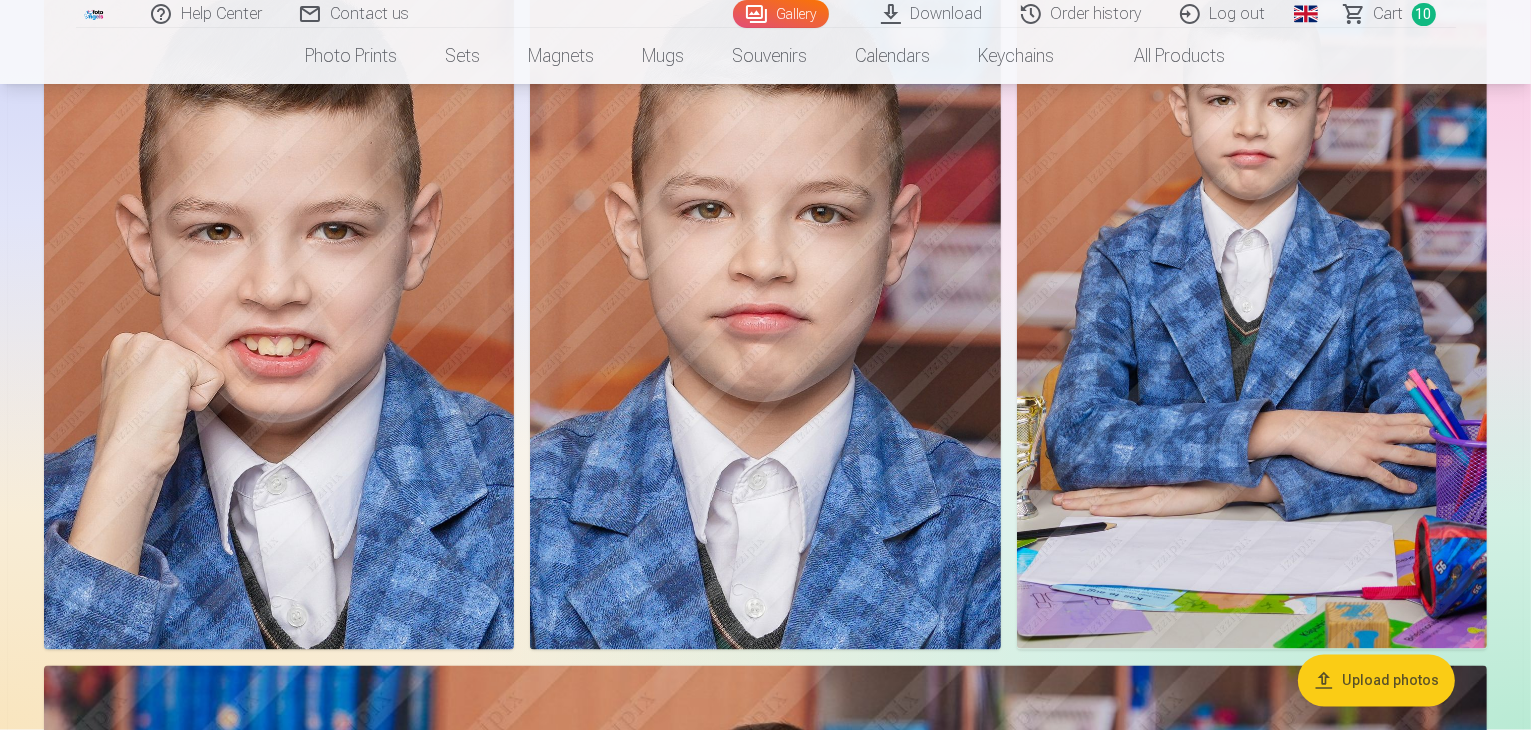 scroll, scrollTop: 3428, scrollLeft: 0, axis: vertical 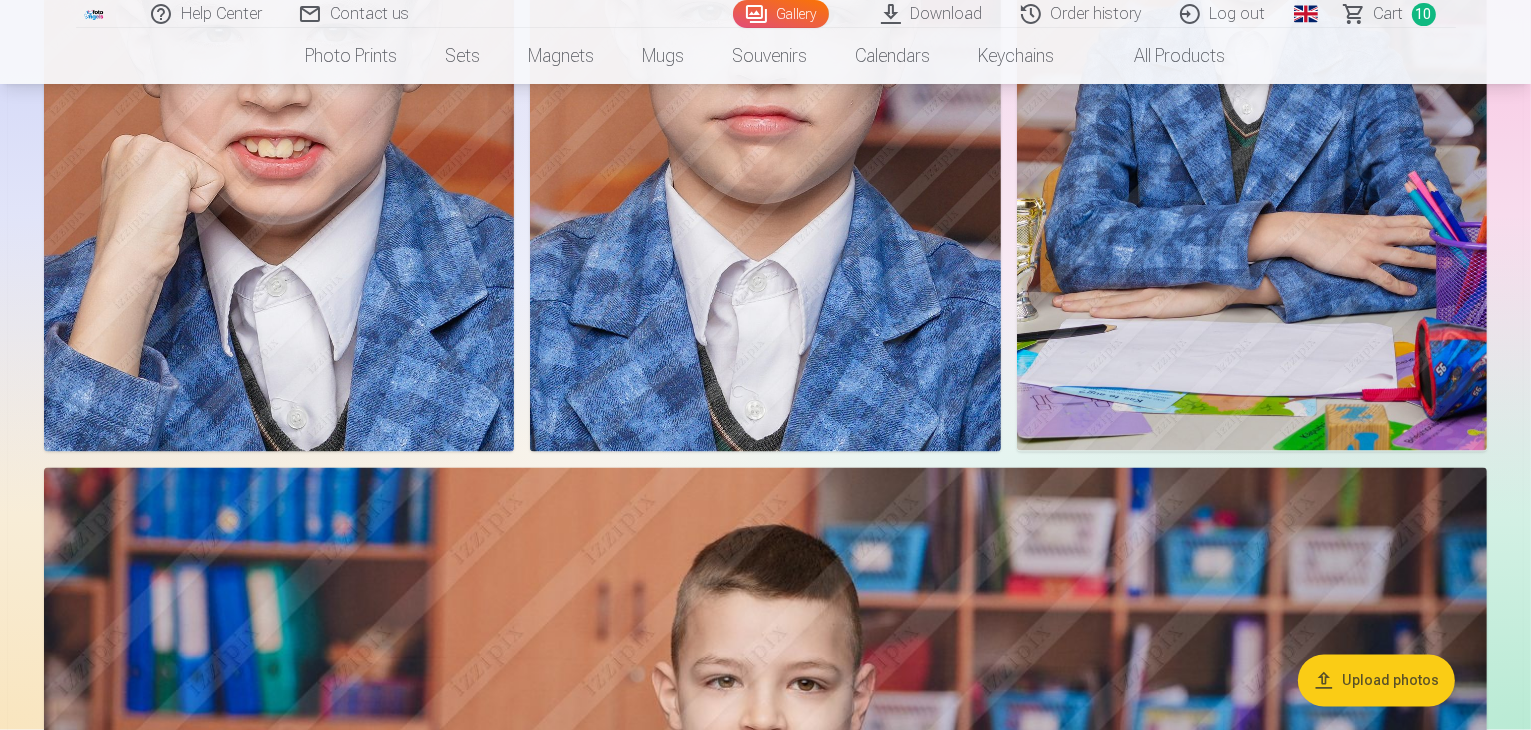 click at bounding box center (218, -1586) 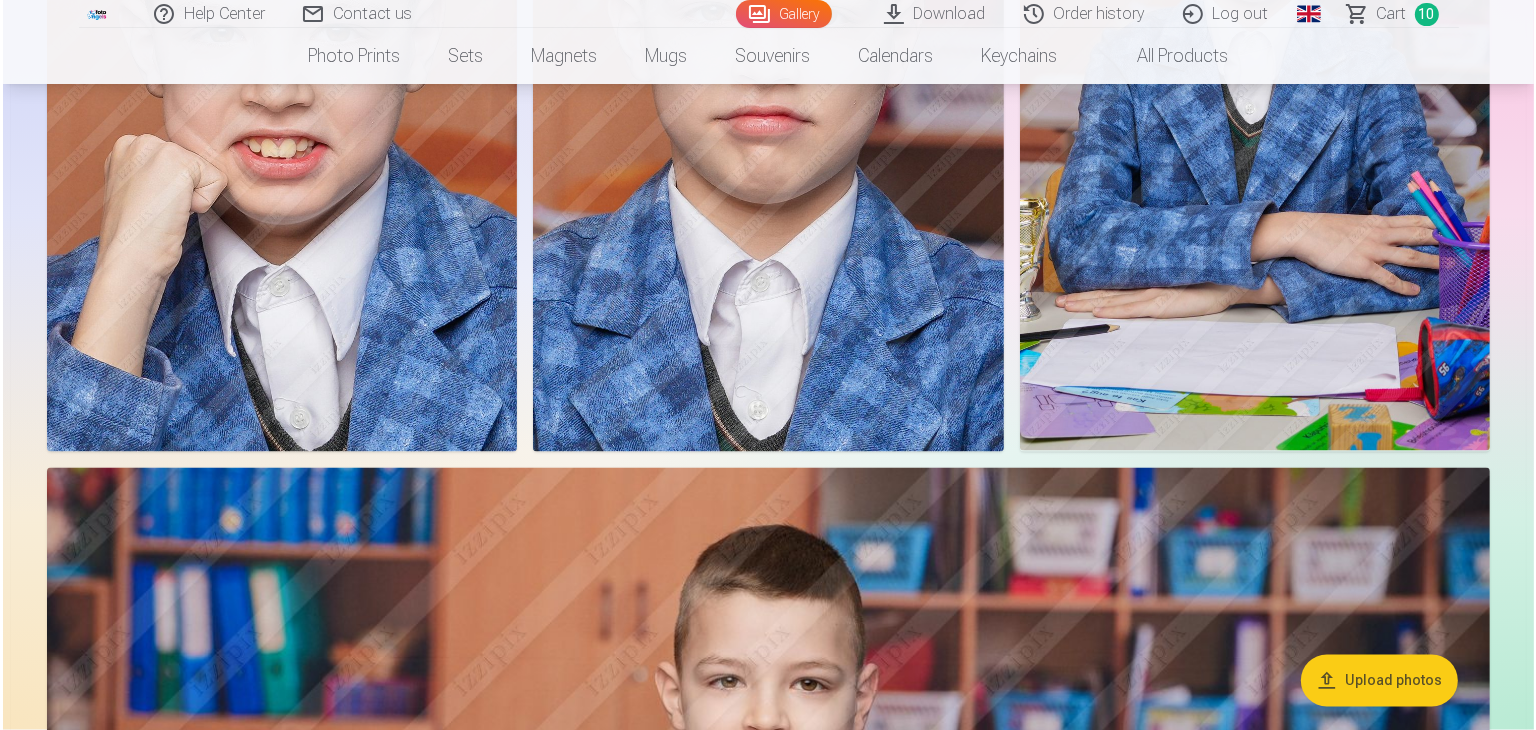 scroll, scrollTop: 3639, scrollLeft: 0, axis: vertical 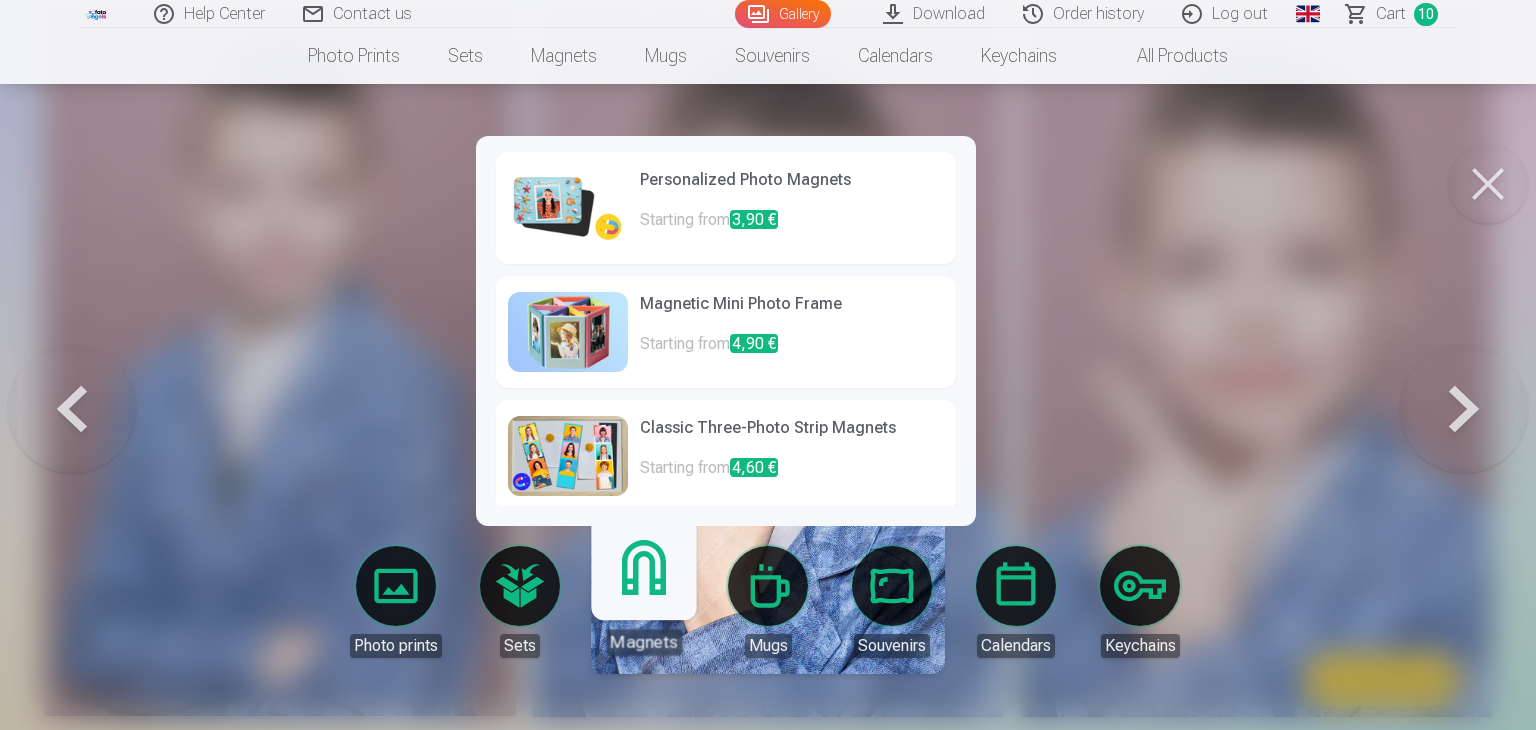 click on "Magnets" at bounding box center (643, 593) 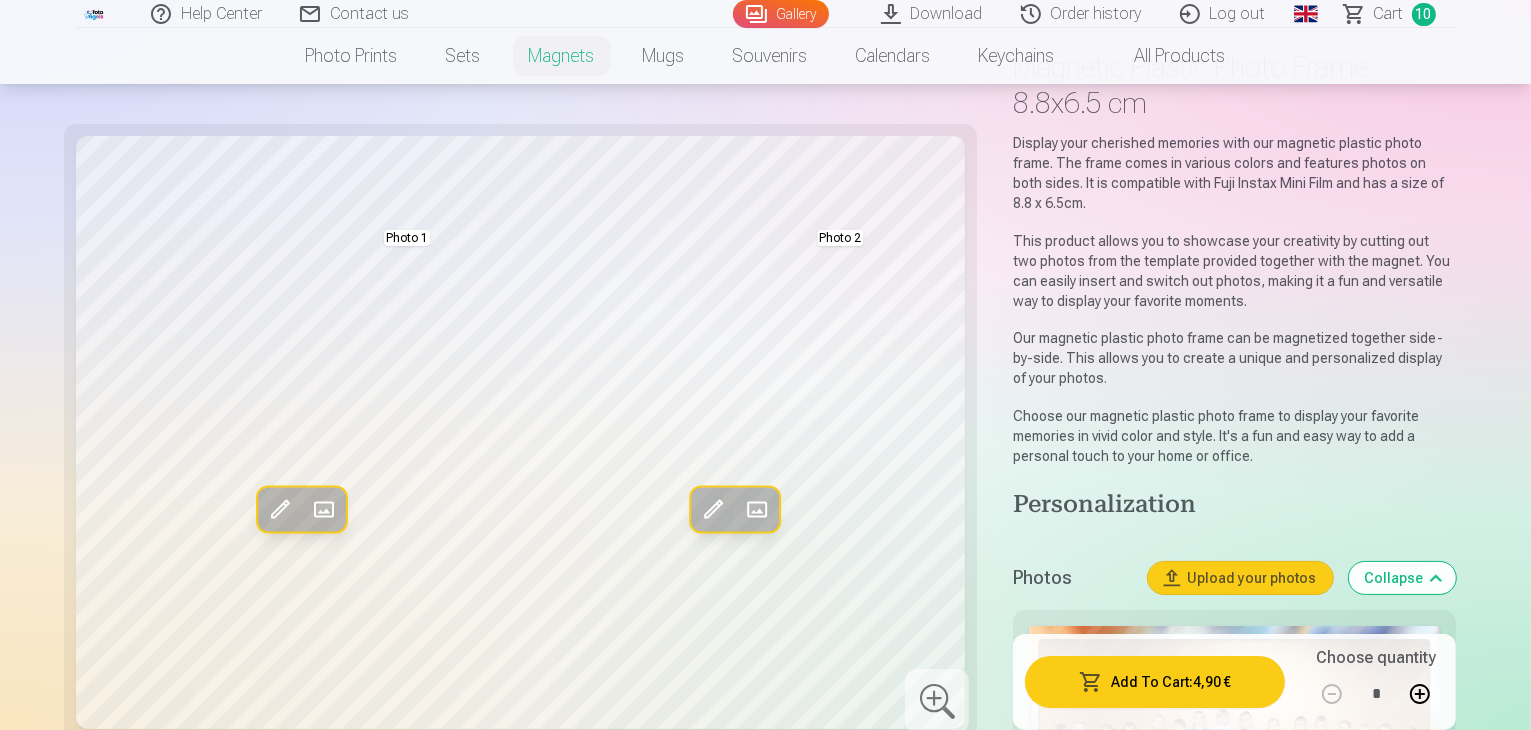 scroll, scrollTop: 142, scrollLeft: 0, axis: vertical 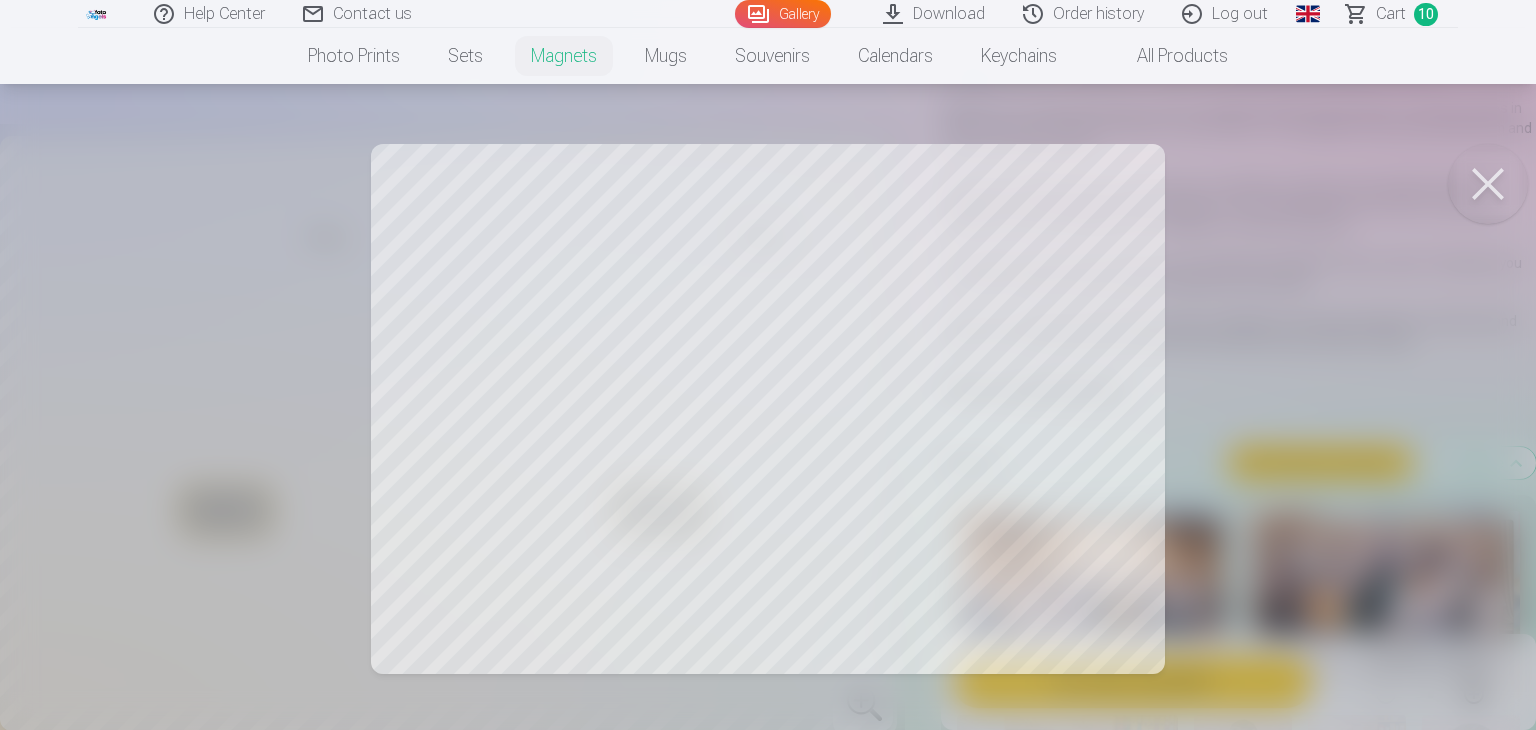 click at bounding box center (768, 365) 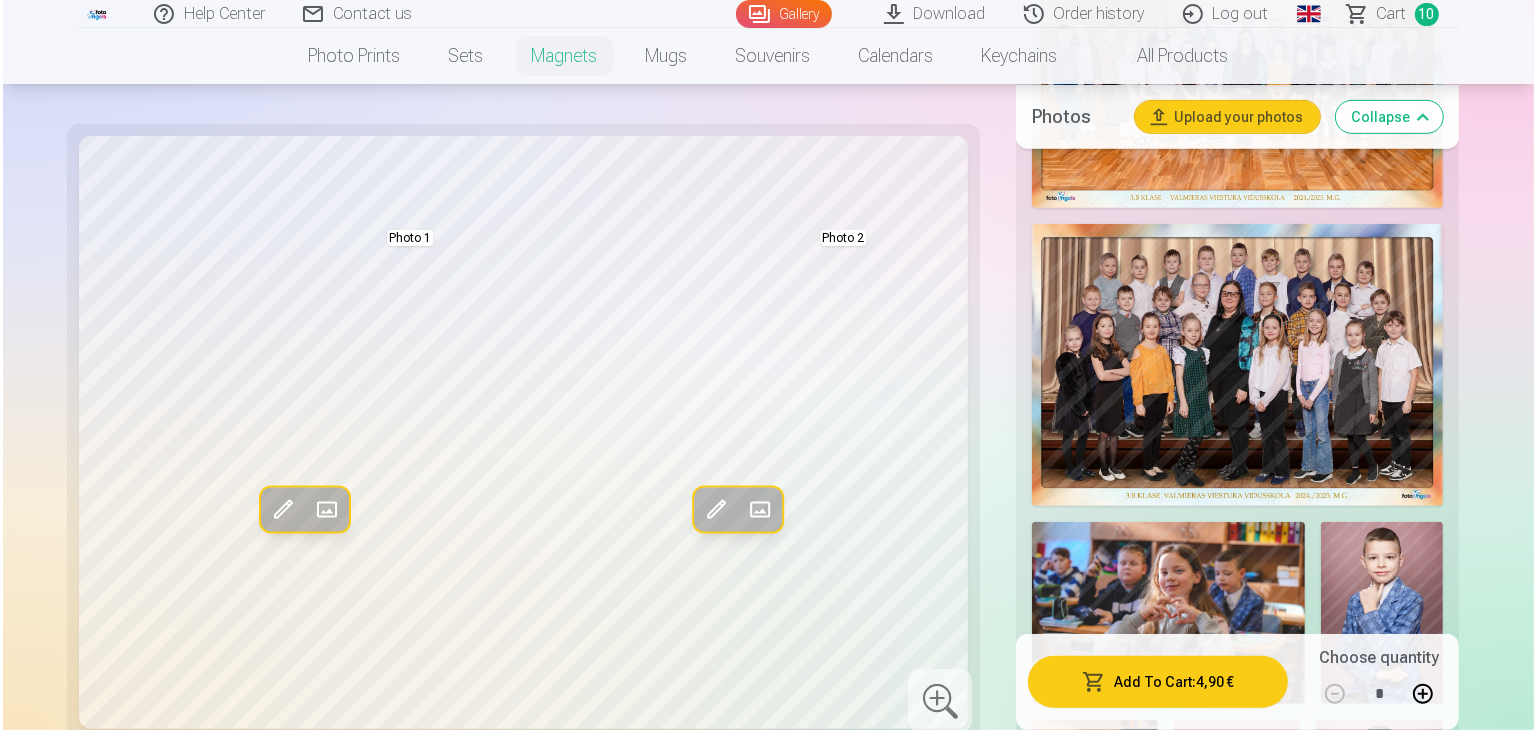 scroll, scrollTop: 879, scrollLeft: 0, axis: vertical 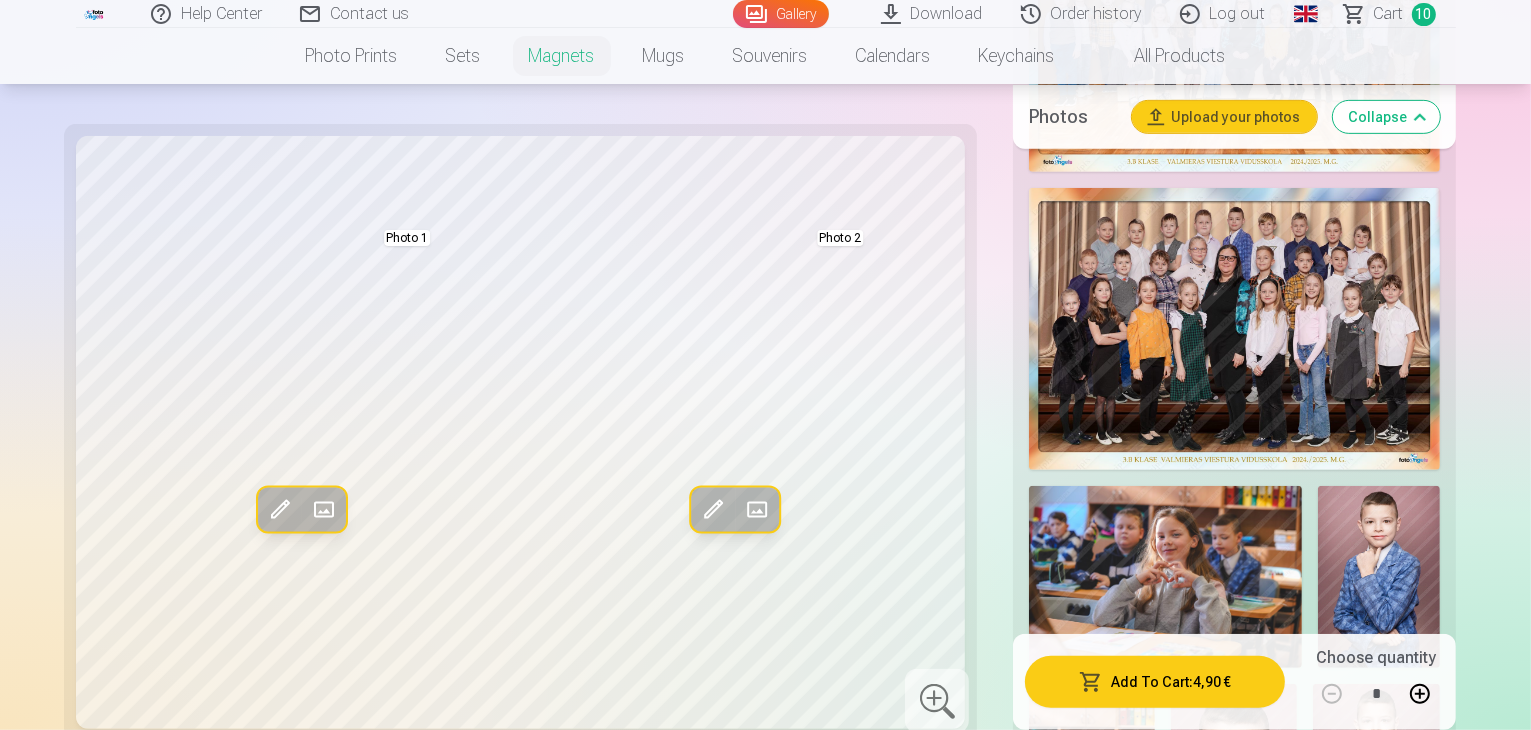 click at bounding box center [756, 510] 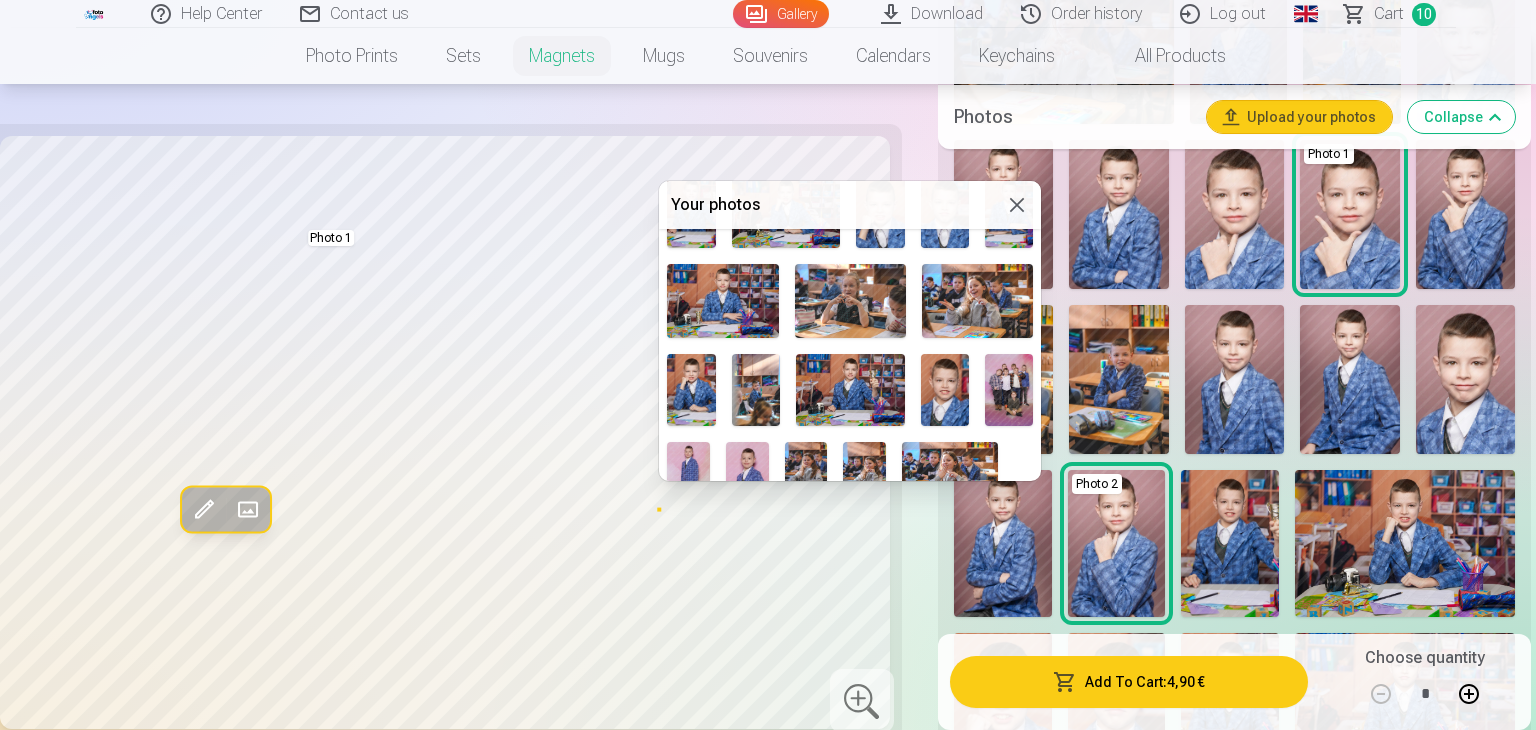 scroll, scrollTop: 358, scrollLeft: 0, axis: vertical 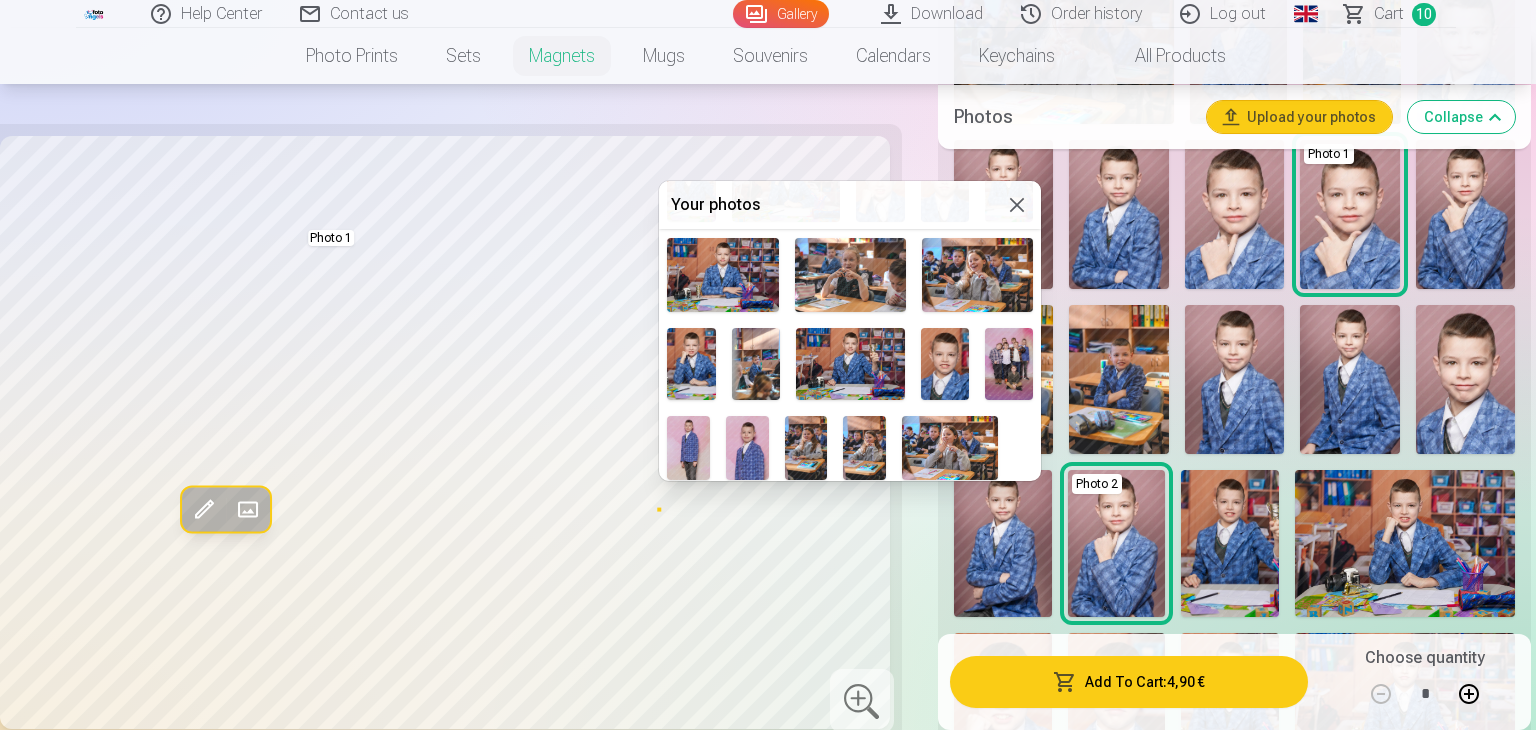 click at bounding box center (691, 364) 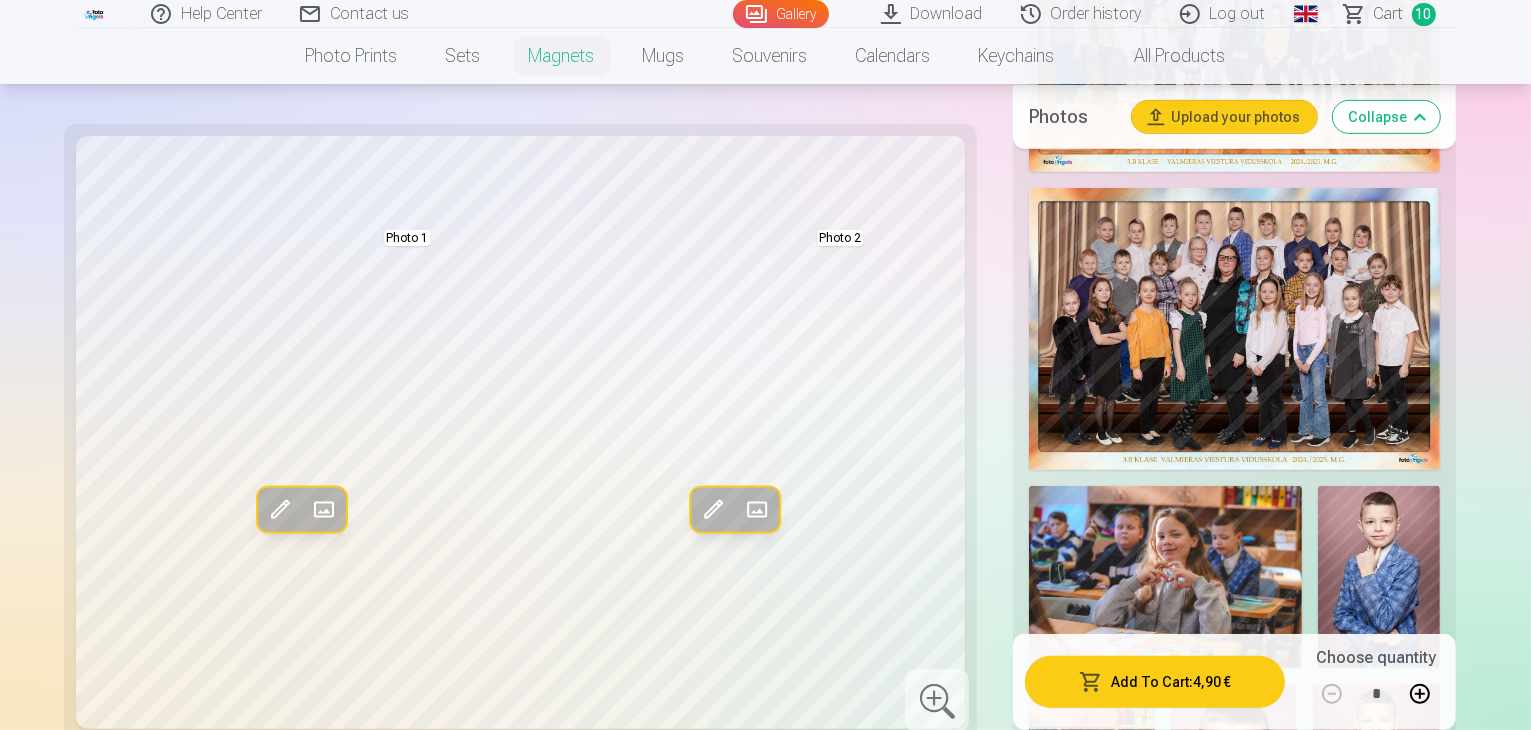 click on "Add To Cart :  4,90 €" at bounding box center (1155, 682) 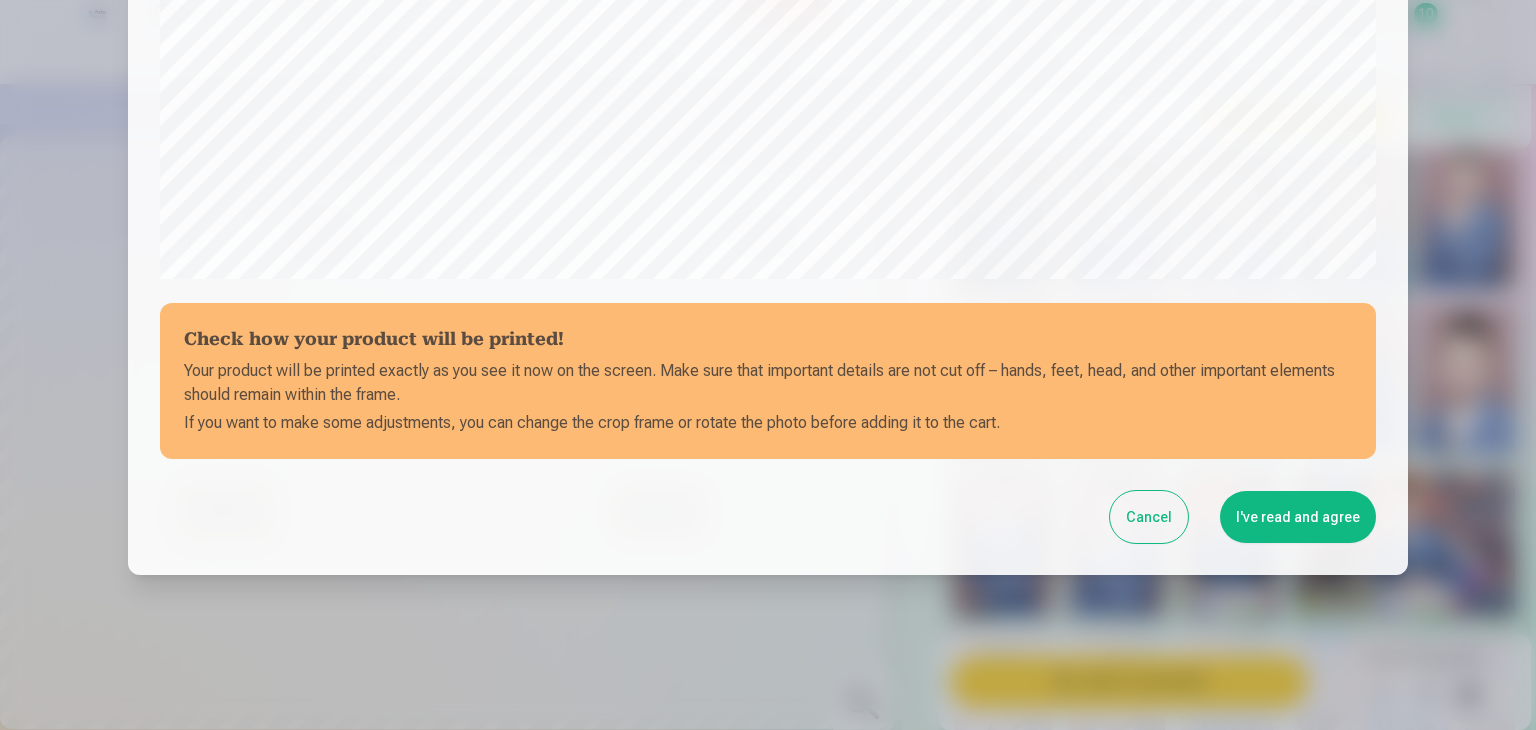 scroll, scrollTop: 710, scrollLeft: 0, axis: vertical 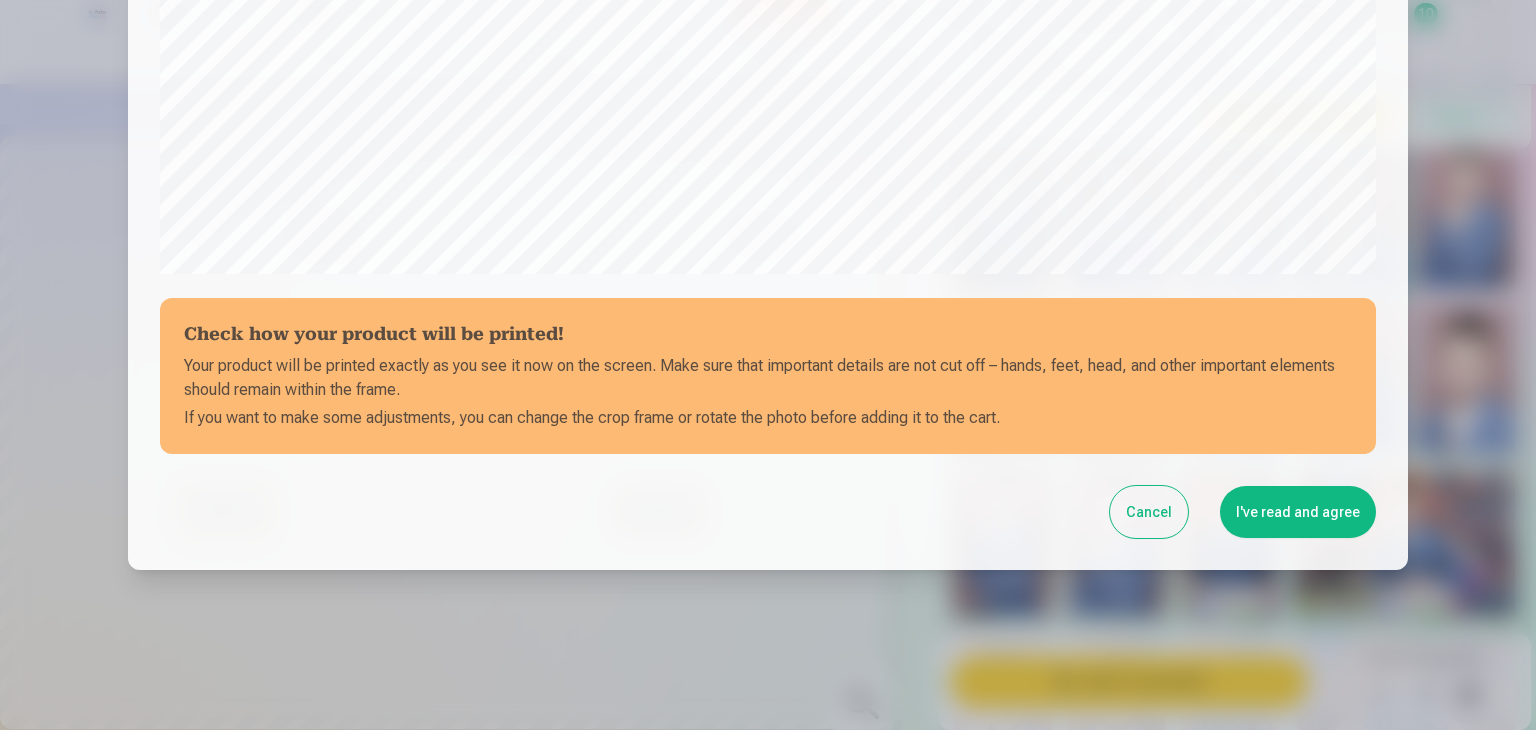 click on "I've read and agree" at bounding box center [1298, 512] 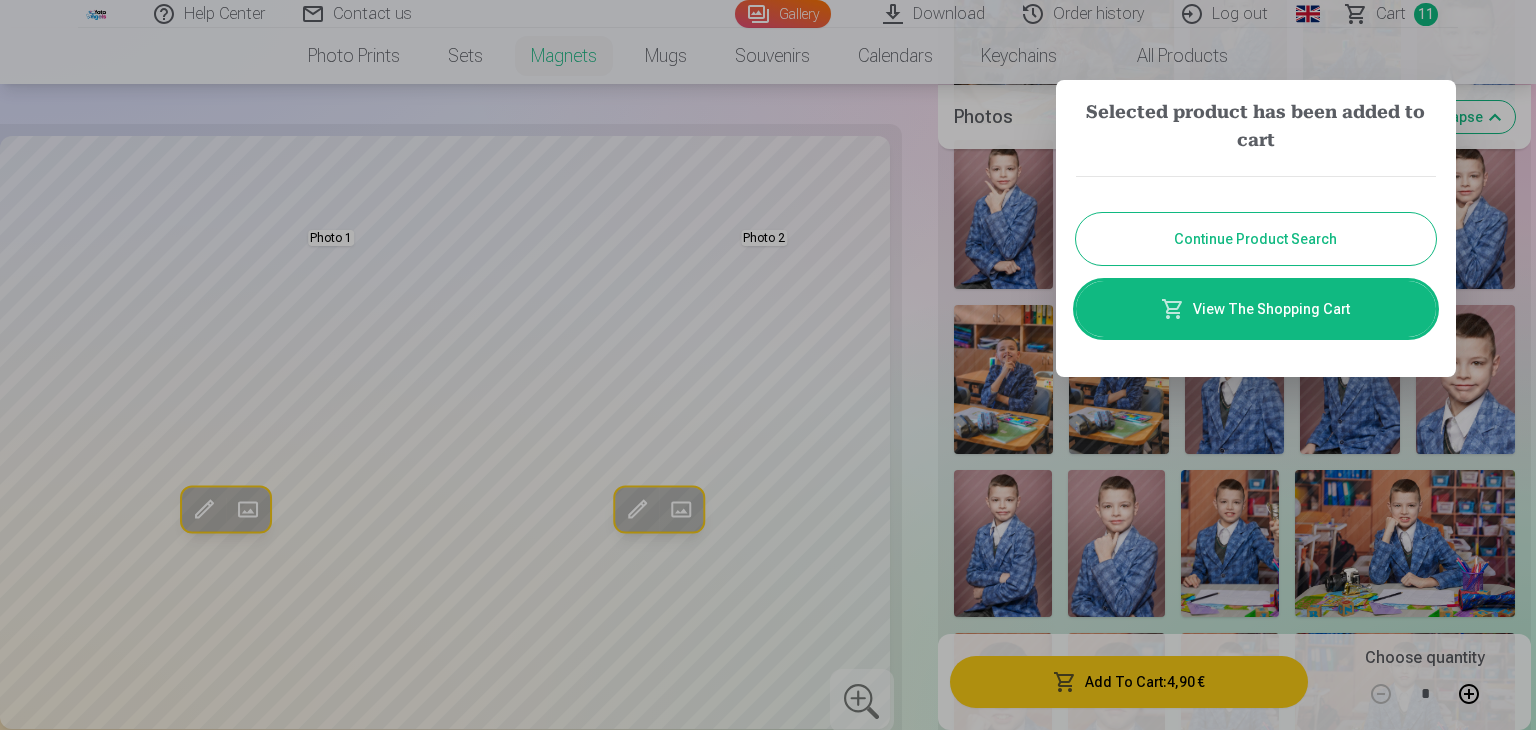 click on "View The Shopping Cart" at bounding box center (1256, 309) 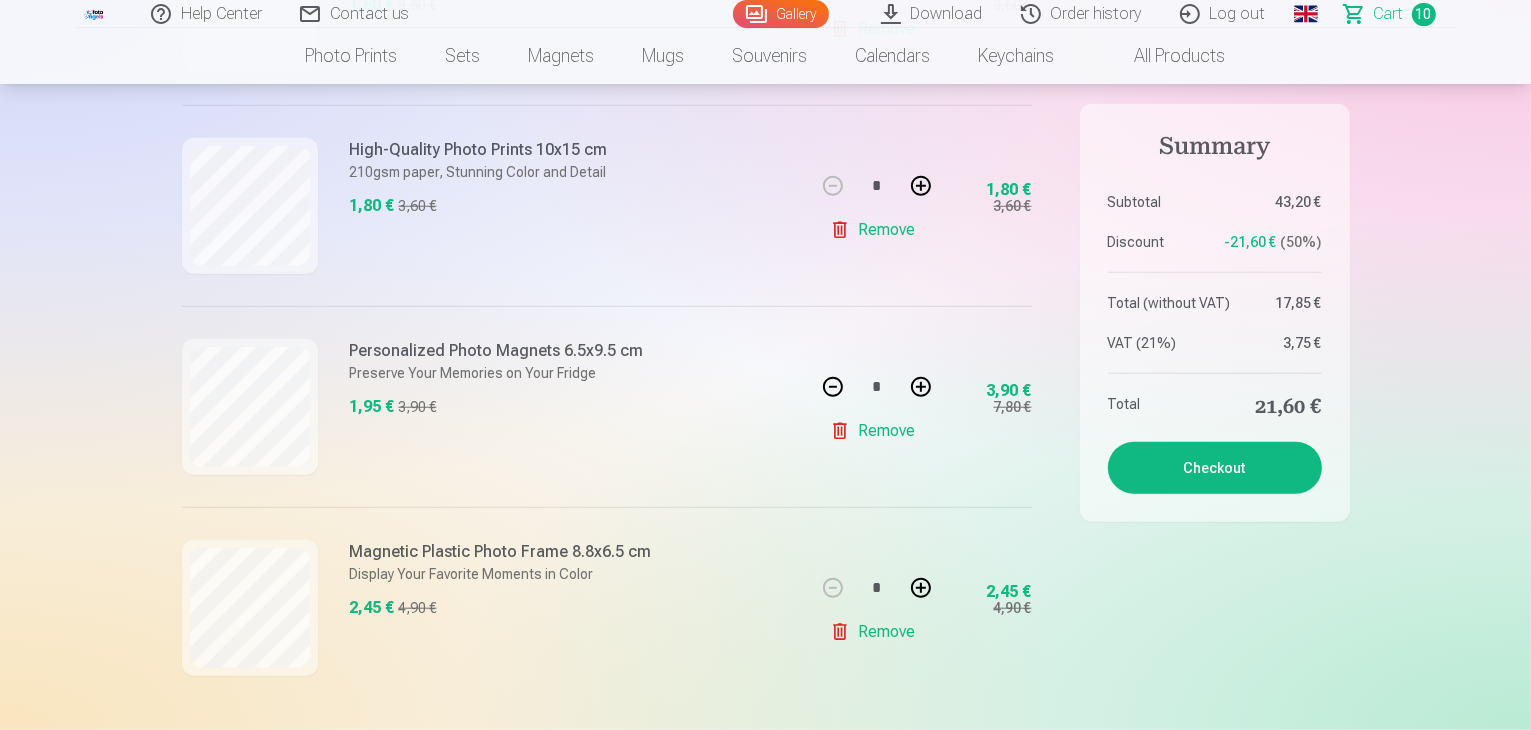 scroll, scrollTop: 1786, scrollLeft: 0, axis: vertical 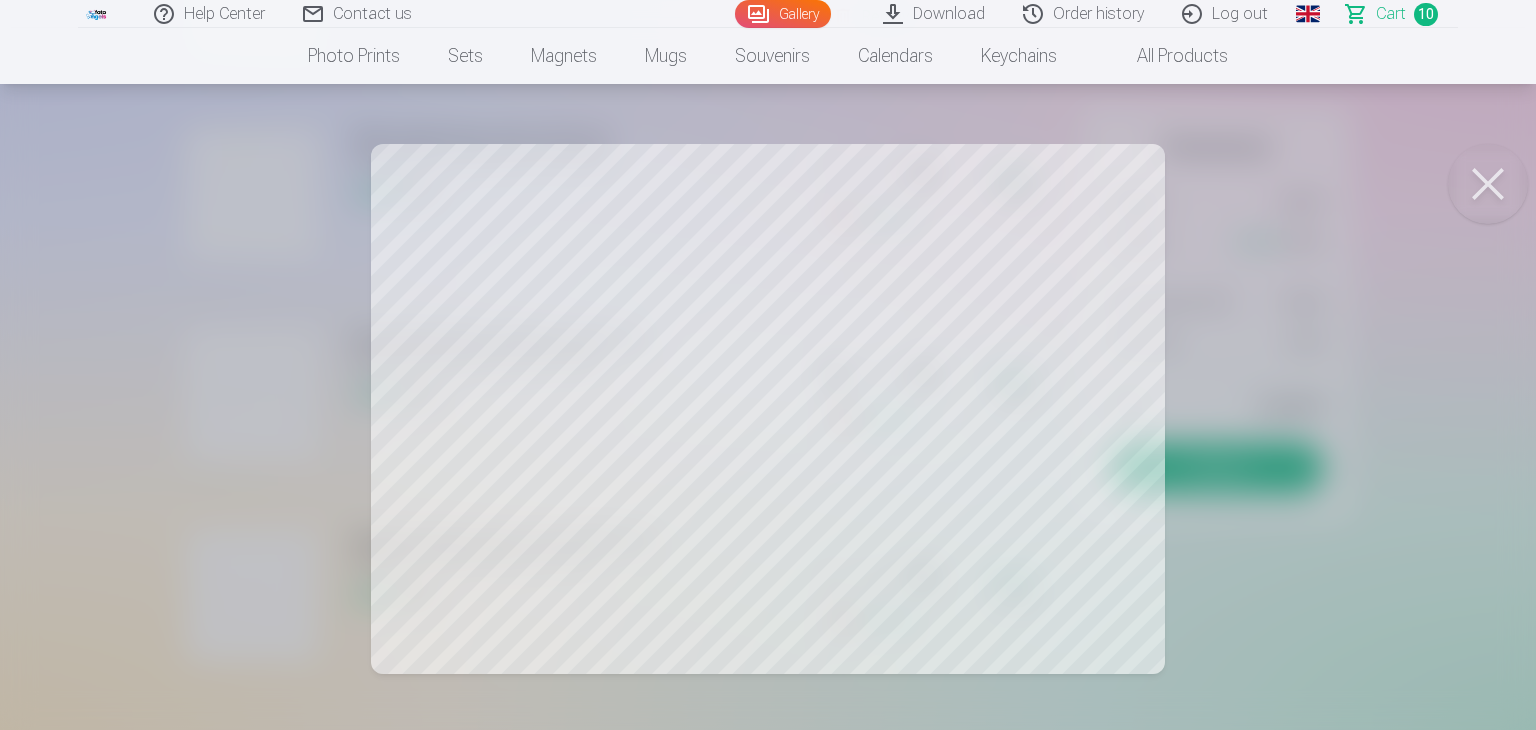 click at bounding box center [1488, 184] 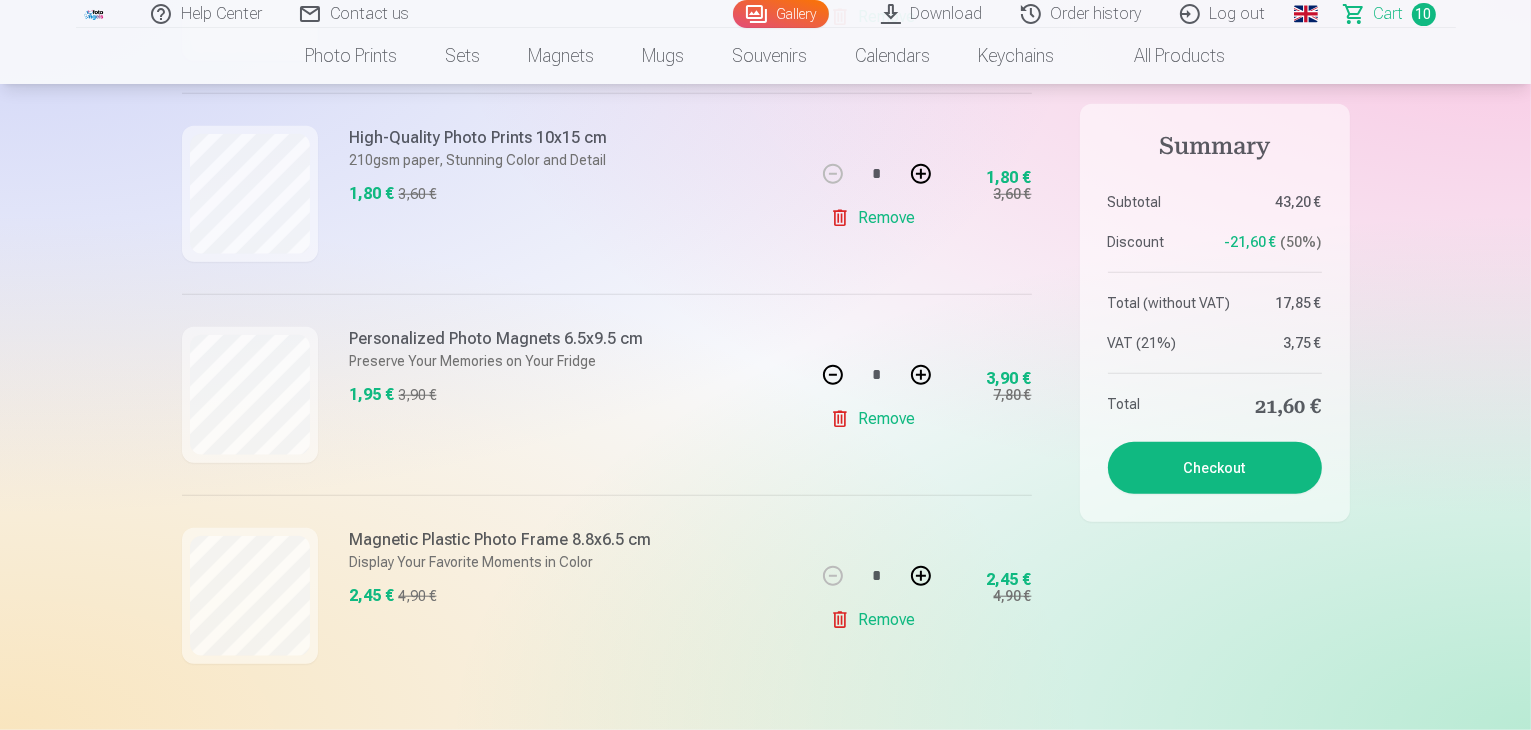 click on "Remove" at bounding box center (876, 620) 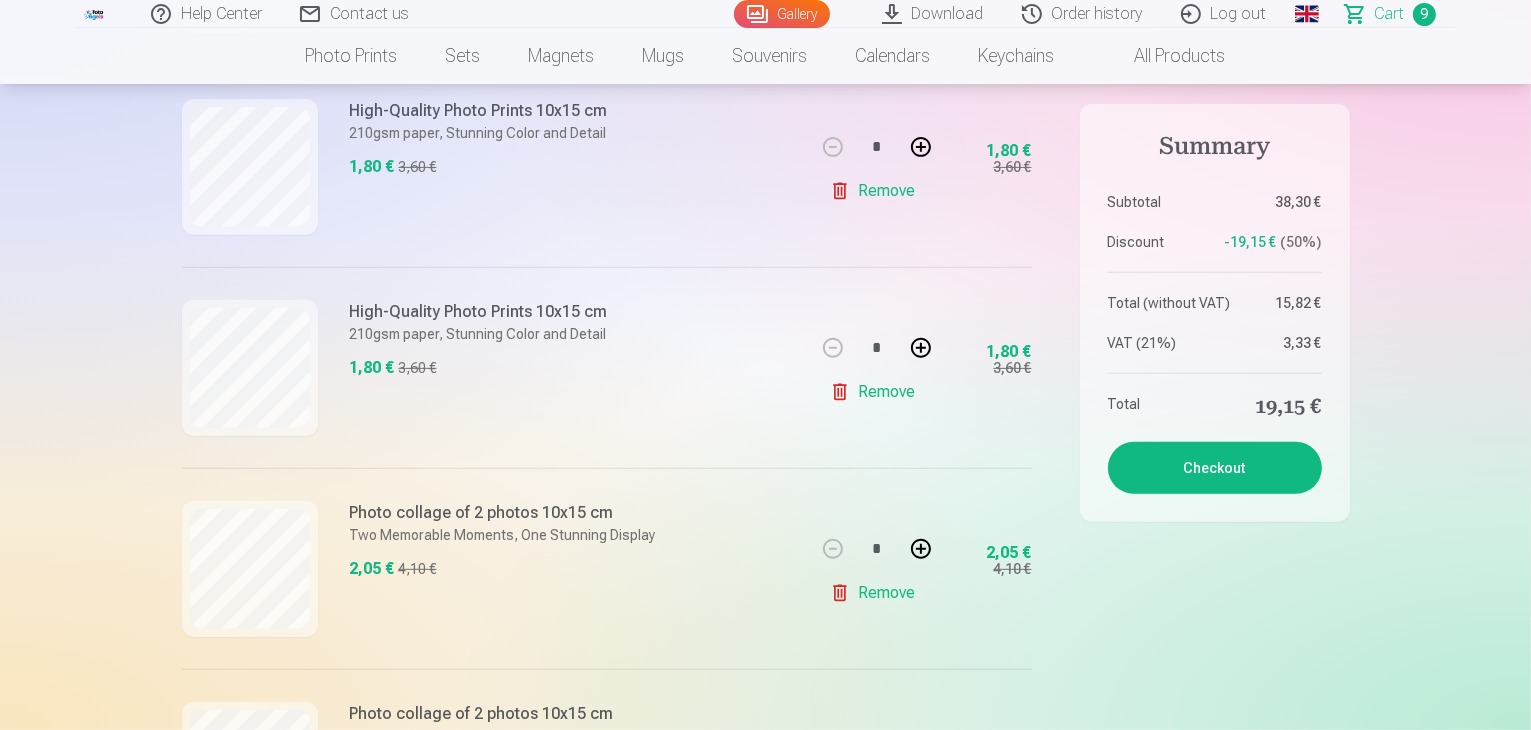 scroll, scrollTop: 752, scrollLeft: 0, axis: vertical 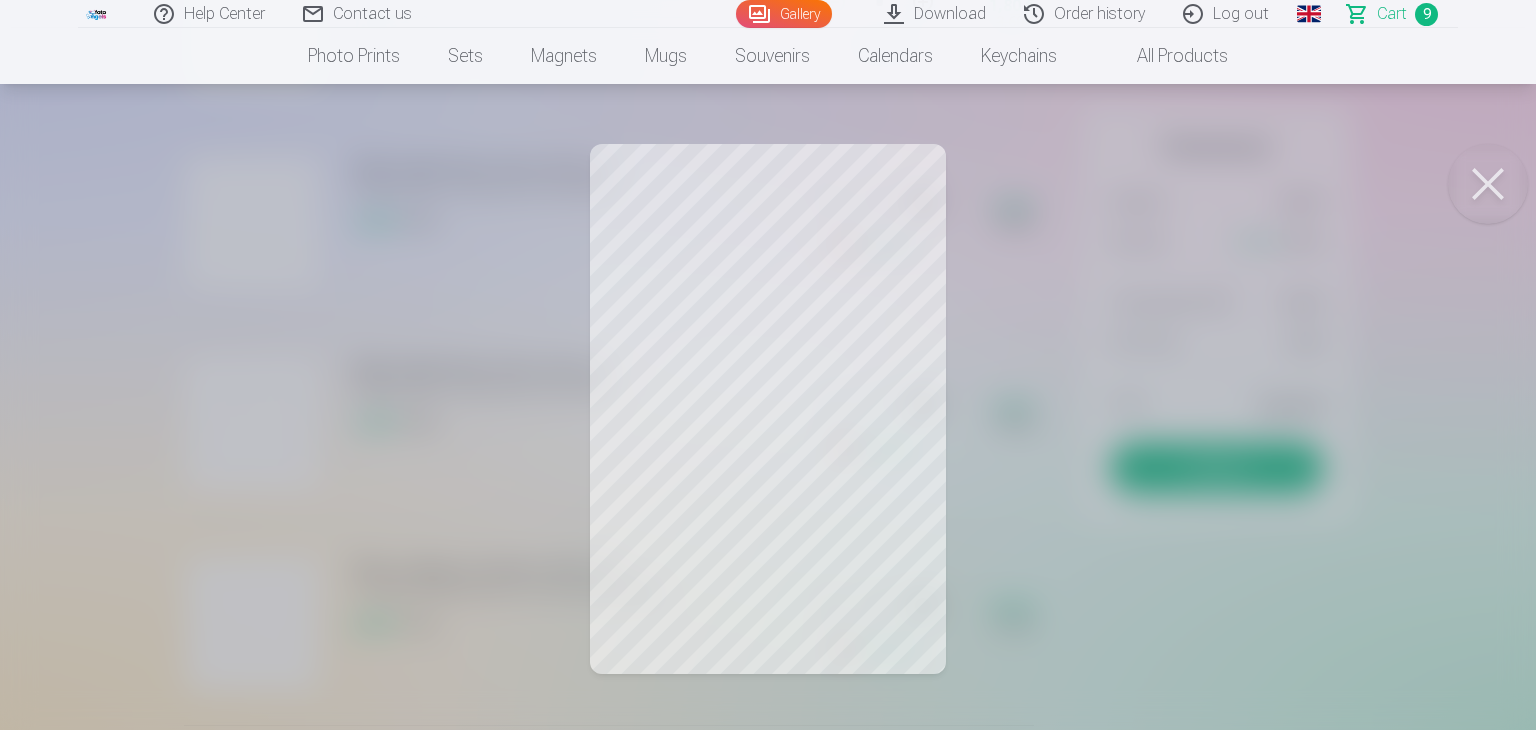 click at bounding box center [1488, 184] 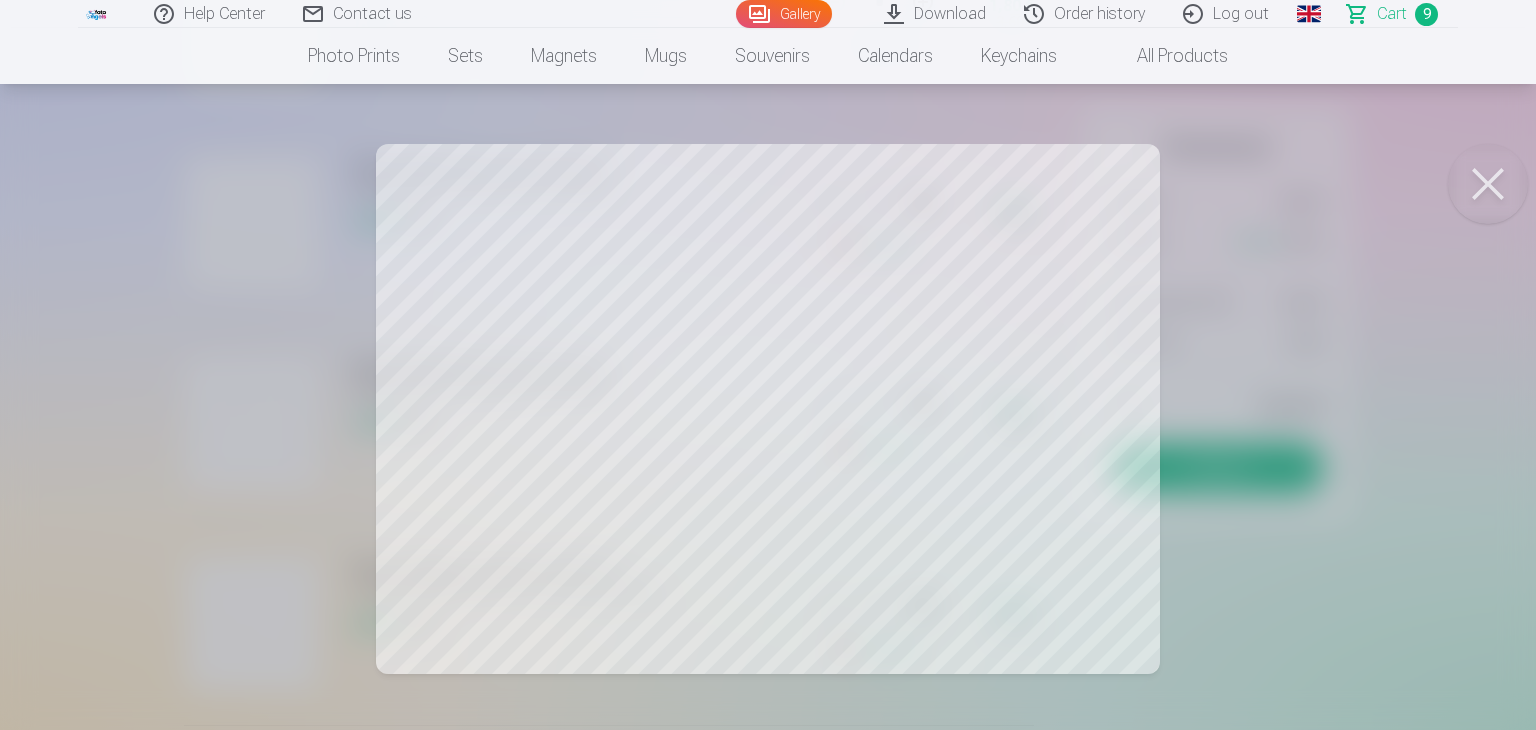 click at bounding box center (1488, 184) 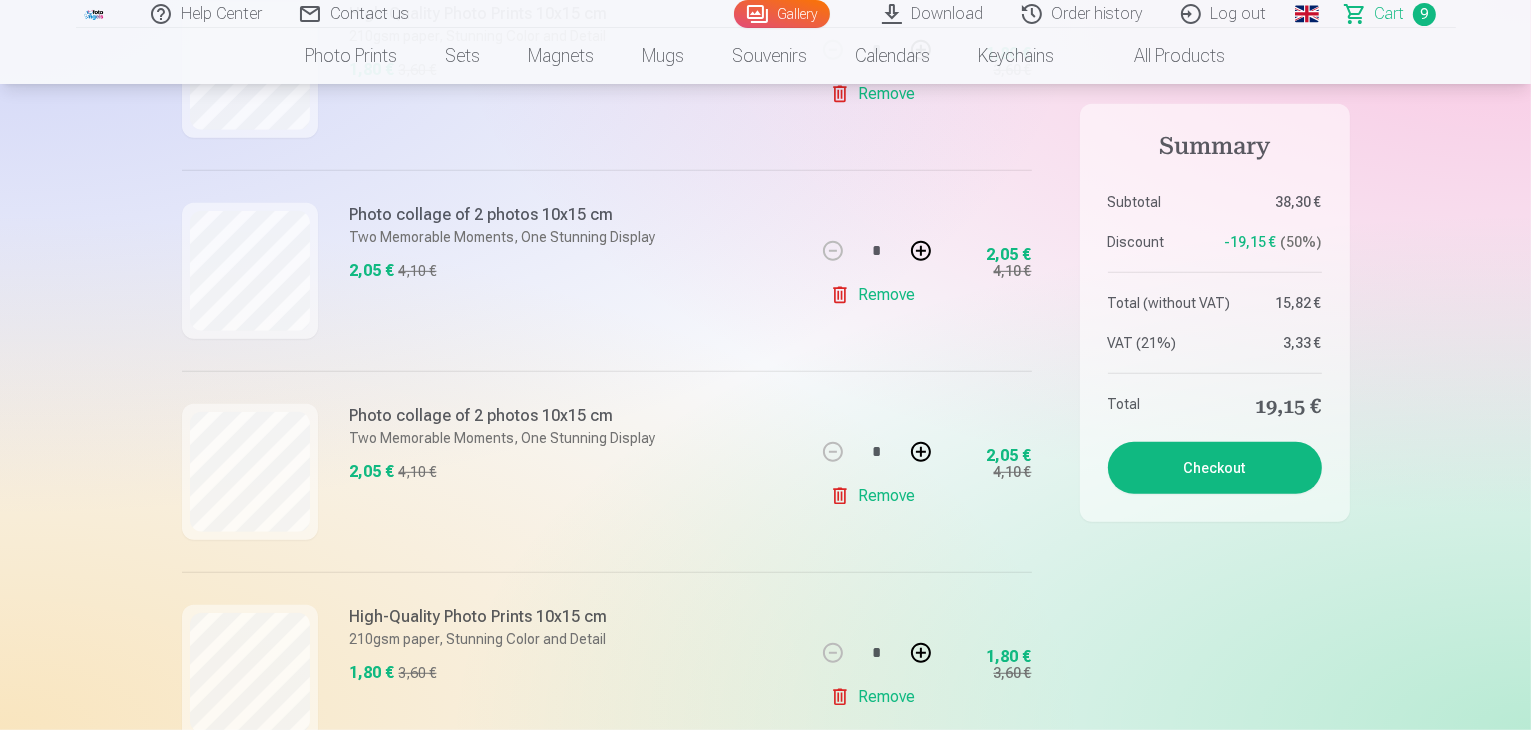 scroll, scrollTop: 1107, scrollLeft: 0, axis: vertical 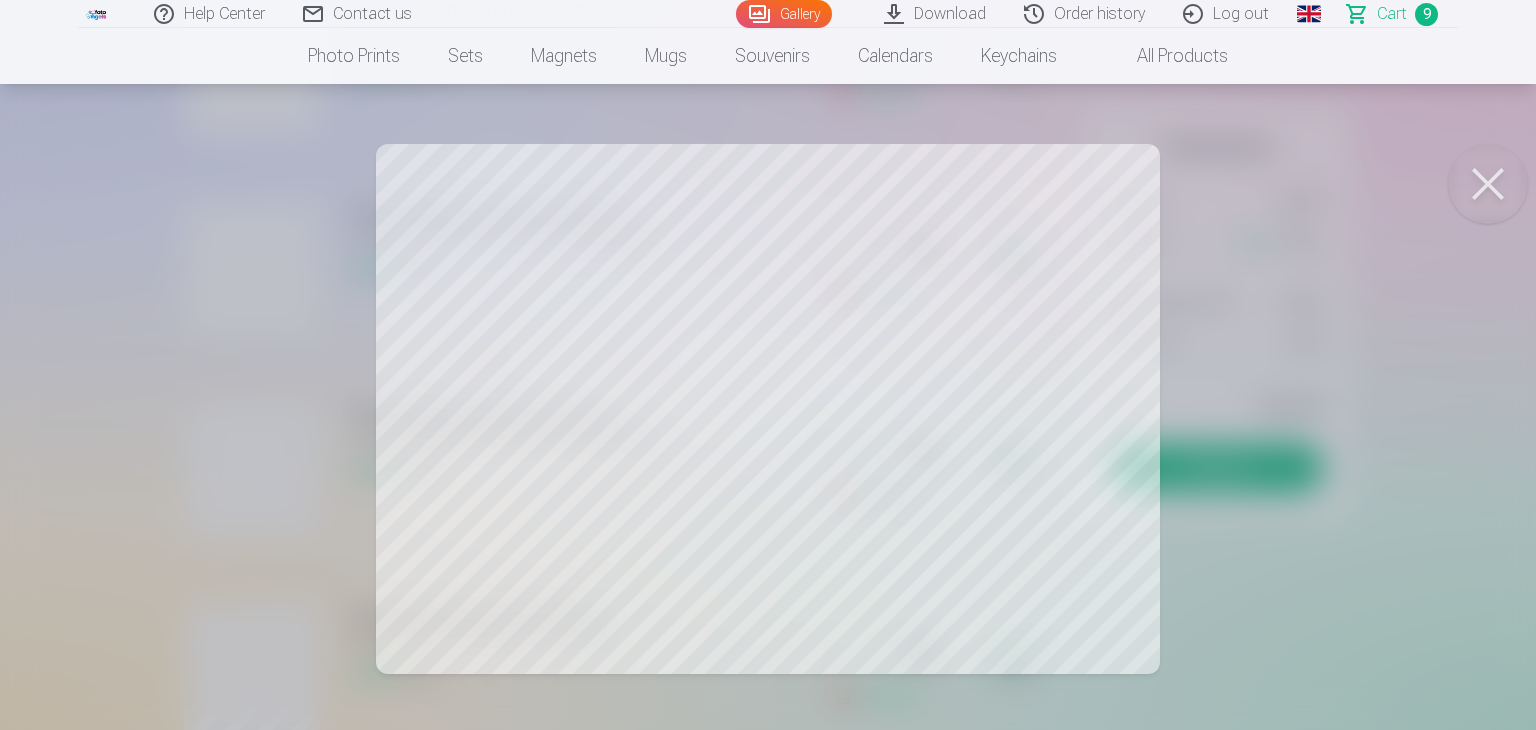 click at bounding box center [1488, 184] 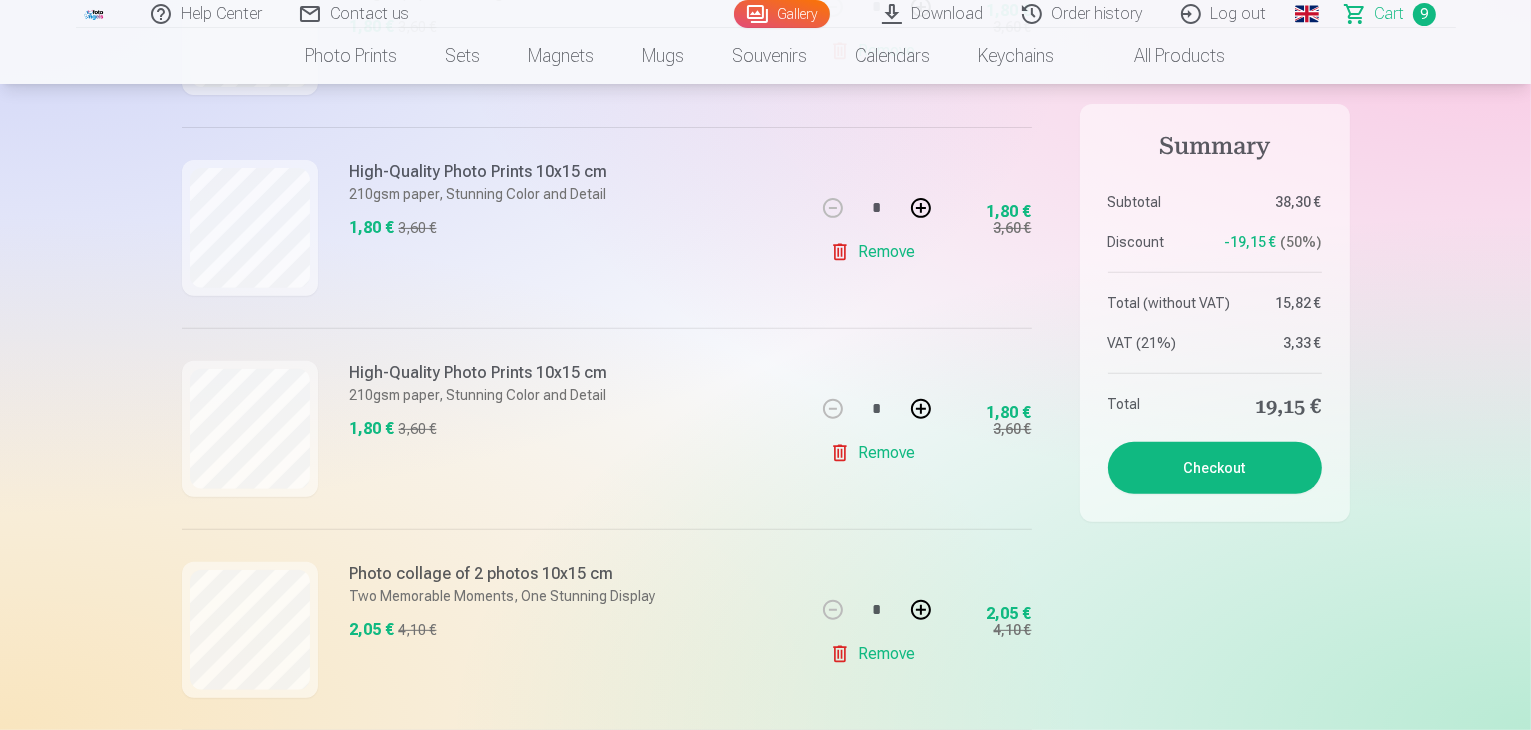 scroll, scrollTop: 748, scrollLeft: 0, axis: vertical 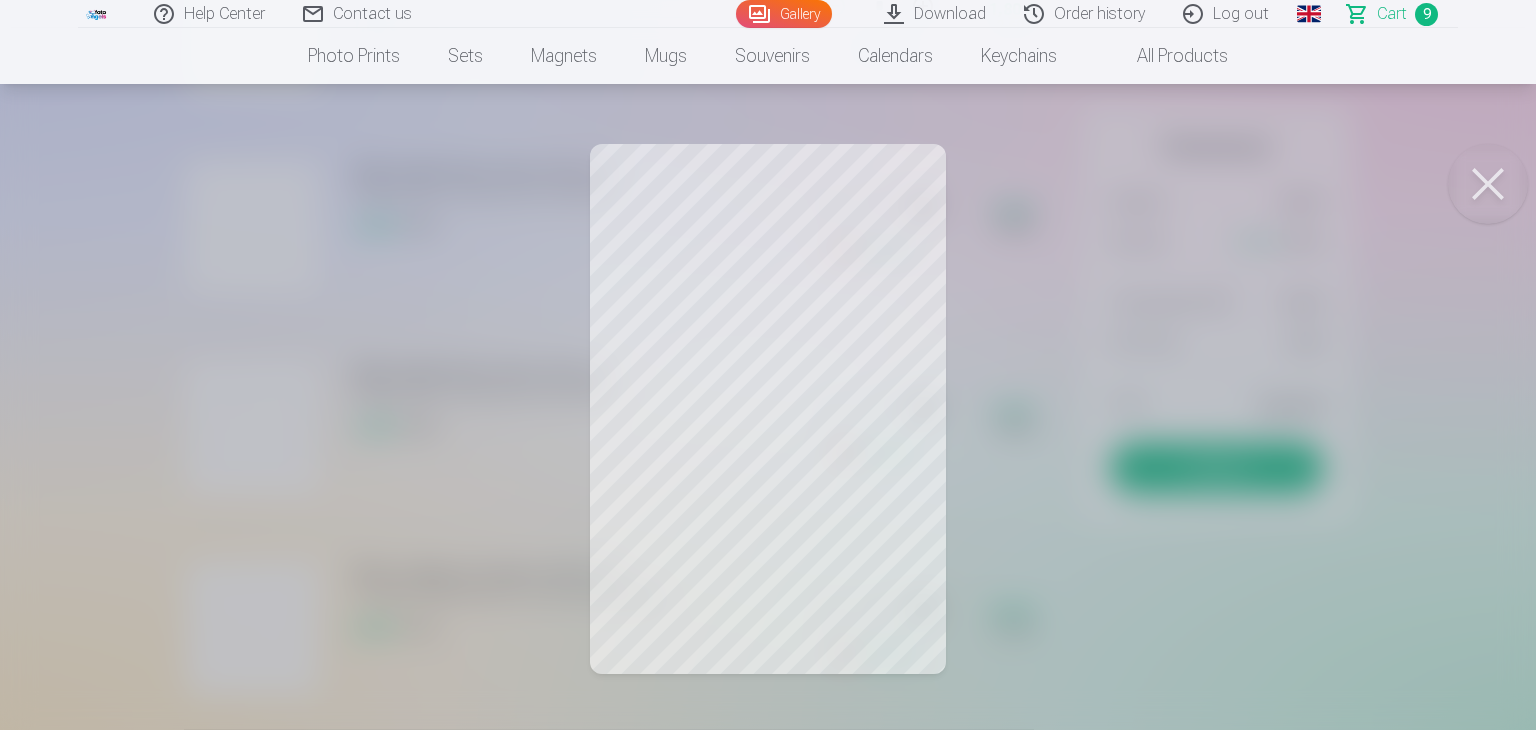 click at bounding box center [768, 365] 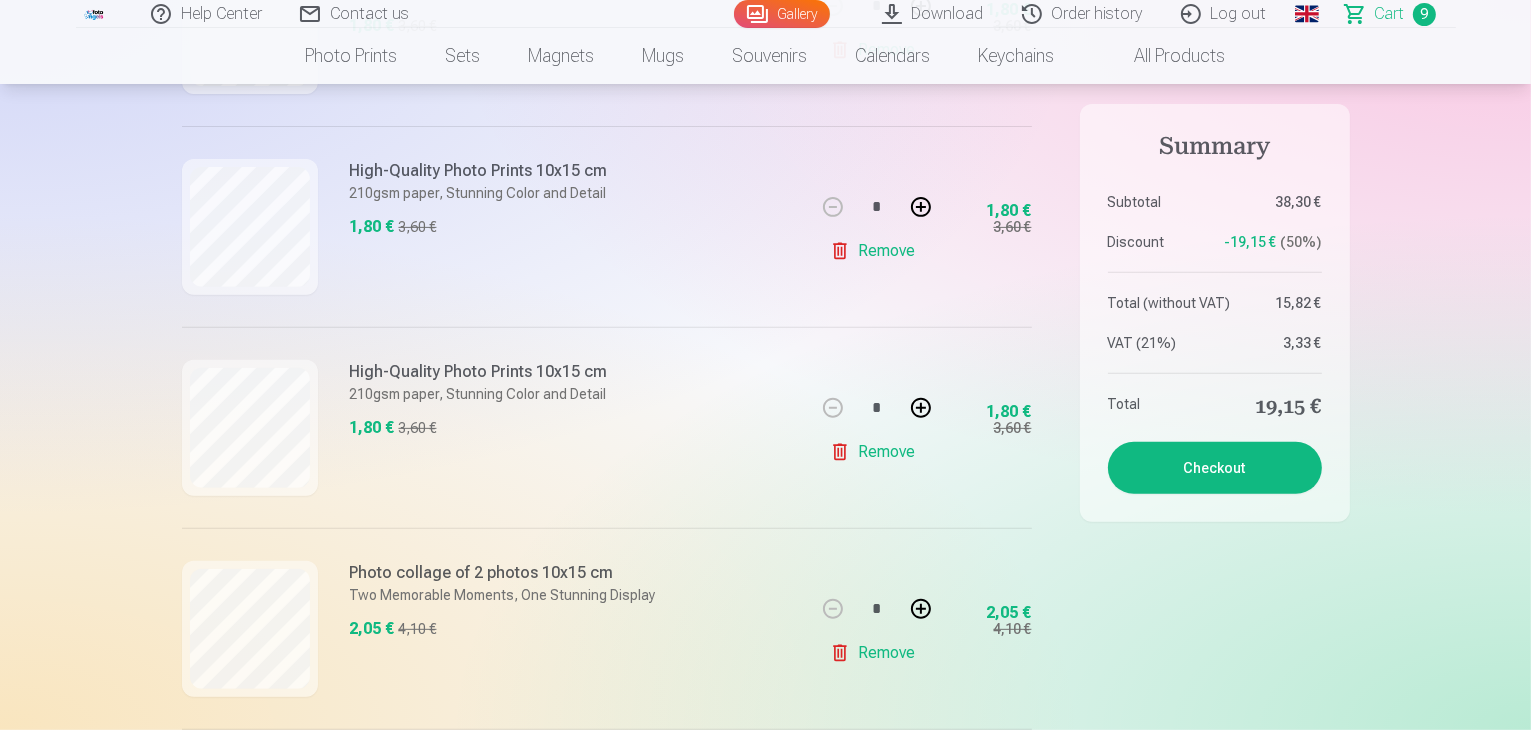 click on "Remove" at bounding box center [876, 251] 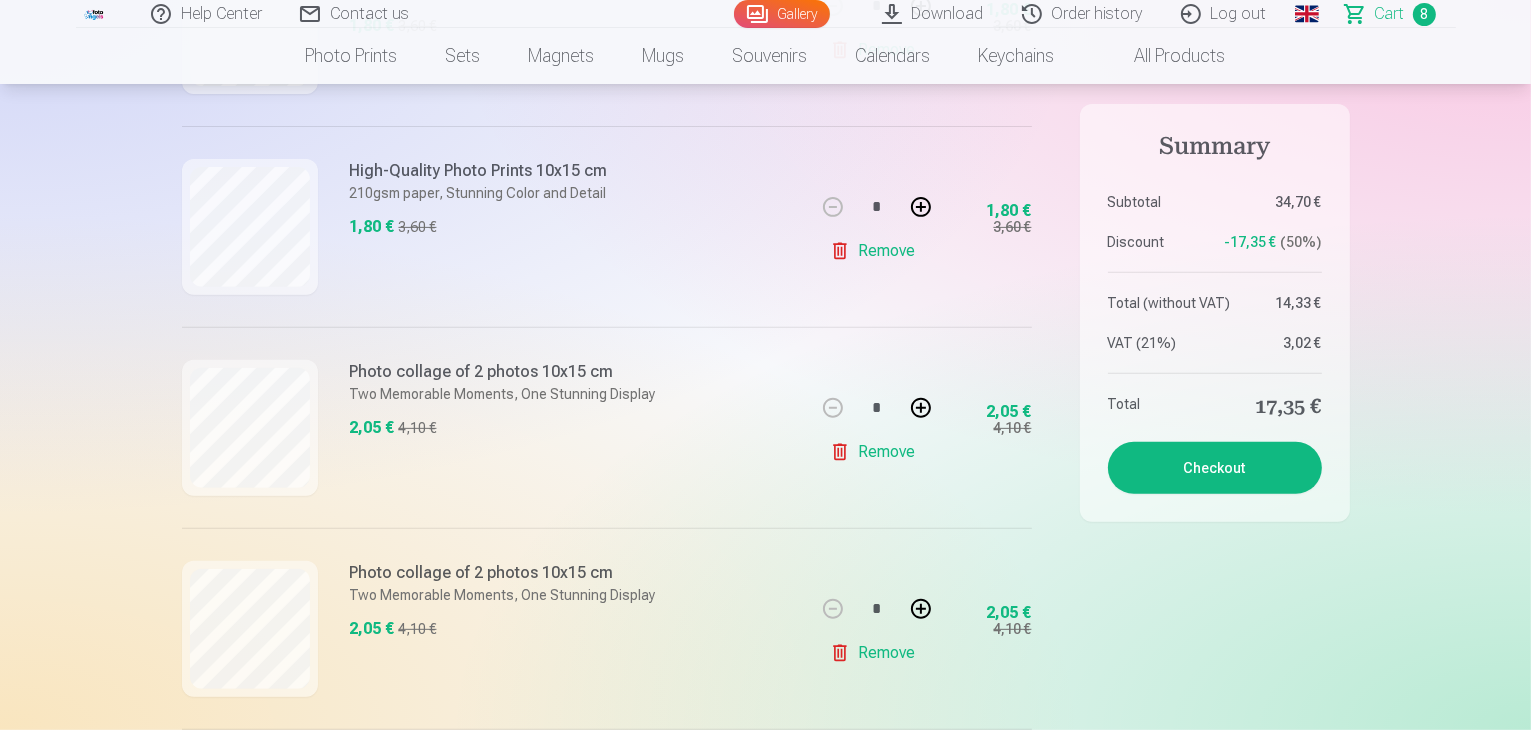 click on "High-Quality Photo Prints 10x15 cm 210gsm paper, Stunning Color and Detail 1,80 € 3,60 €" at bounding box center (492, 226) 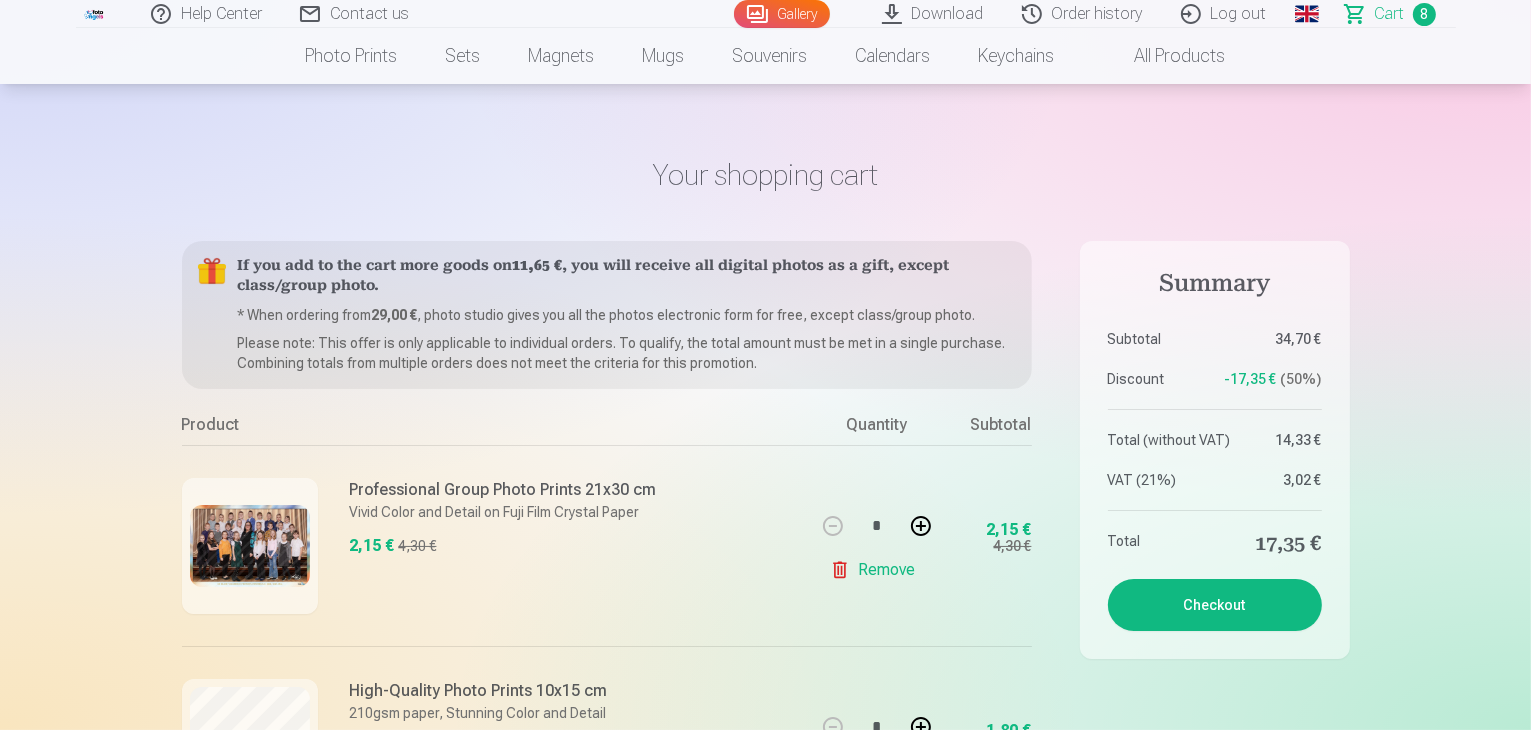 scroll, scrollTop: 0, scrollLeft: 0, axis: both 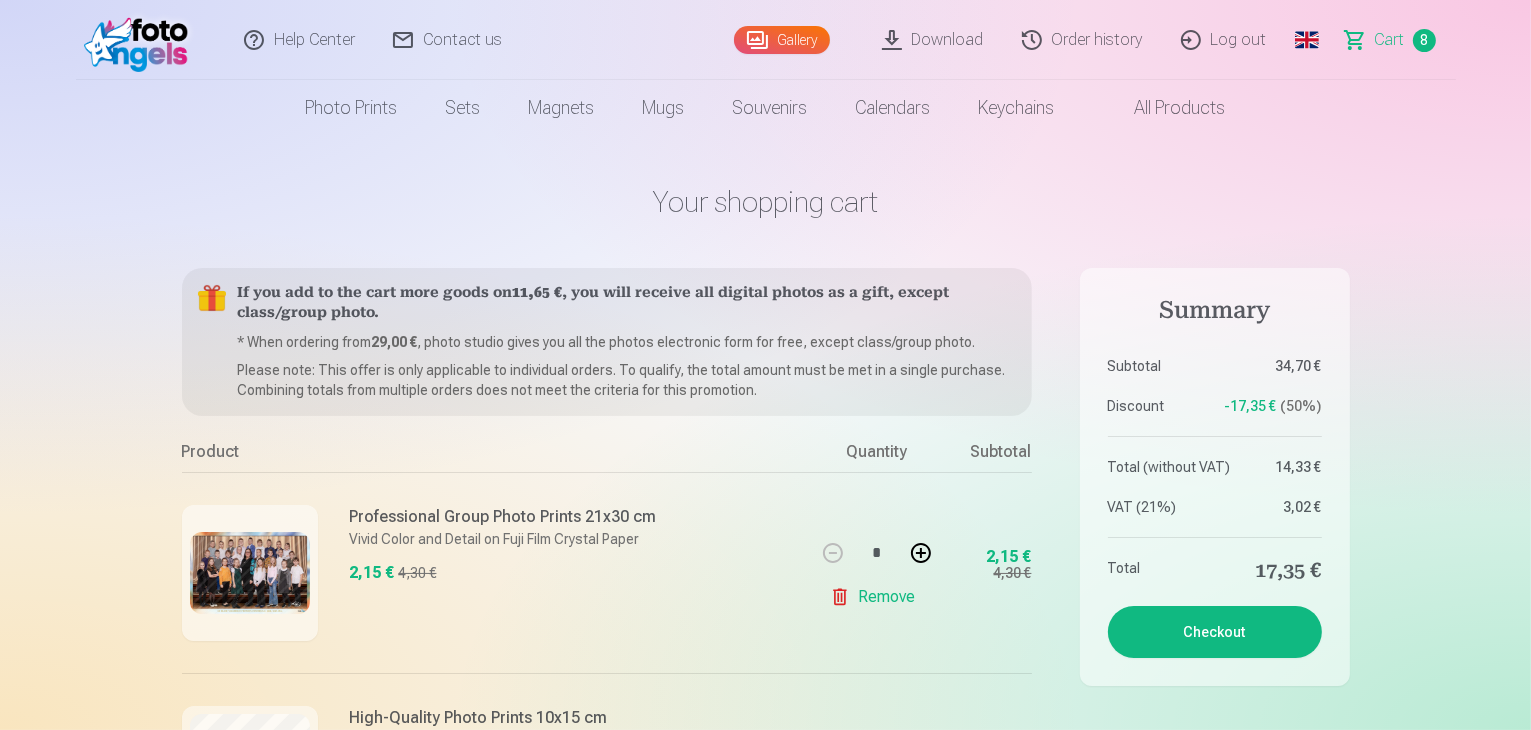 click on "Gallery" at bounding box center [782, 40] 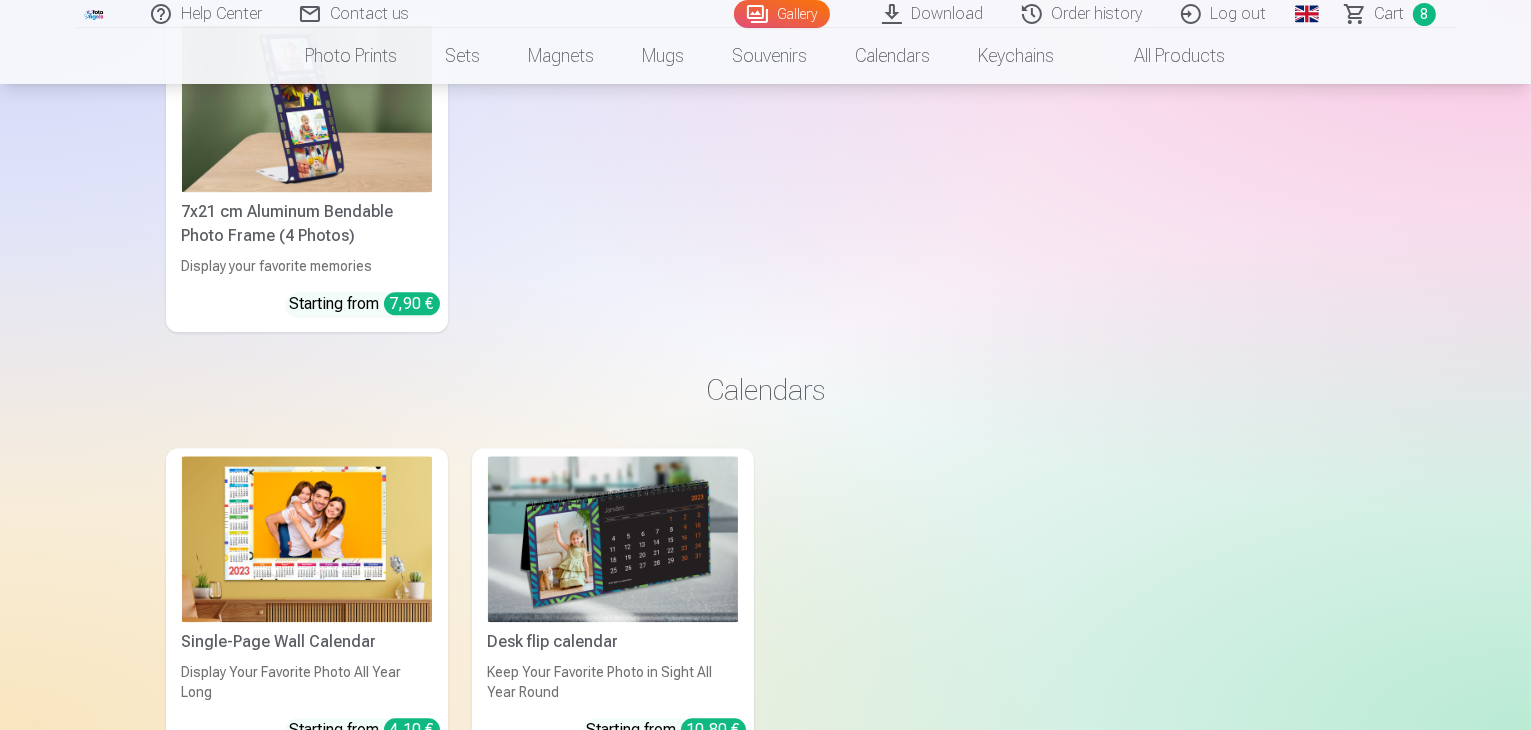 scroll, scrollTop: 12252, scrollLeft: 0, axis: vertical 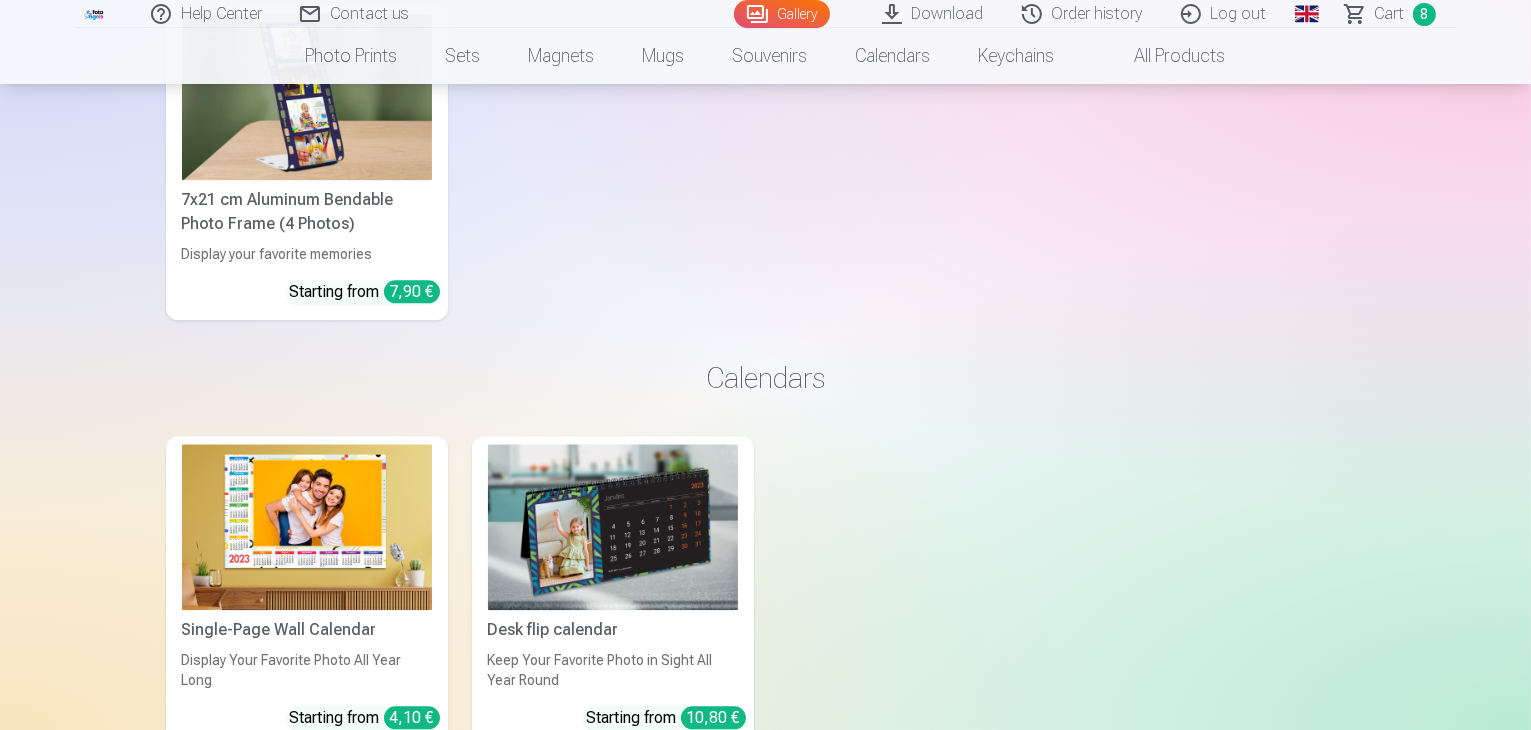 click at bounding box center [583, -4912] 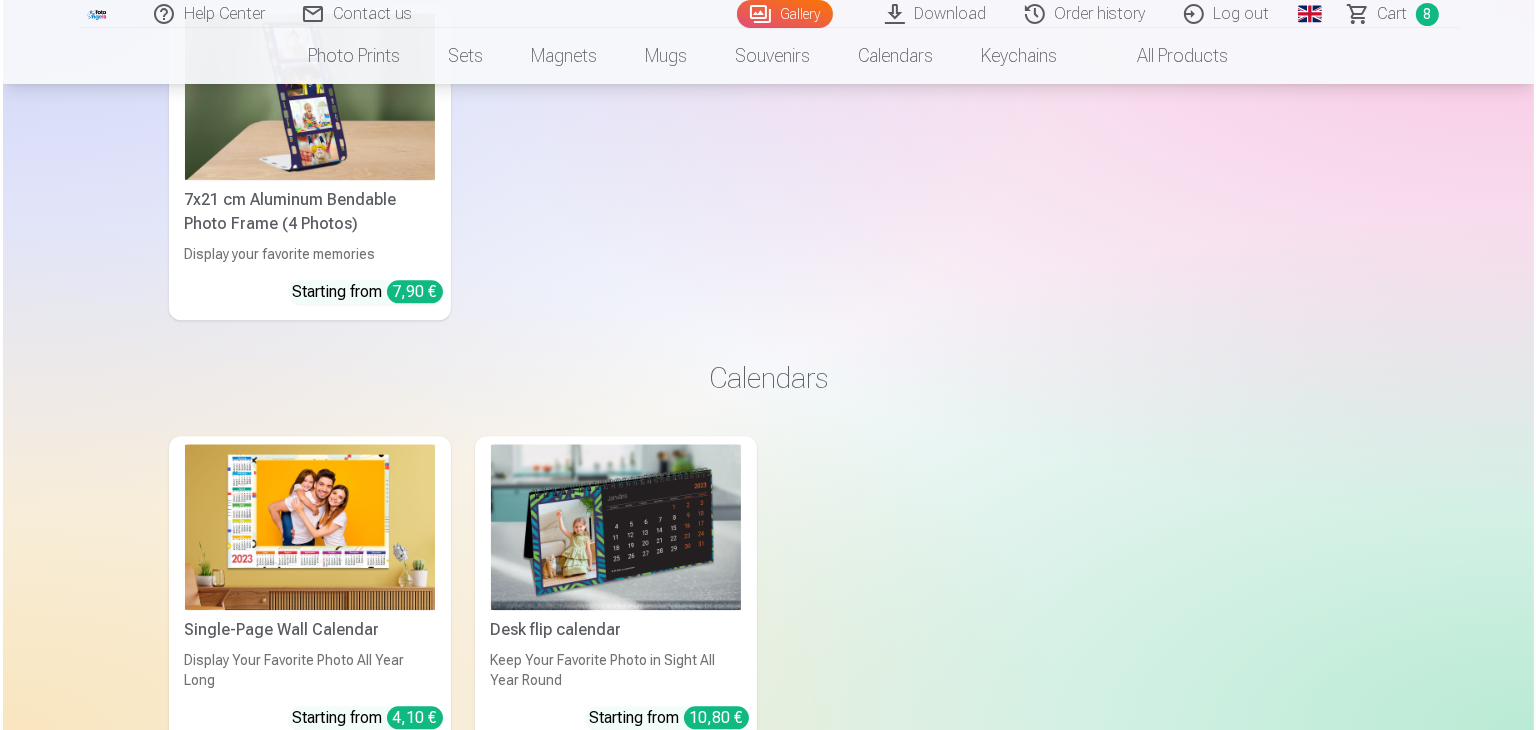 scroll, scrollTop: 12290, scrollLeft: 0, axis: vertical 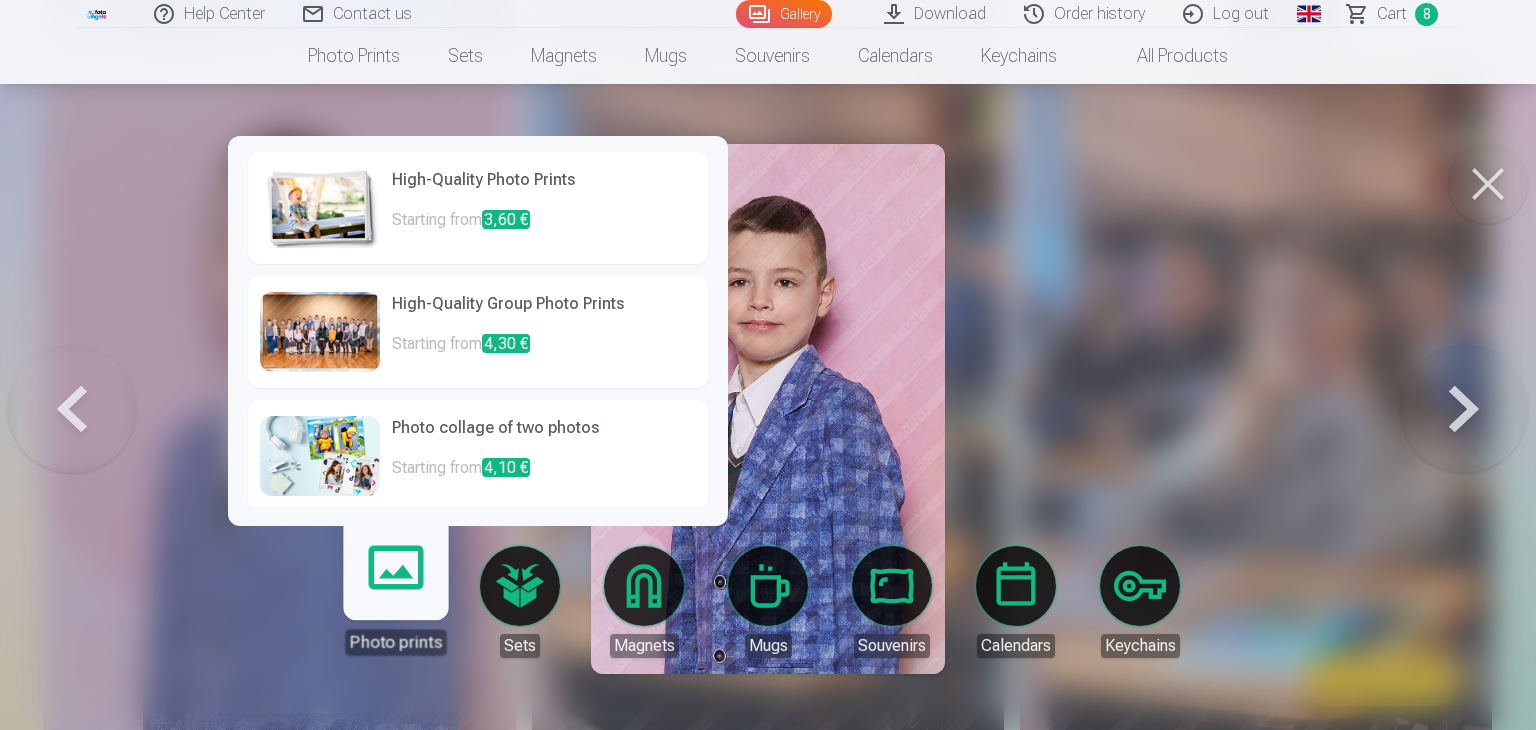 click on "High-Quality Photo Prints" at bounding box center (544, 188) 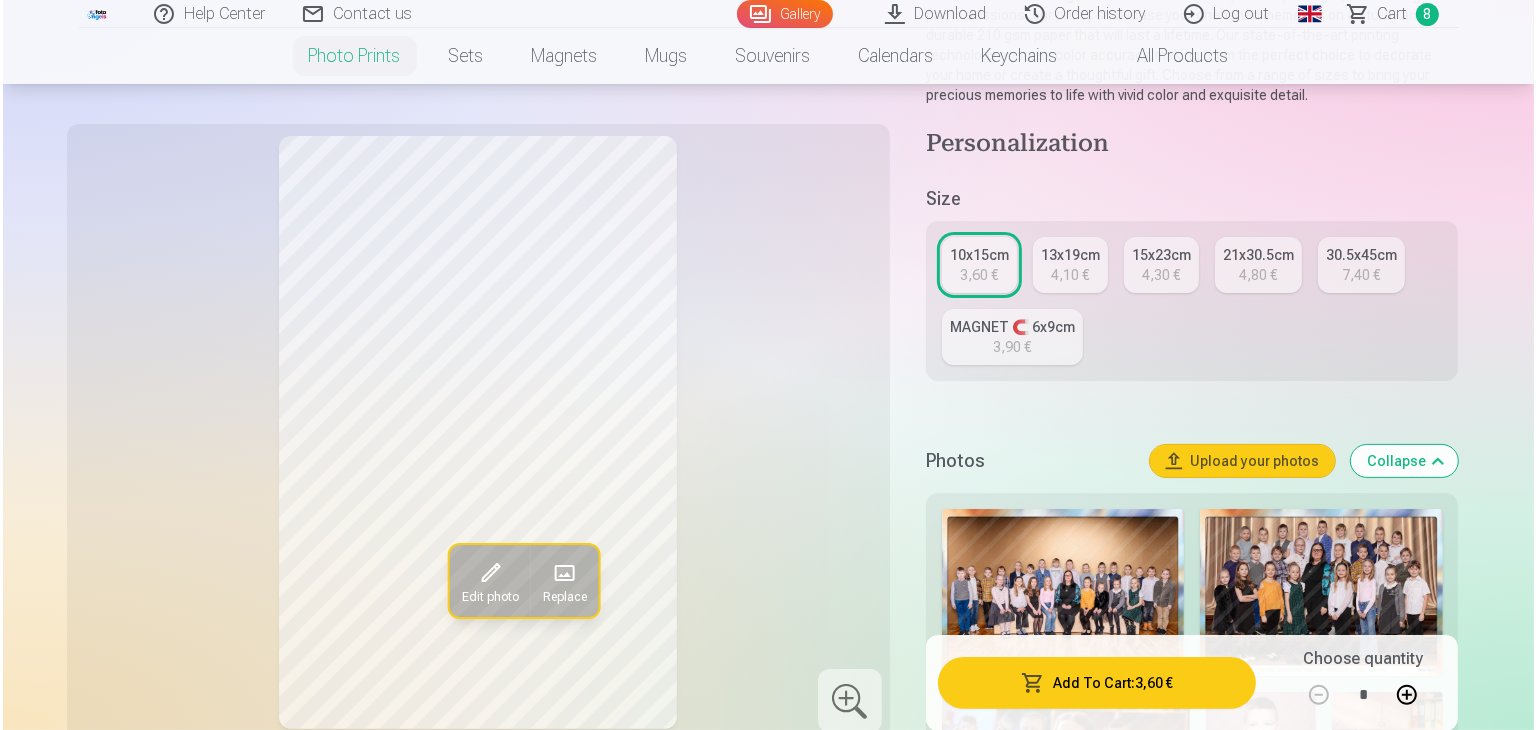 scroll, scrollTop: 276, scrollLeft: 0, axis: vertical 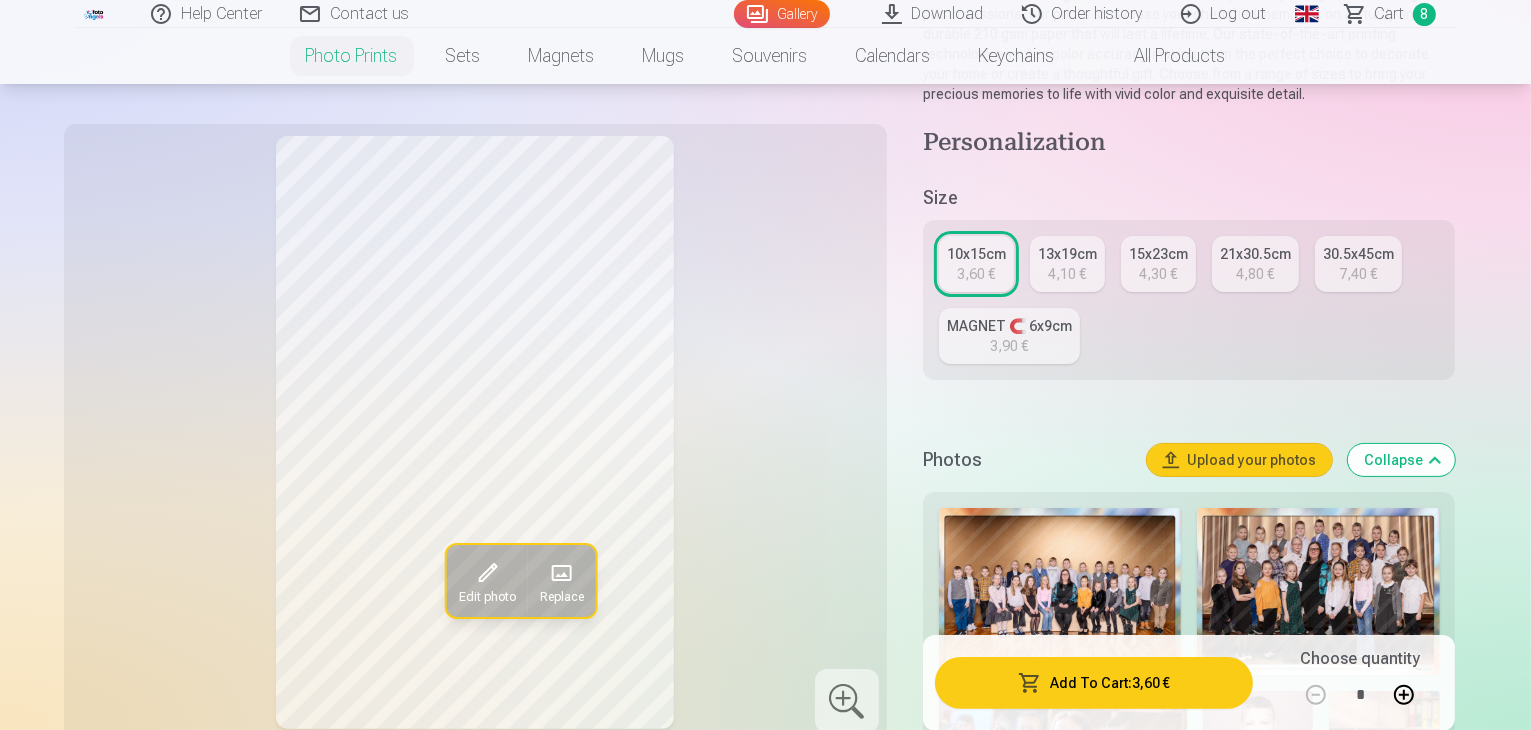 click on "Add To Cart :  3,60 €" at bounding box center (1094, 682) 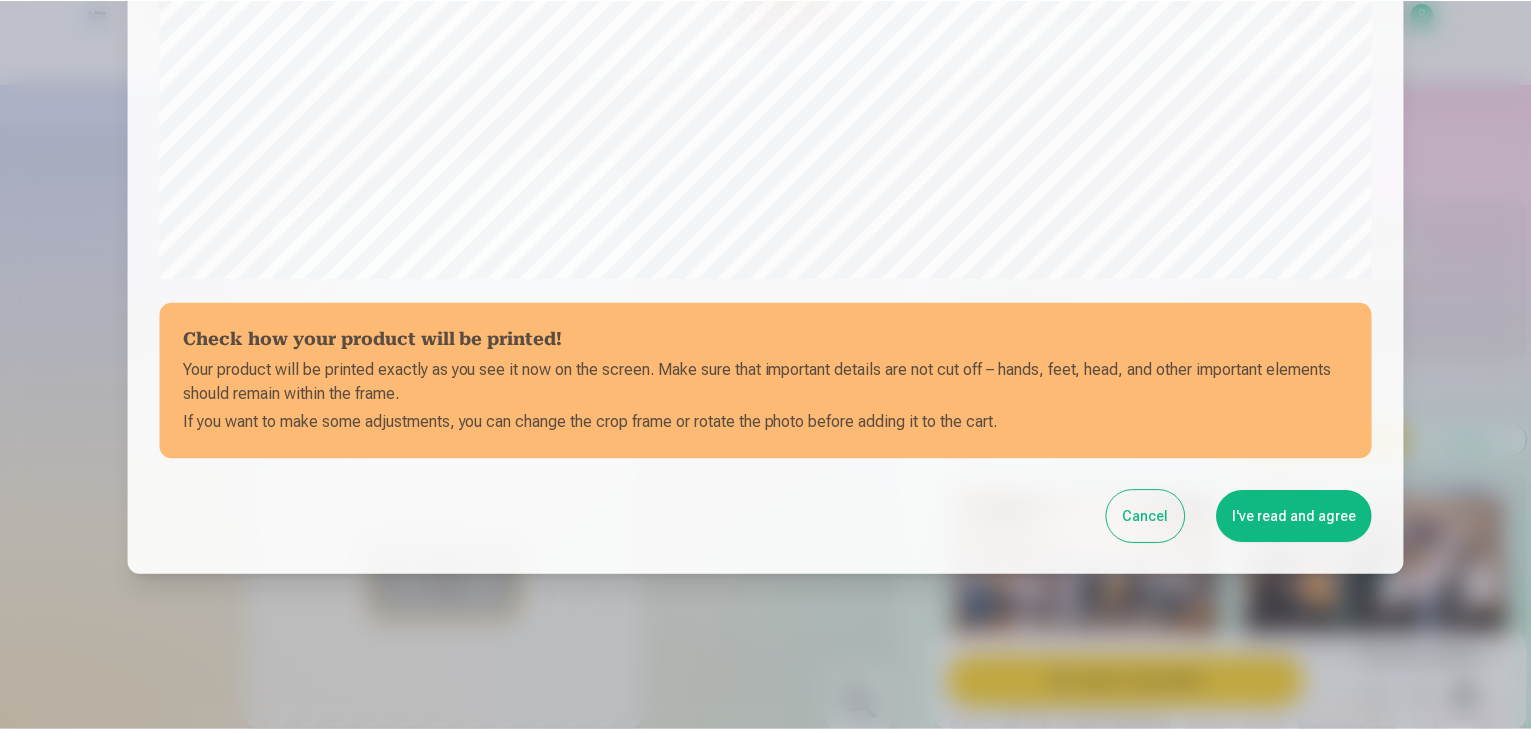 scroll, scrollTop: 710, scrollLeft: 0, axis: vertical 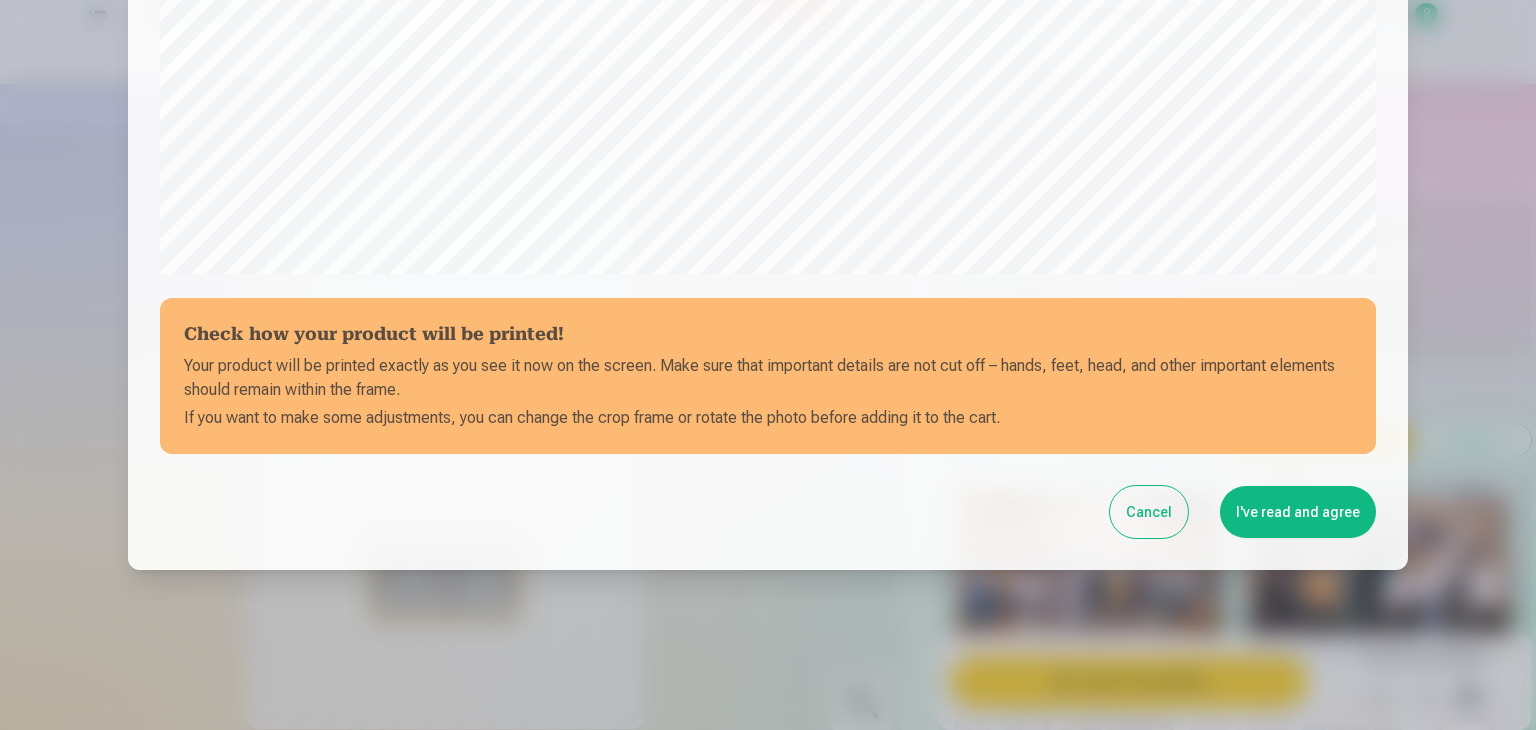 click on "I've read and agree" at bounding box center (1298, 512) 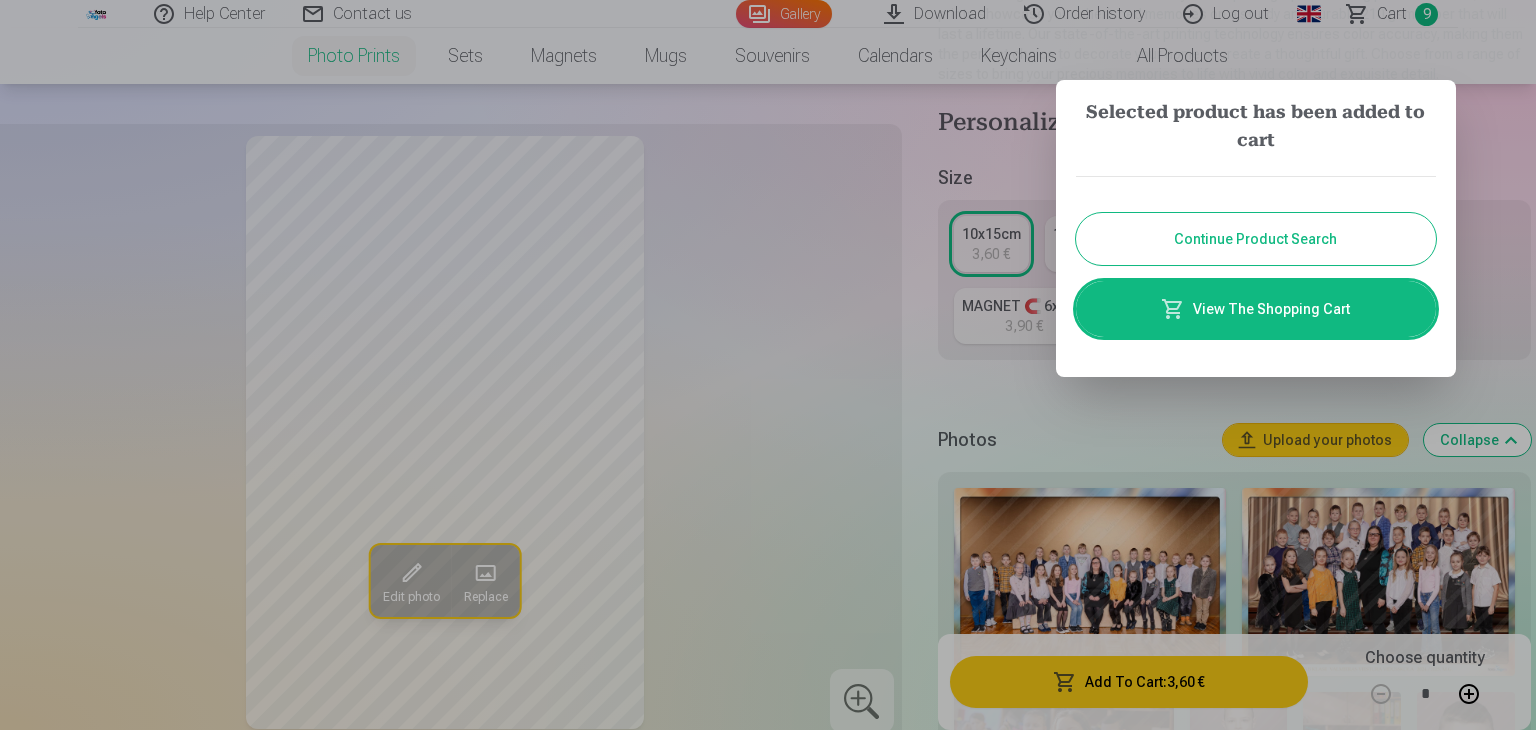 click on "Continue Product Search" at bounding box center [1256, 239] 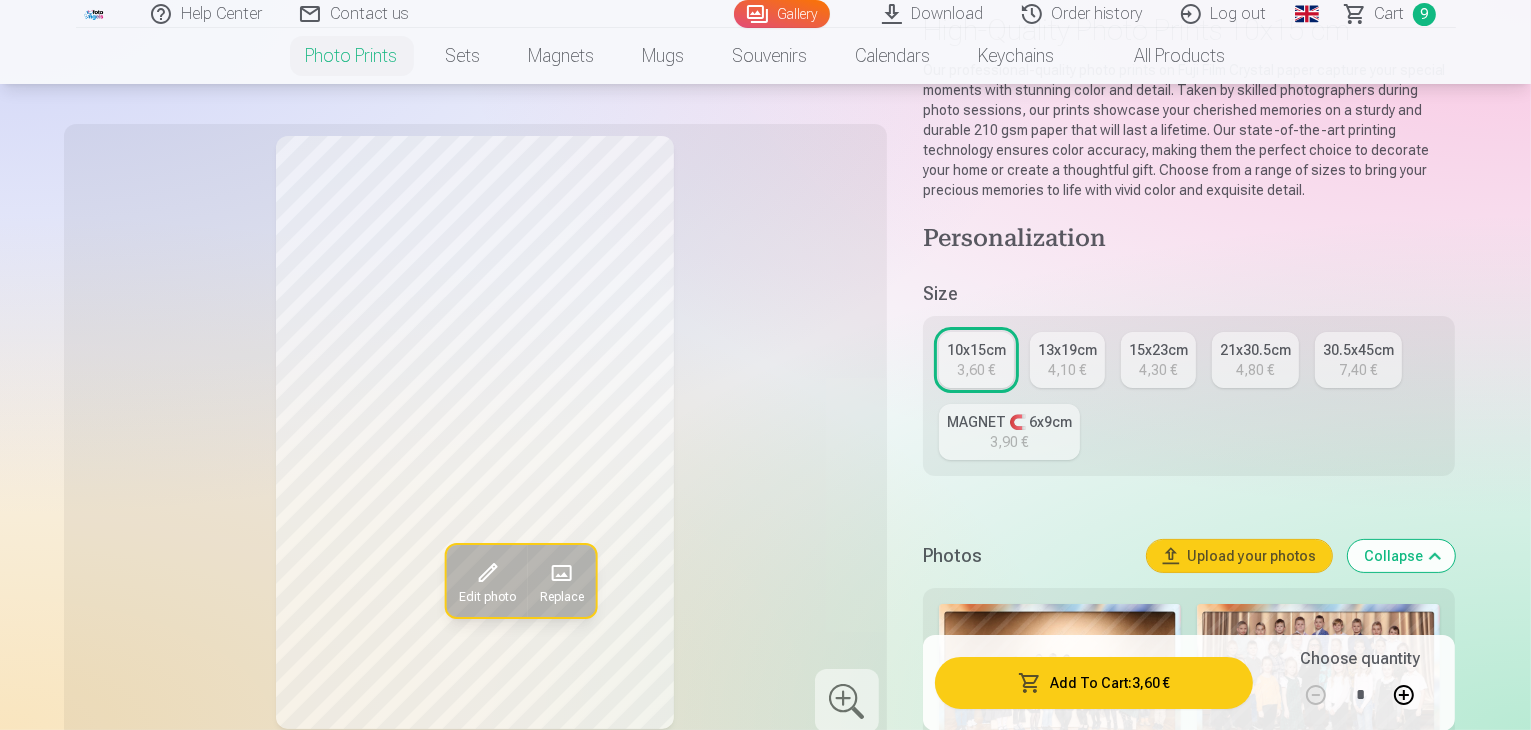 scroll, scrollTop: 178, scrollLeft: 0, axis: vertical 